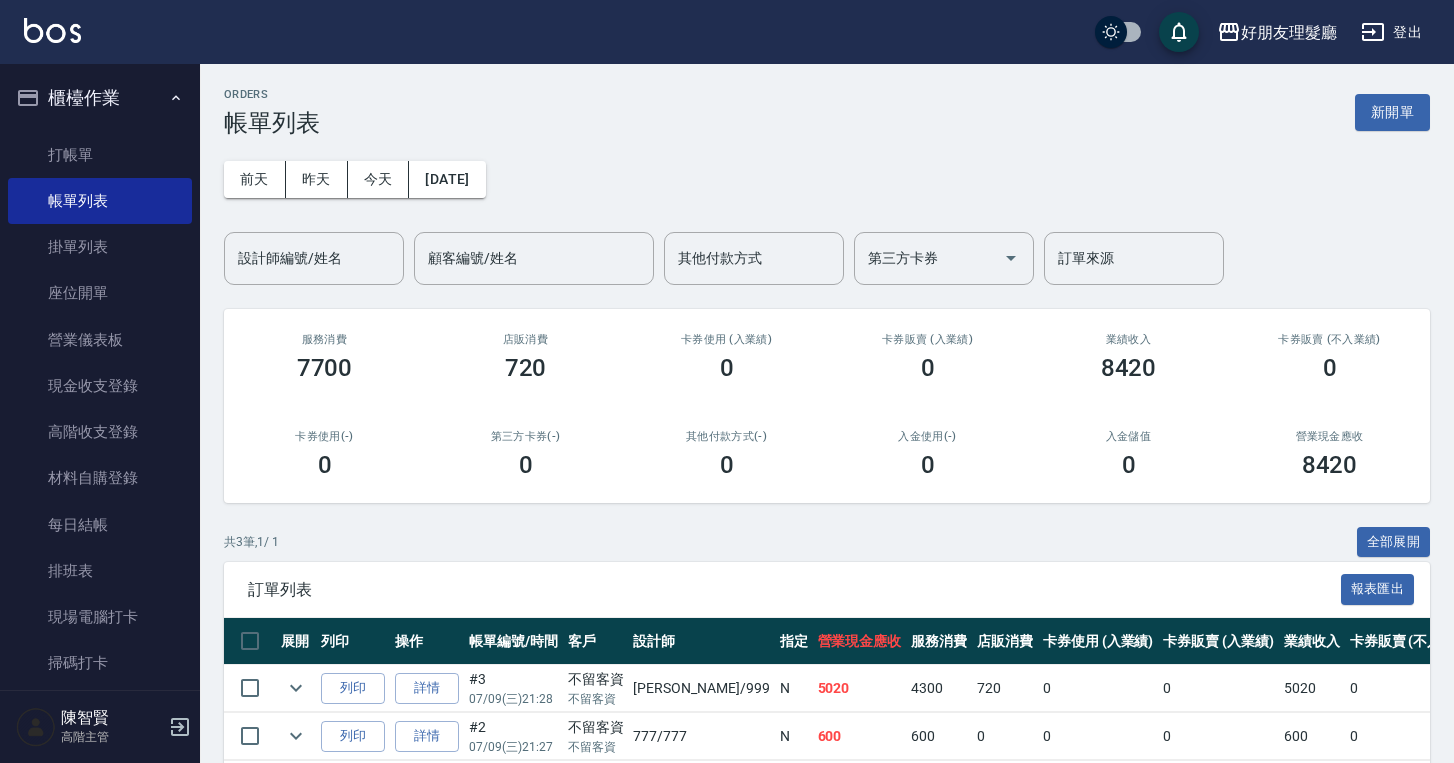 scroll, scrollTop: 139, scrollLeft: 0, axis: vertical 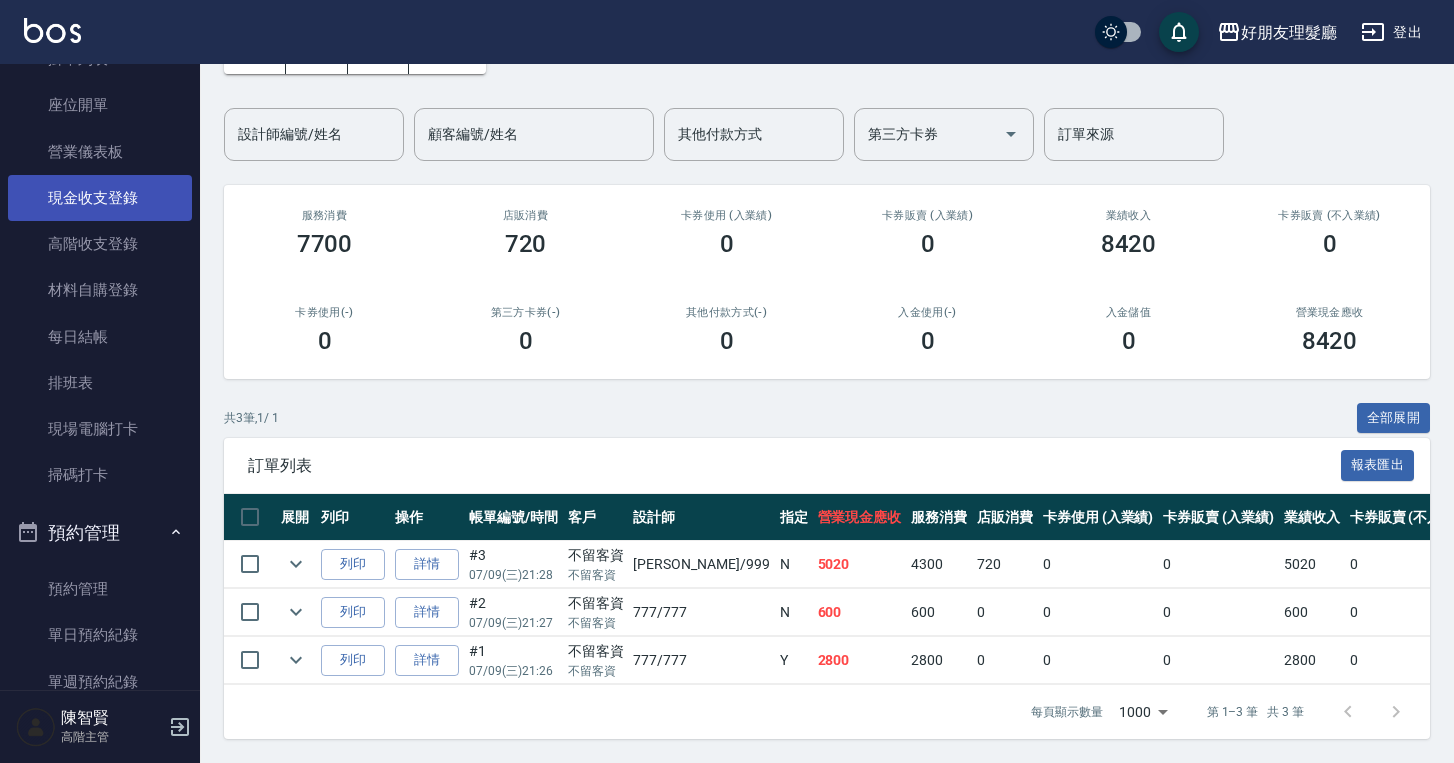 click on "現金收支登錄" at bounding box center [100, 198] 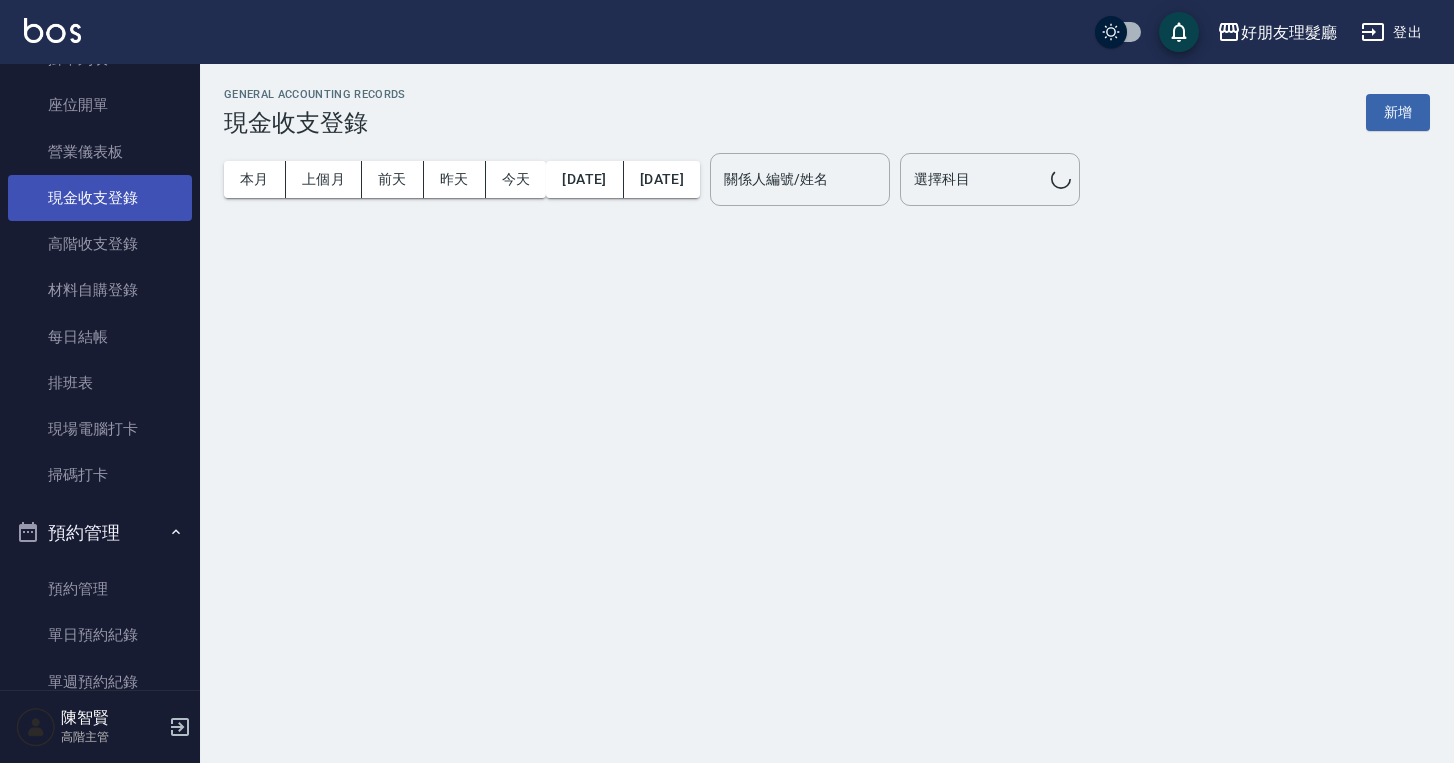 scroll, scrollTop: 0, scrollLeft: 0, axis: both 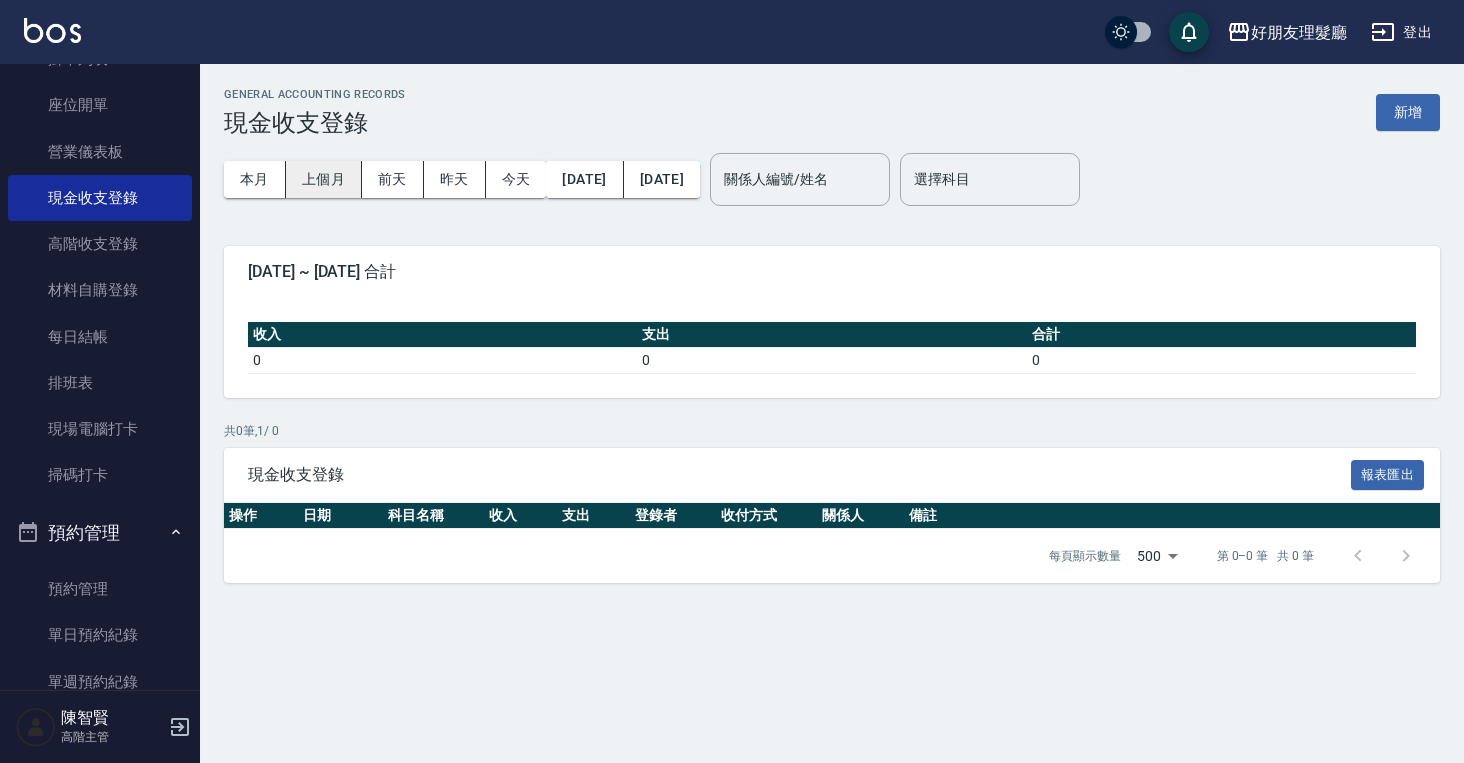 click on "上個月" at bounding box center (324, 179) 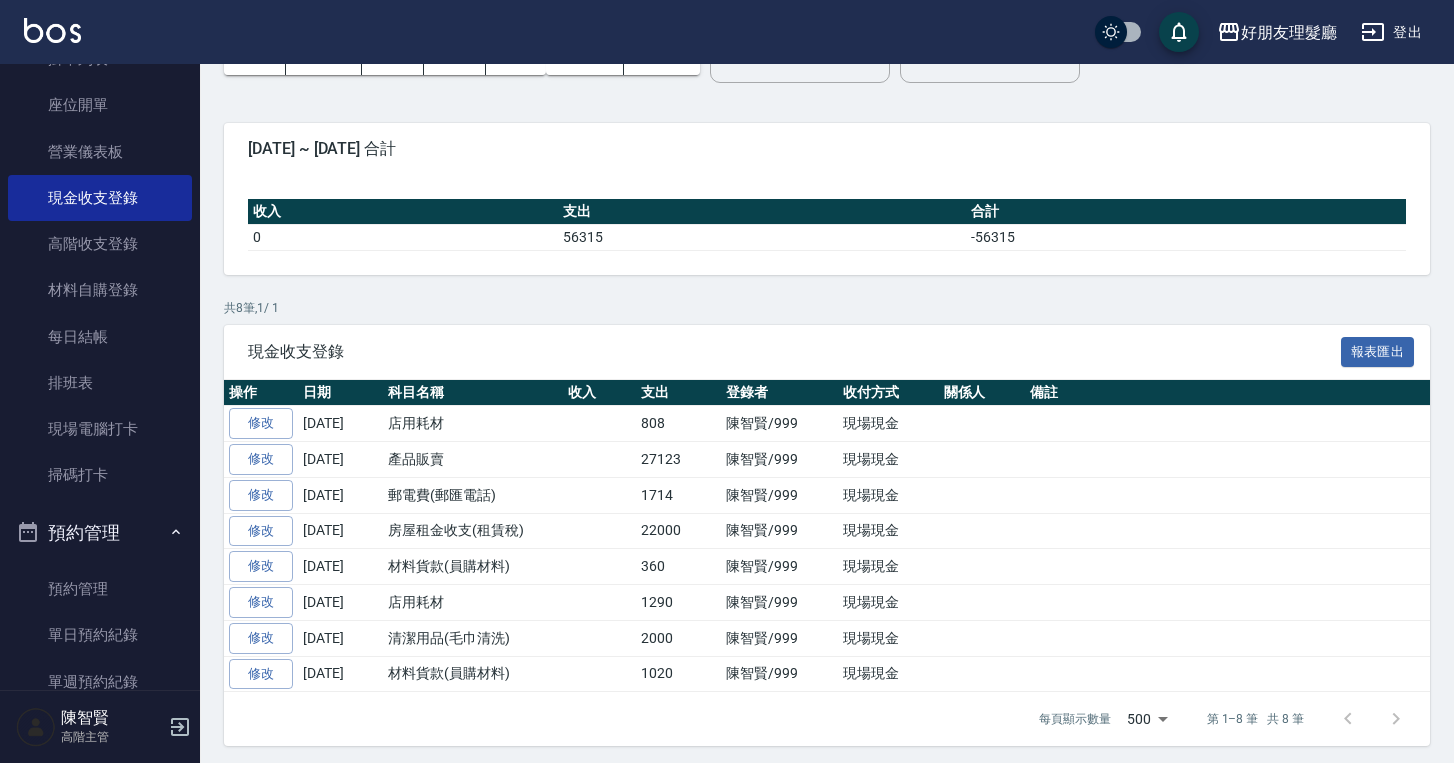 scroll, scrollTop: 130, scrollLeft: 0, axis: vertical 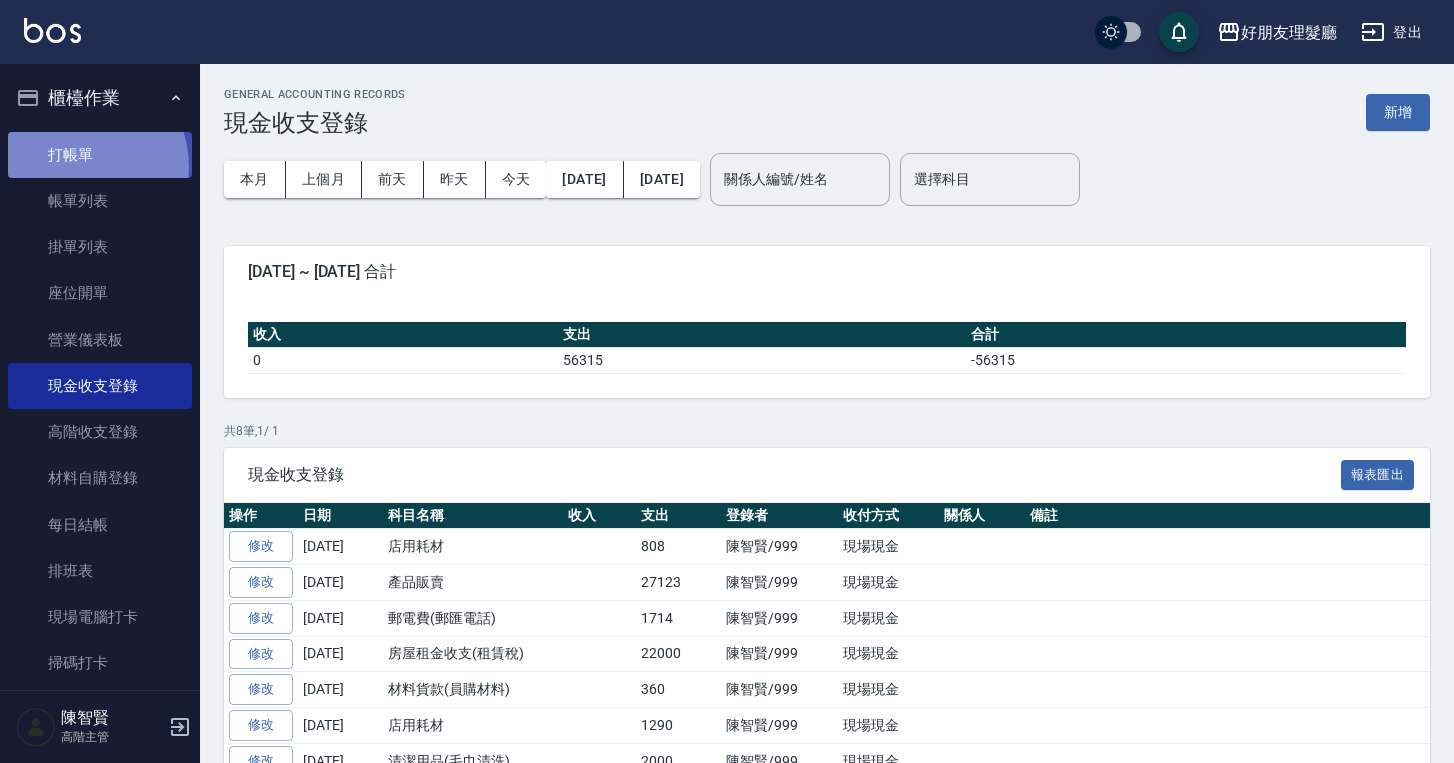 click on "打帳單" at bounding box center [100, 155] 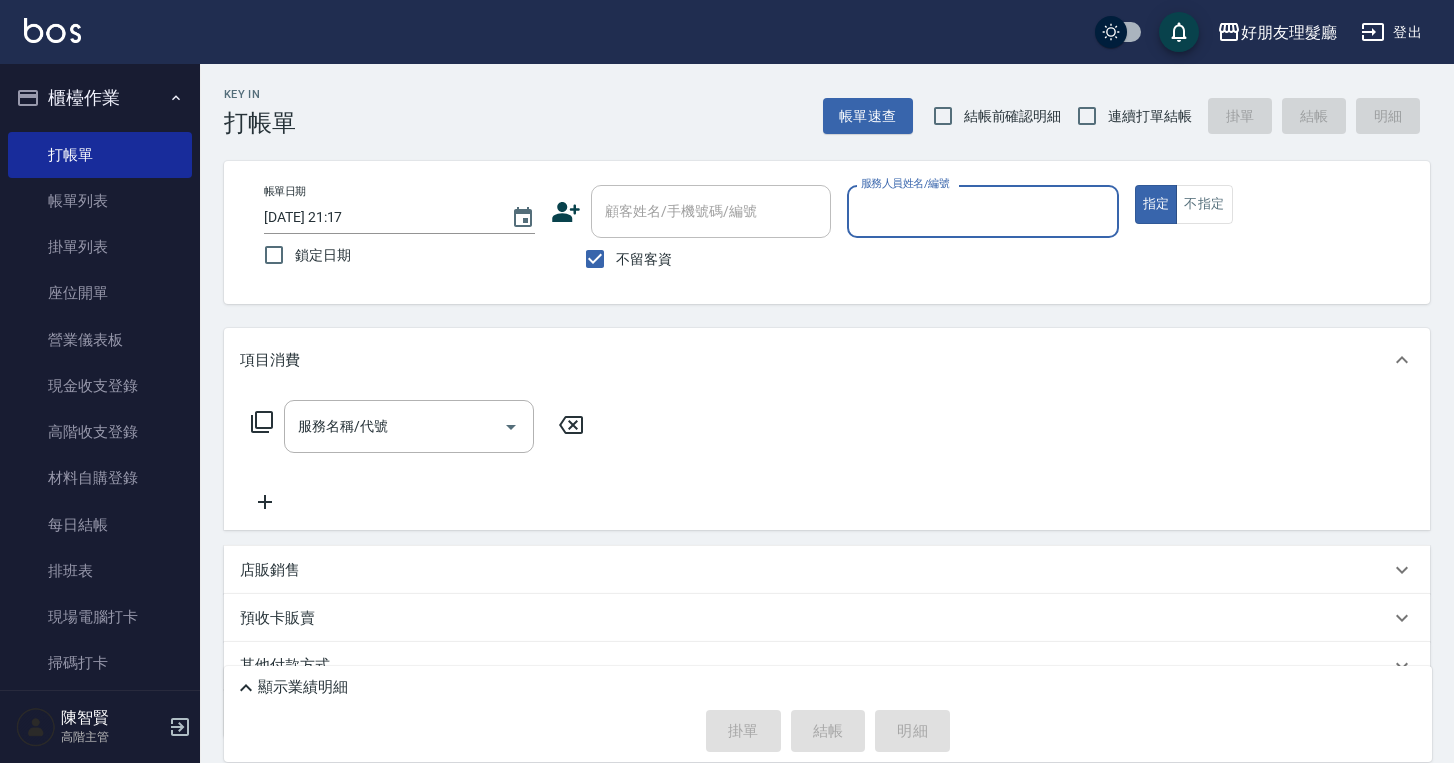 click on "服務人員姓名/編號" at bounding box center (982, 211) 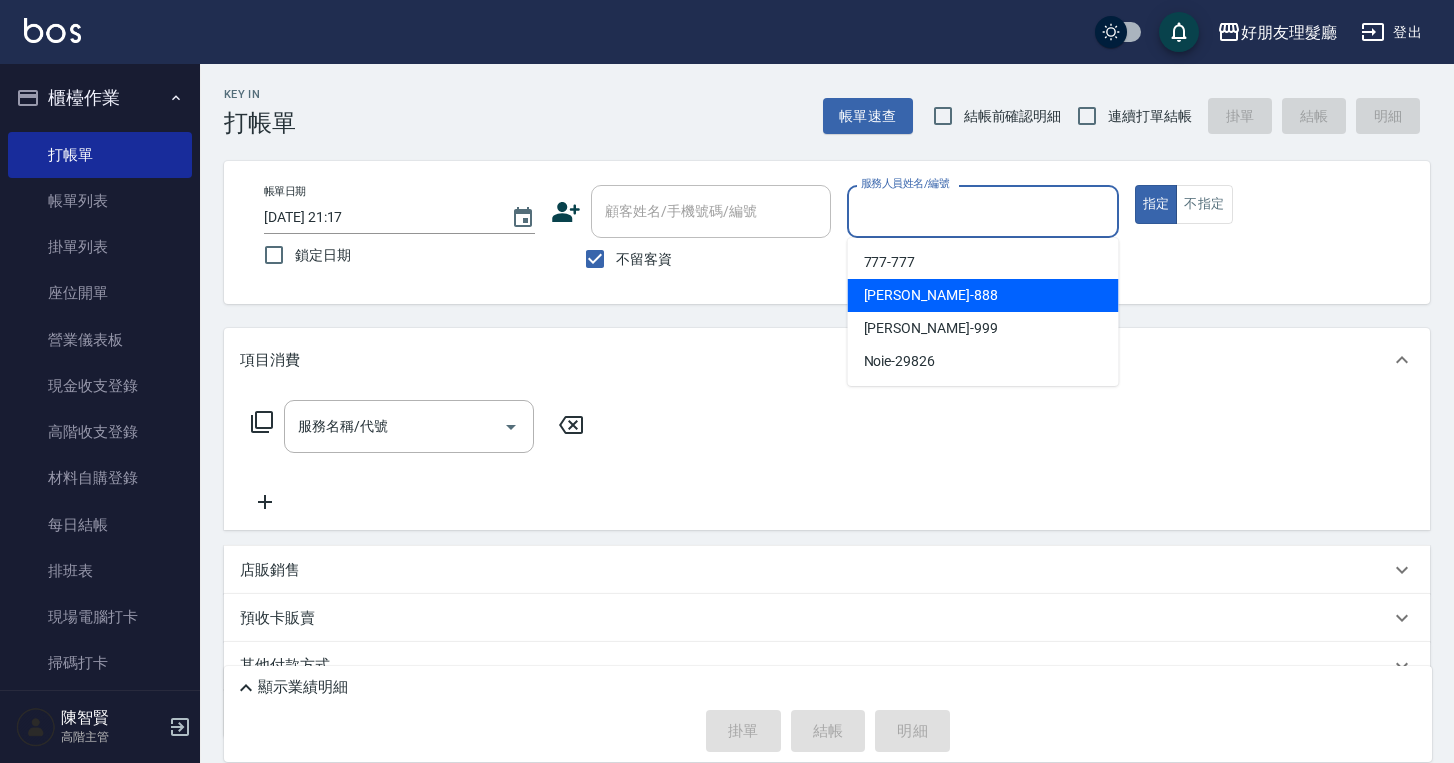 click on "[PERSON_NAME]-888" at bounding box center (983, 295) 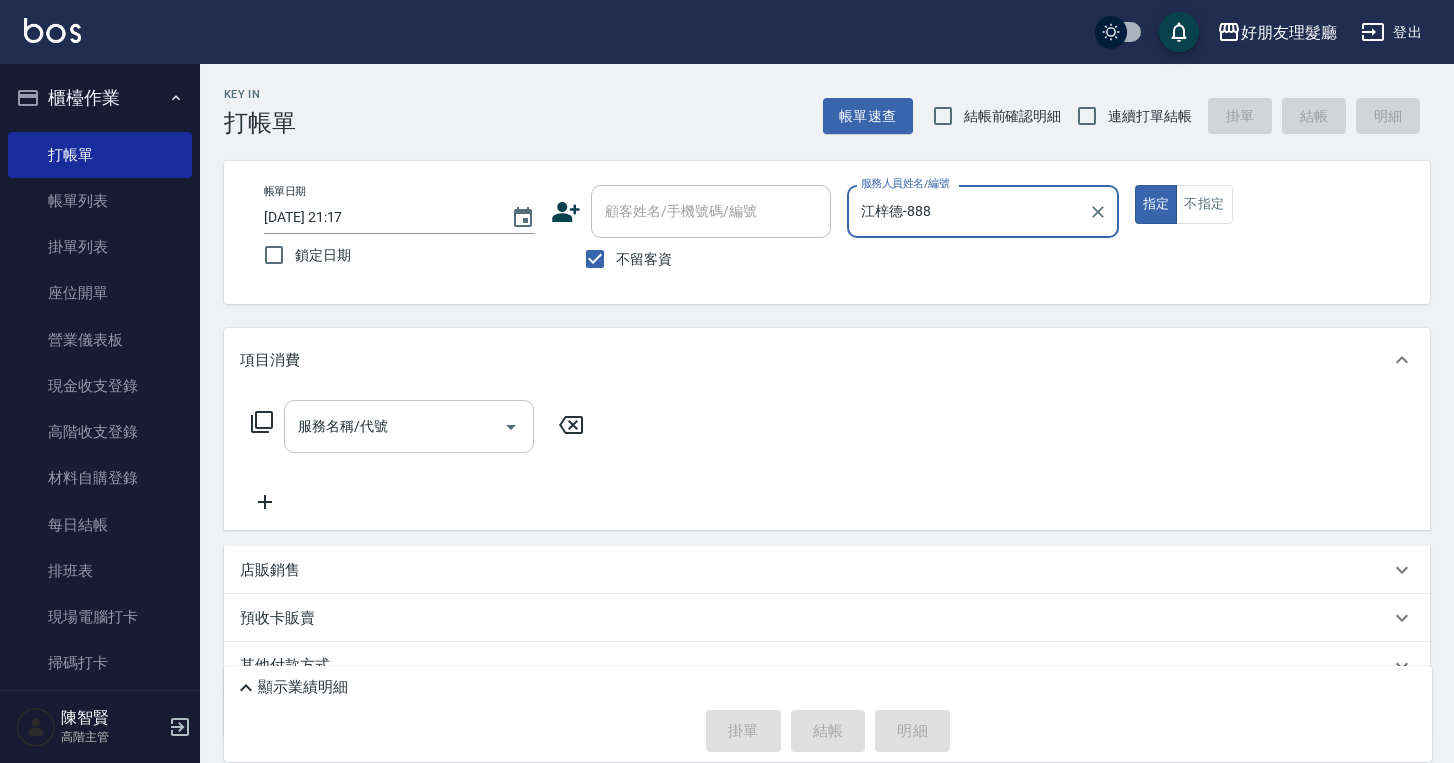 click on "服務名稱/代號" at bounding box center (394, 426) 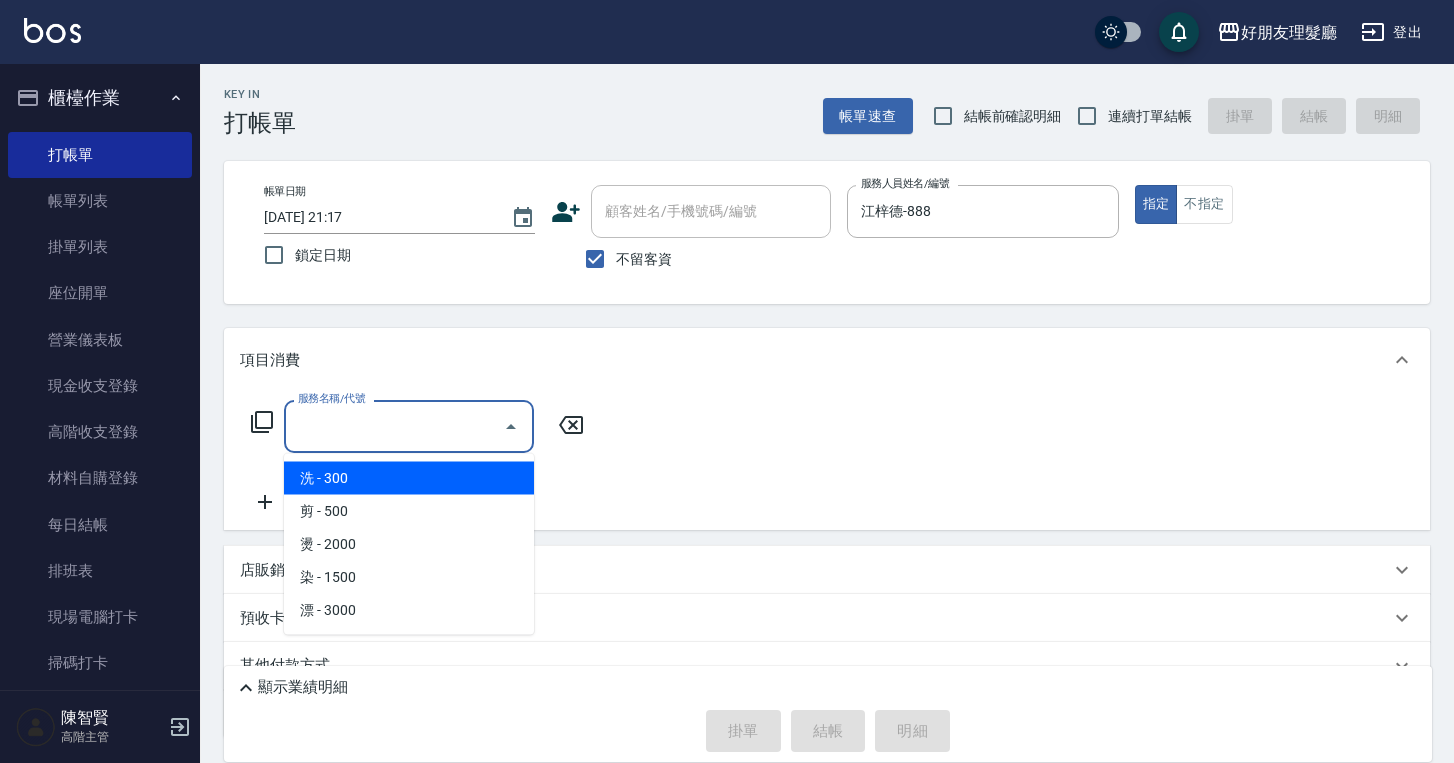 click on "洗 - 300" at bounding box center [409, 478] 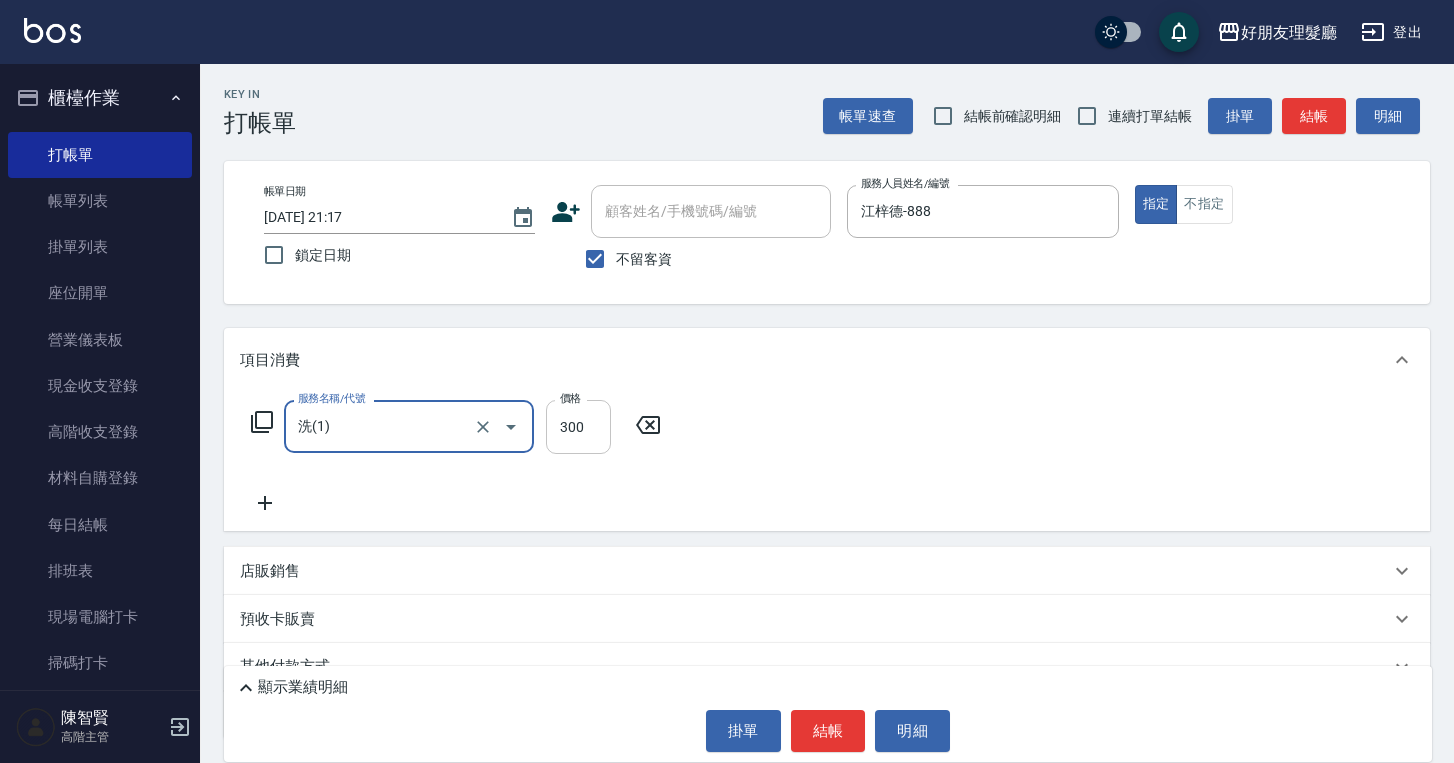 click on "300" at bounding box center (578, 427) 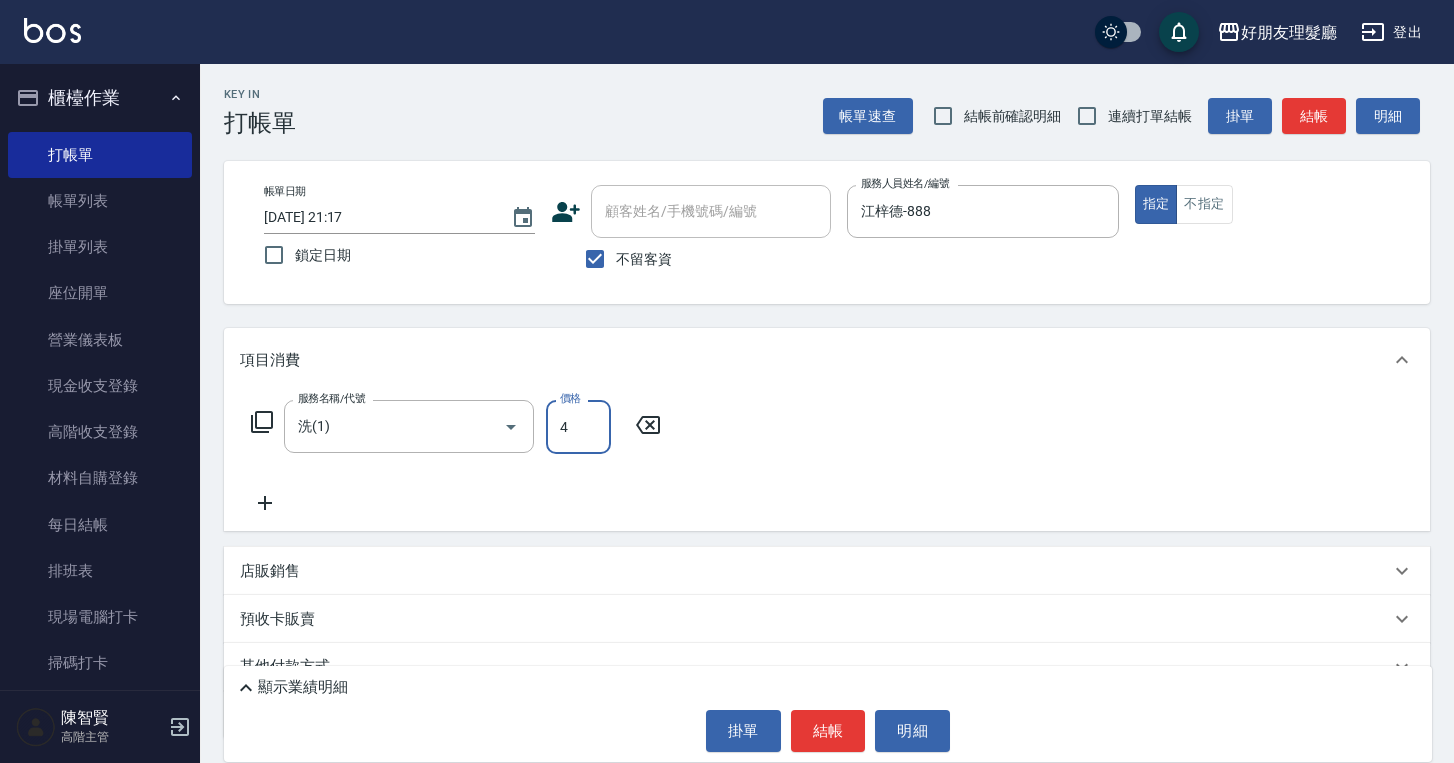 type on "400" 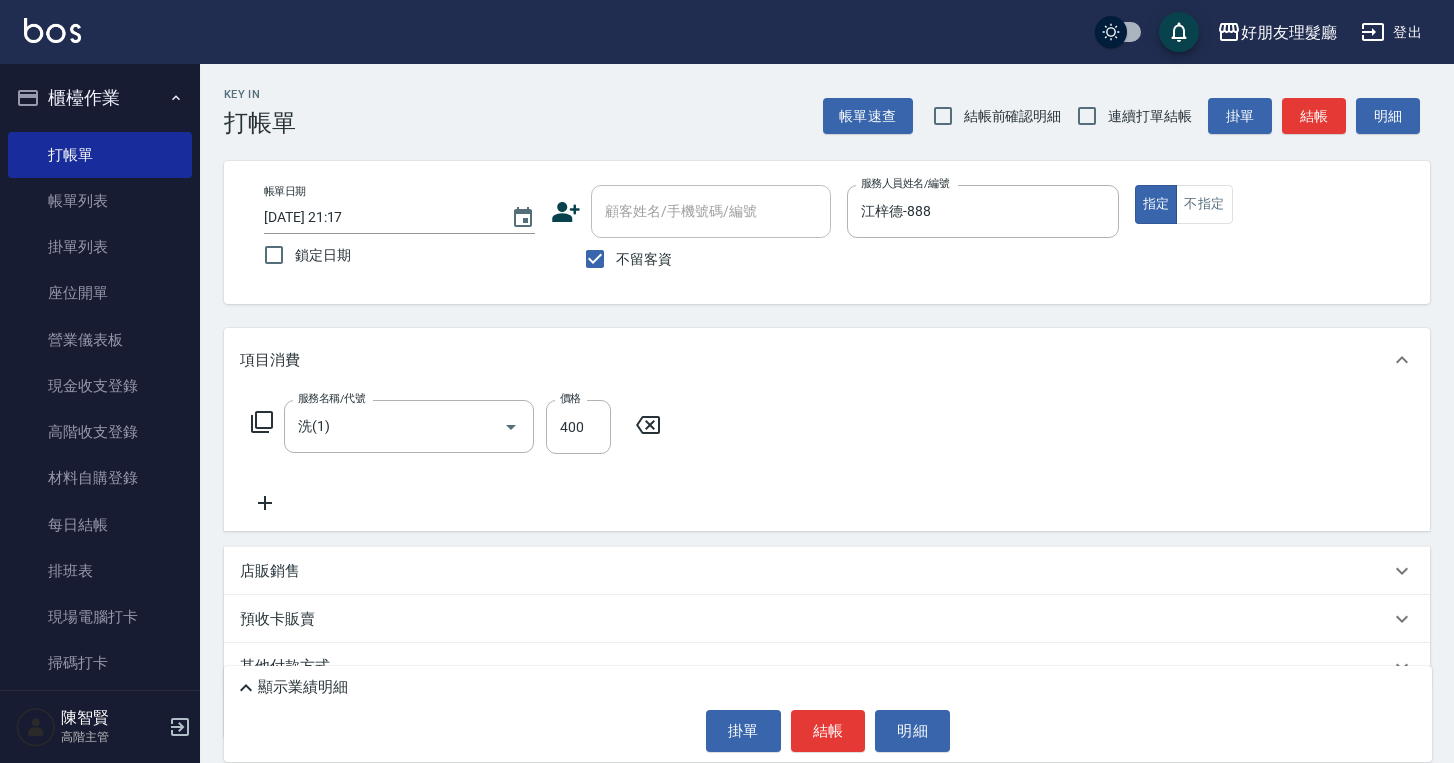 click 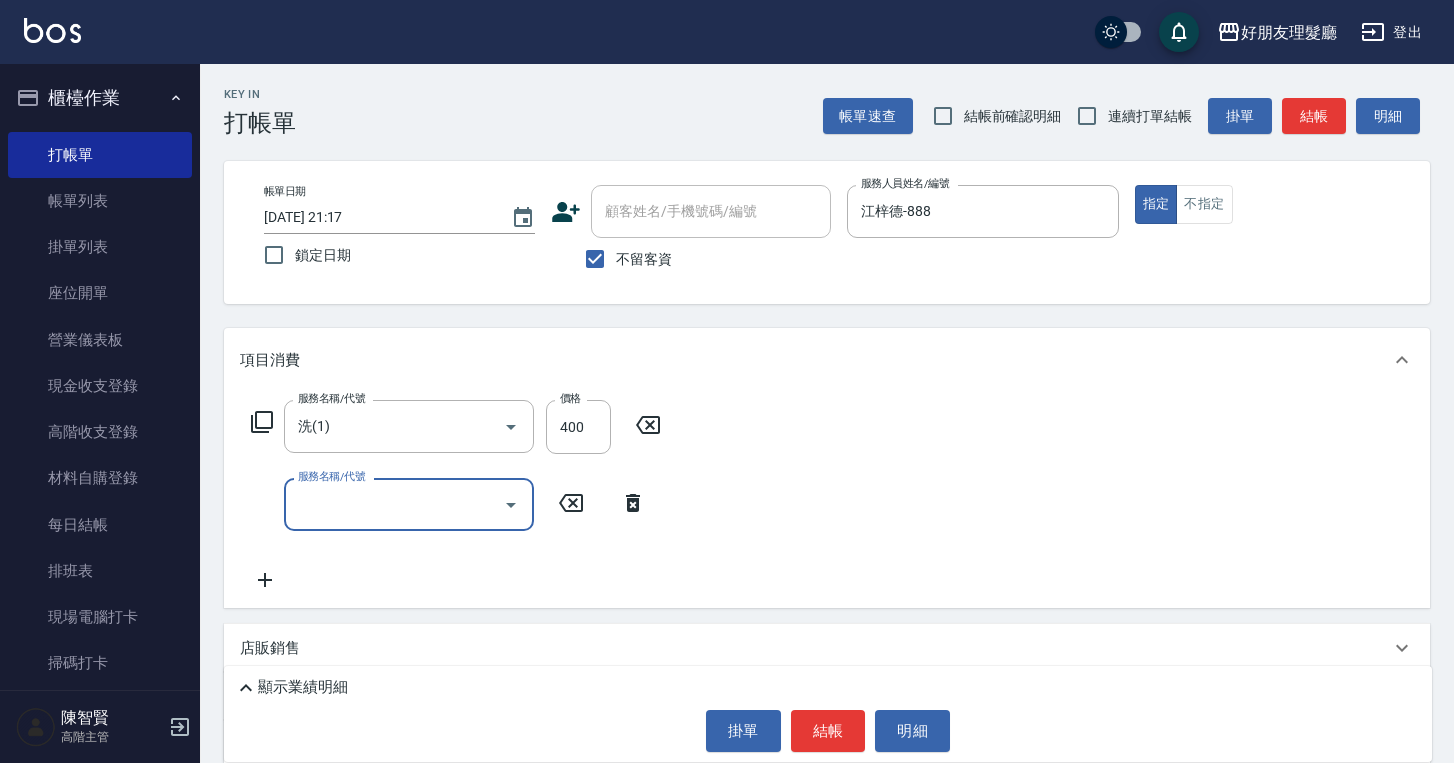 click on "服務名稱/代號" at bounding box center (394, 504) 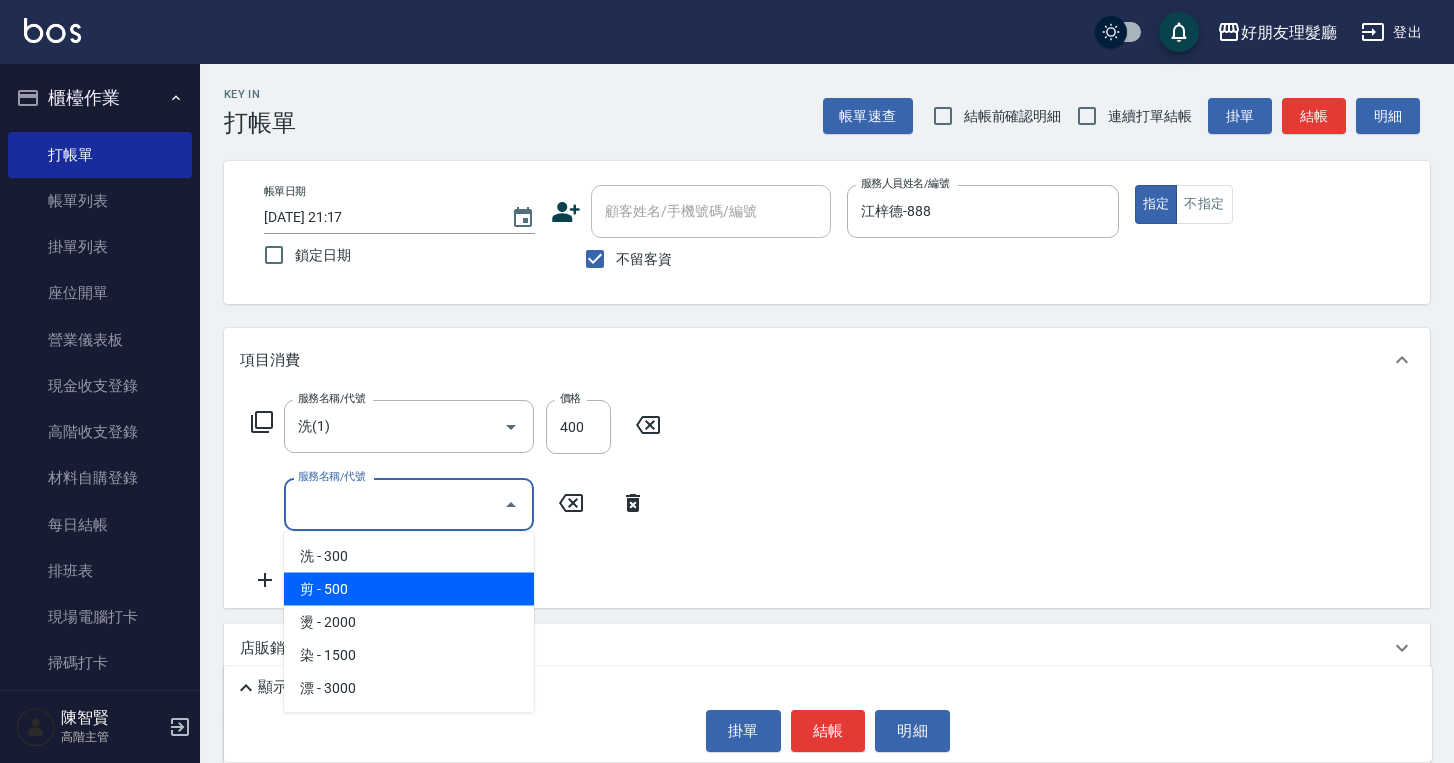 click on "剪 - 500" at bounding box center (409, 589) 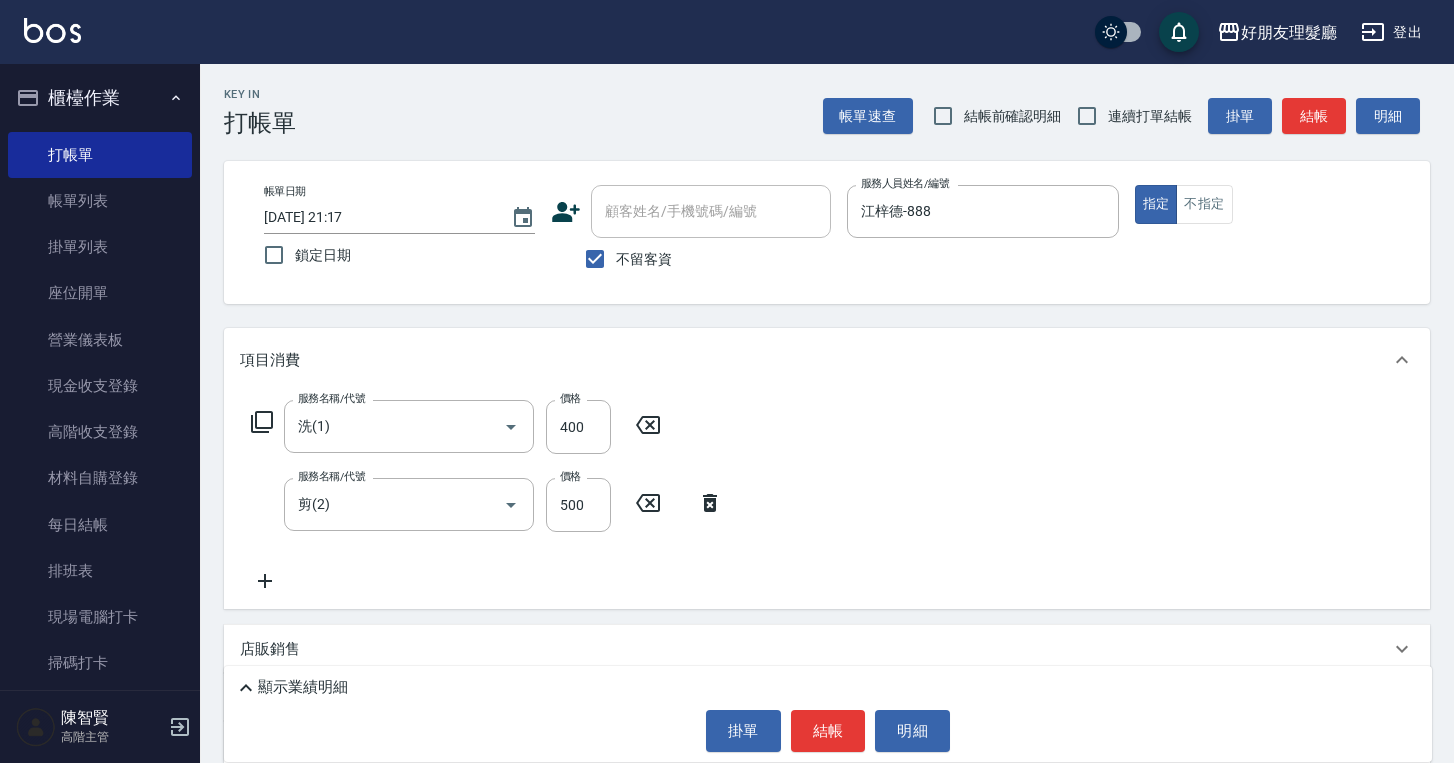 click 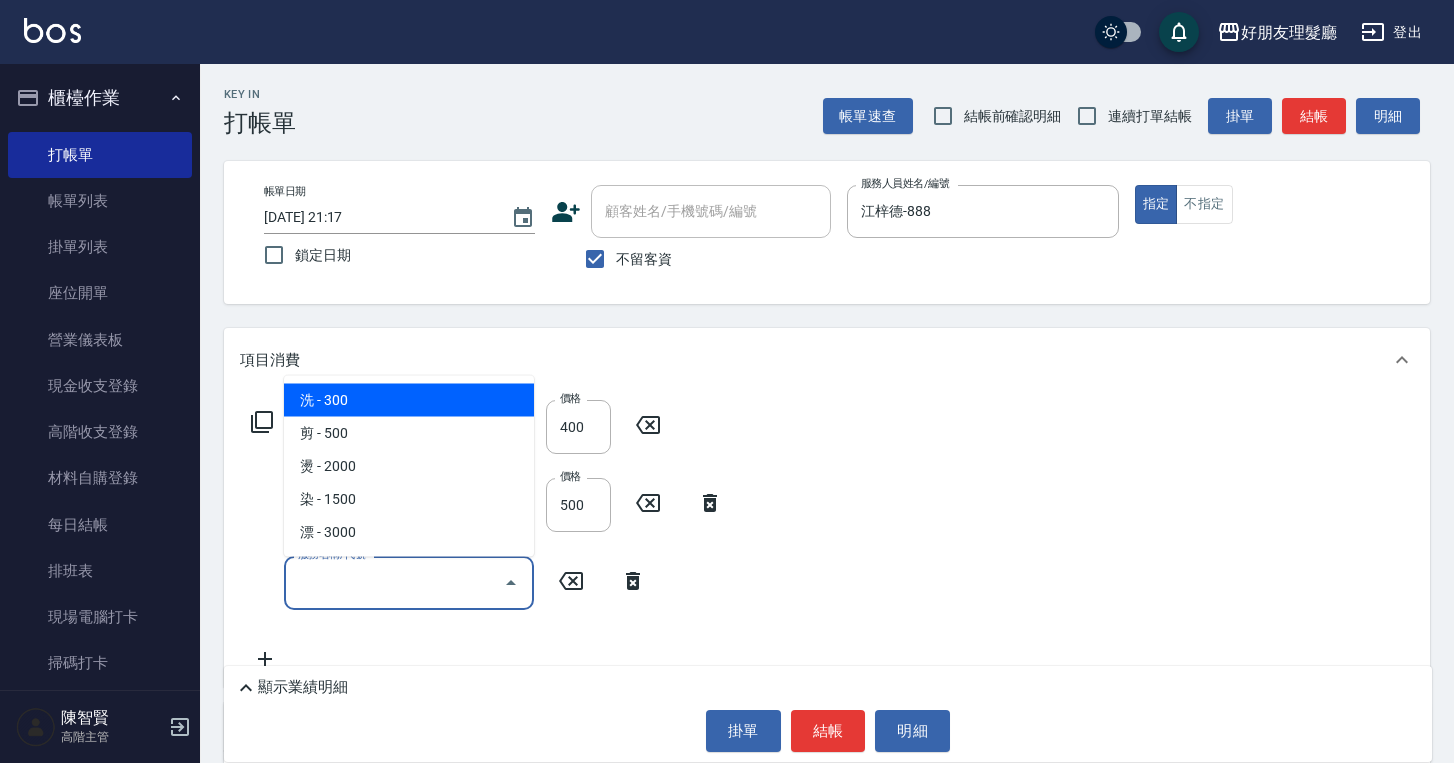 click on "服務名稱/代號" at bounding box center [394, 582] 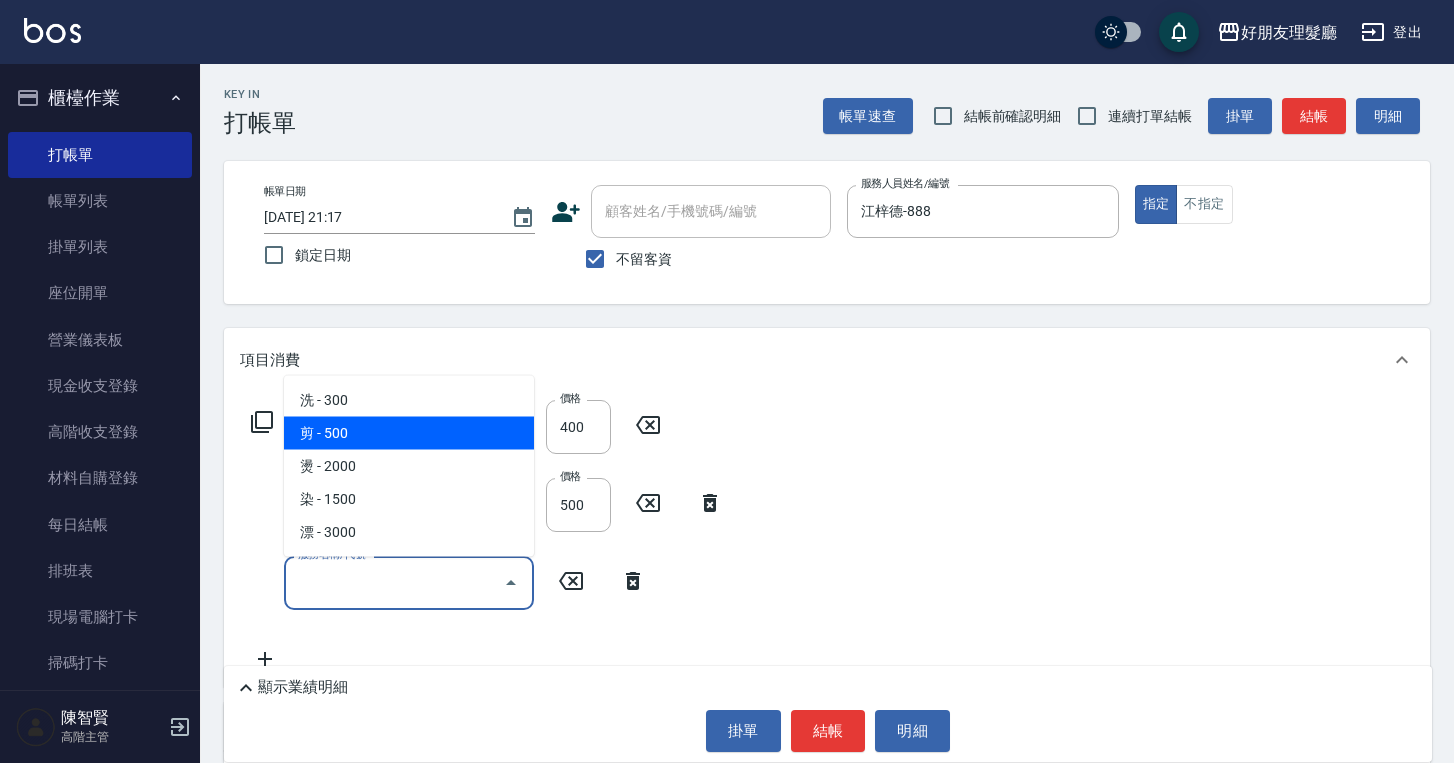 click on "剪 - 500" at bounding box center (409, 433) 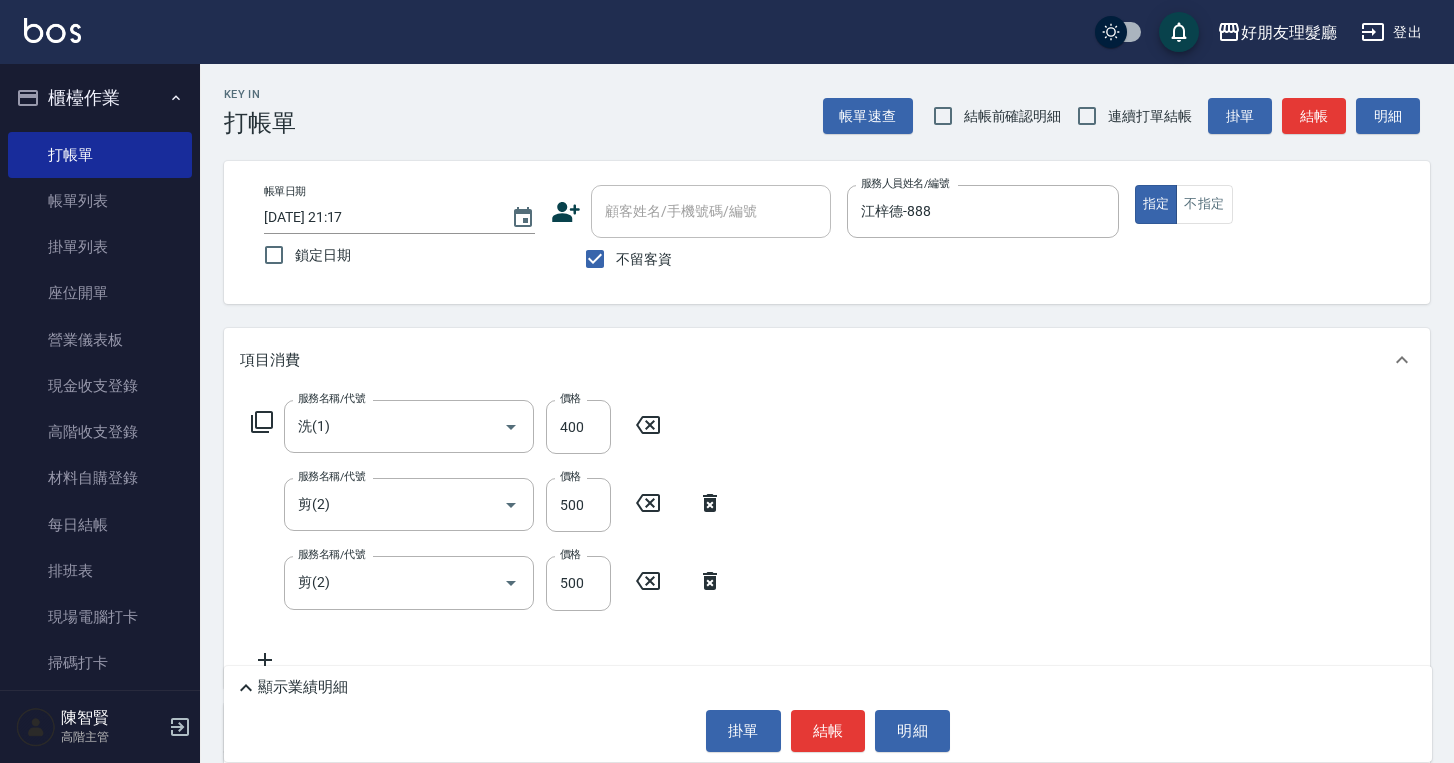 click on "服務名稱/代號 洗(1) 服務名稱/代號 價格 400 價格 服務名稱/代號 剪(2) 服務名稱/代號 價格 500 價格 服務名稱/代號 剪(2) 服務名稱/代號 價格 500 價格" at bounding box center [827, 539] 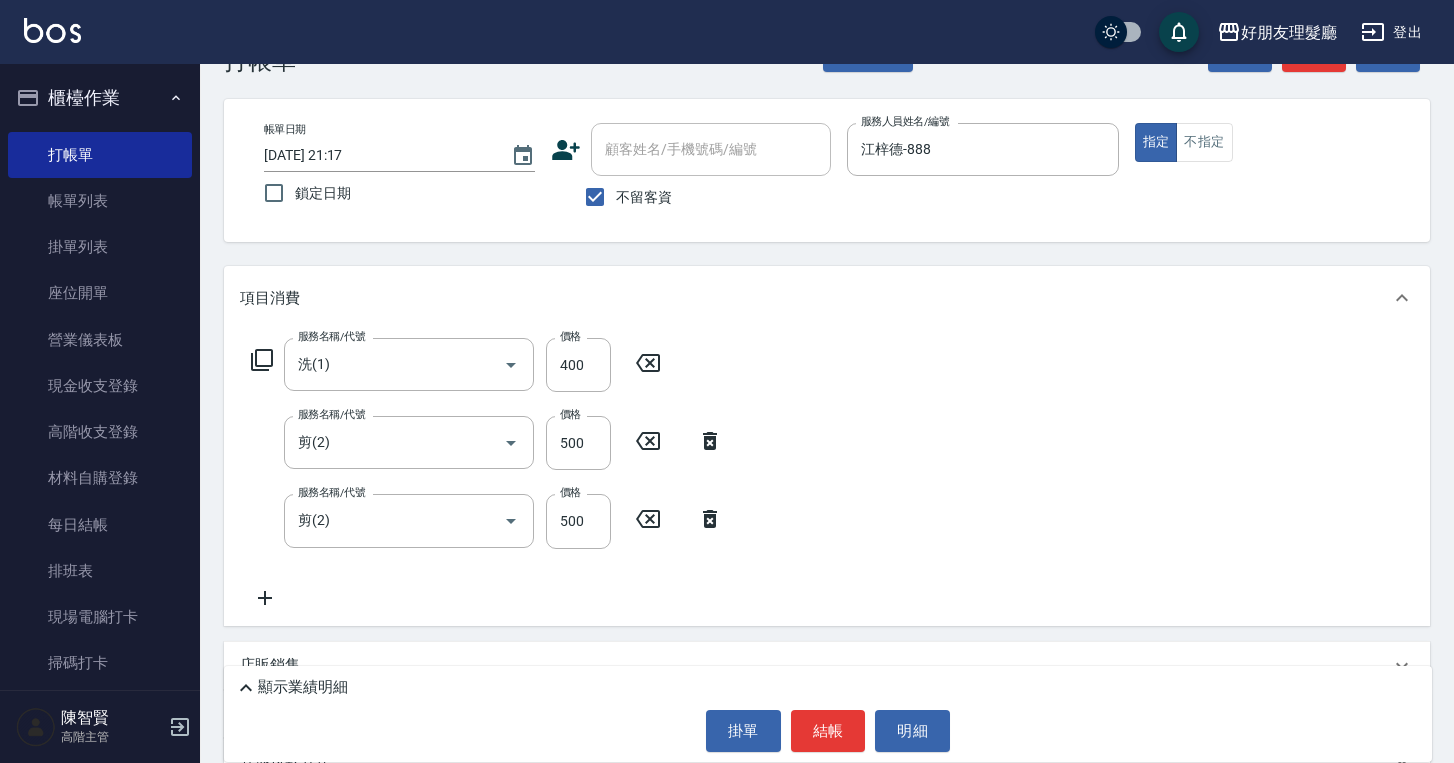 scroll, scrollTop: 154, scrollLeft: 0, axis: vertical 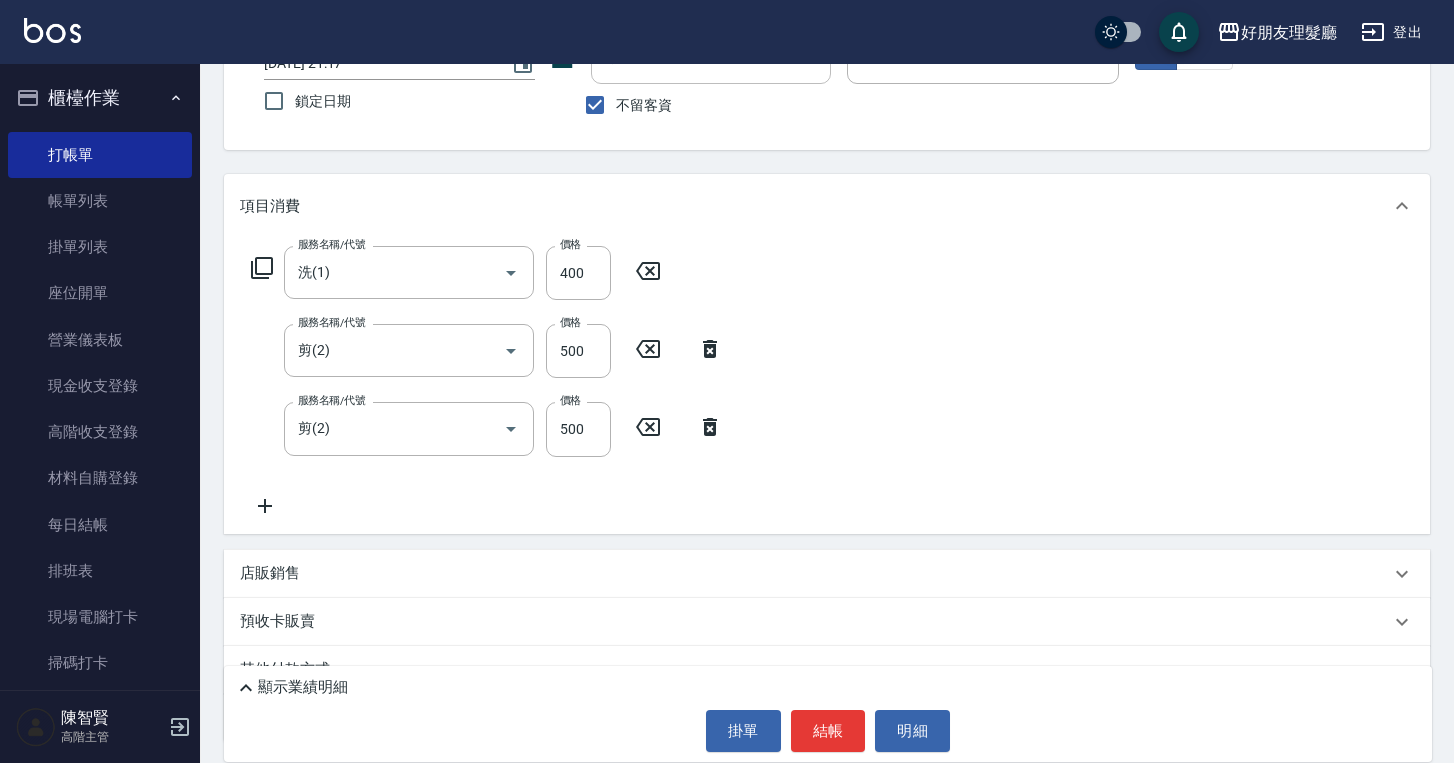 click 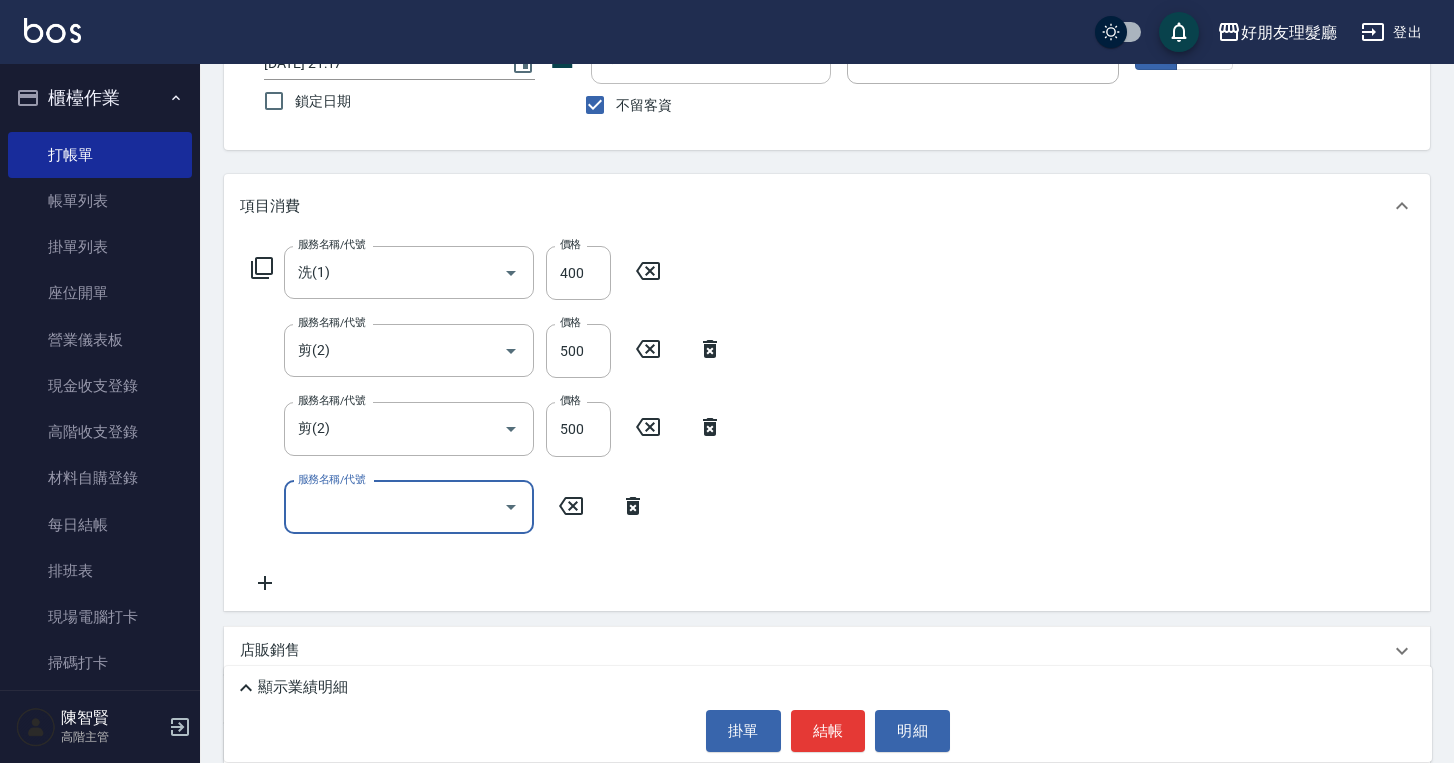click on "服務名稱/代號" at bounding box center (394, 507) 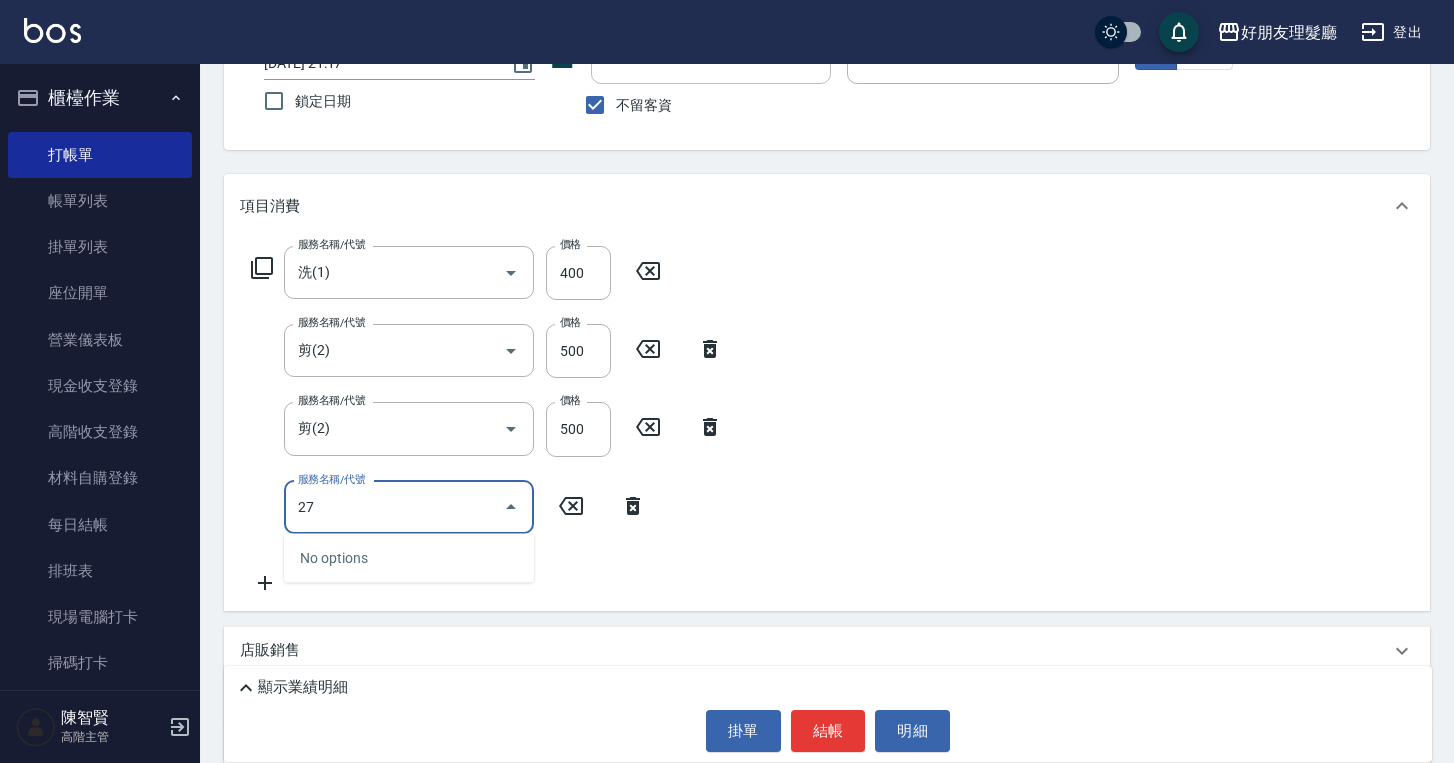 type on "2" 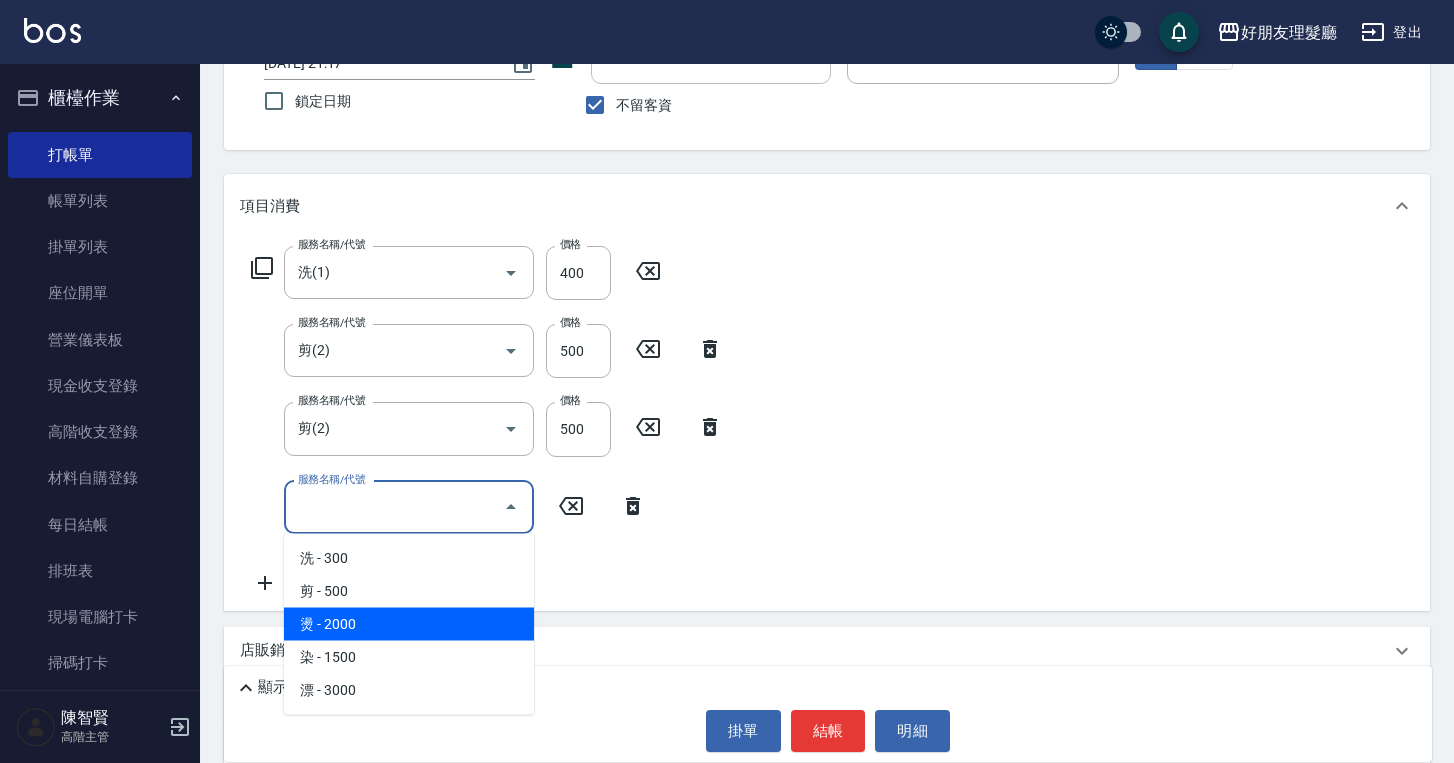 drag, startPoint x: 418, startPoint y: 628, endPoint x: 435, endPoint y: 606, distance: 27.802877 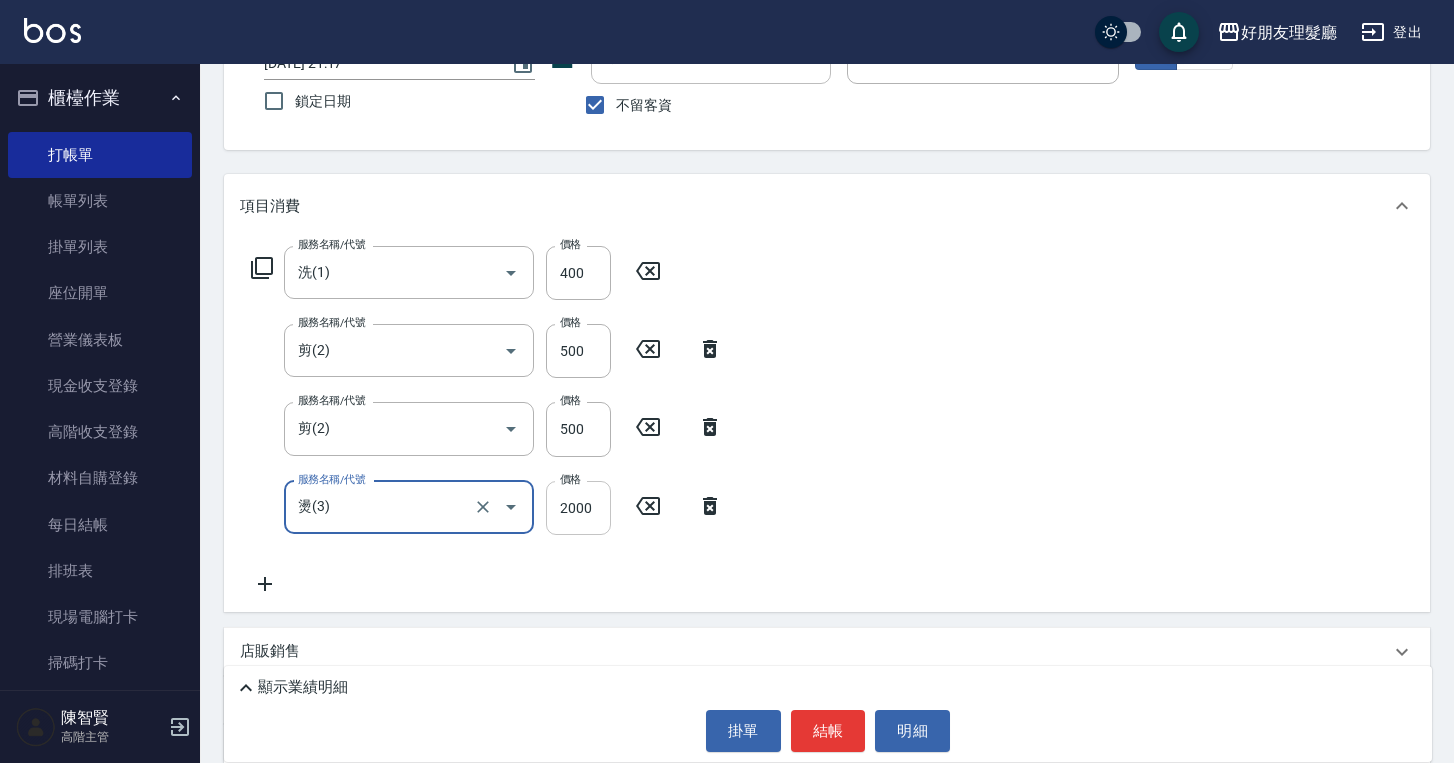 click on "2000" at bounding box center [578, 508] 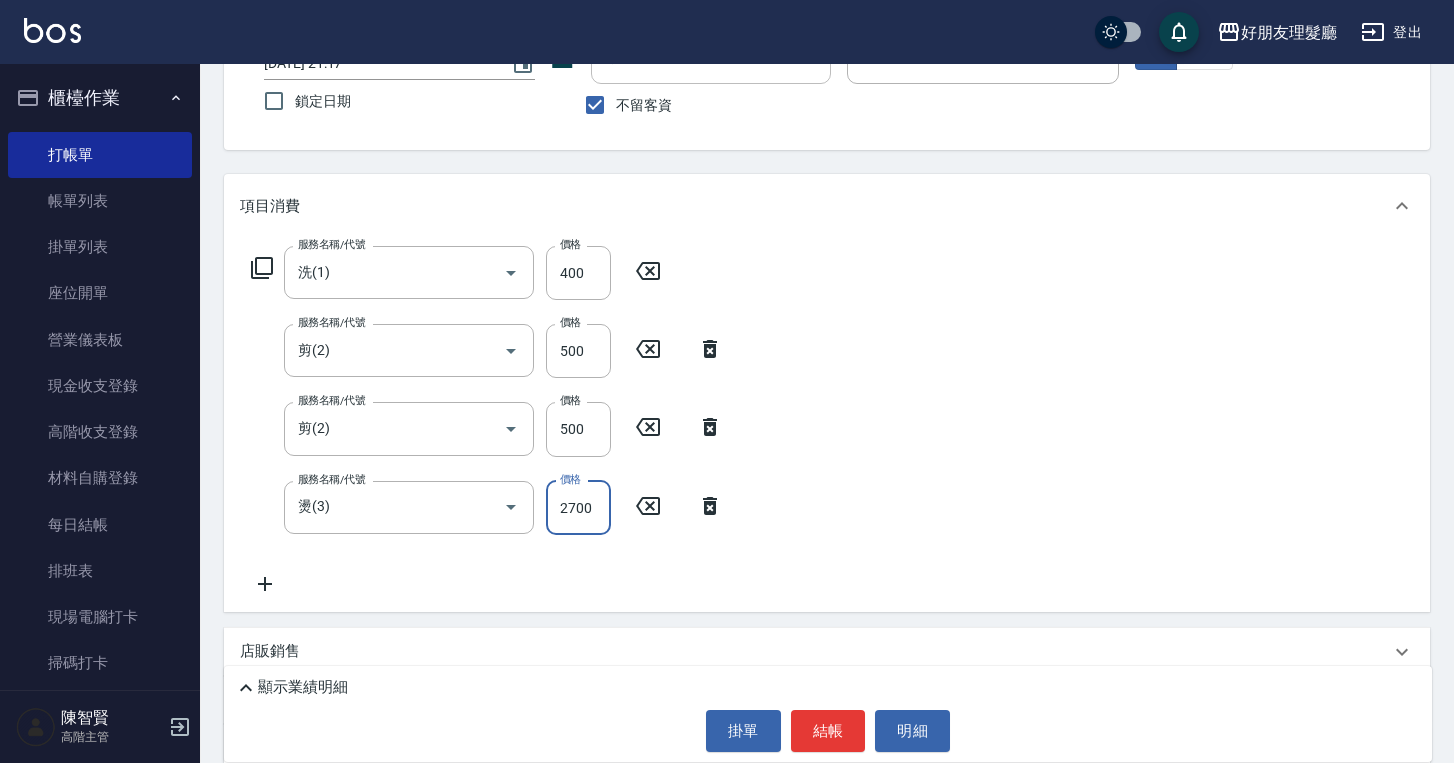 type on "2700" 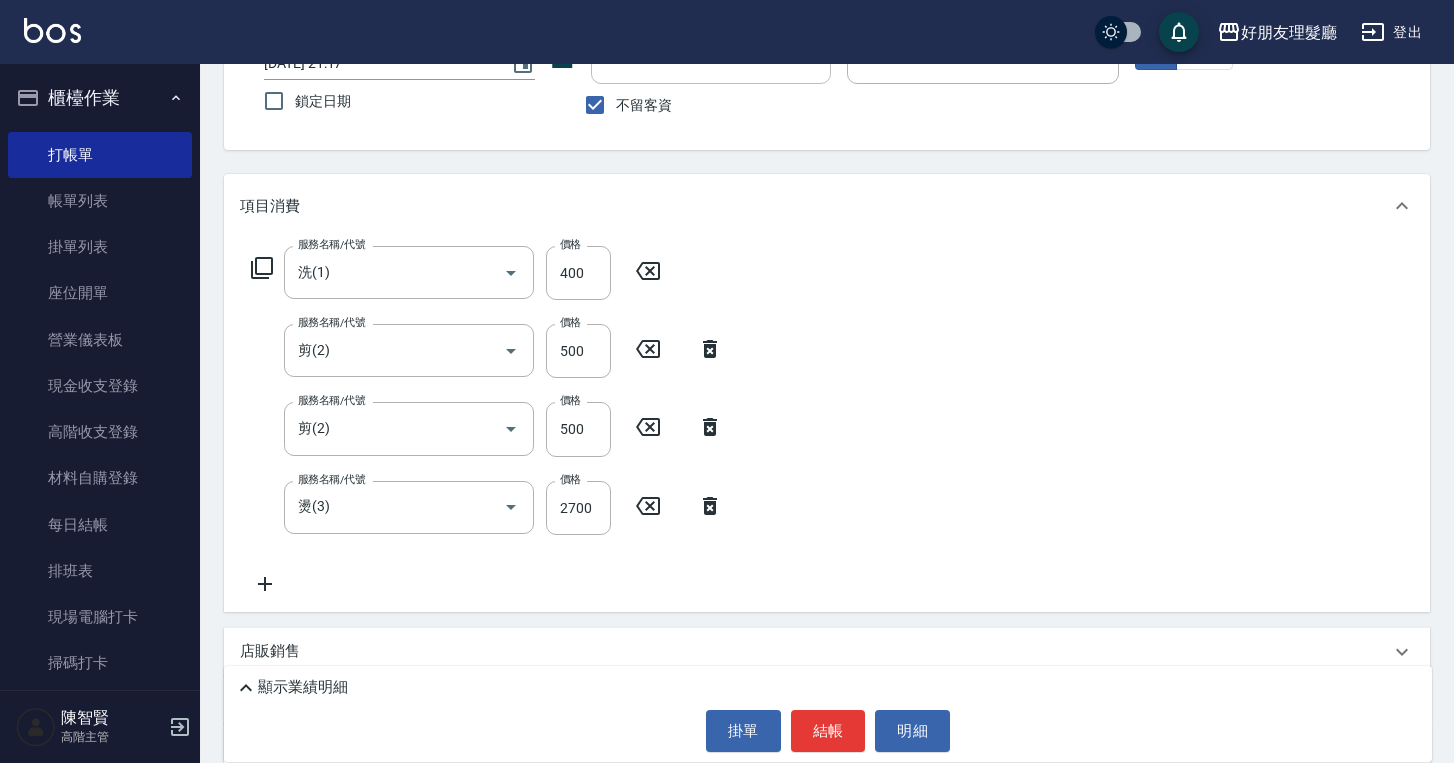 click 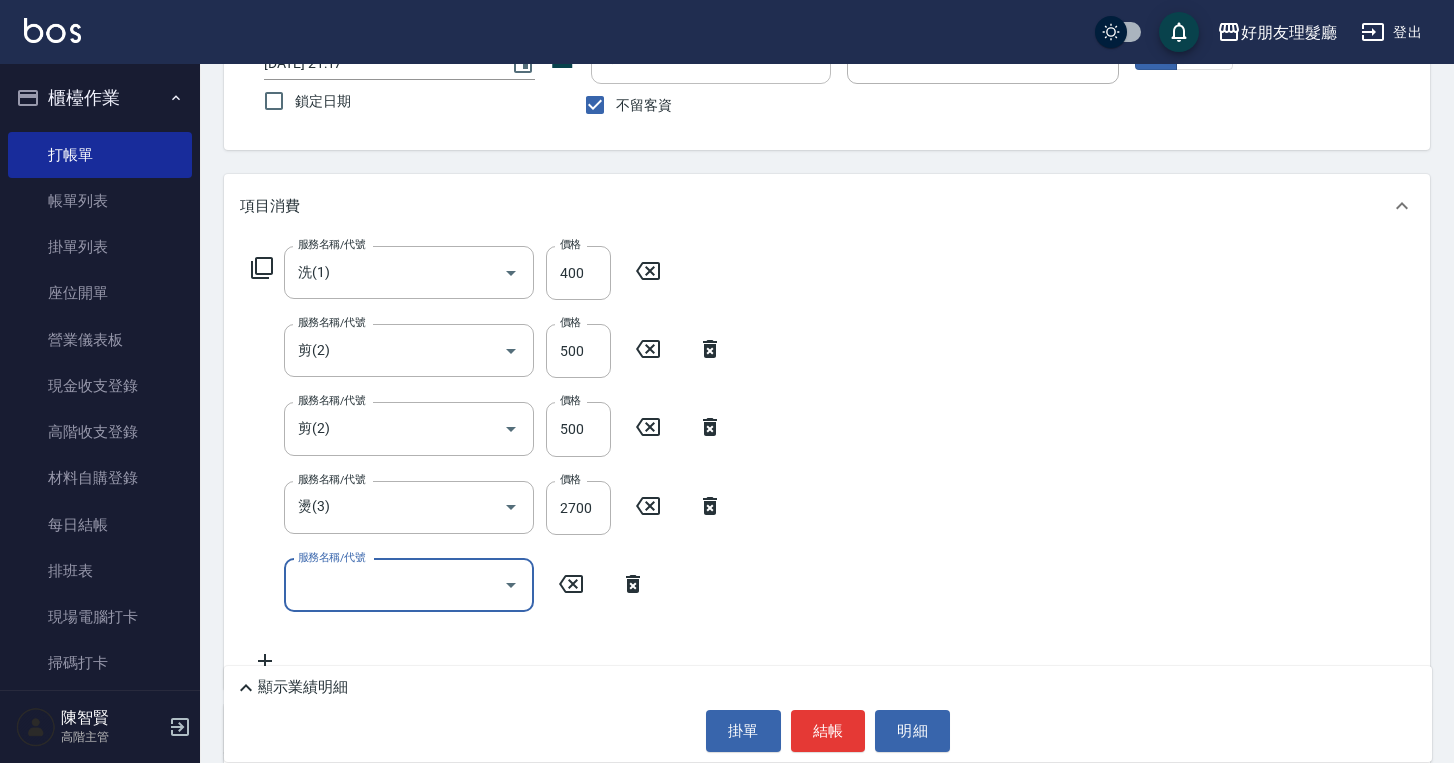 click on "服務名稱/代號" at bounding box center (394, 585) 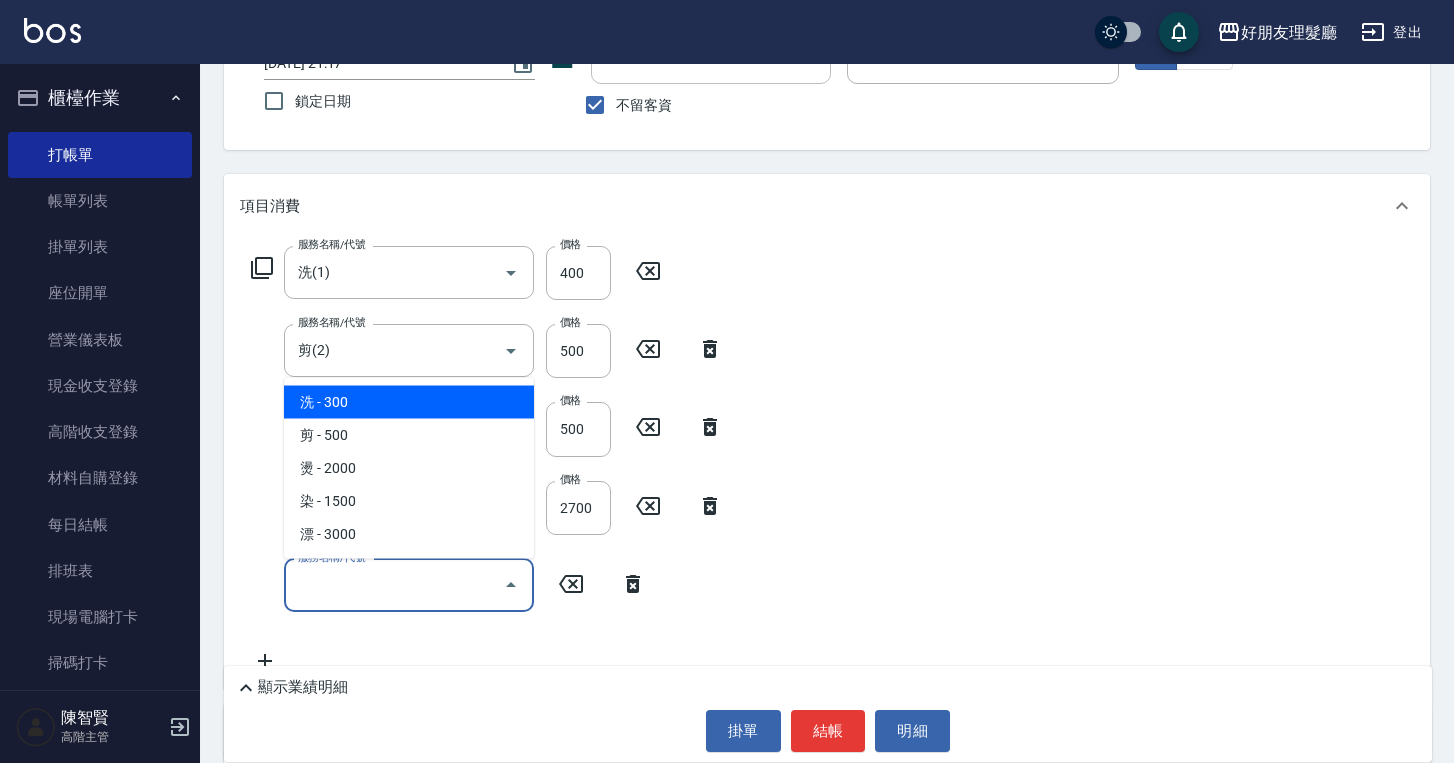 click on "洗 - 300" at bounding box center (409, 402) 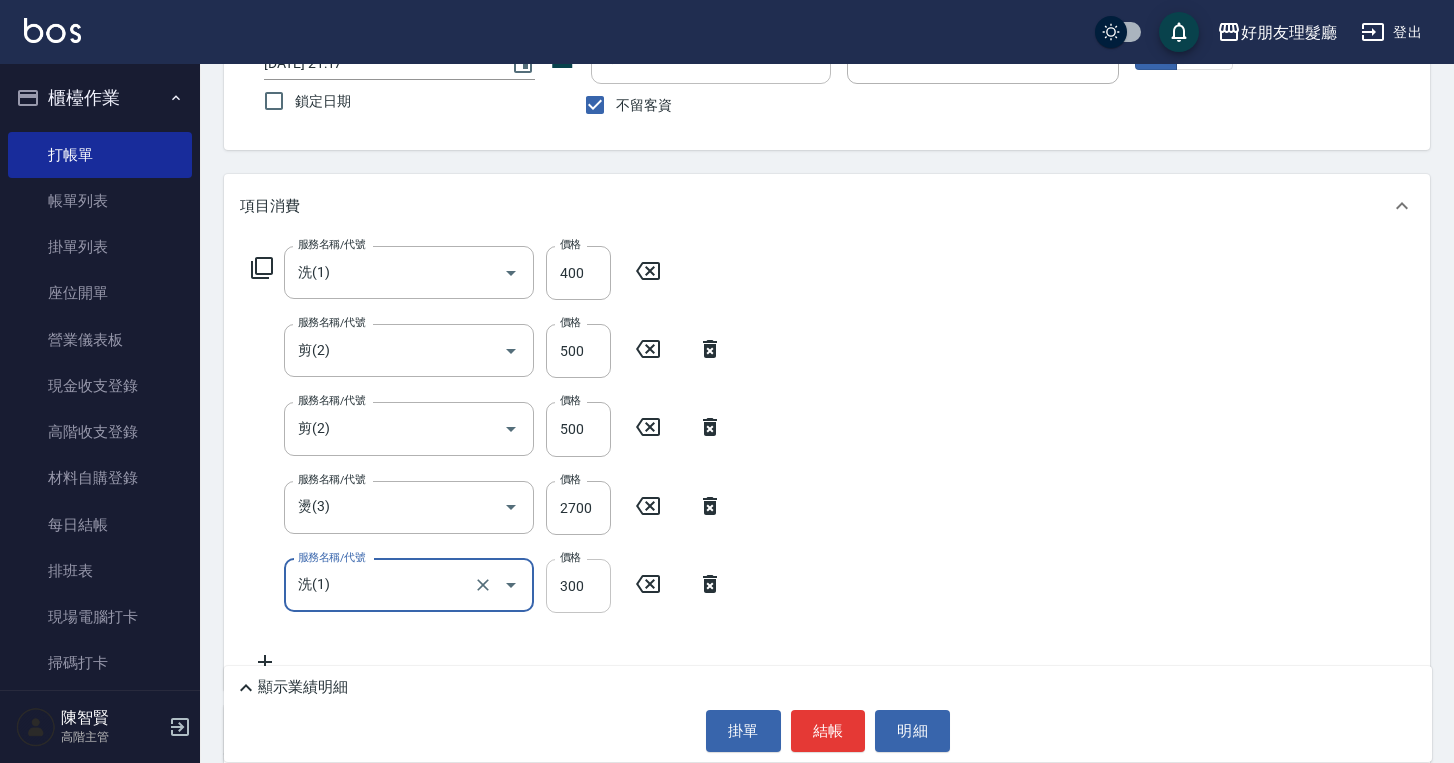 click on "300" at bounding box center [578, 586] 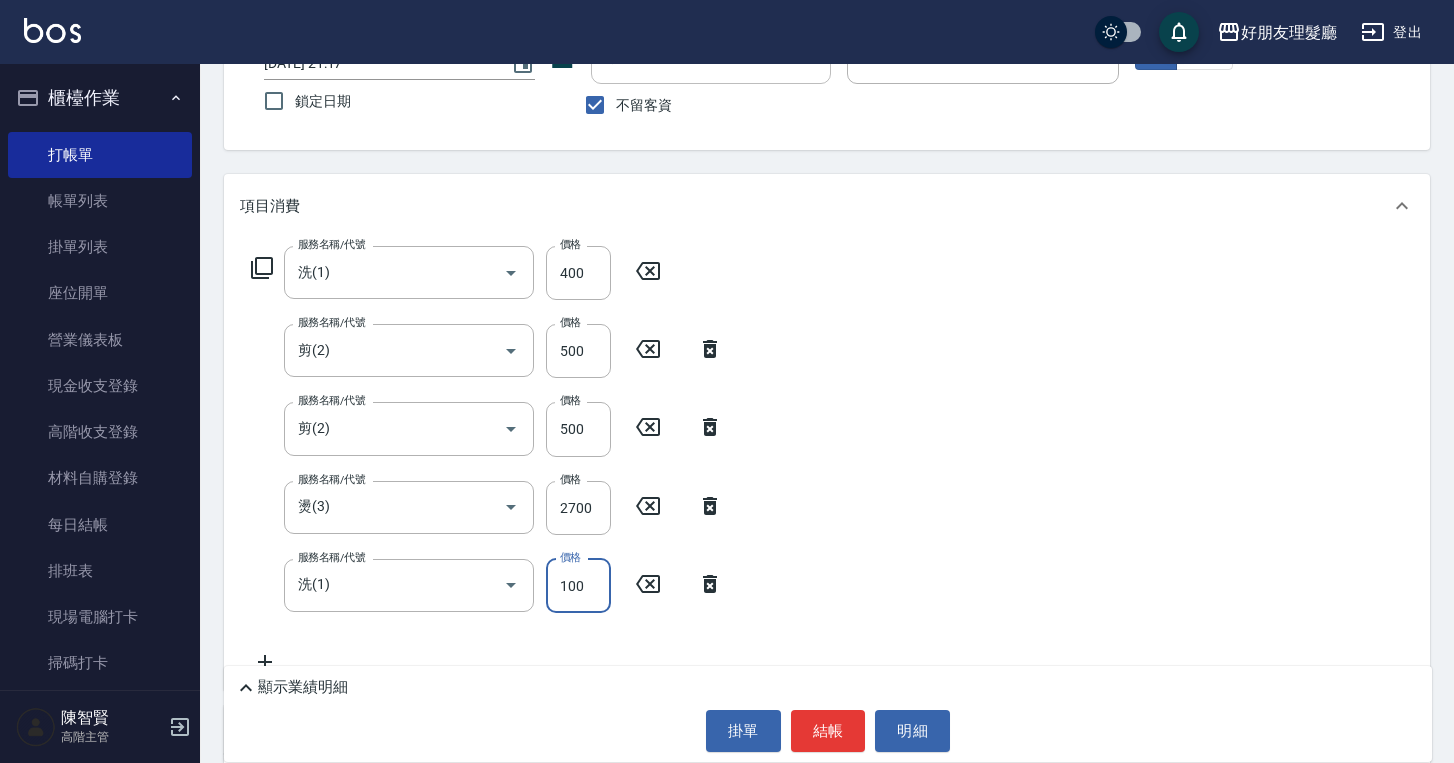 type on "100" 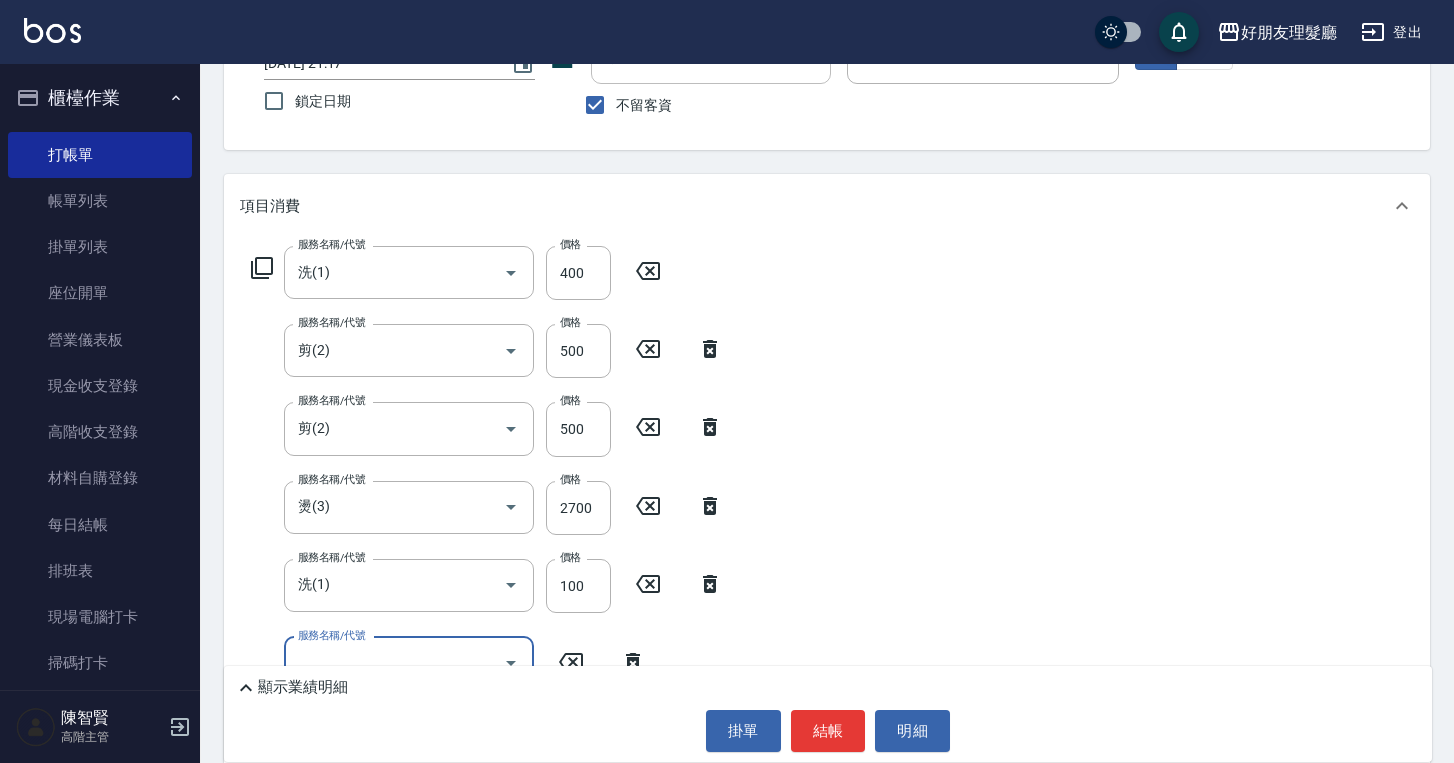 click on "服務名稱/代號" at bounding box center (409, 663) 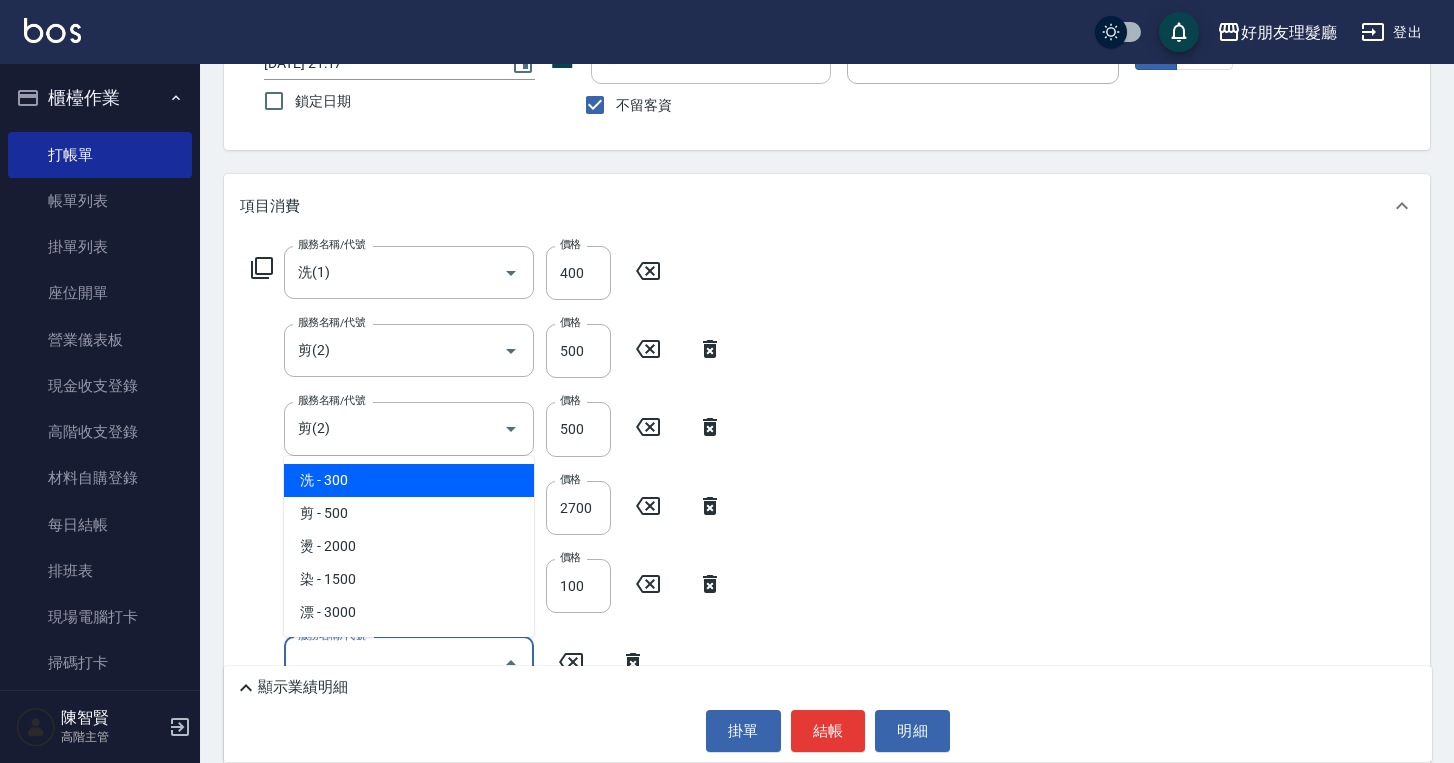 click on "洗 - 300" at bounding box center [409, 480] 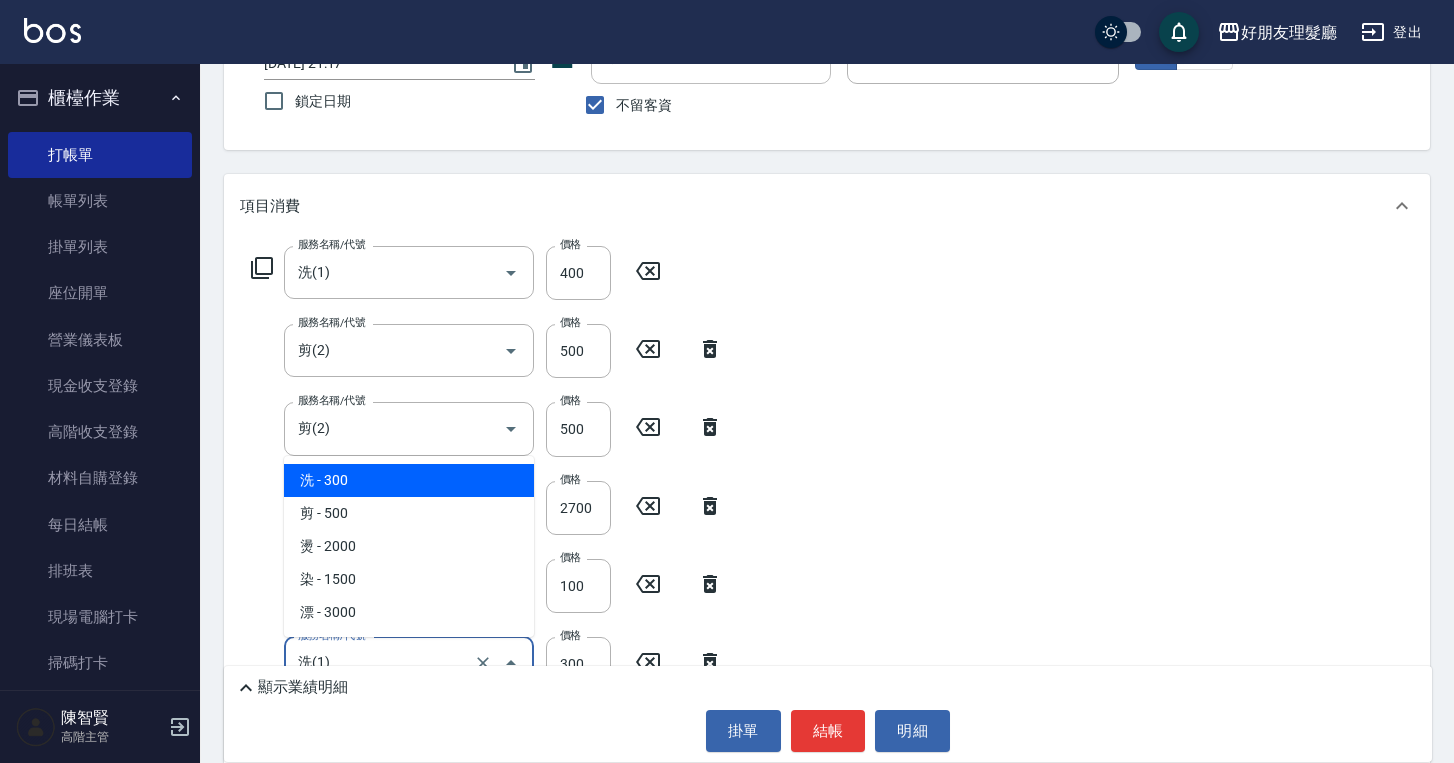 click on "洗(1)" at bounding box center (381, 663) 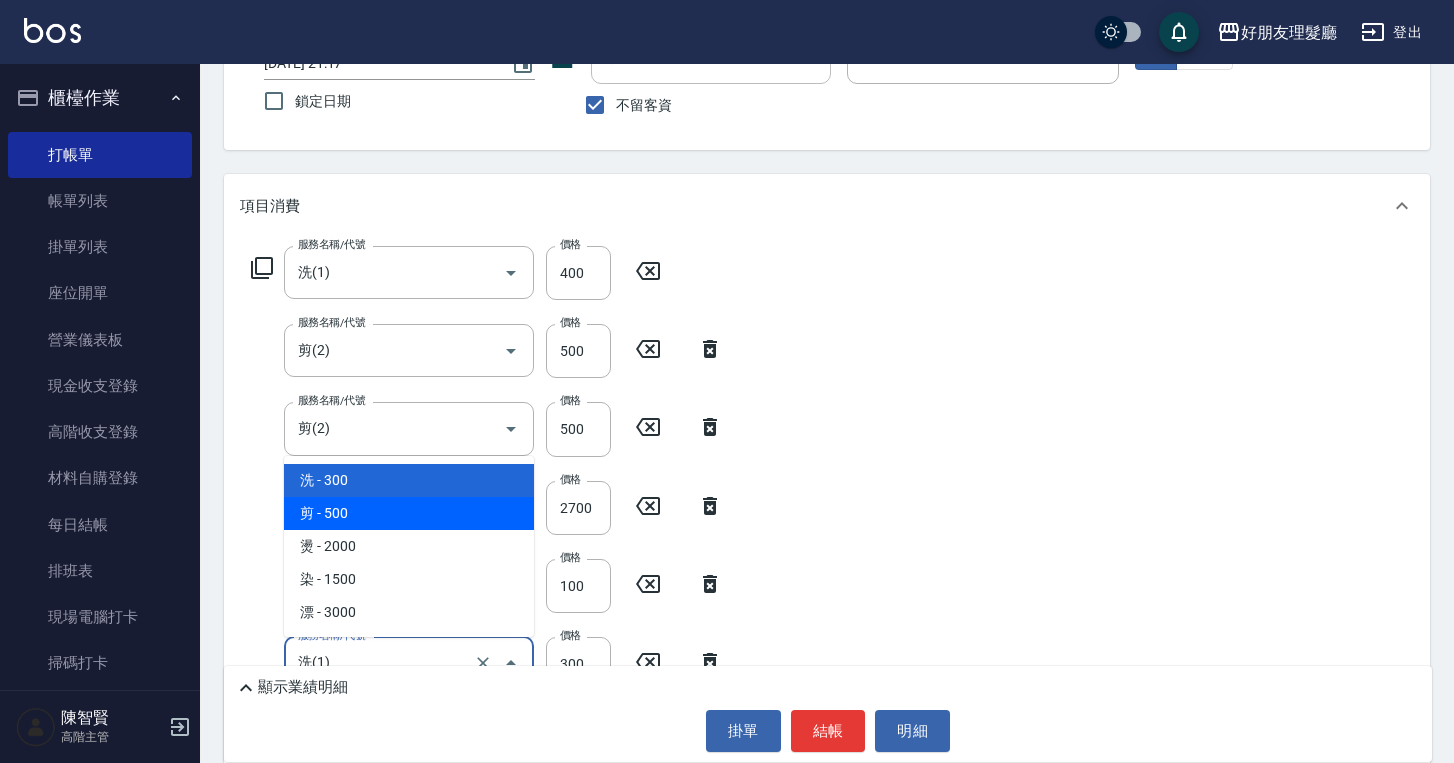 click on "剪 - 500" at bounding box center (409, 513) 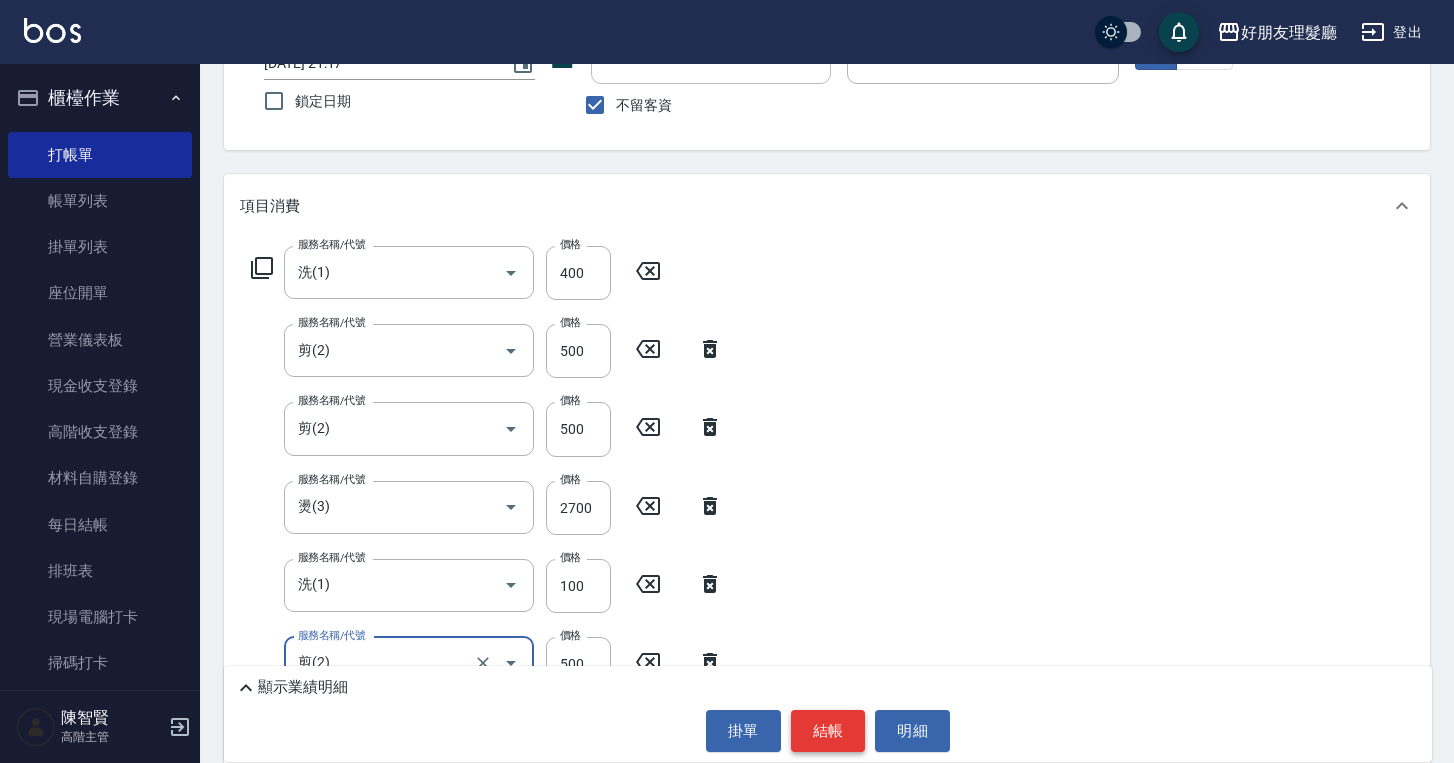 click on "結帳" at bounding box center (828, 731) 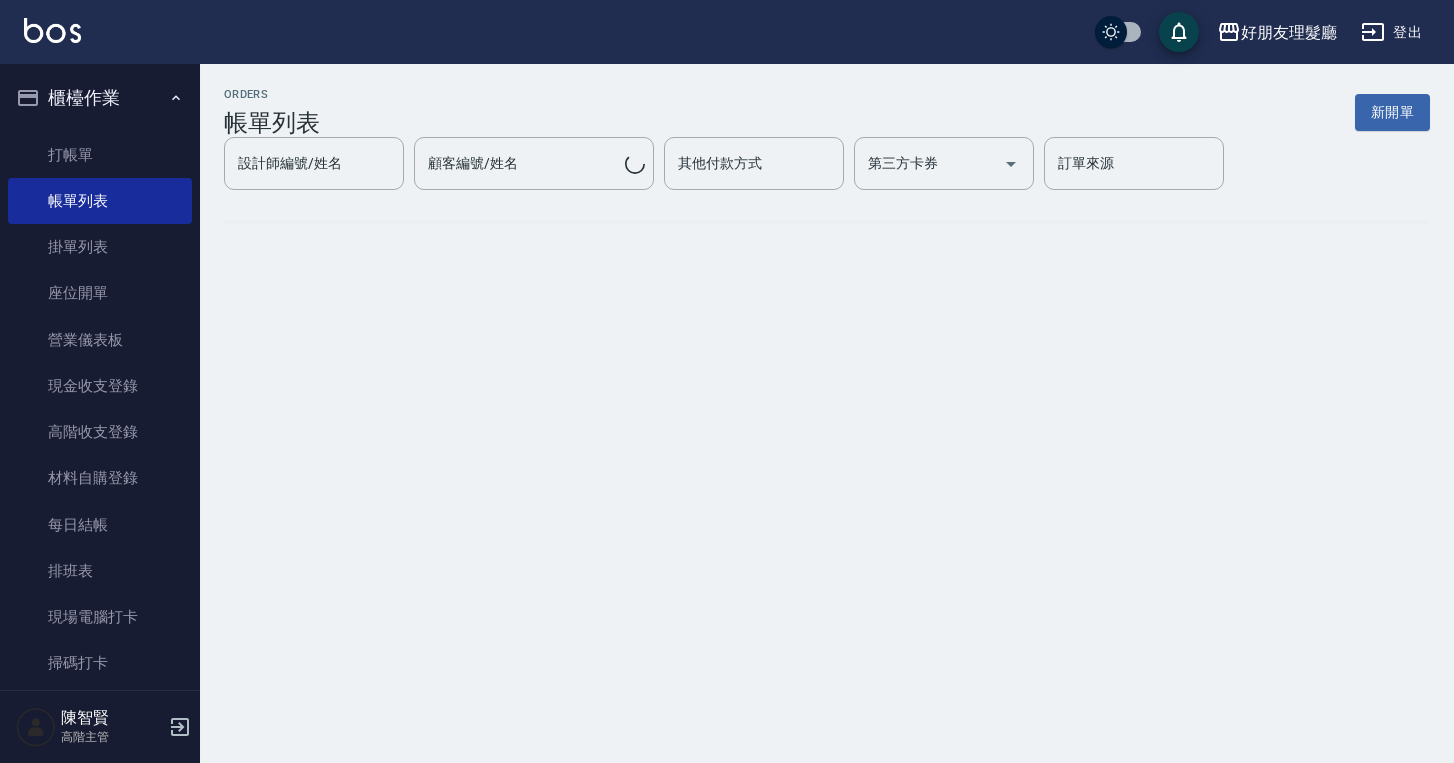 scroll, scrollTop: 0, scrollLeft: 0, axis: both 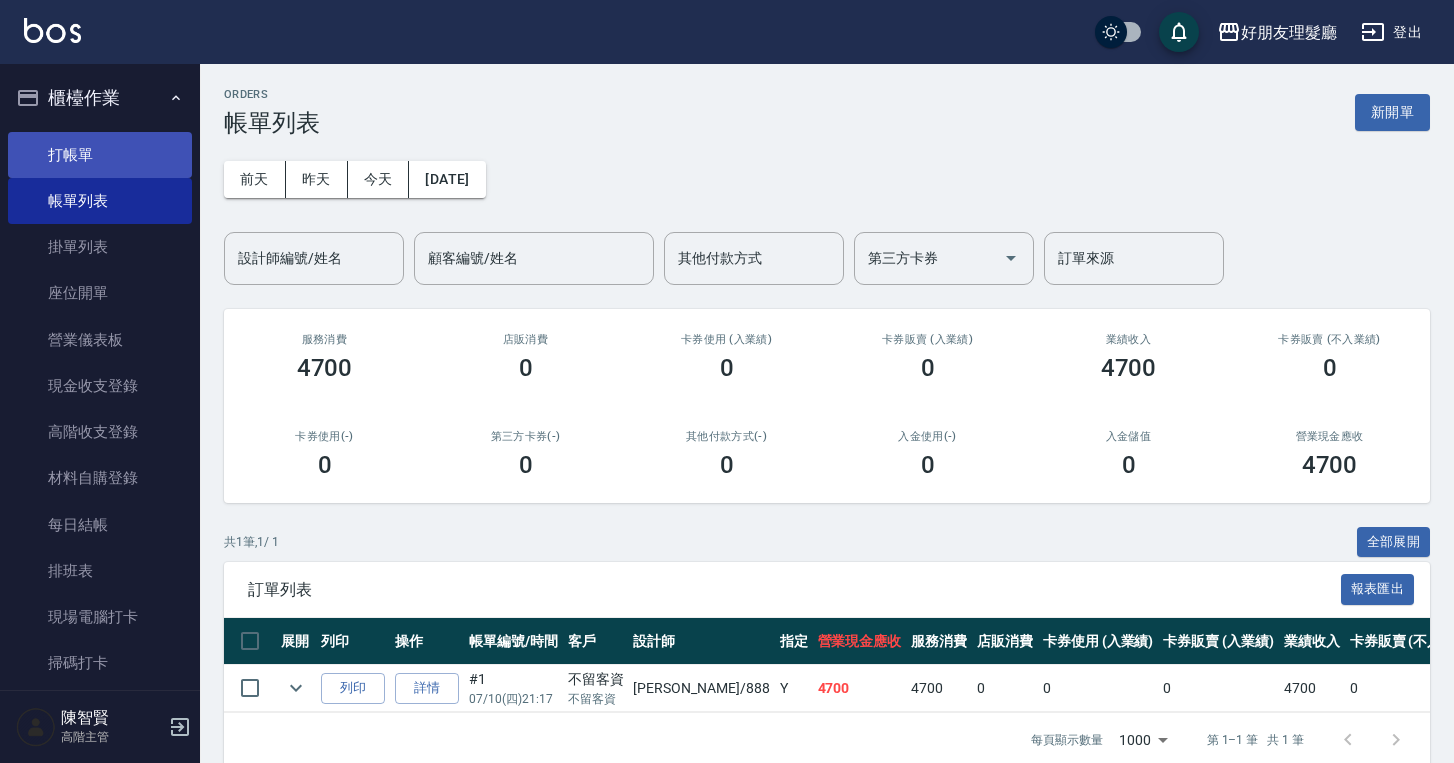 click on "打帳單" at bounding box center (100, 155) 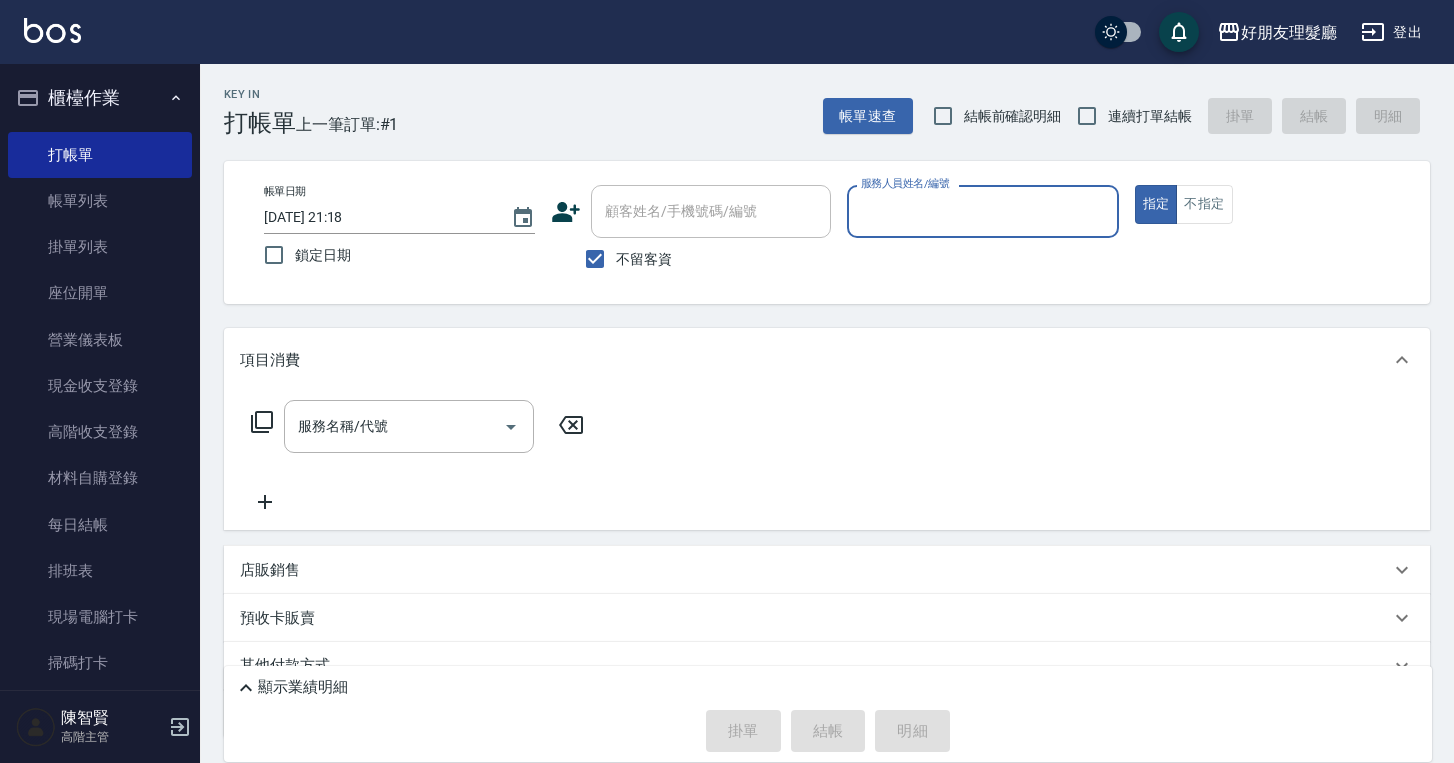 click on "服務人員姓名/編號" at bounding box center [982, 211] 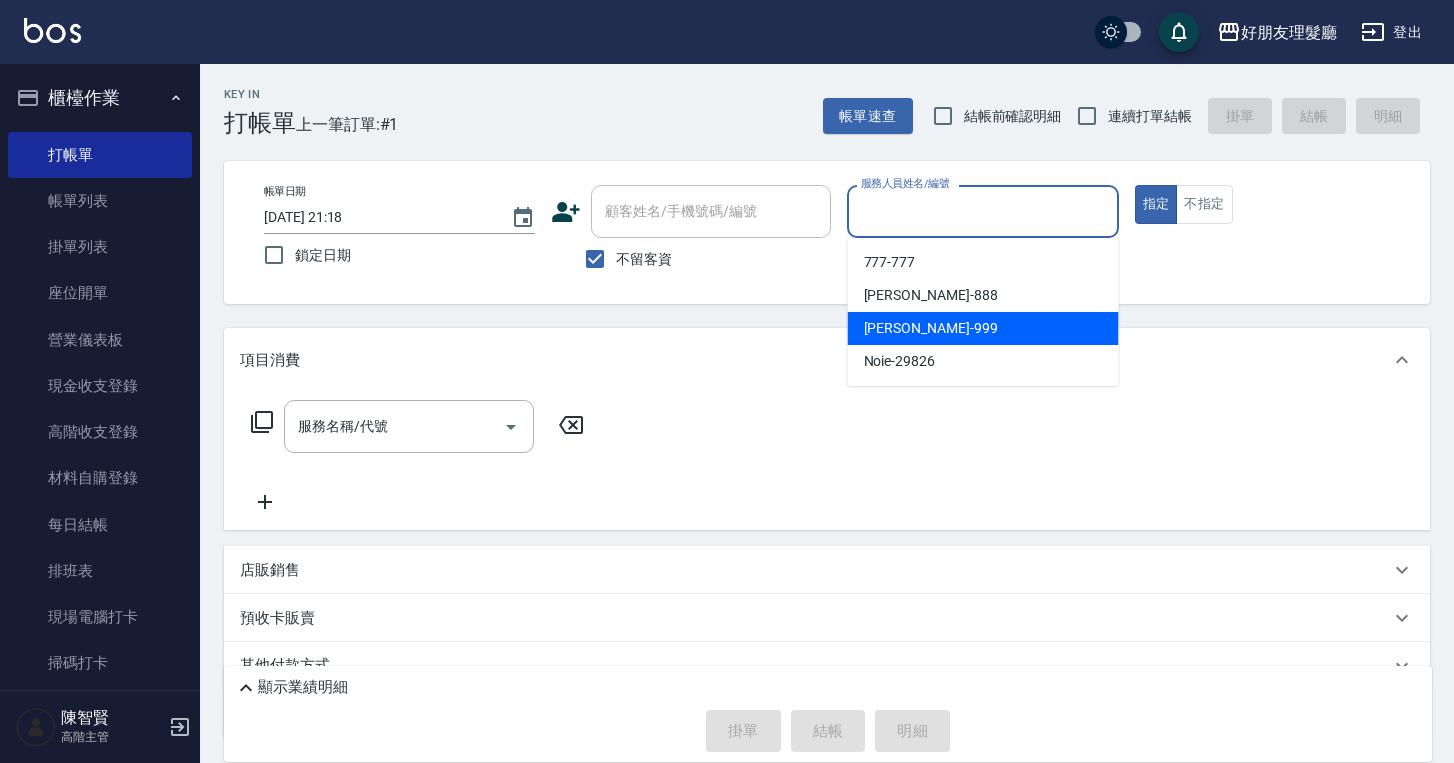 click on "[PERSON_NAME] -999" at bounding box center (983, 328) 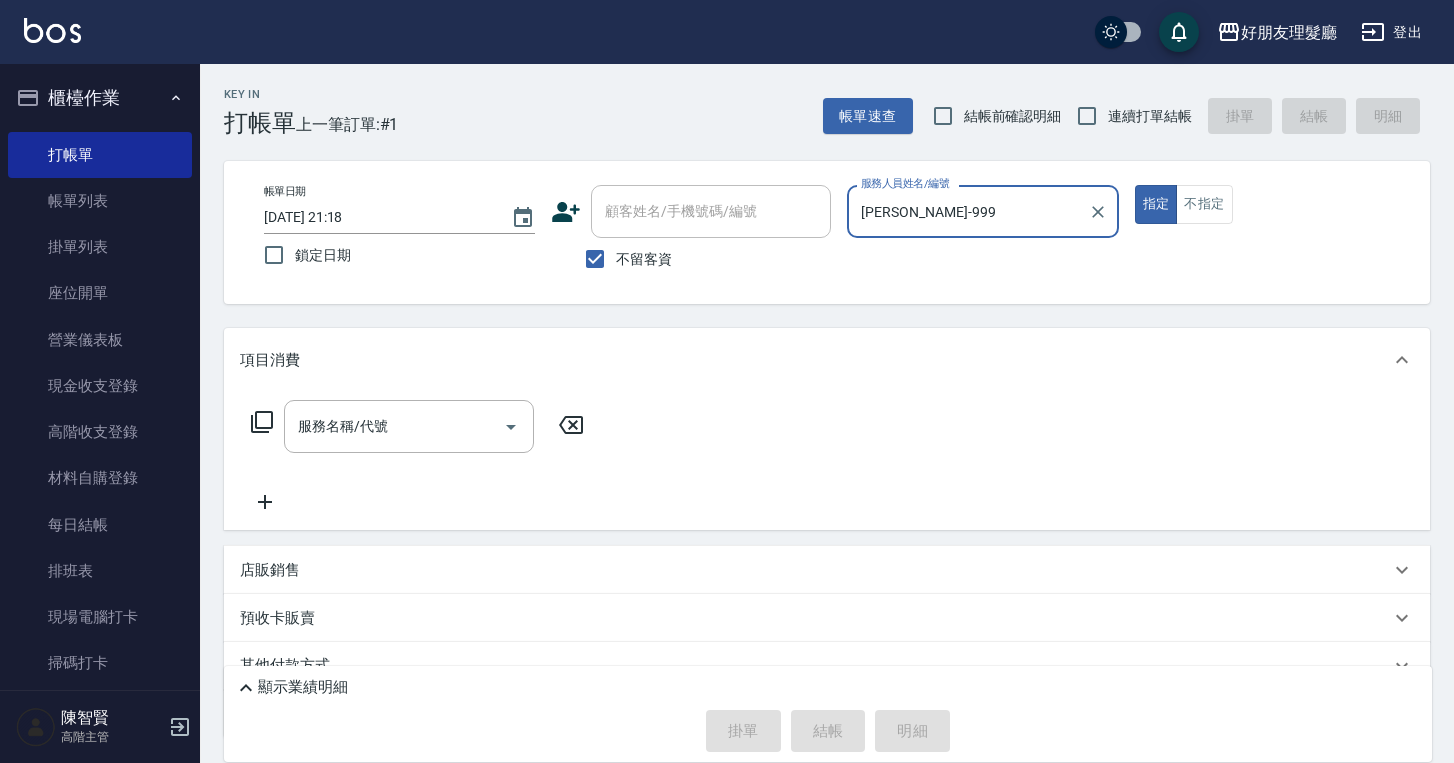 click on "服務名稱/代號 服務名稱/代號" at bounding box center [409, 426] 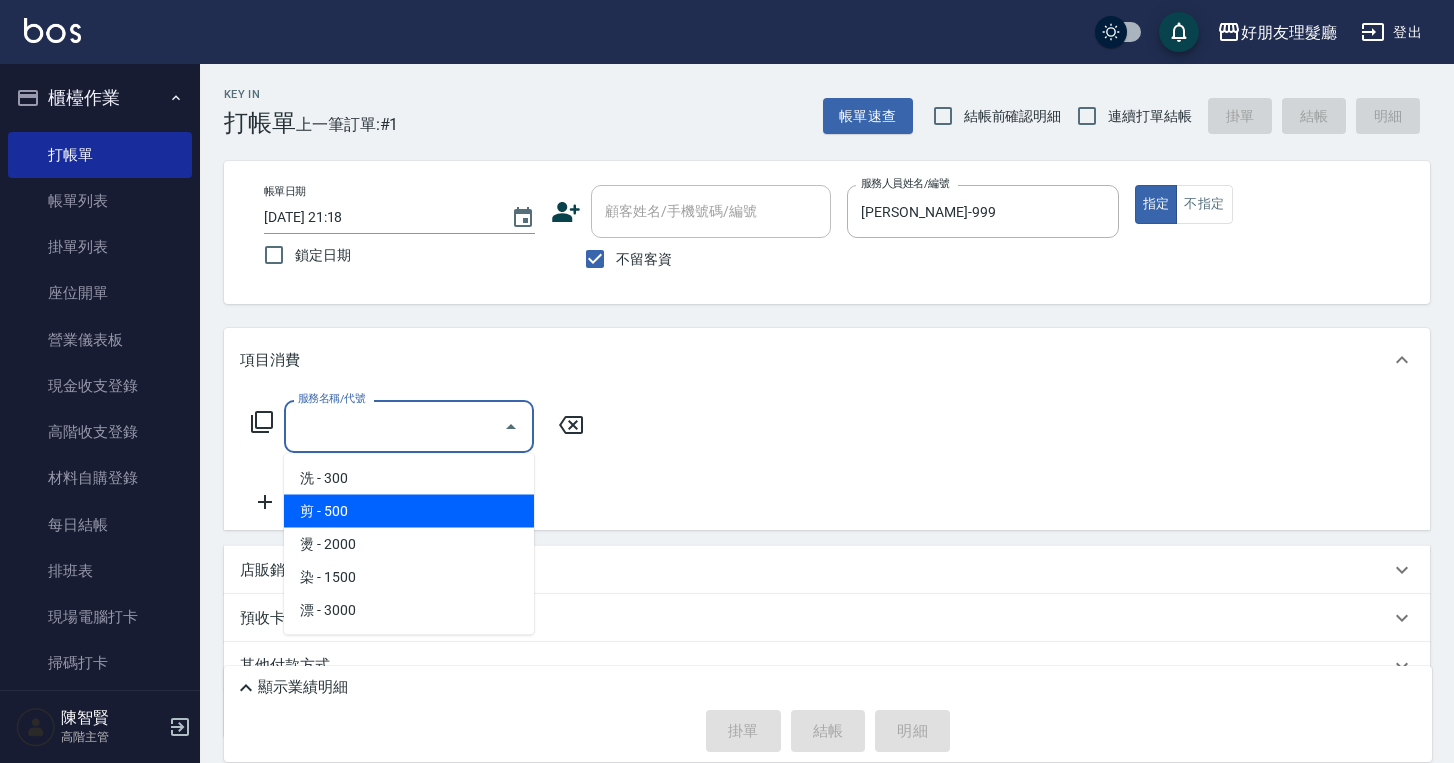 drag, startPoint x: 355, startPoint y: 500, endPoint x: 501, endPoint y: 453, distance: 153.37862 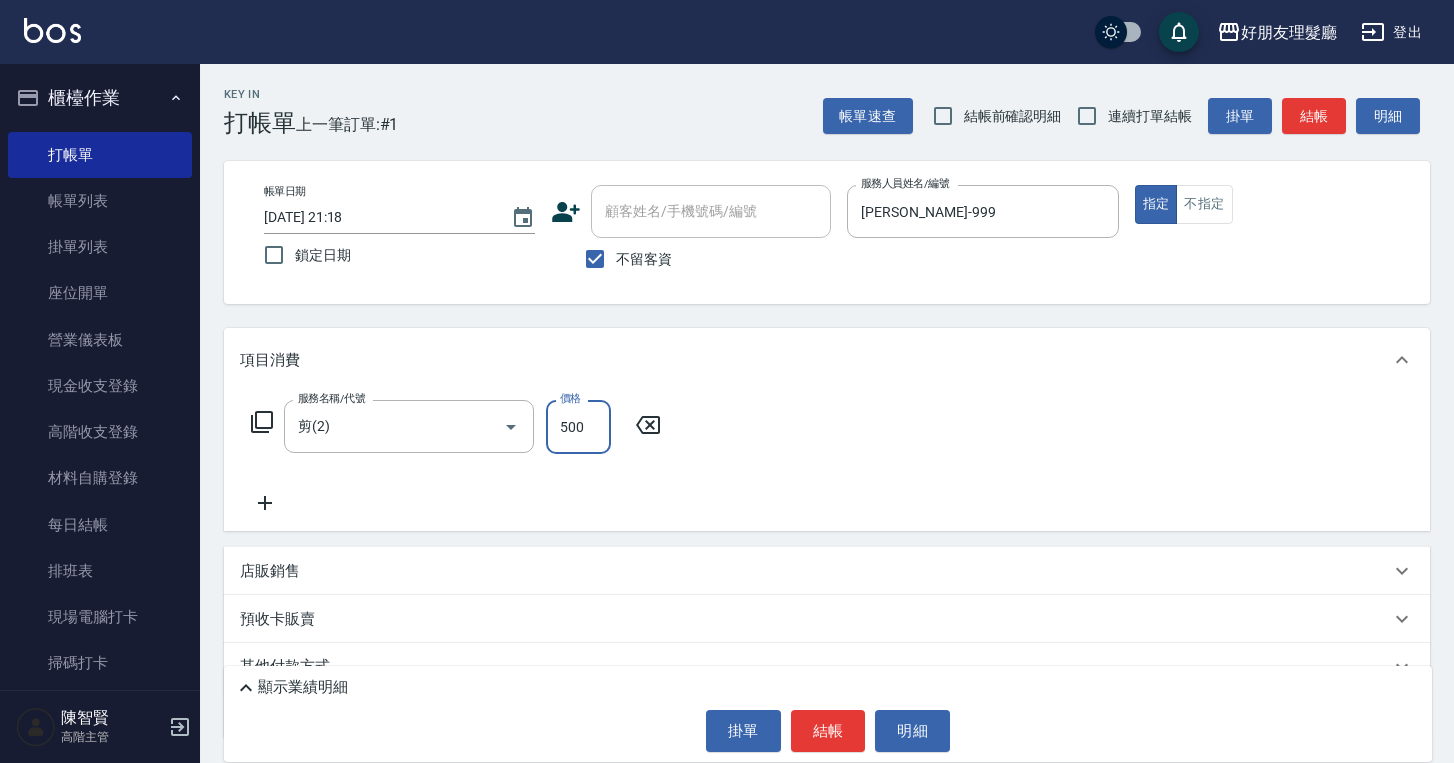 click on "500" at bounding box center (578, 427) 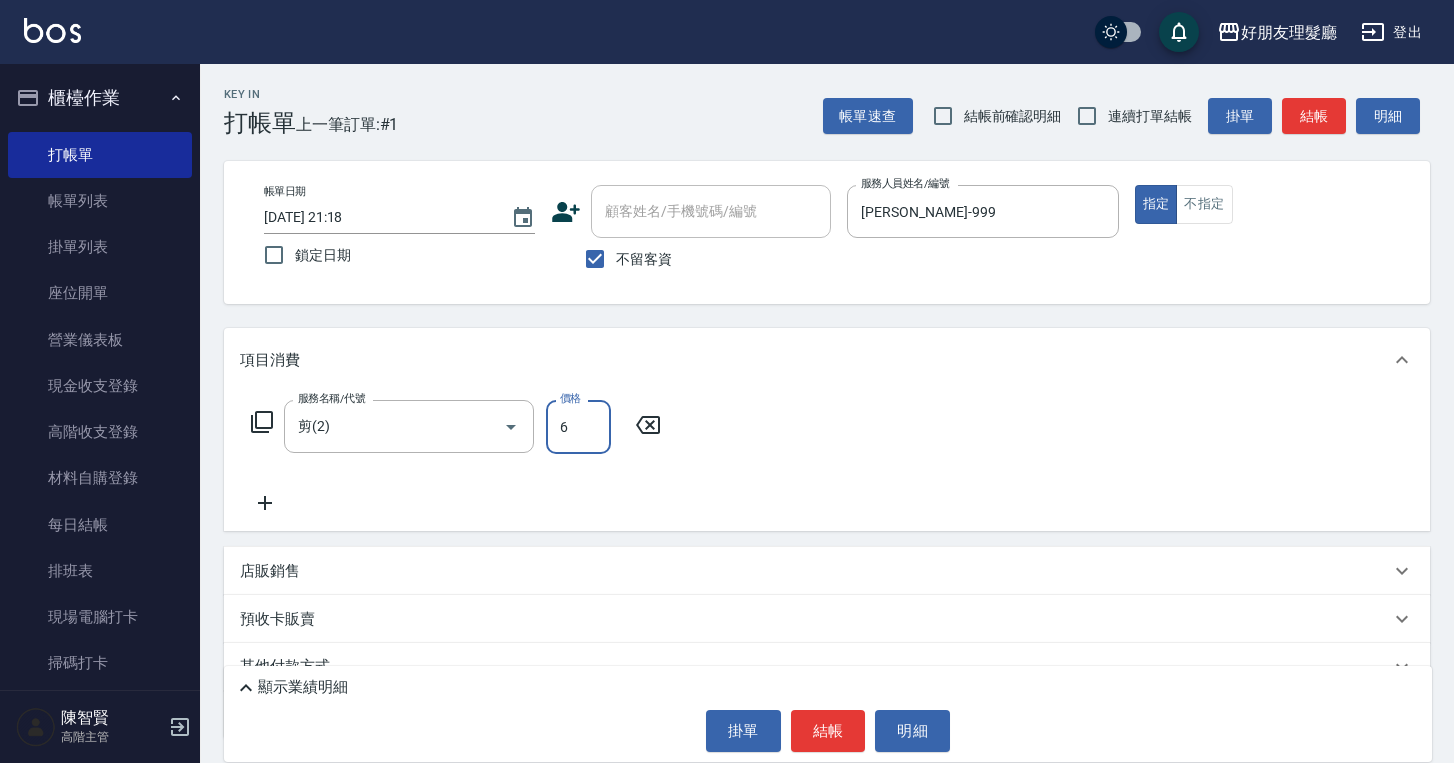 type on "600" 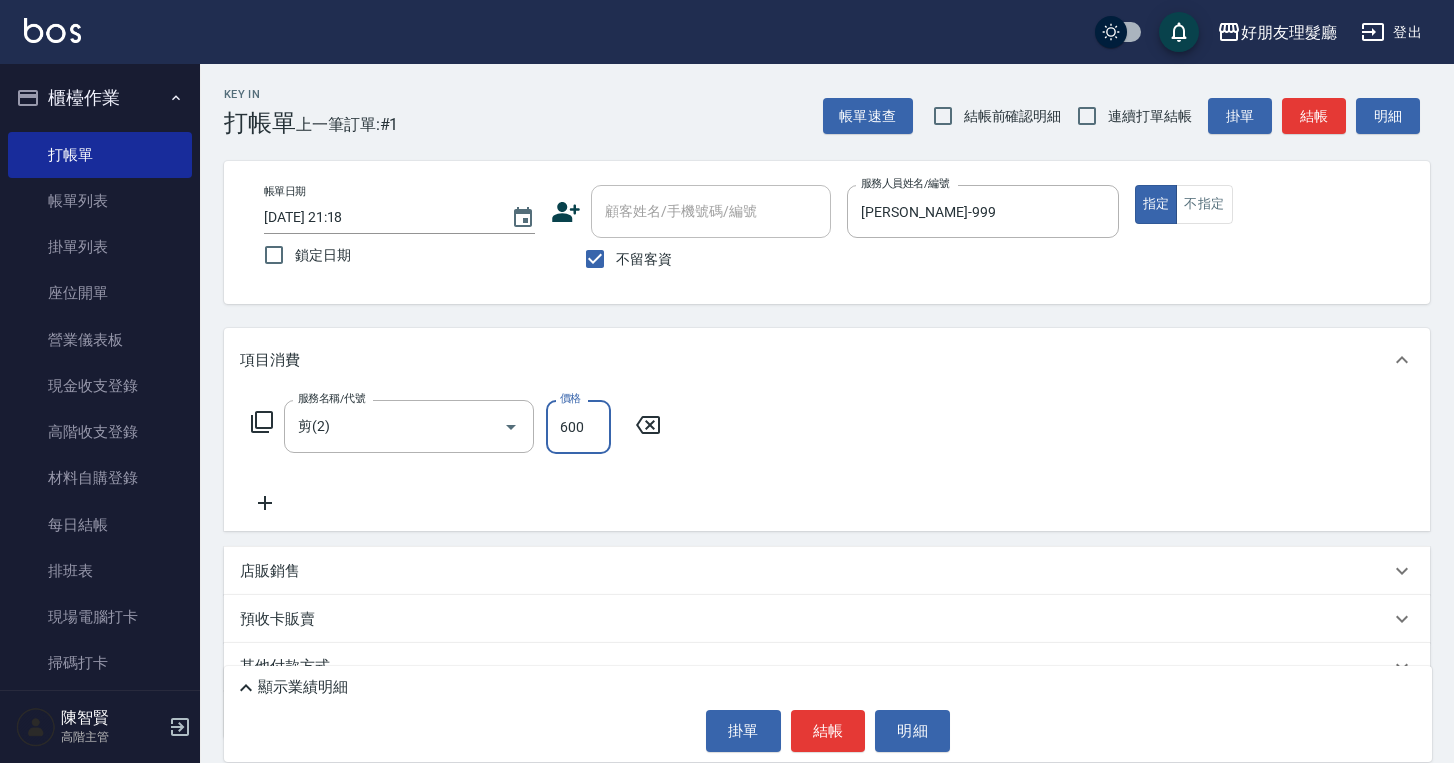 click 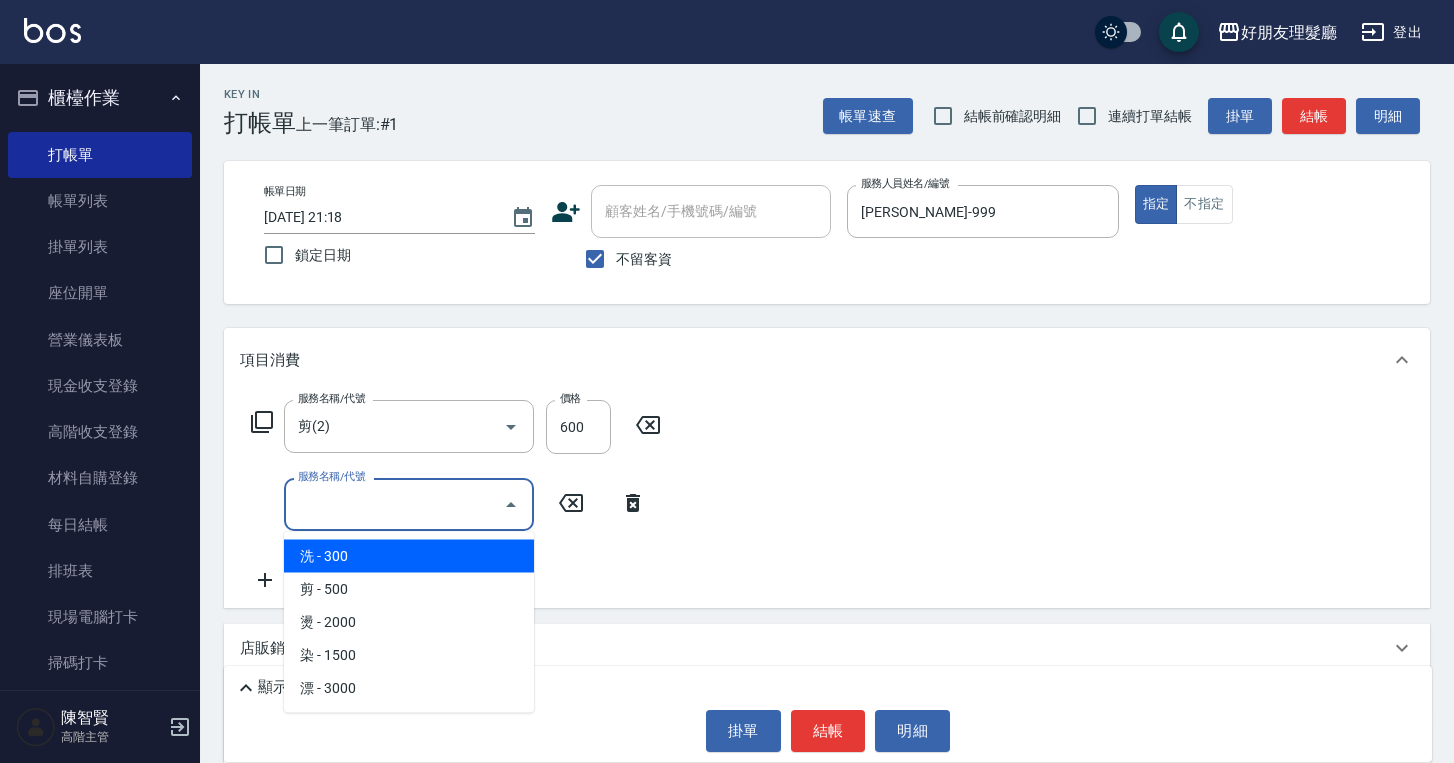 click on "服務名稱/代號" at bounding box center (394, 504) 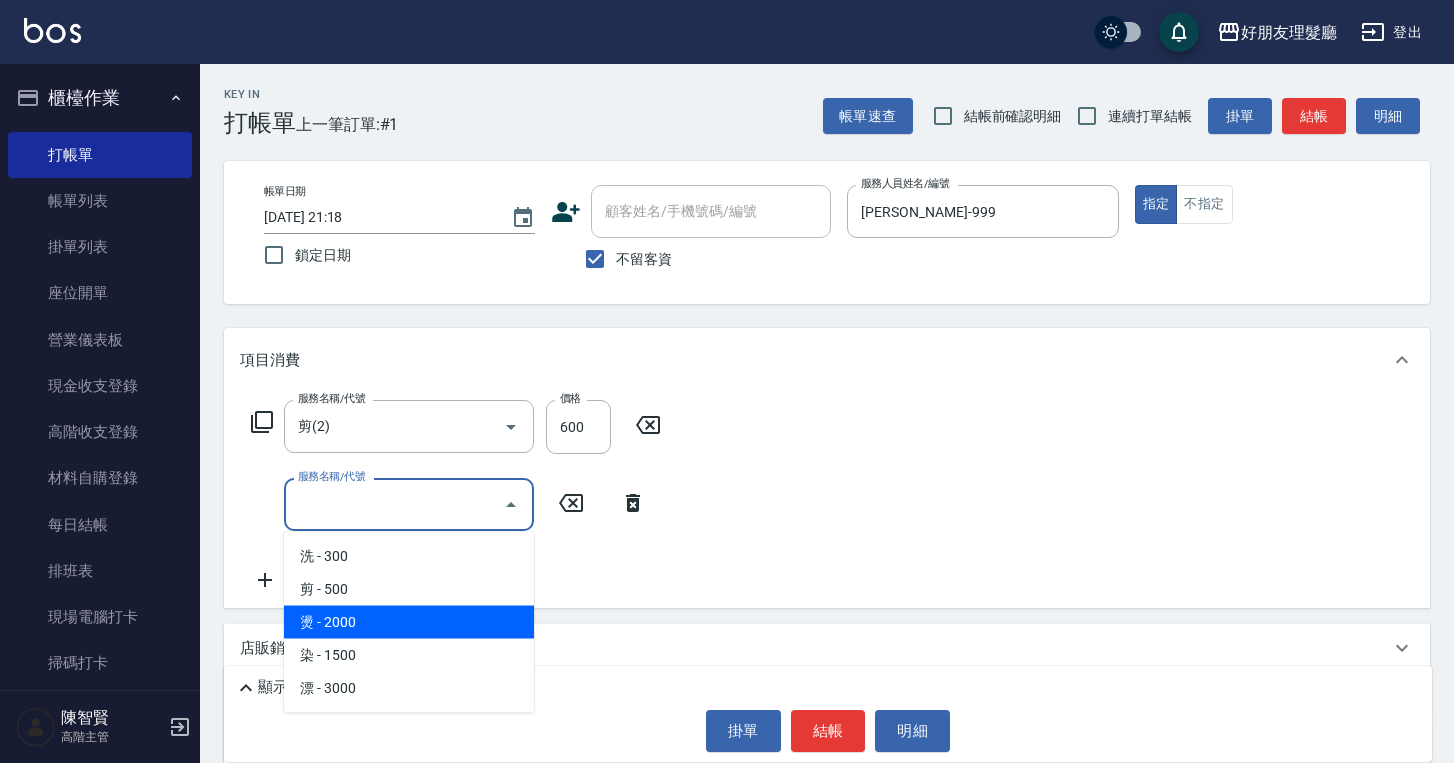 click on "燙 - 2000" at bounding box center (409, 622) 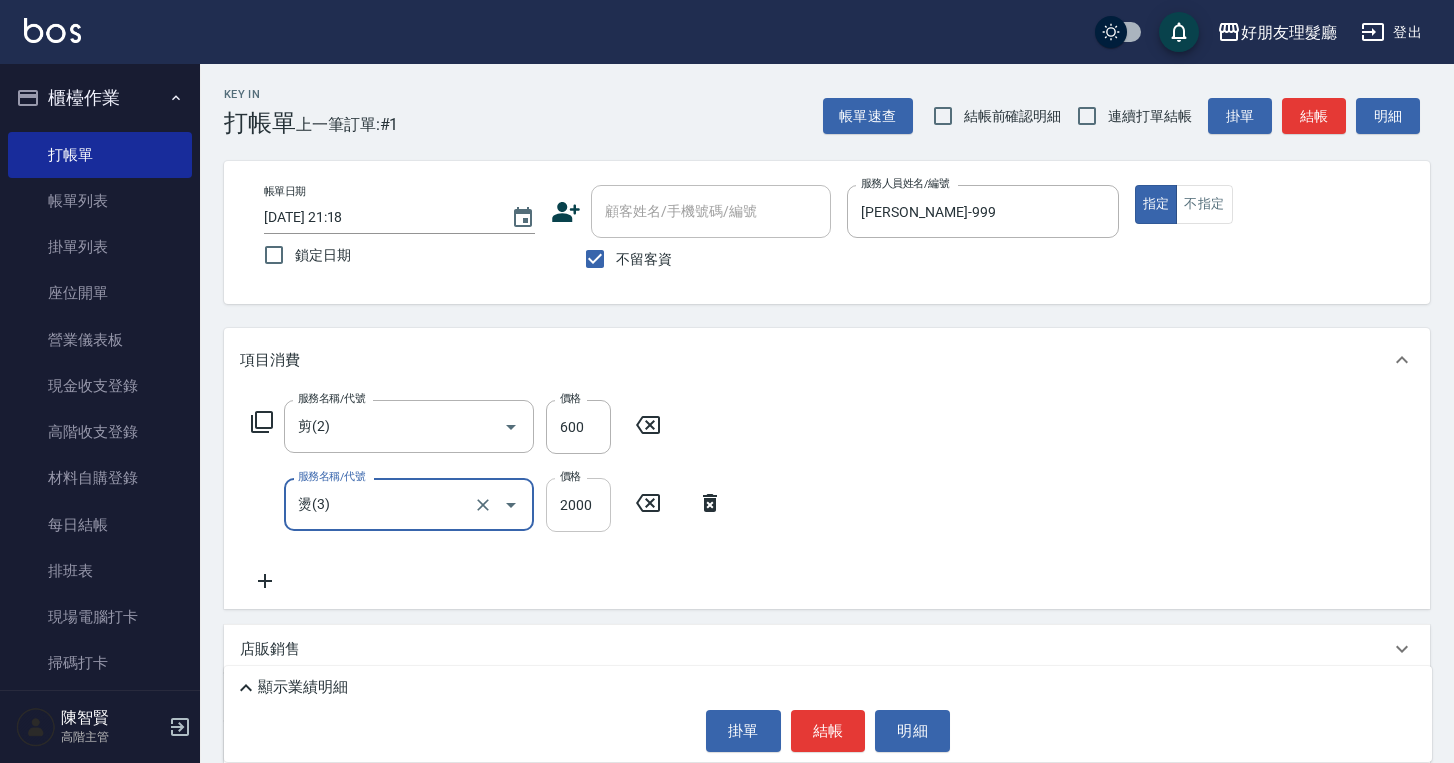 click on "2000" at bounding box center [578, 505] 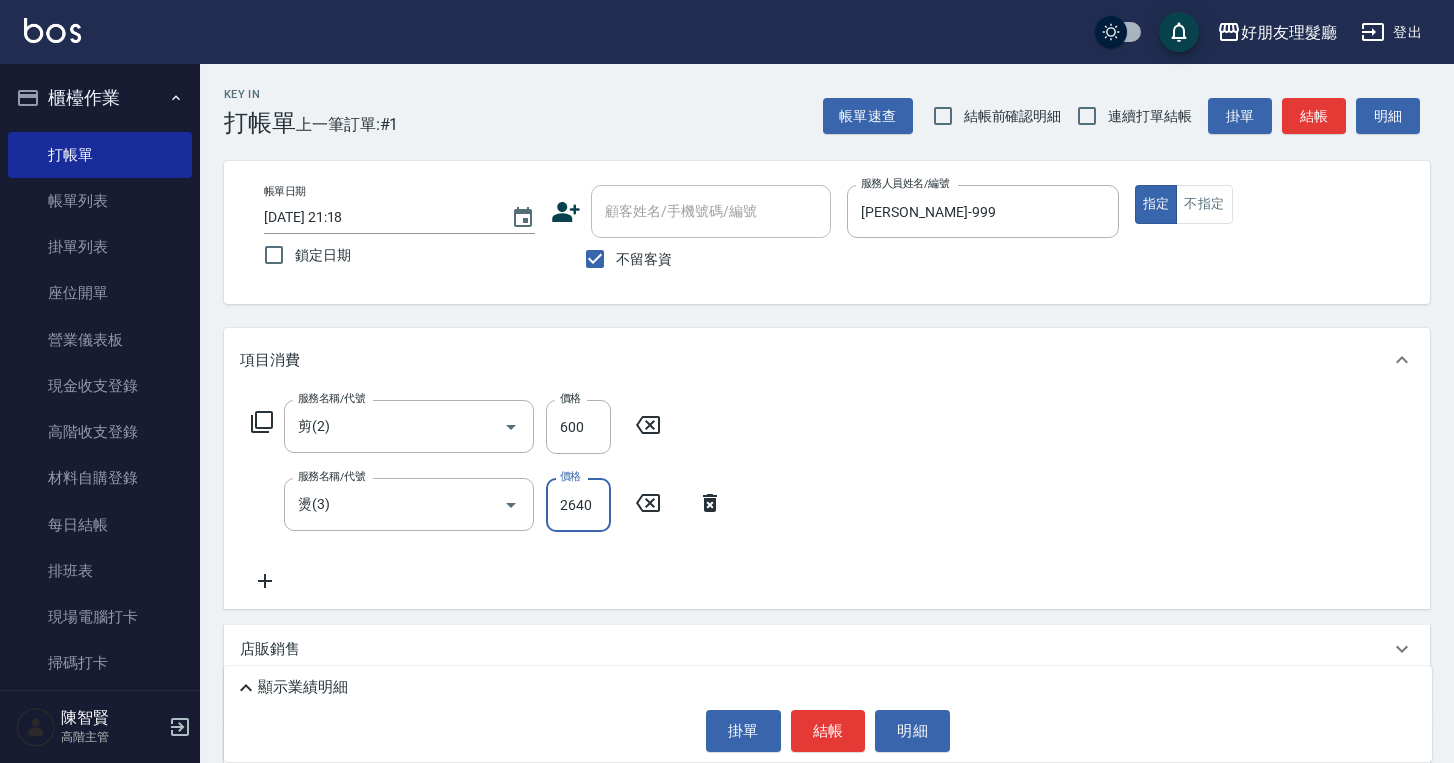 type on "2640" 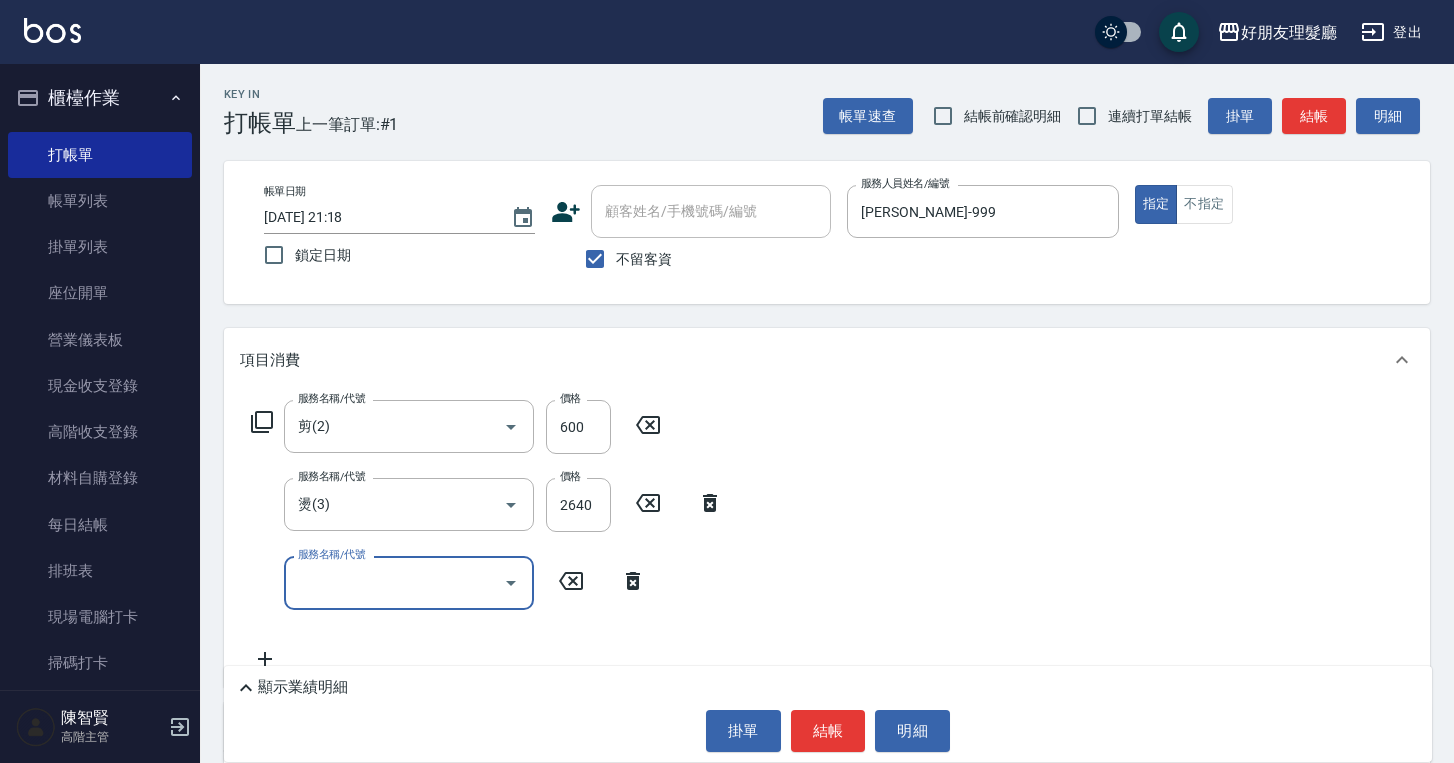 click on "服務名稱/代號" at bounding box center (394, 582) 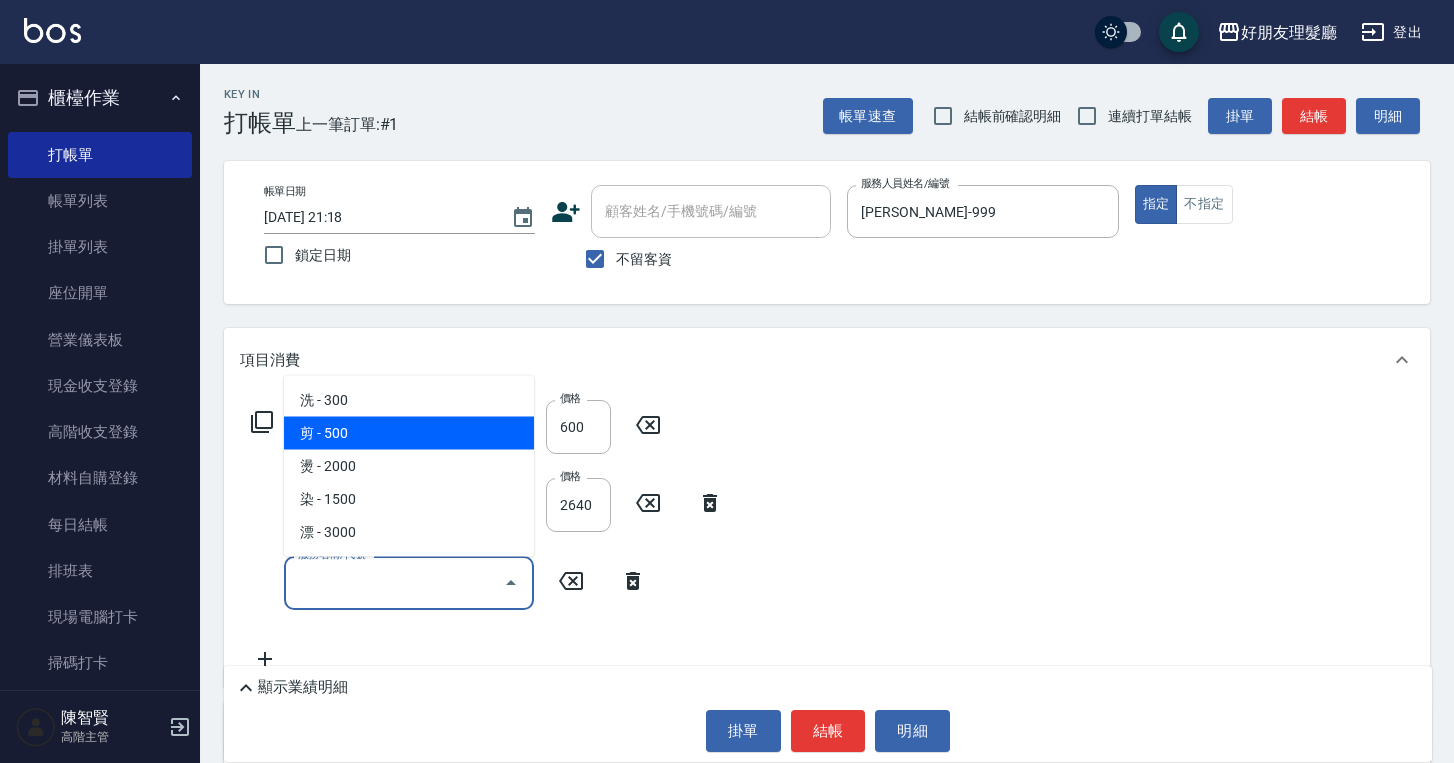 click on "剪 - 500" at bounding box center [409, 433] 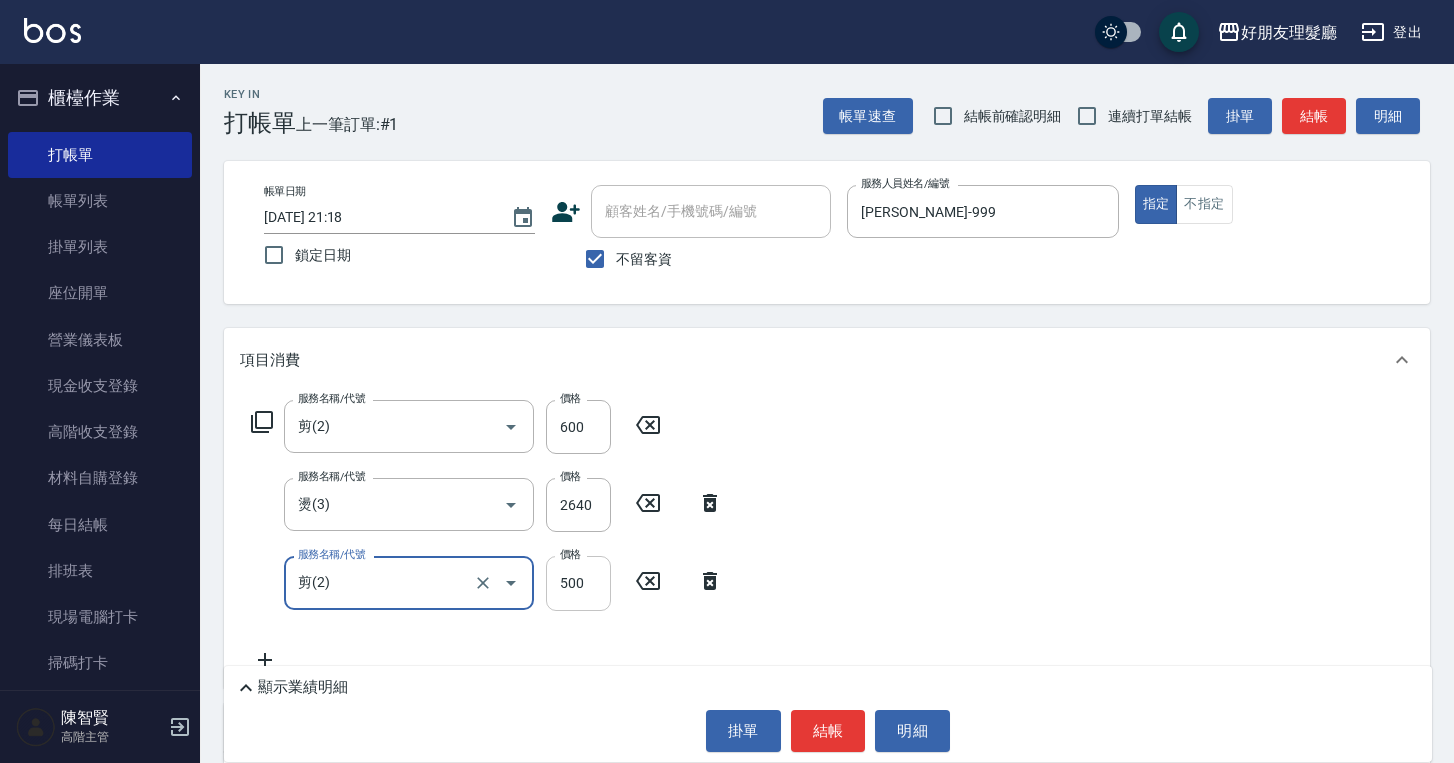 click on "500" at bounding box center [578, 583] 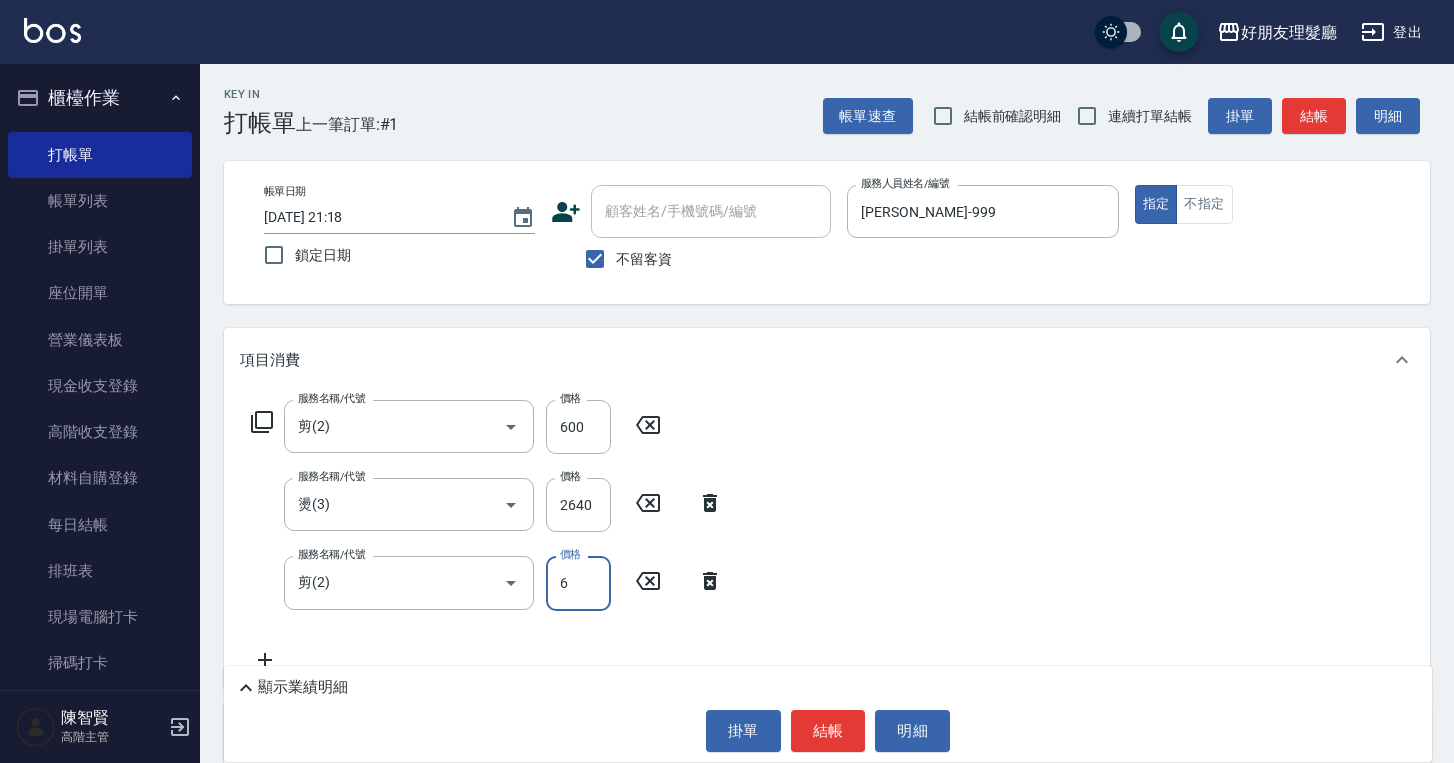 type on "600" 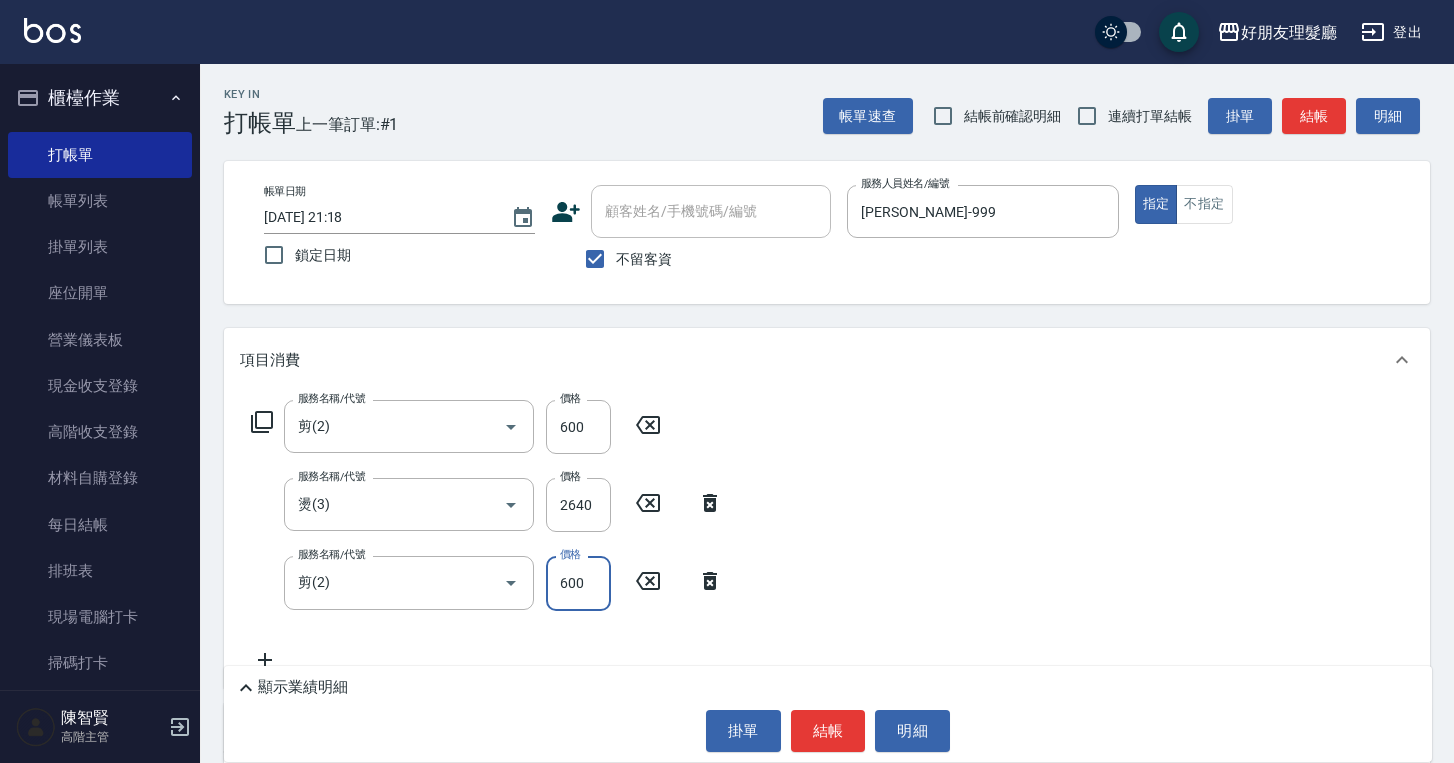 click 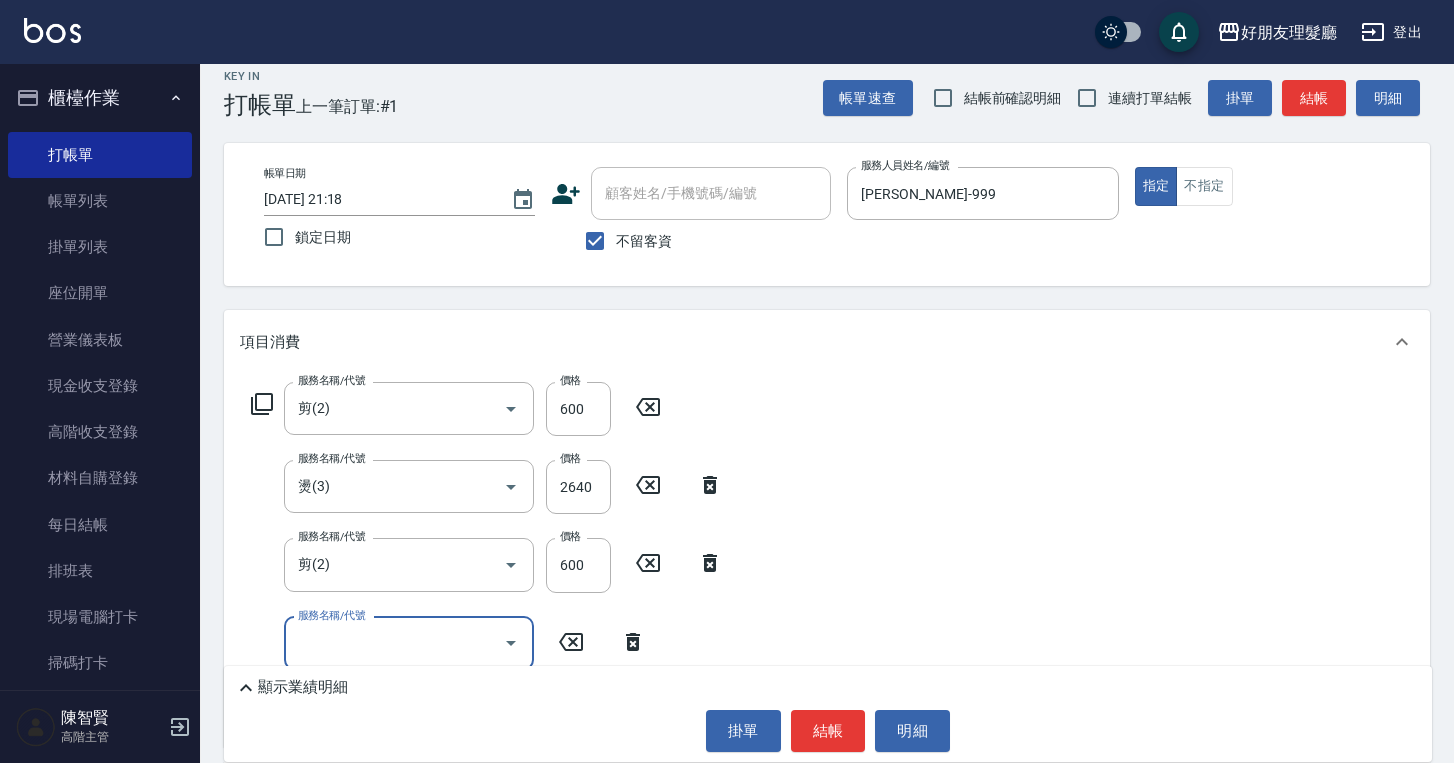 scroll, scrollTop: 41, scrollLeft: 0, axis: vertical 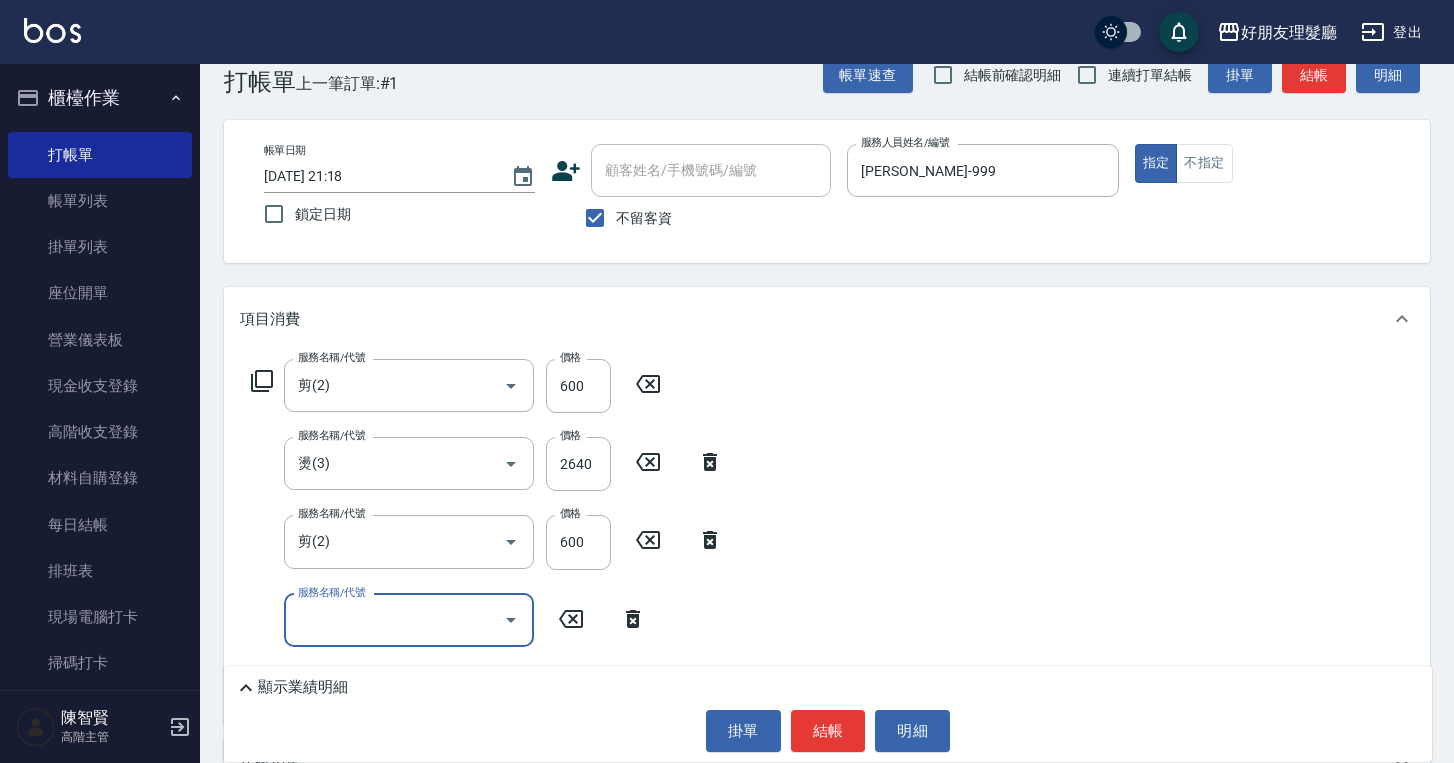 click on "服務名稱/代號" at bounding box center (394, 620) 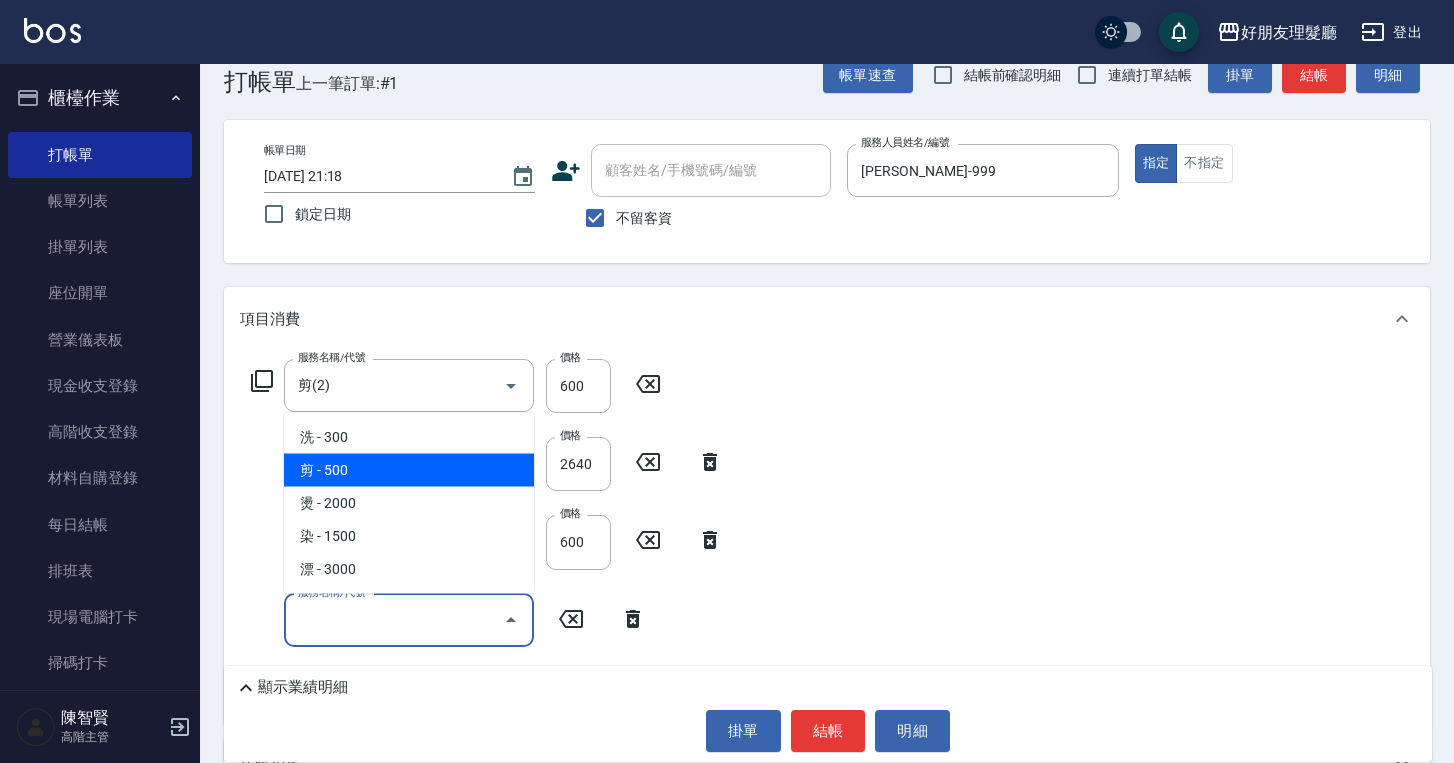 click on "洗 - 300" at bounding box center [409, 437] 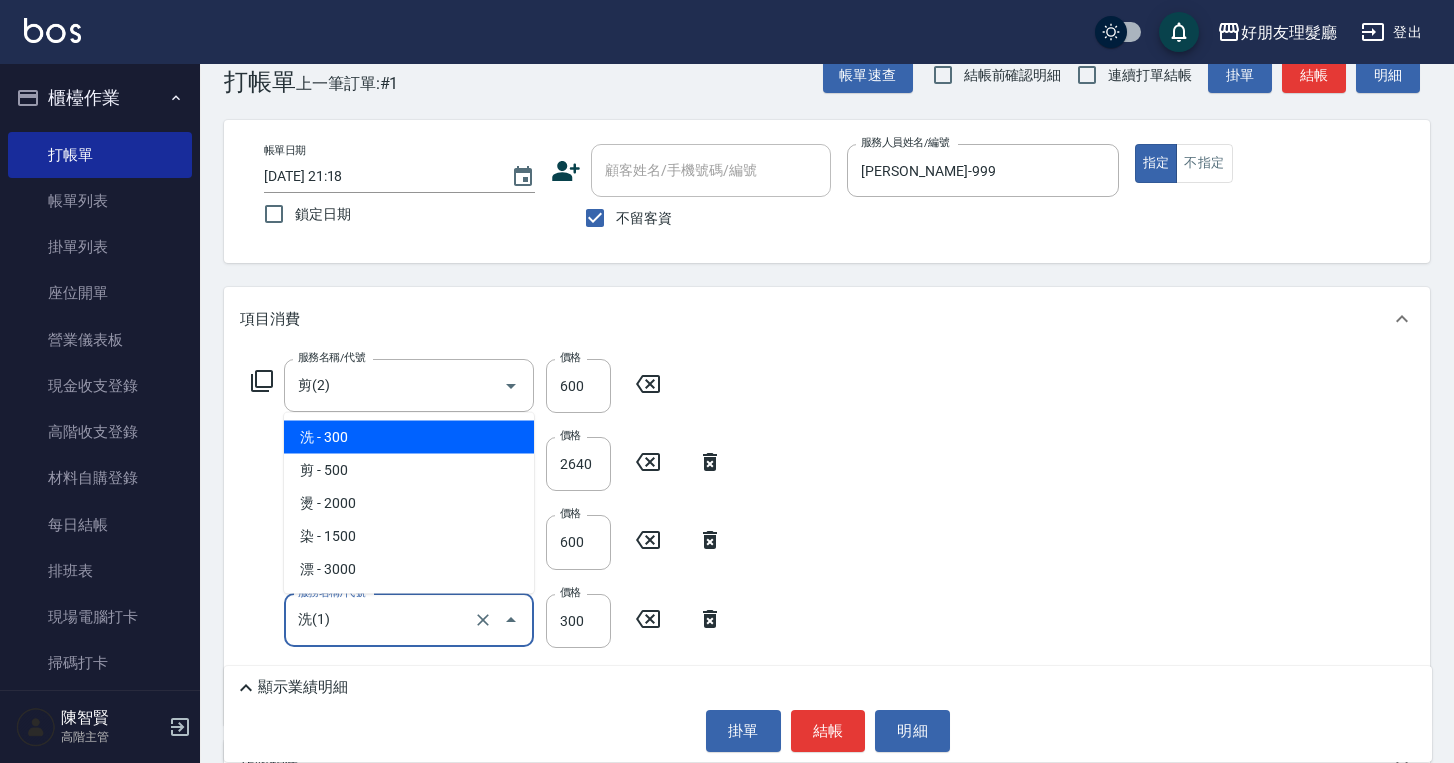 click on "洗(1)" at bounding box center (381, 620) 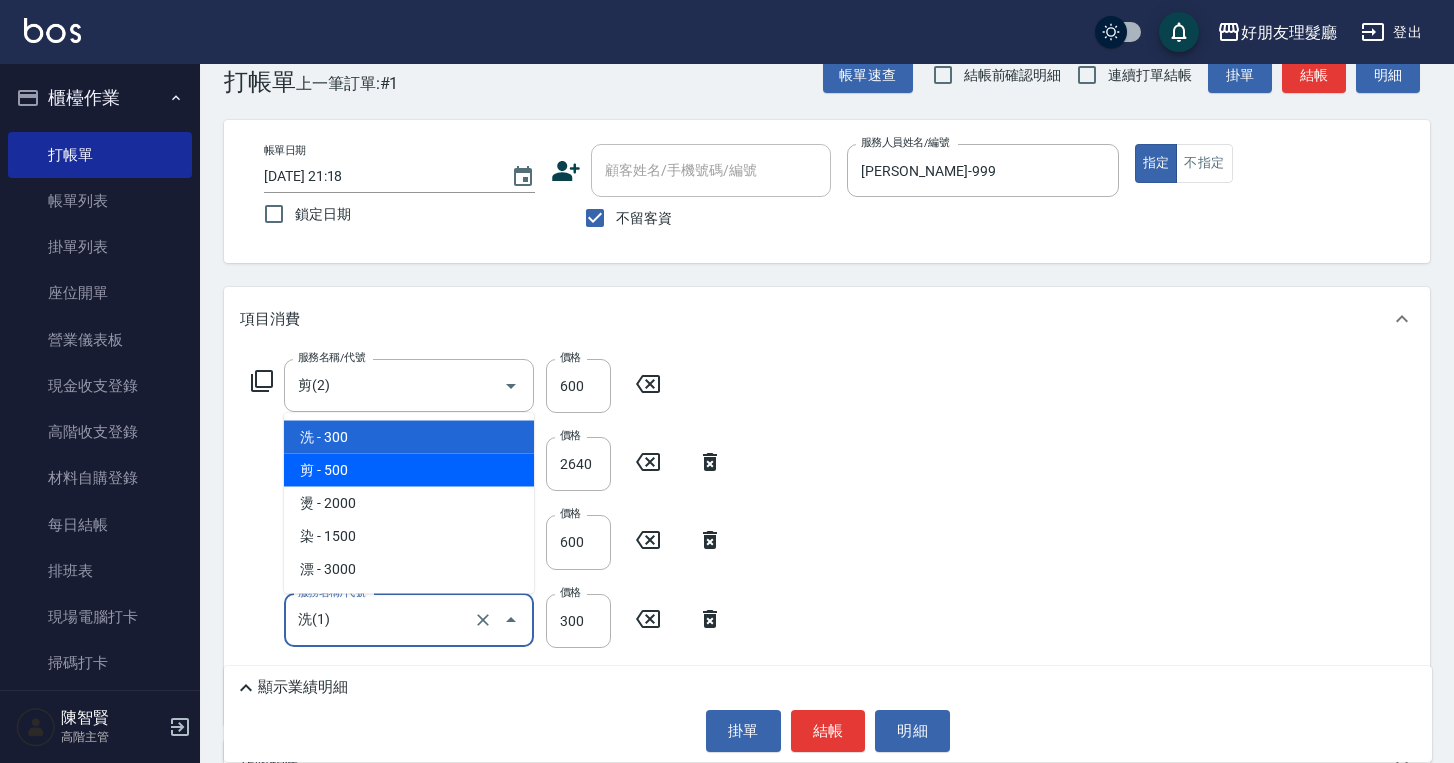 click on "剪 - 500" at bounding box center (409, 470) 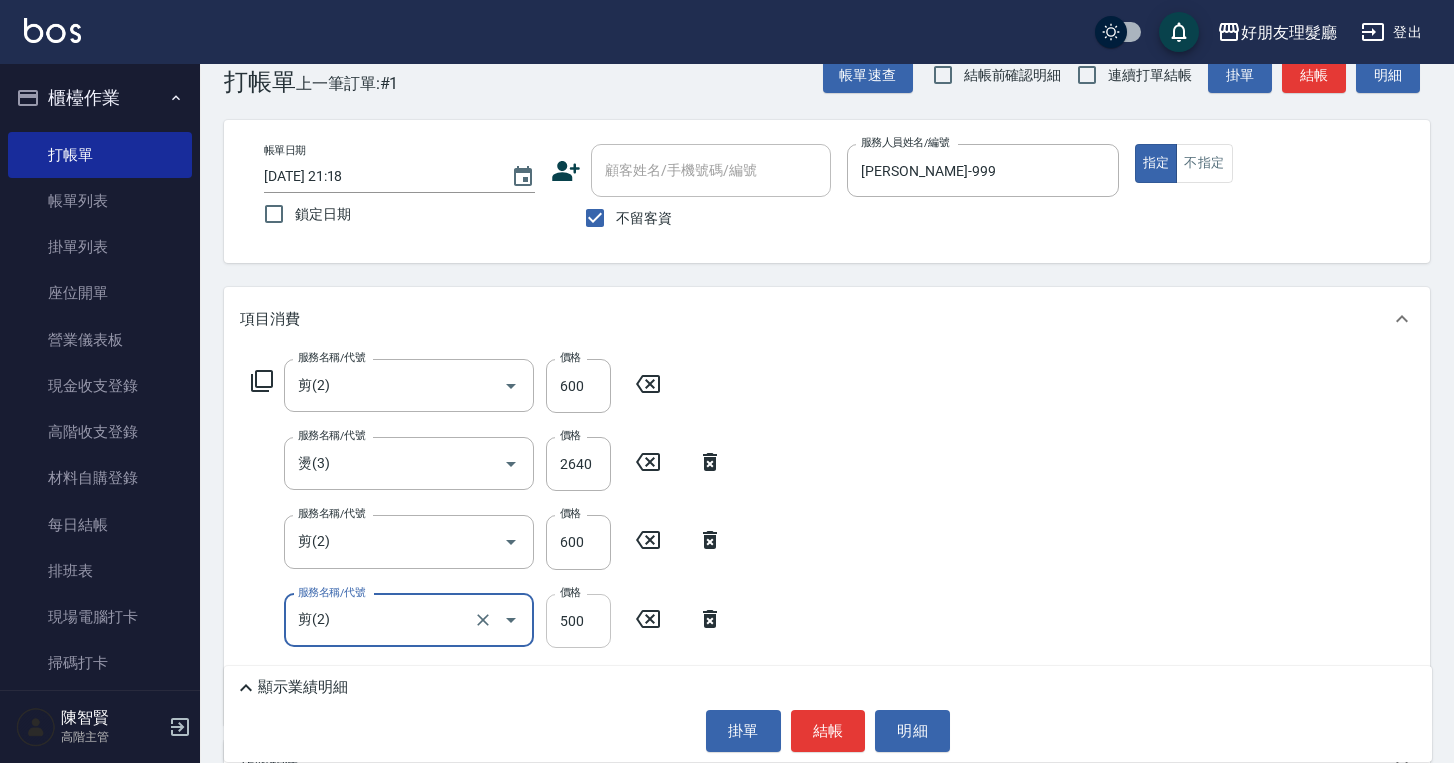 click on "500" at bounding box center (578, 621) 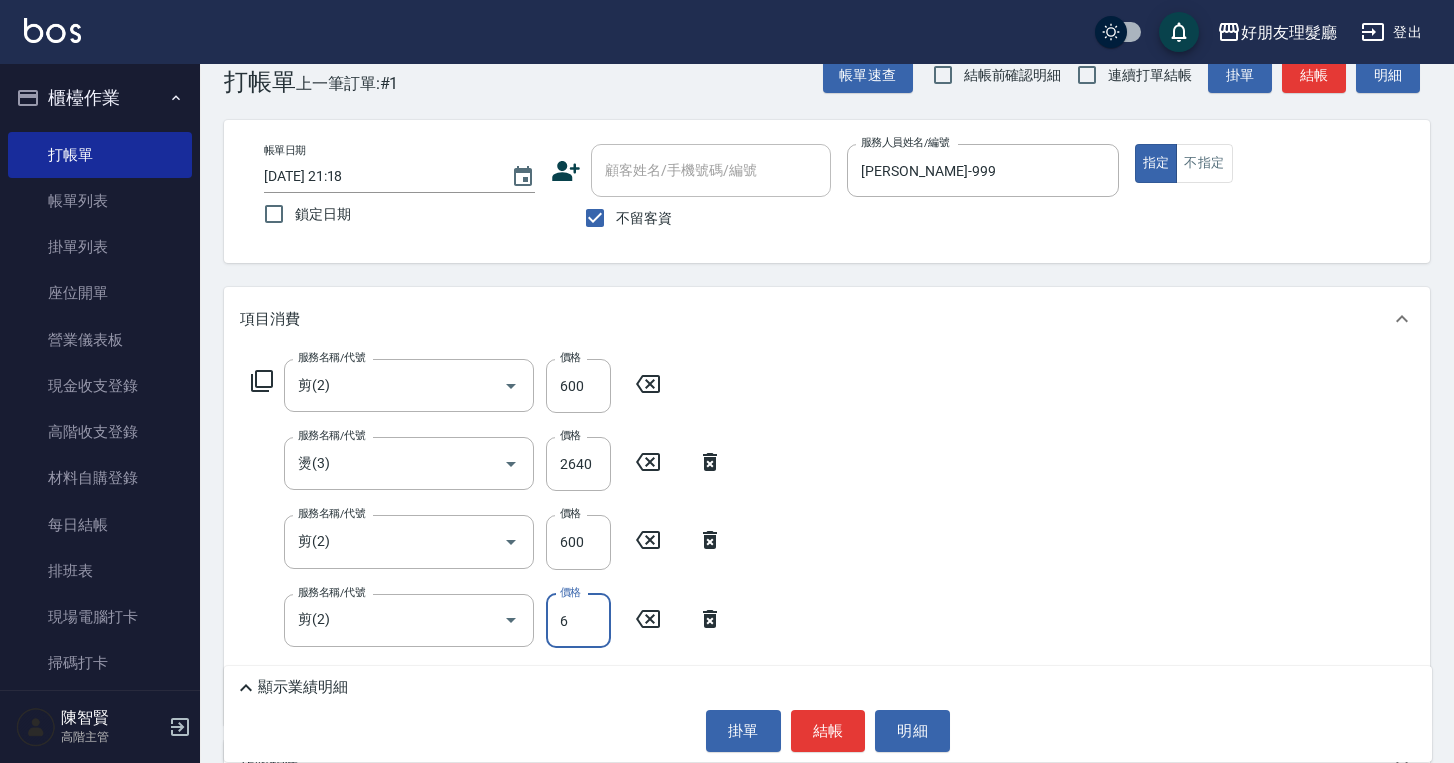 type on "600" 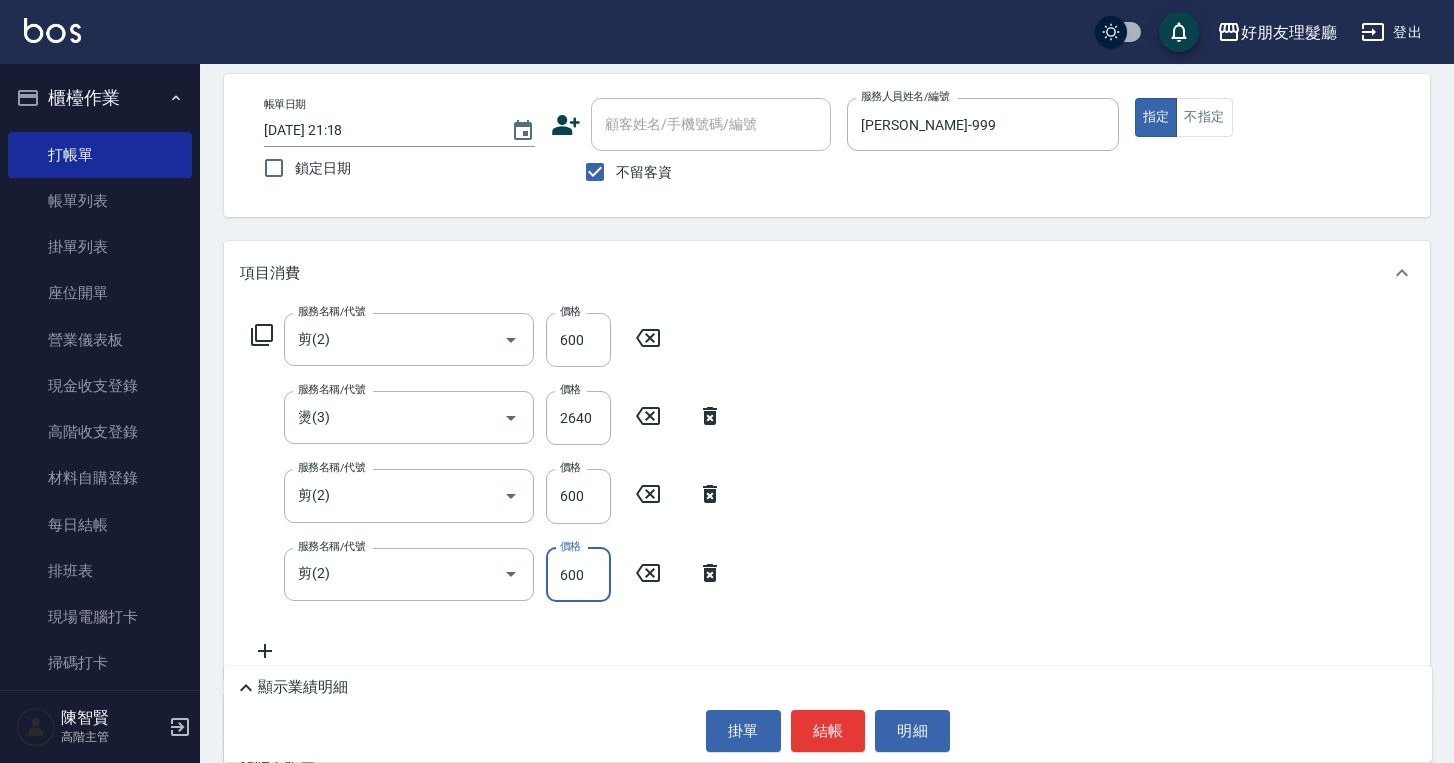 scroll, scrollTop: 192, scrollLeft: 0, axis: vertical 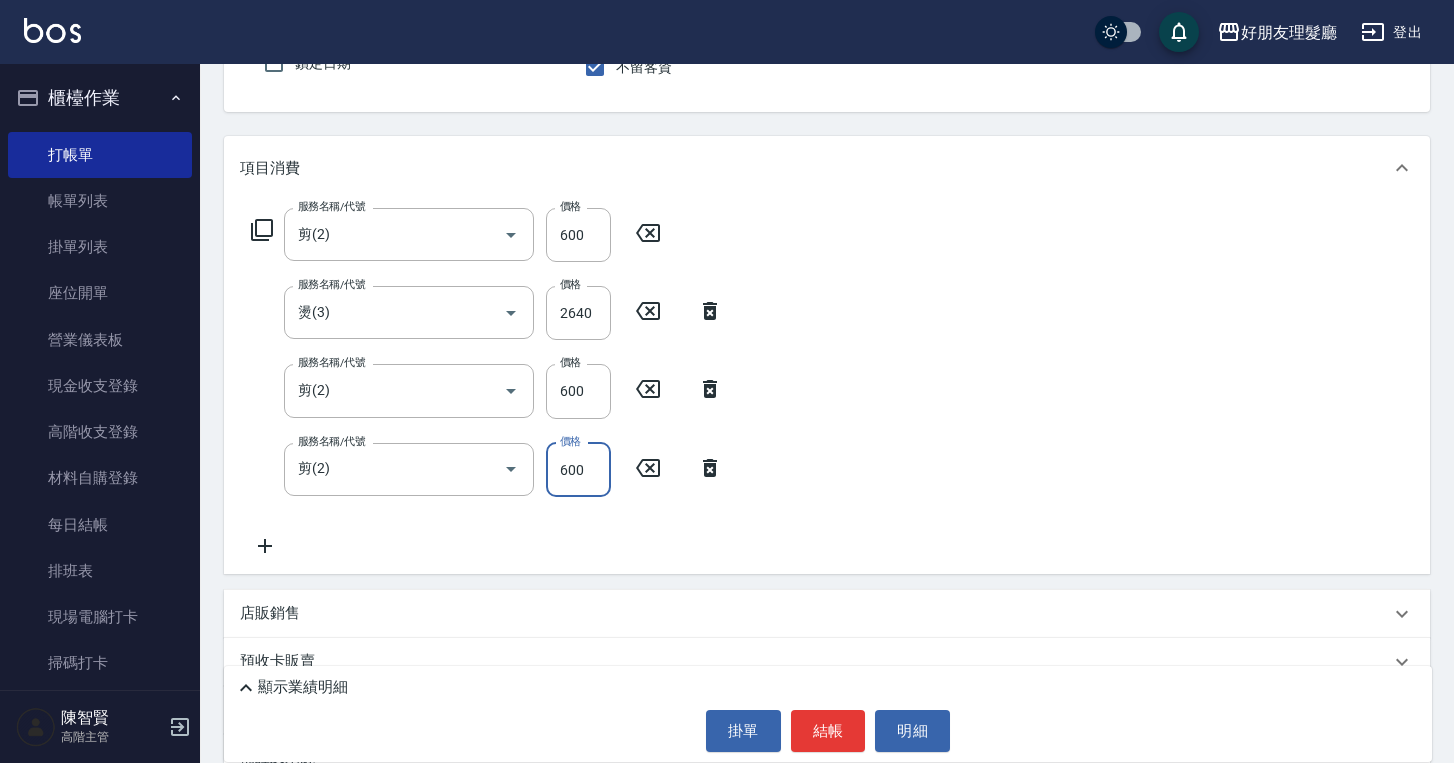 click 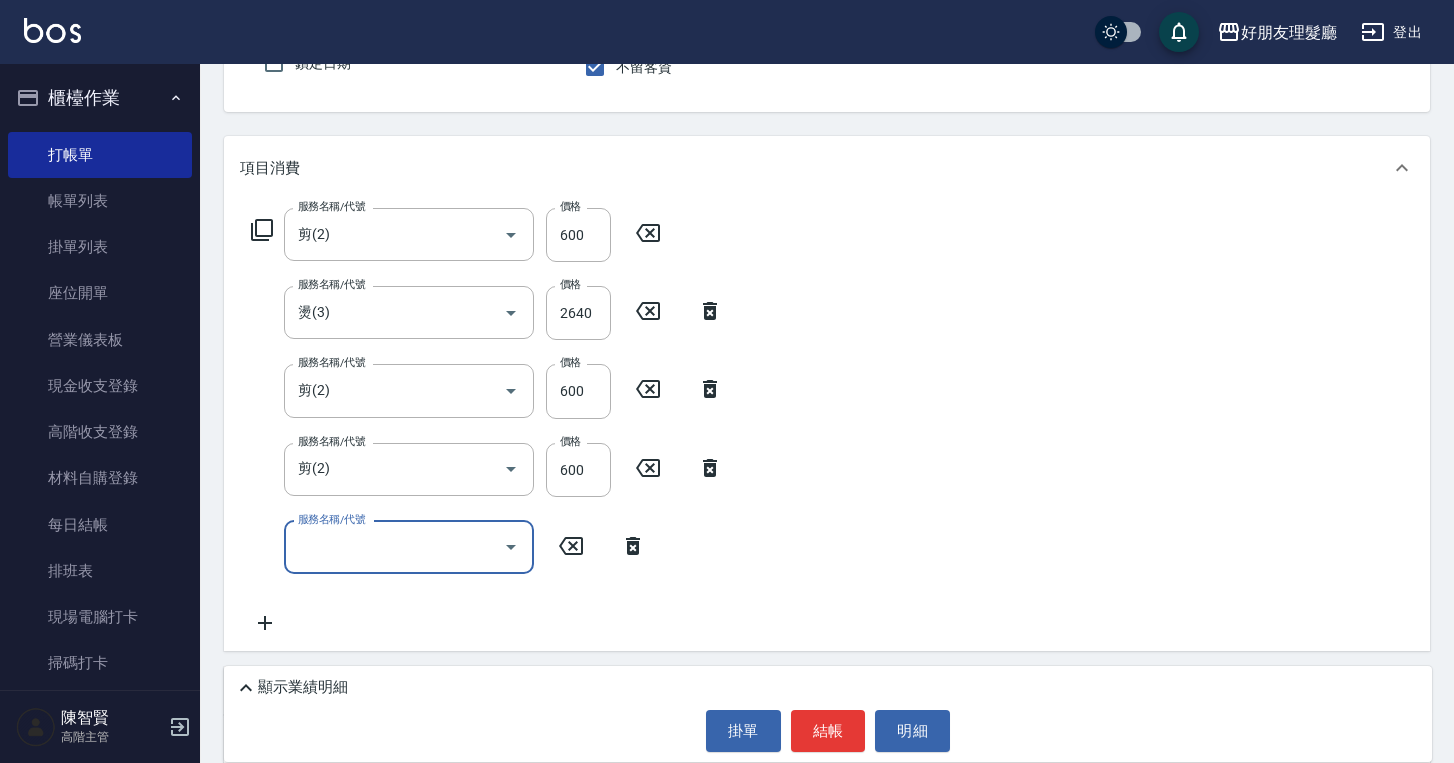 click 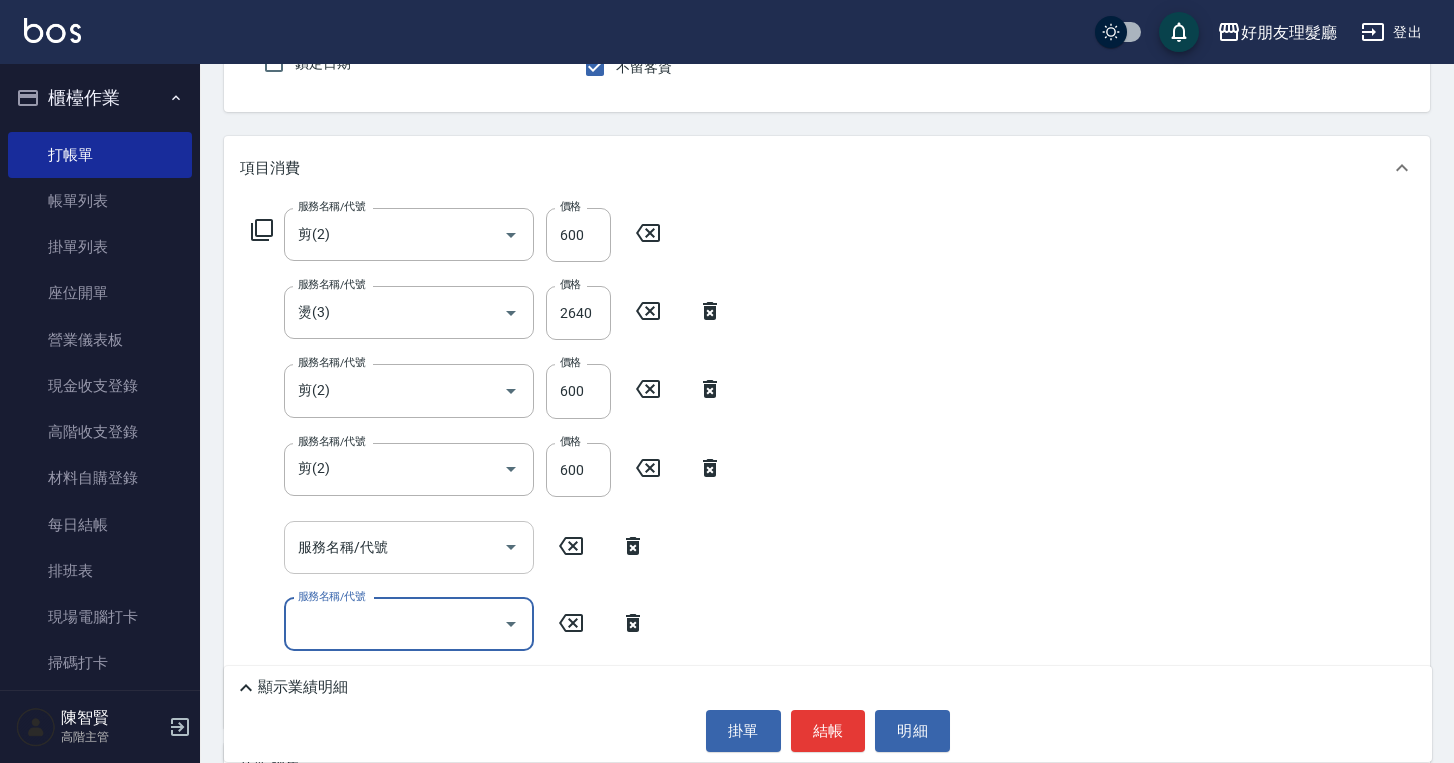 click on "服務名稱/代號" at bounding box center (394, 547) 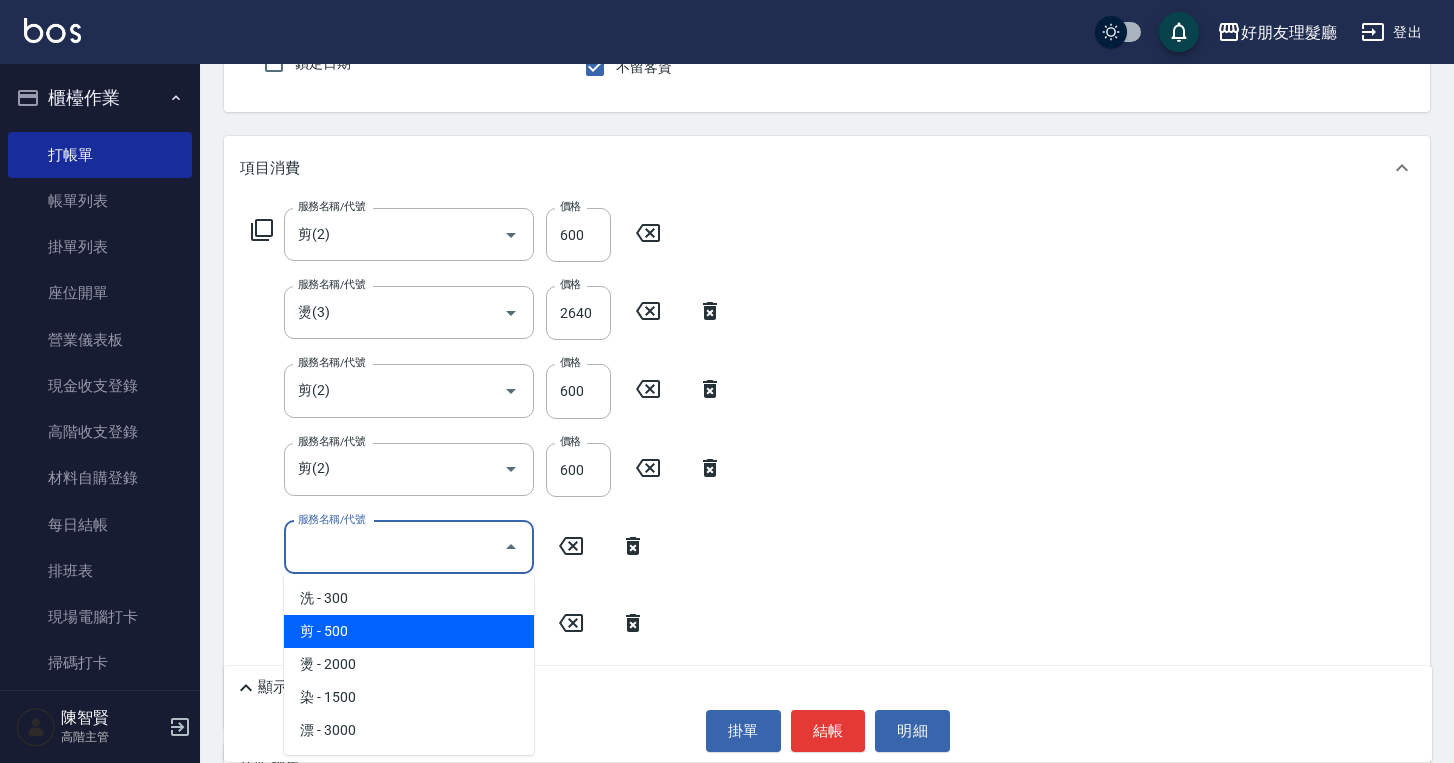 click on "剪 - 500" at bounding box center [409, 631] 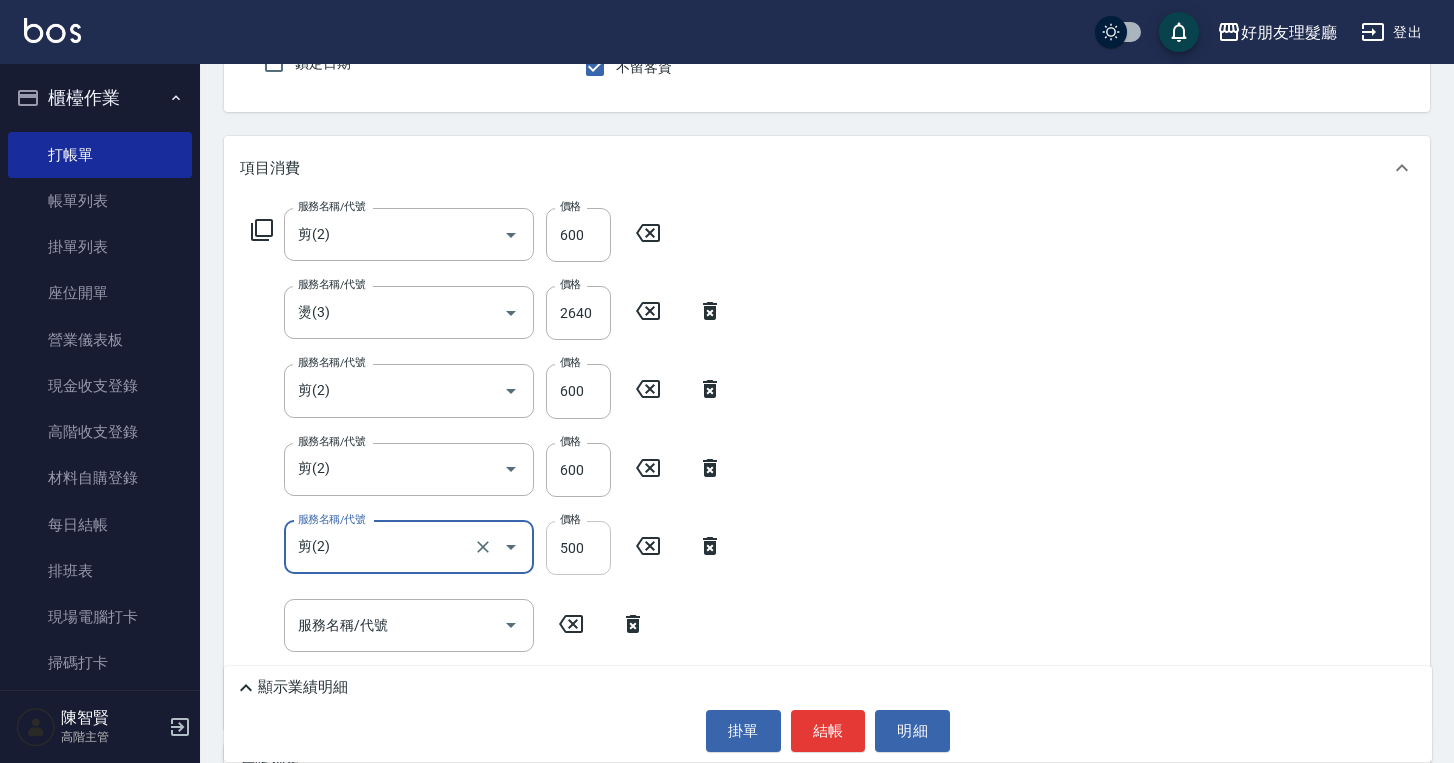 click on "500" at bounding box center (578, 548) 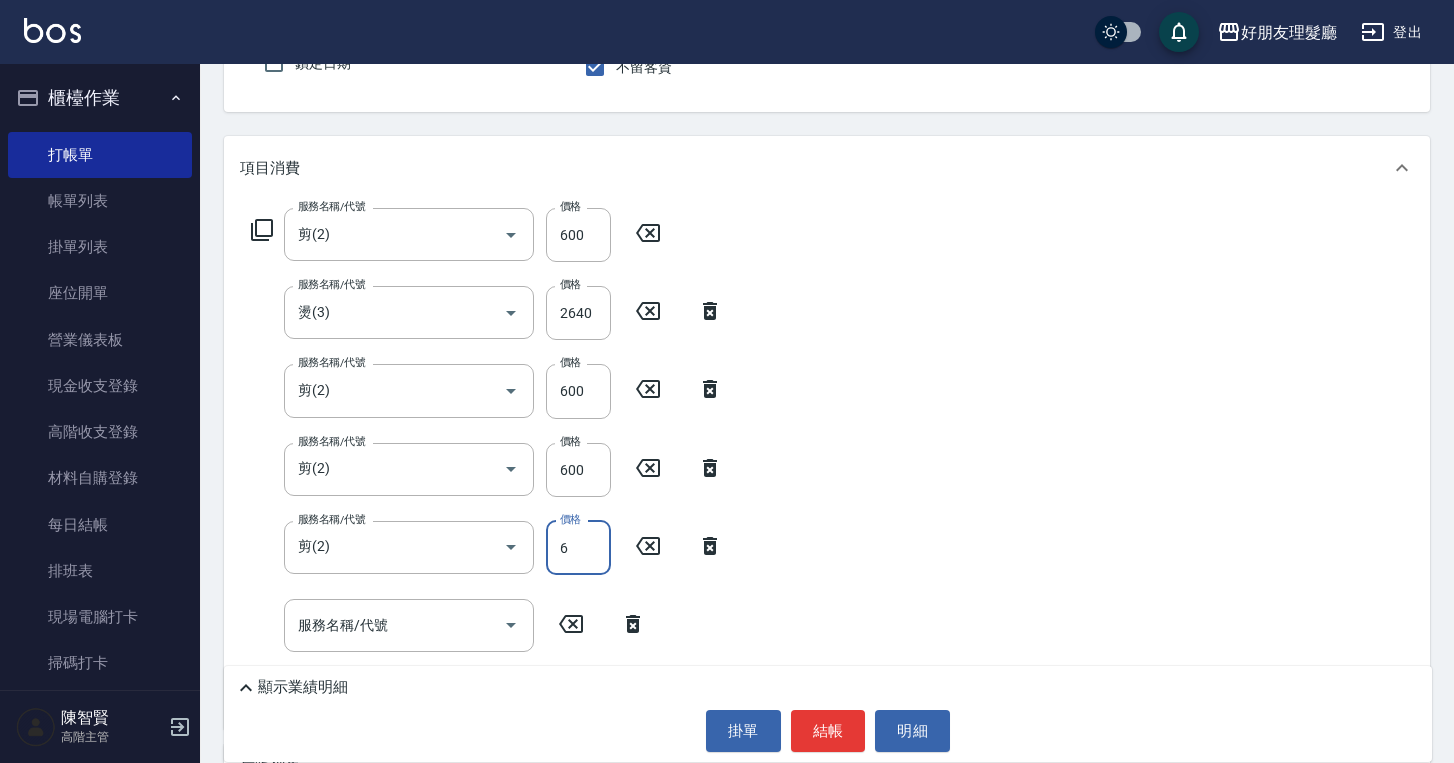 type on "600" 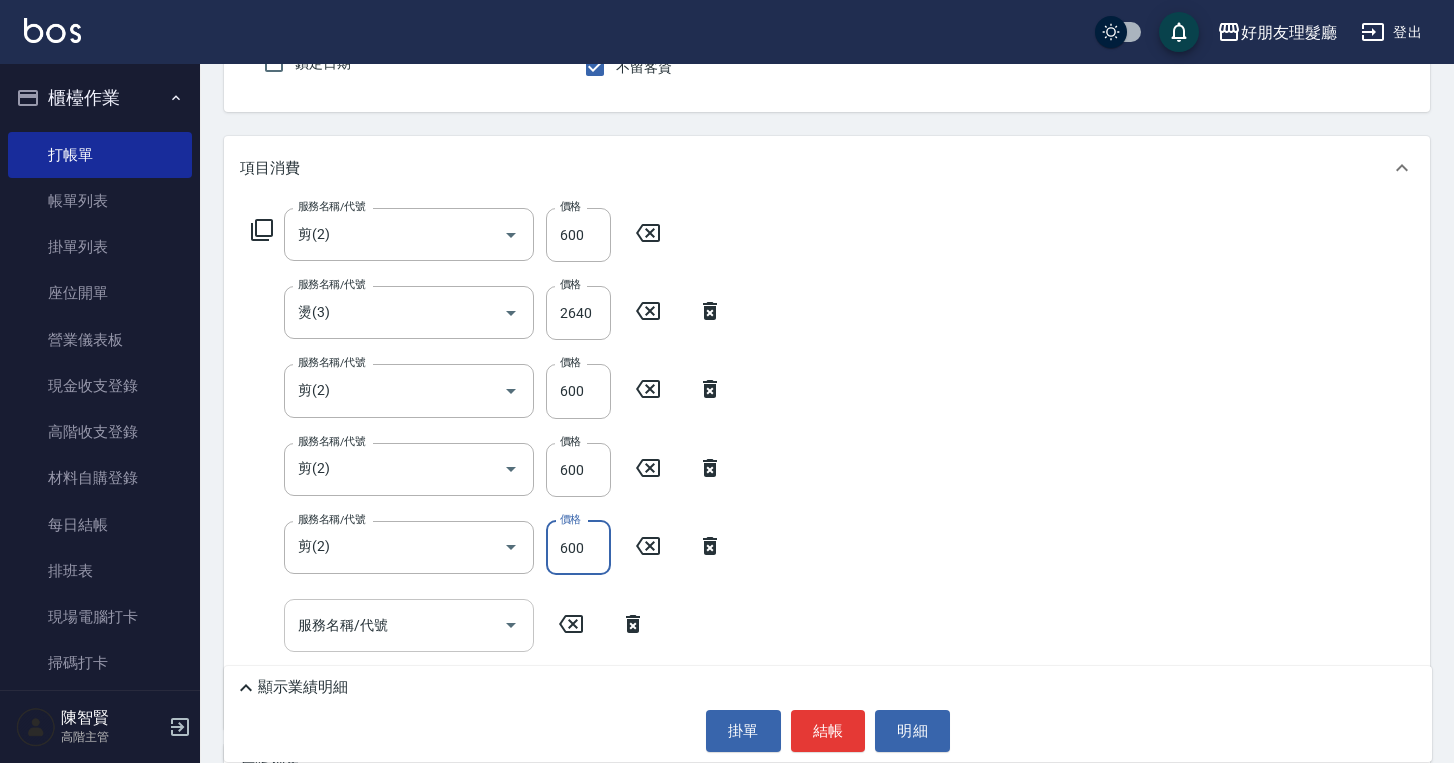 click on "服務名稱/代號" at bounding box center (394, 625) 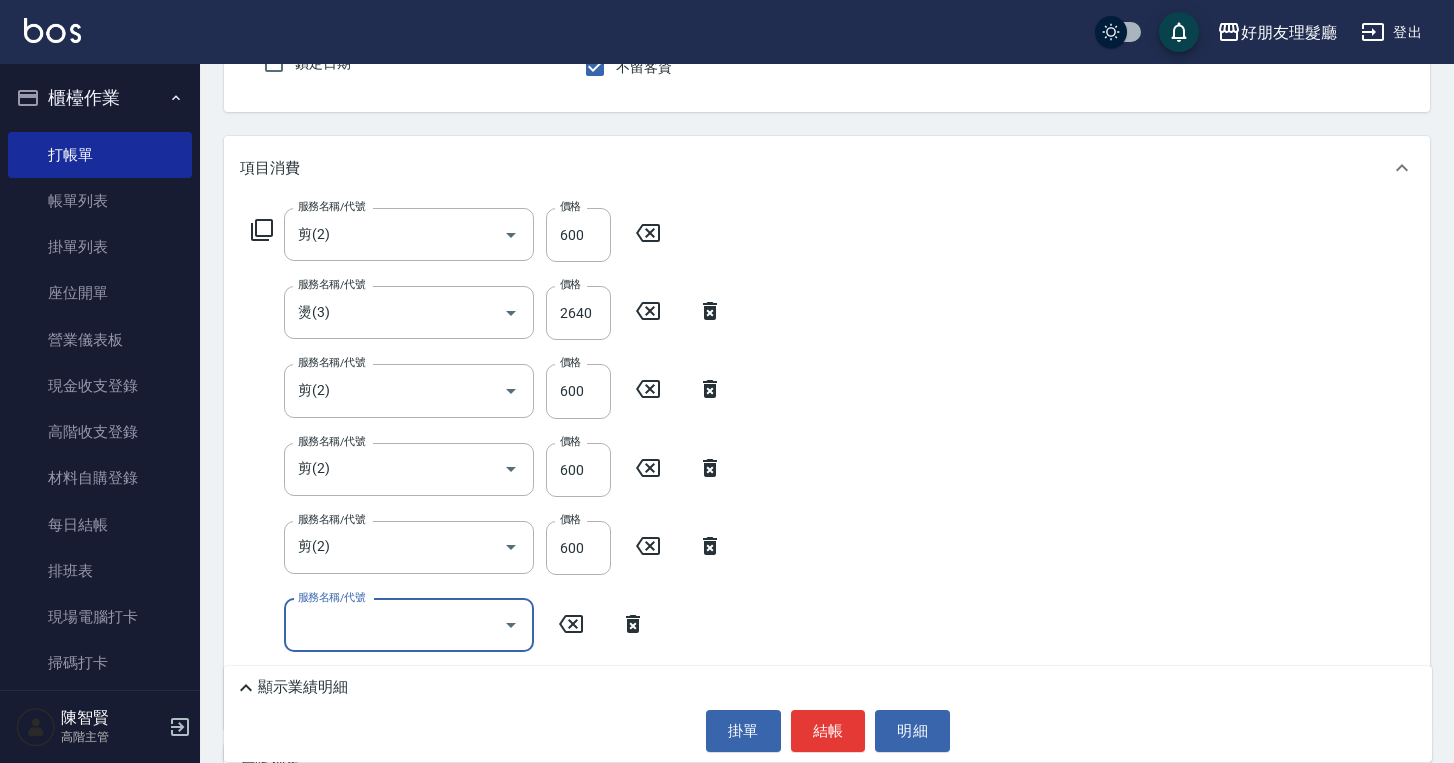 click on "服務名稱/代號" at bounding box center [409, 625] 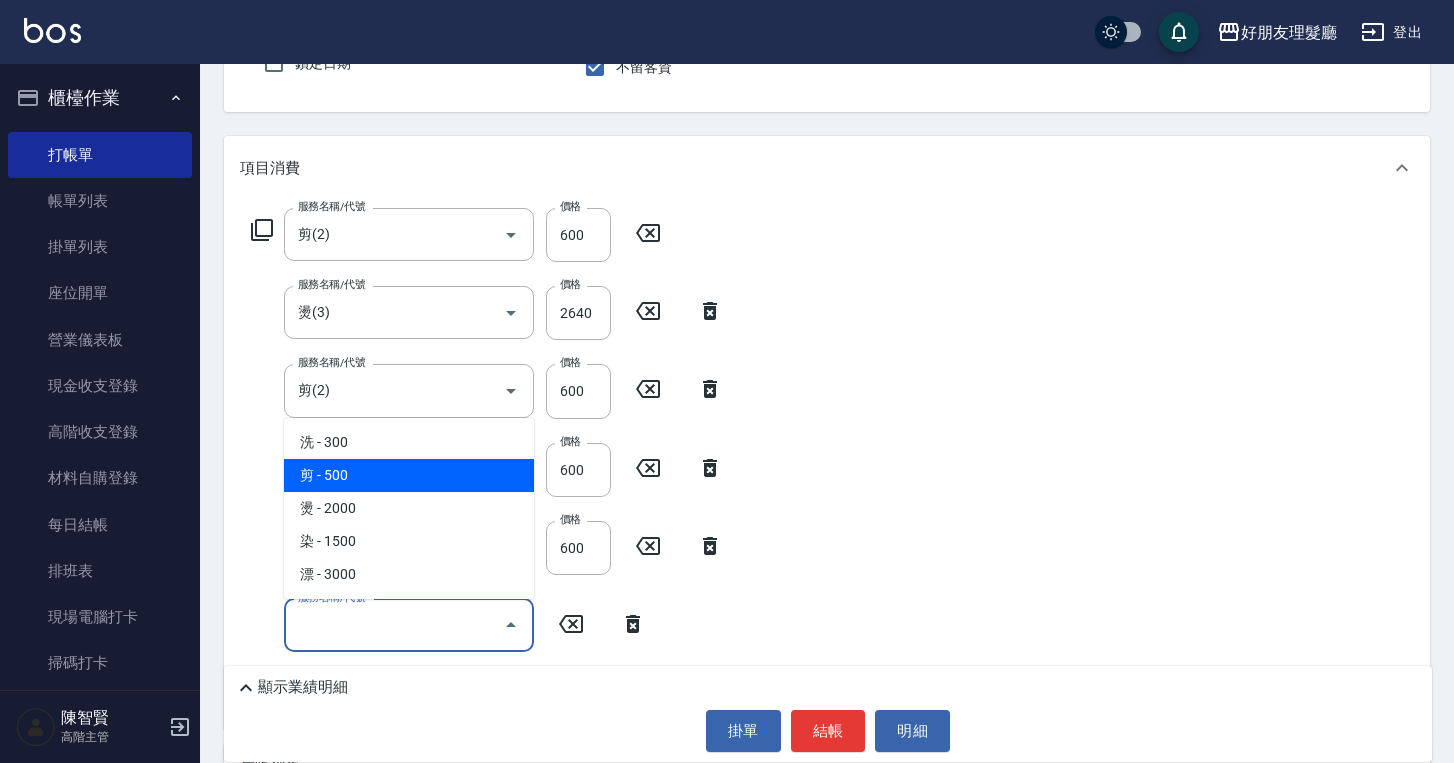 click on "剪 - 500" at bounding box center [409, 475] 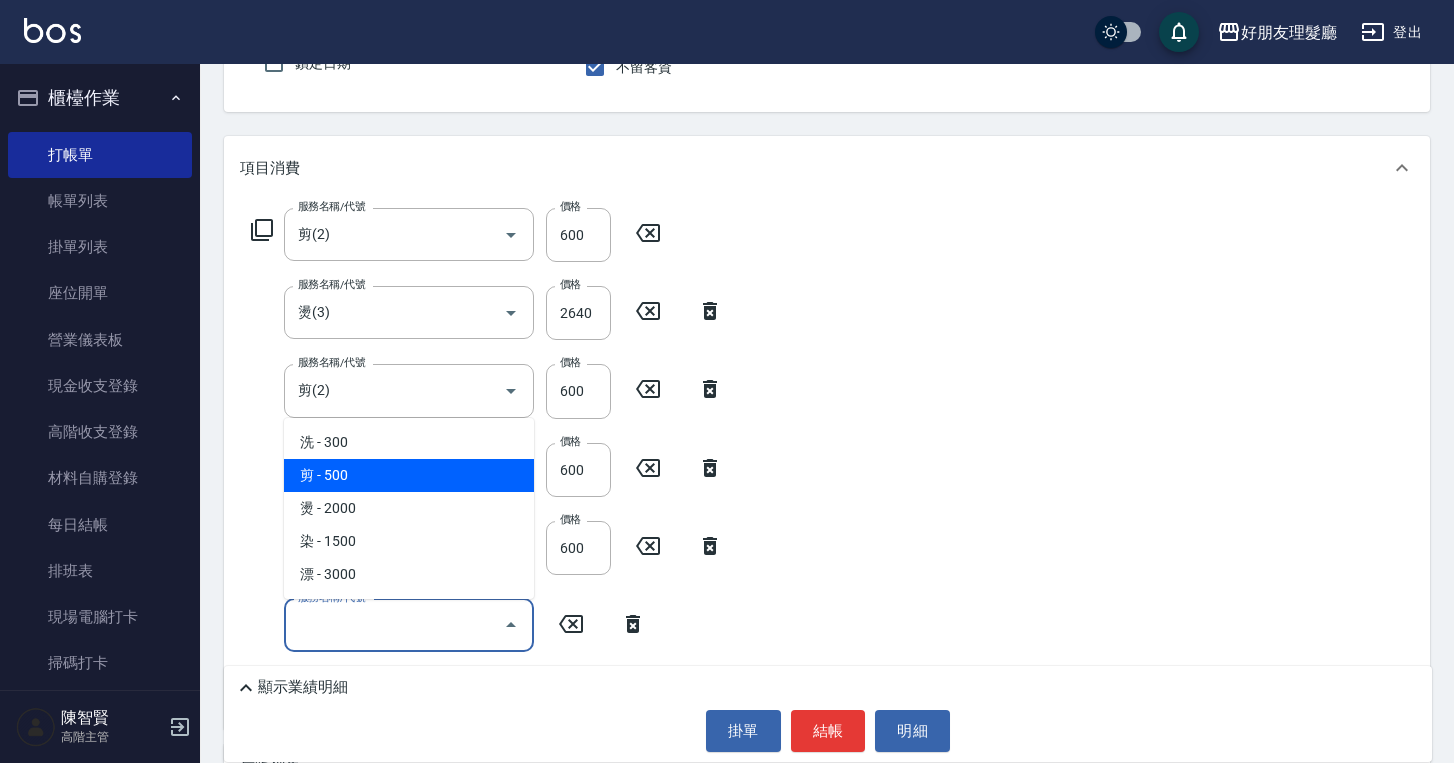 type on "剪(2)" 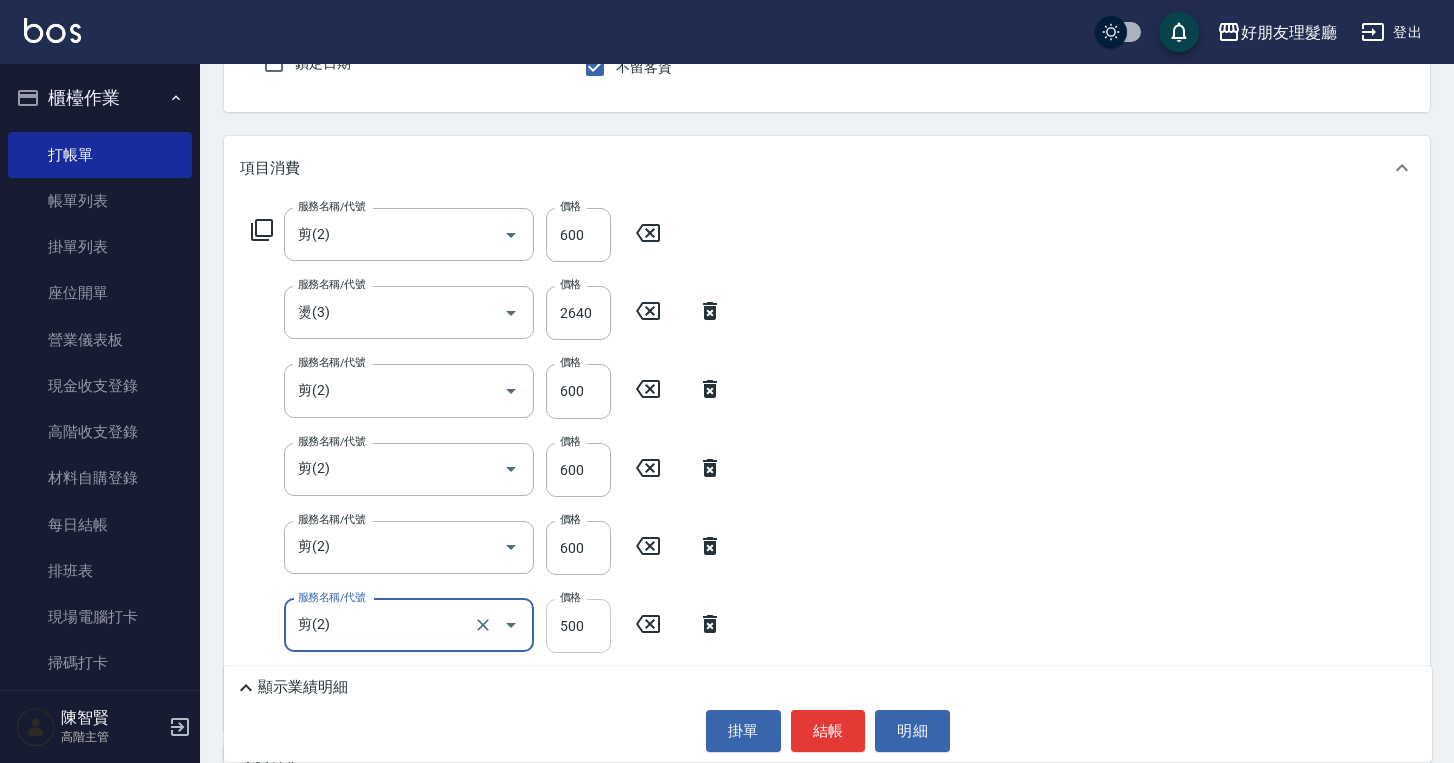 click on "500" at bounding box center [578, 626] 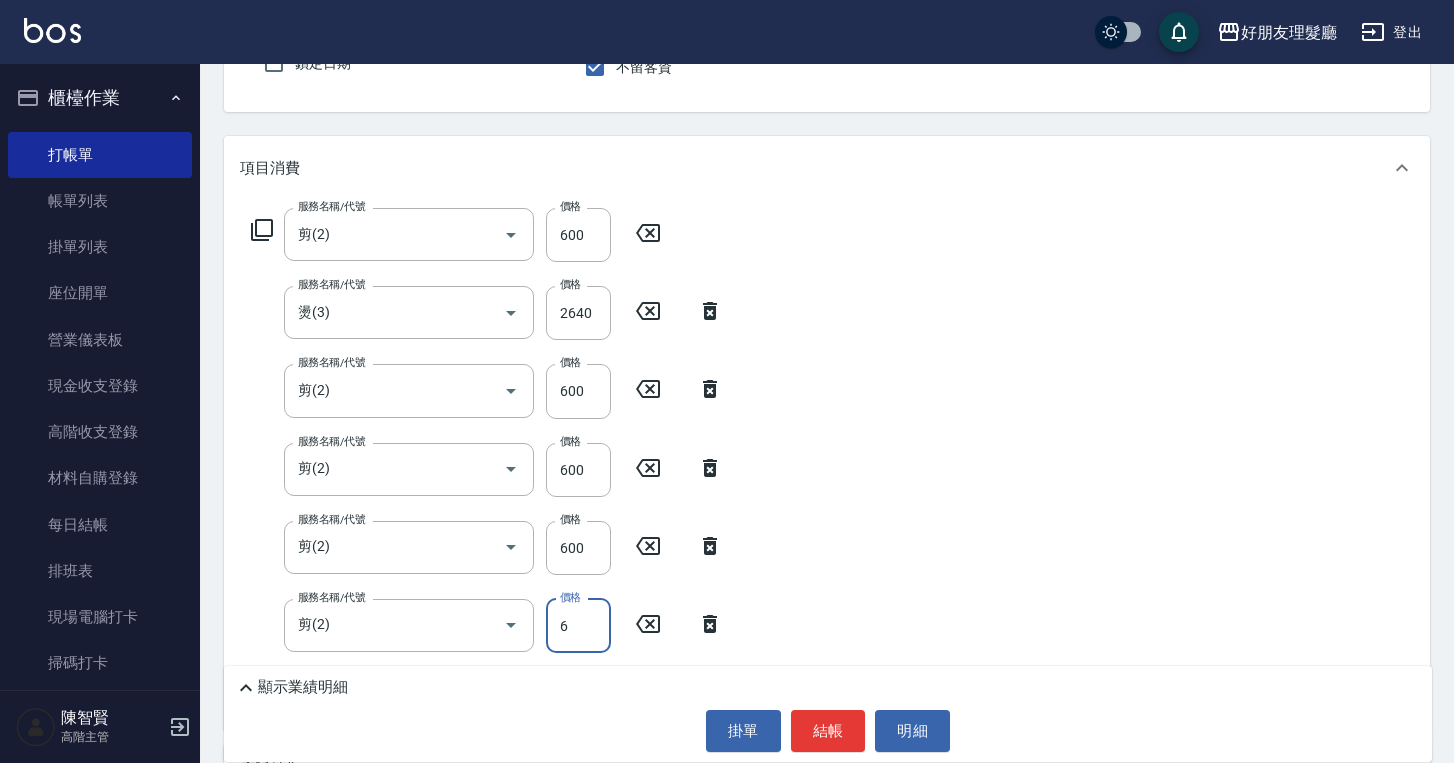 type on "600" 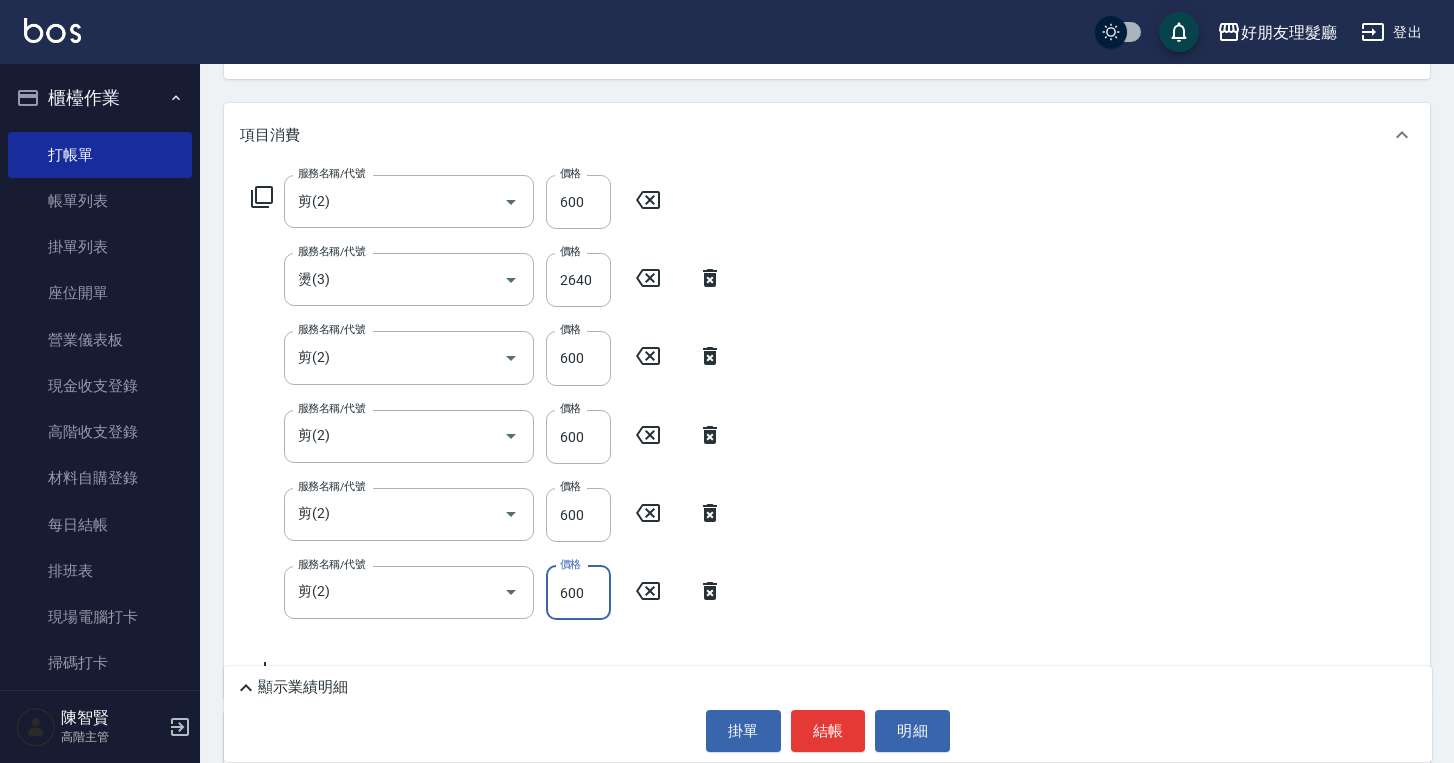 scroll, scrollTop: 0, scrollLeft: 0, axis: both 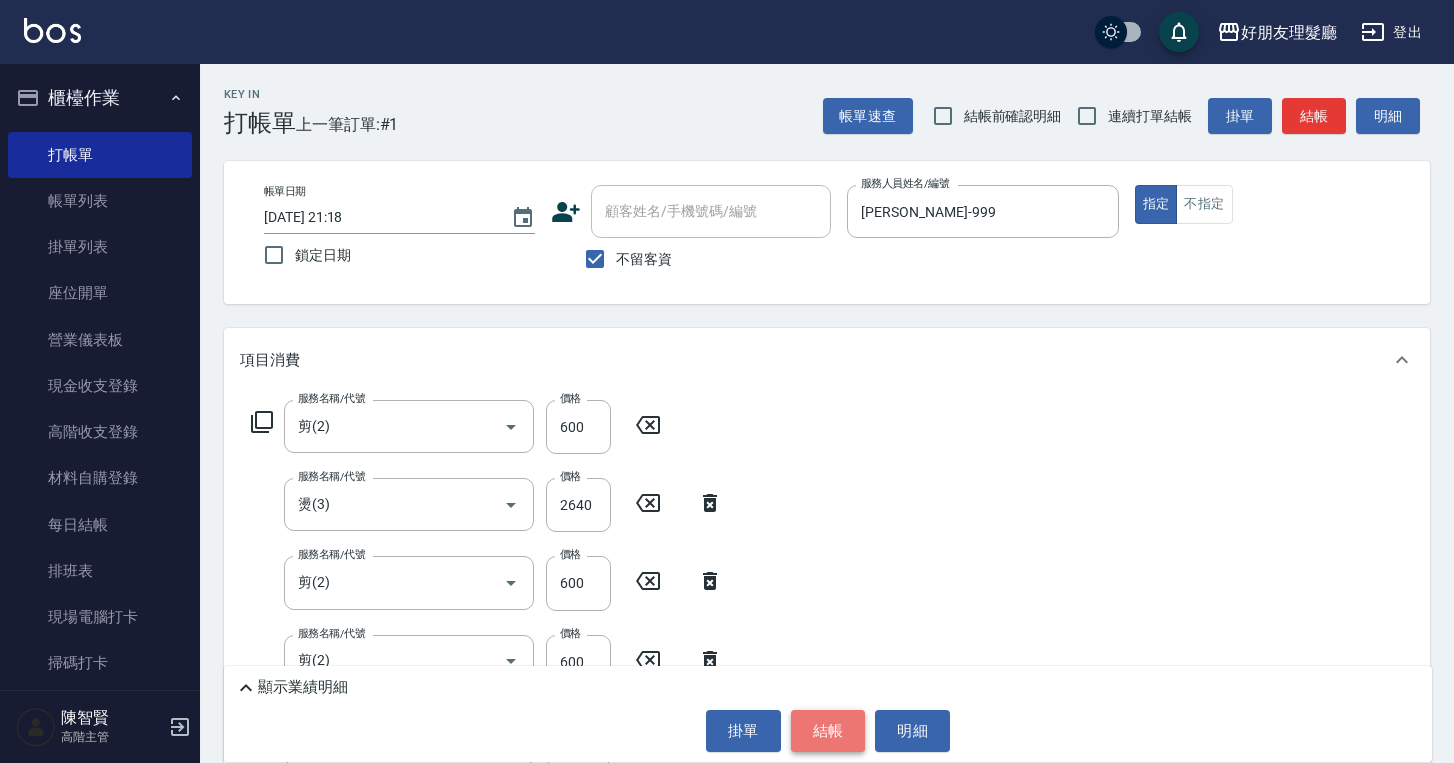 click on "結帳" at bounding box center [828, 731] 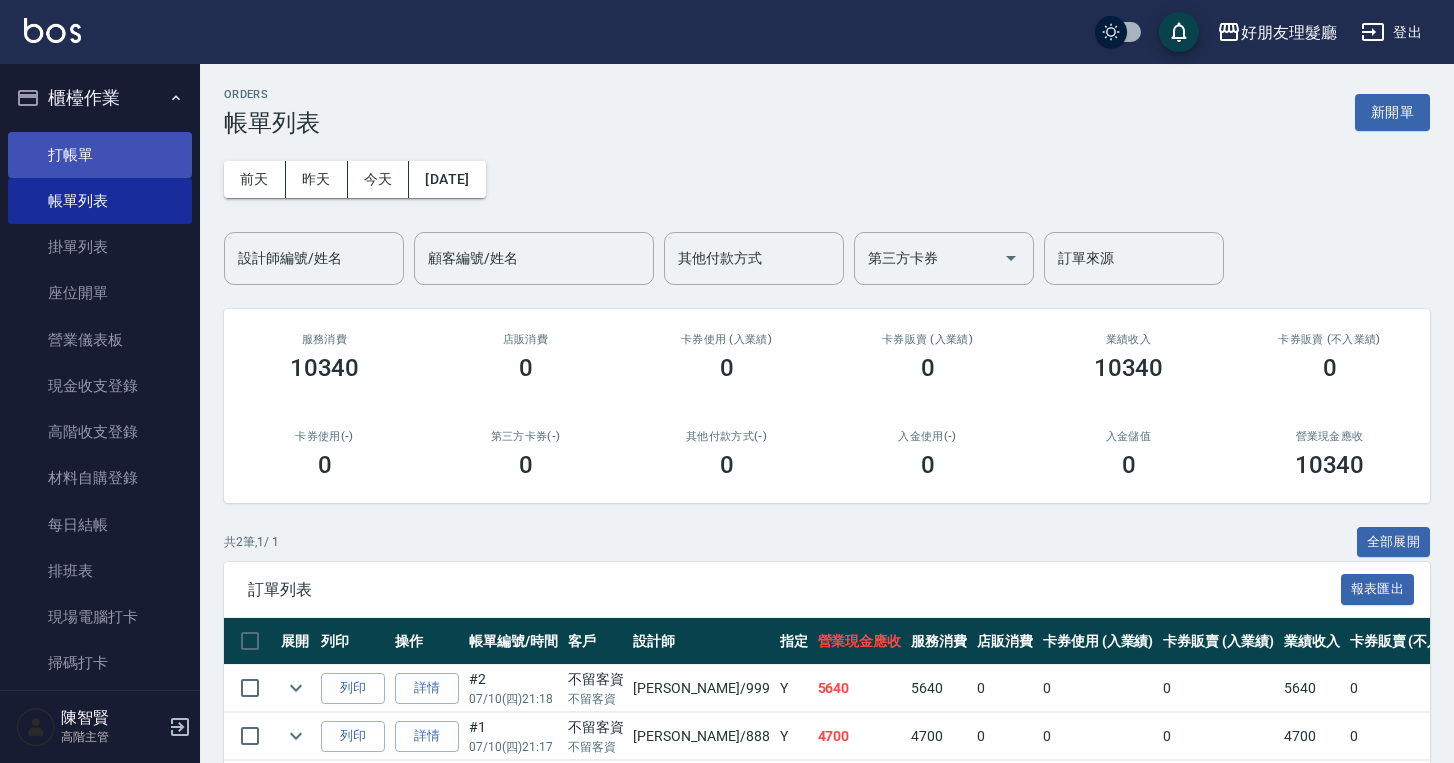 click on "打帳單" at bounding box center (100, 155) 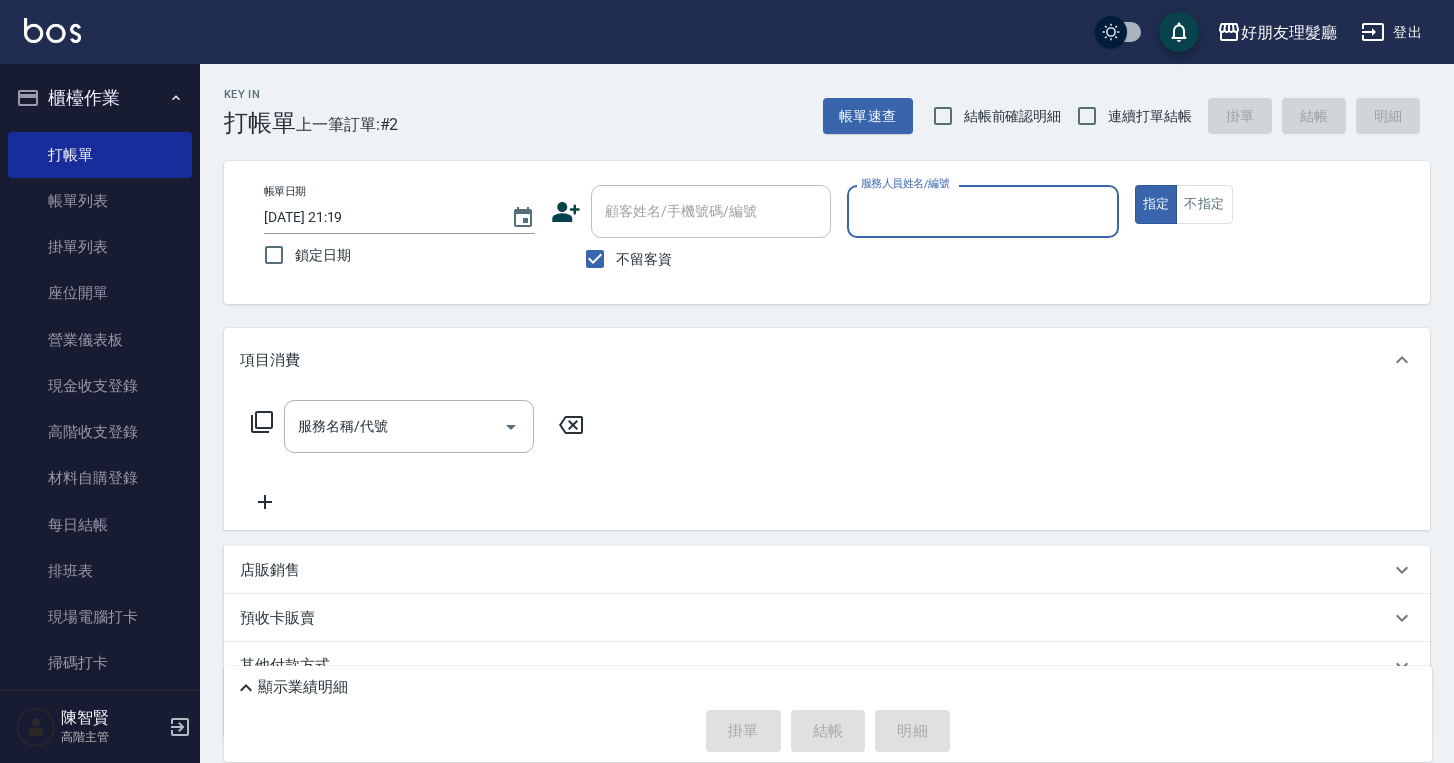 click on "服務人員姓名/編號" at bounding box center [982, 211] 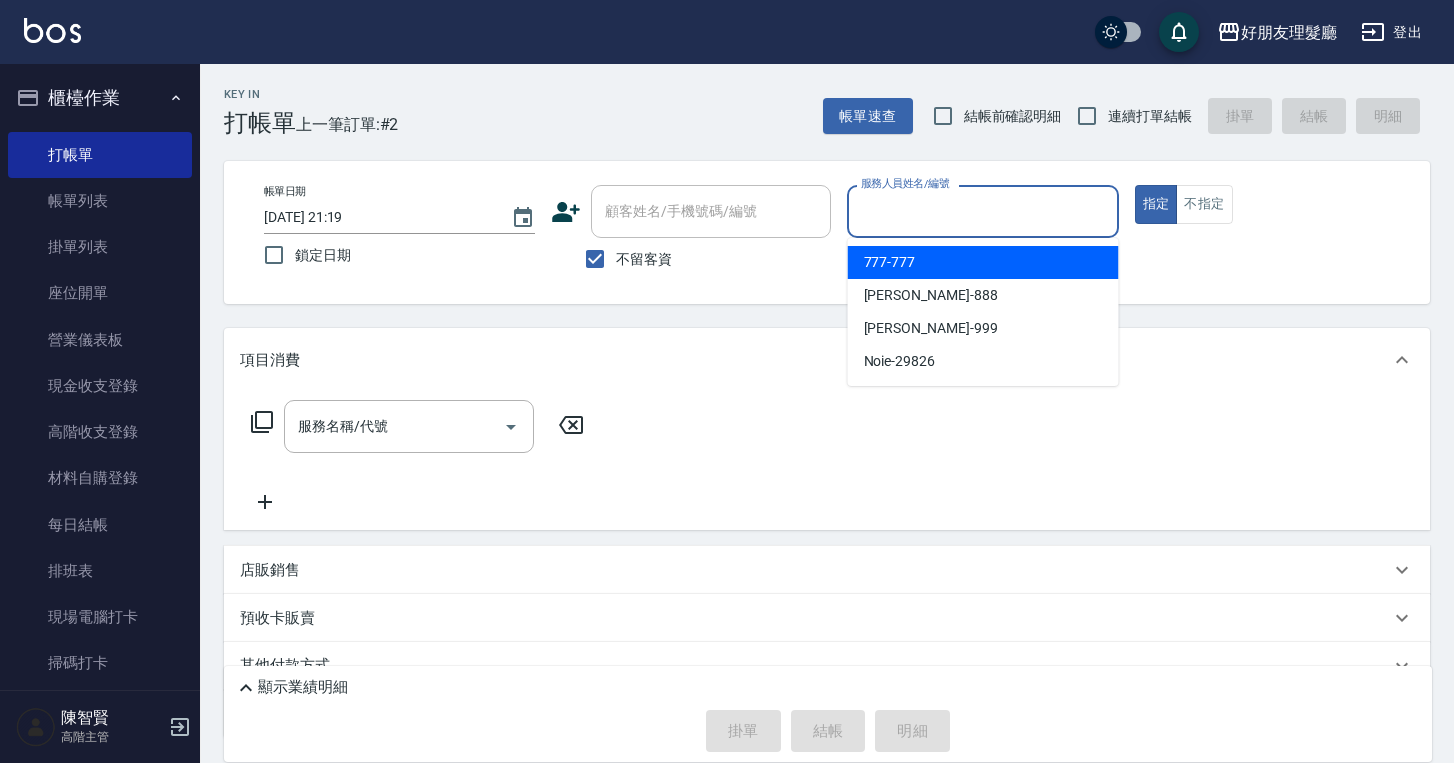 click on "777 -777" at bounding box center (983, 262) 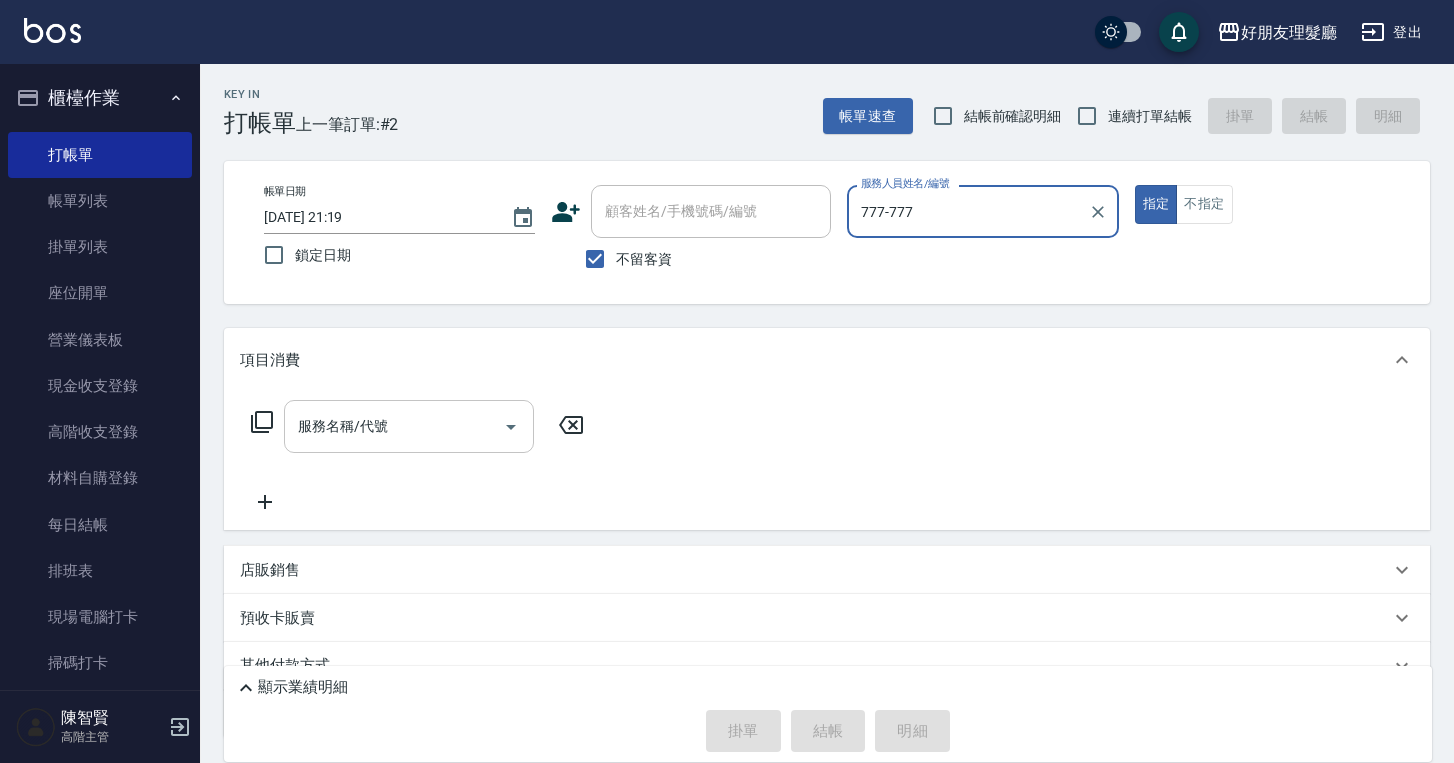 click on "服務名稱/代號" at bounding box center (394, 426) 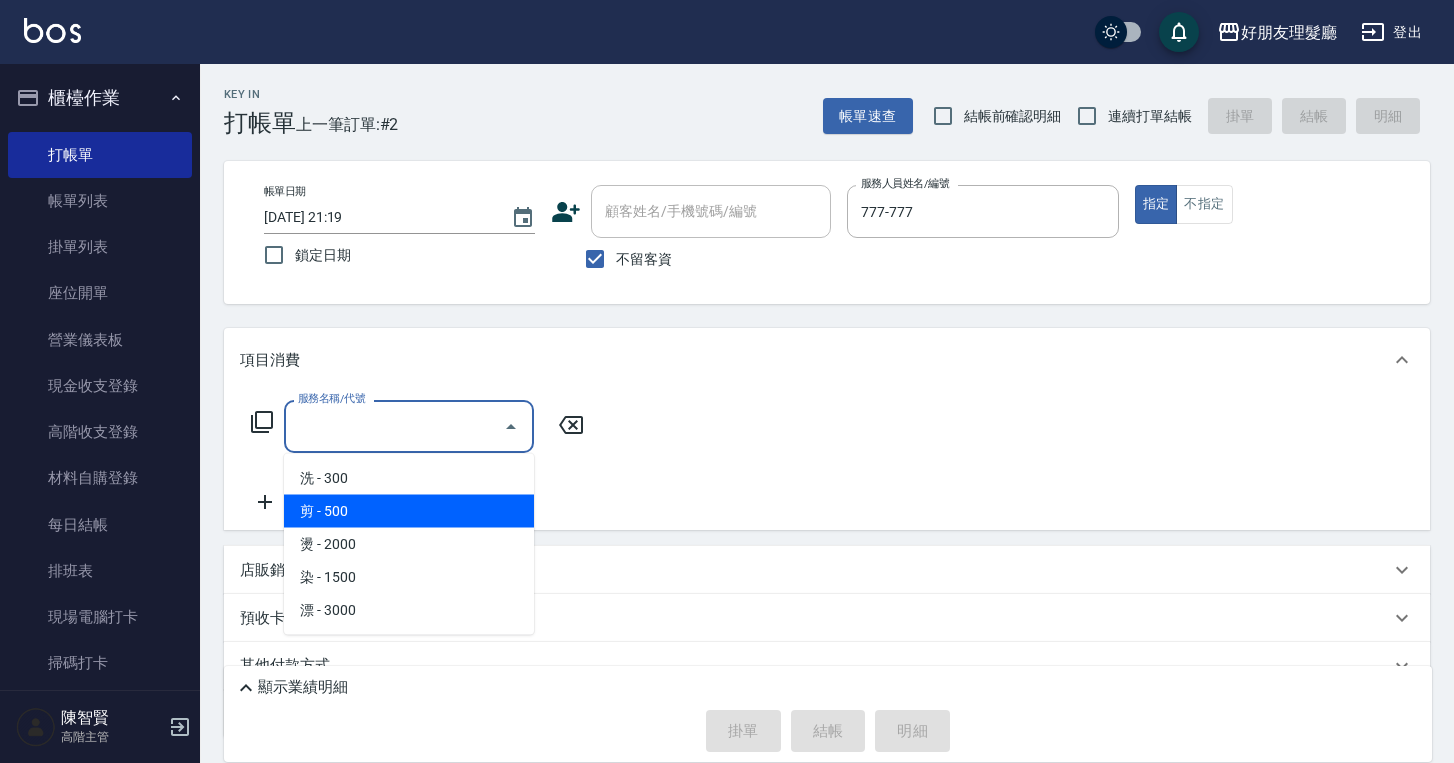 click on "剪 - 500" at bounding box center [409, 511] 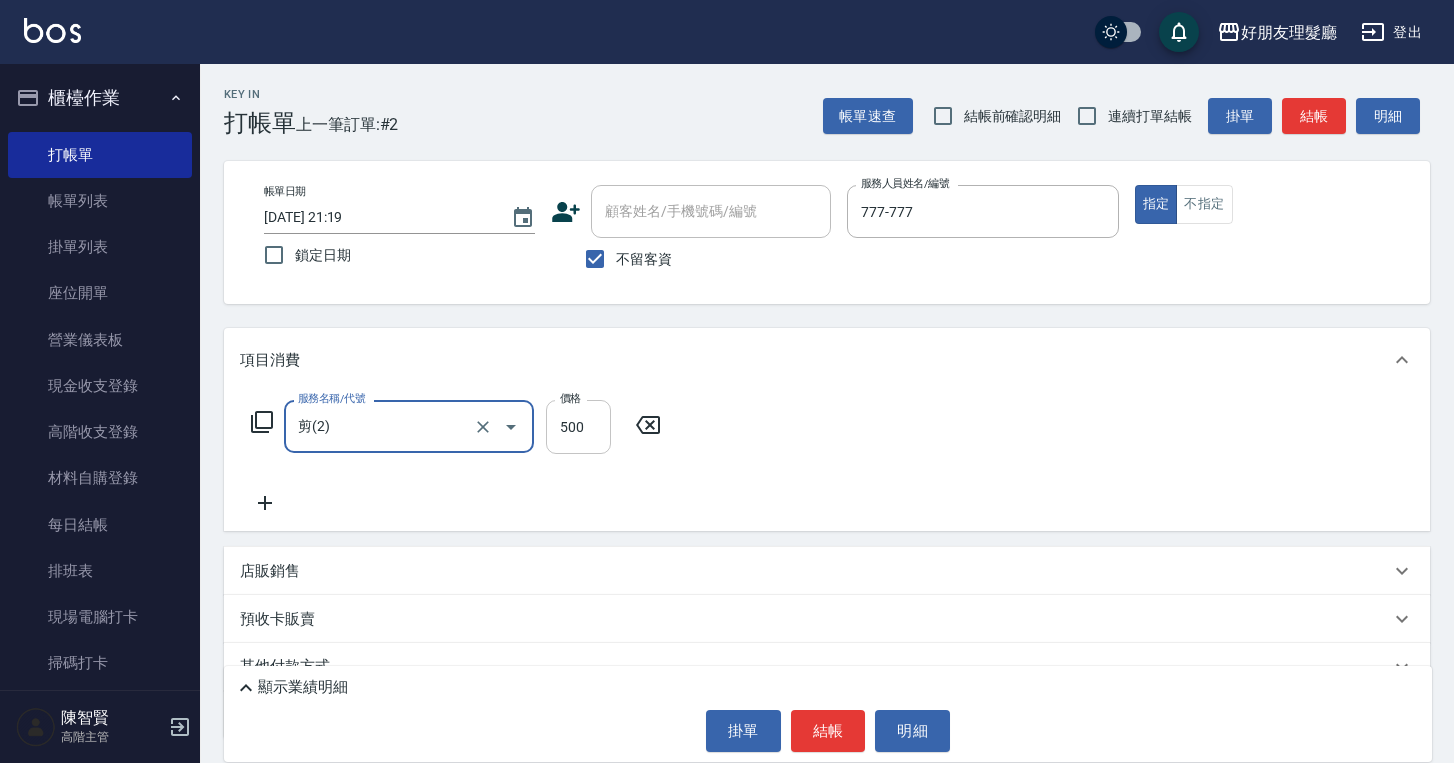 click on "500" at bounding box center (578, 427) 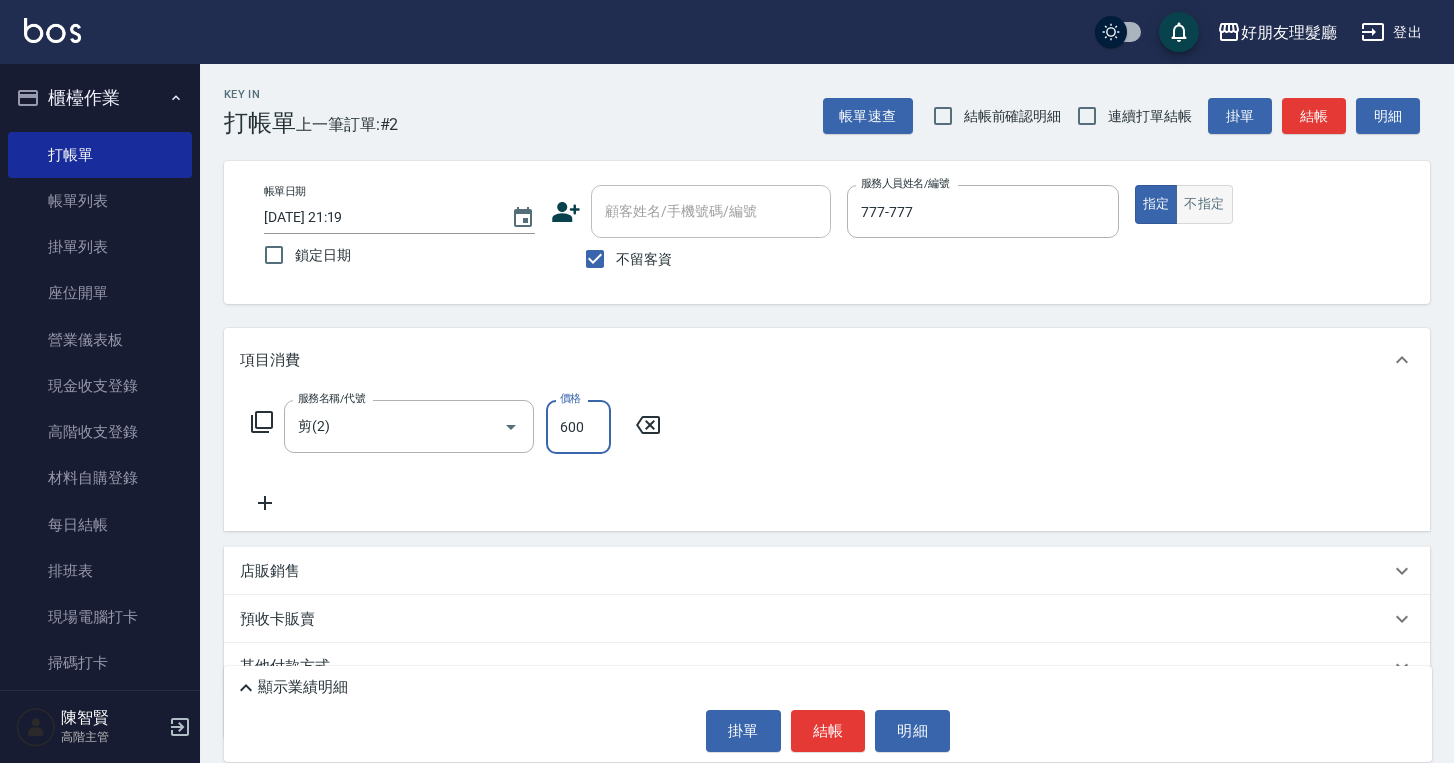 type on "600" 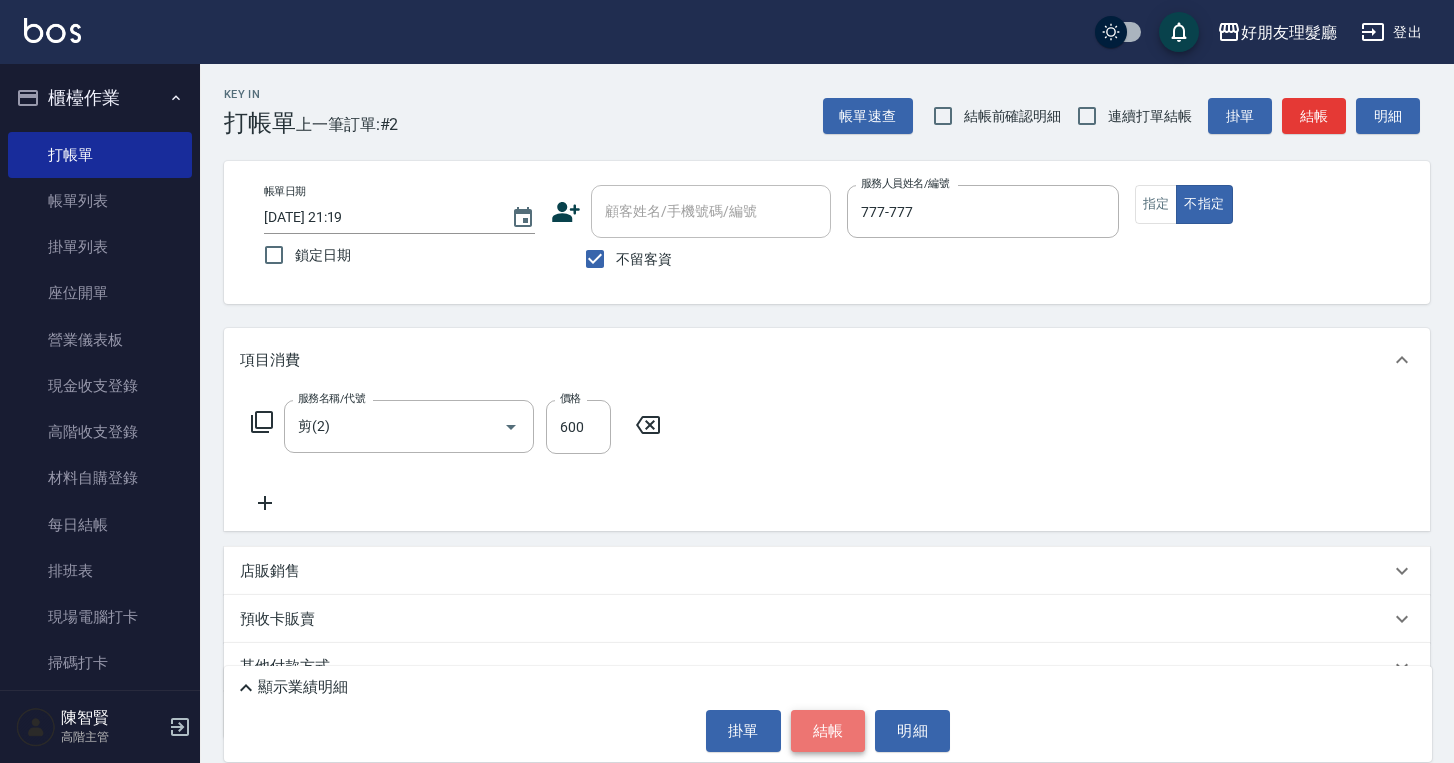 click on "結帳" at bounding box center (828, 731) 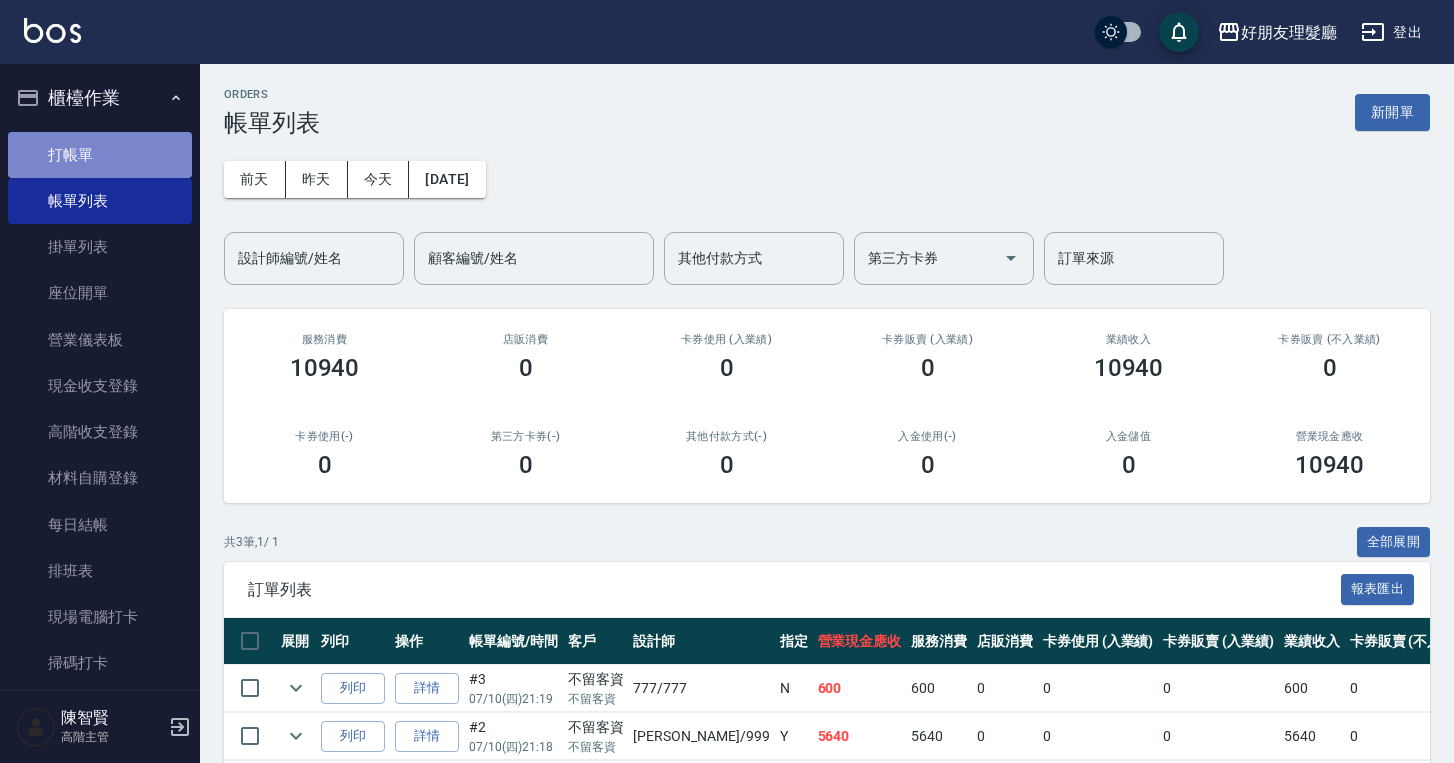 click on "打帳單" at bounding box center (100, 155) 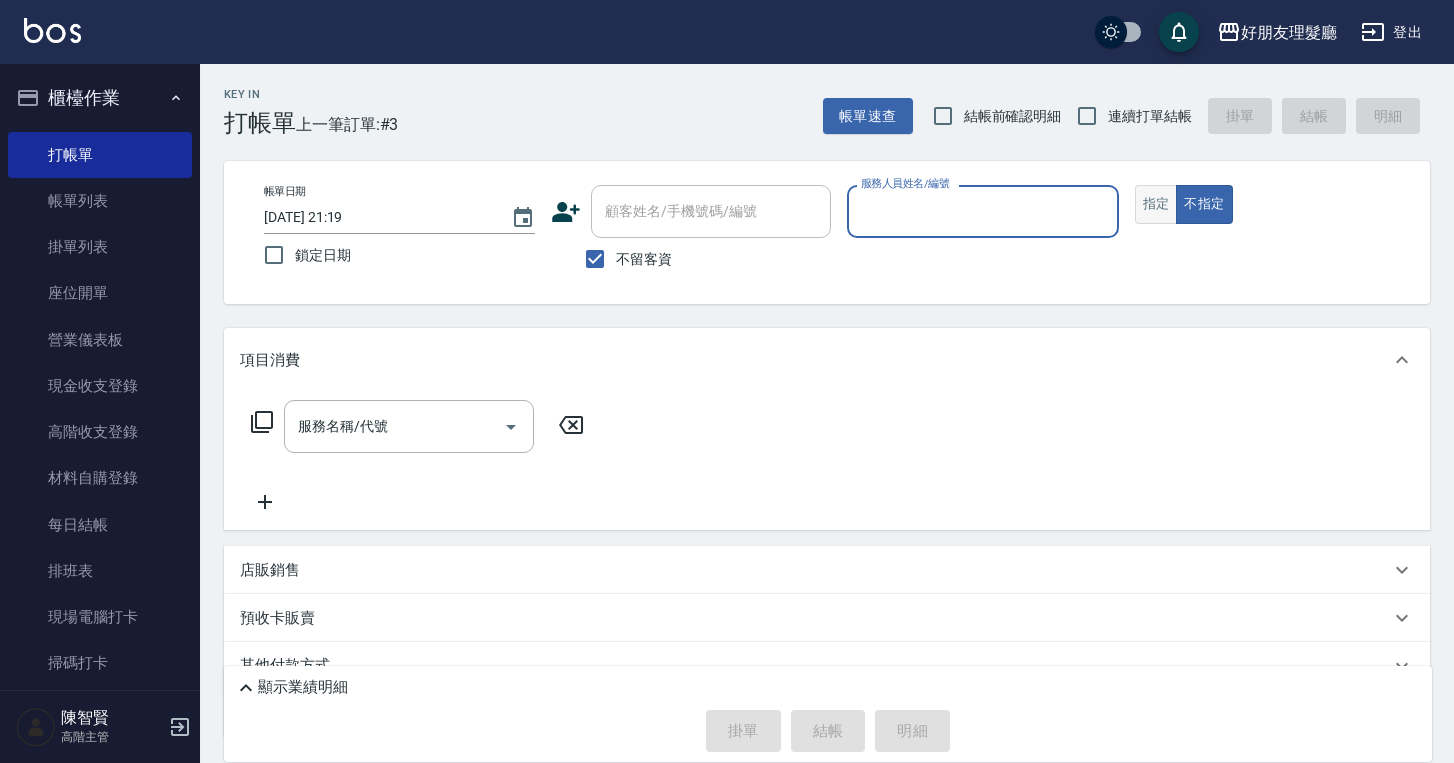 click on "指定" at bounding box center (1156, 204) 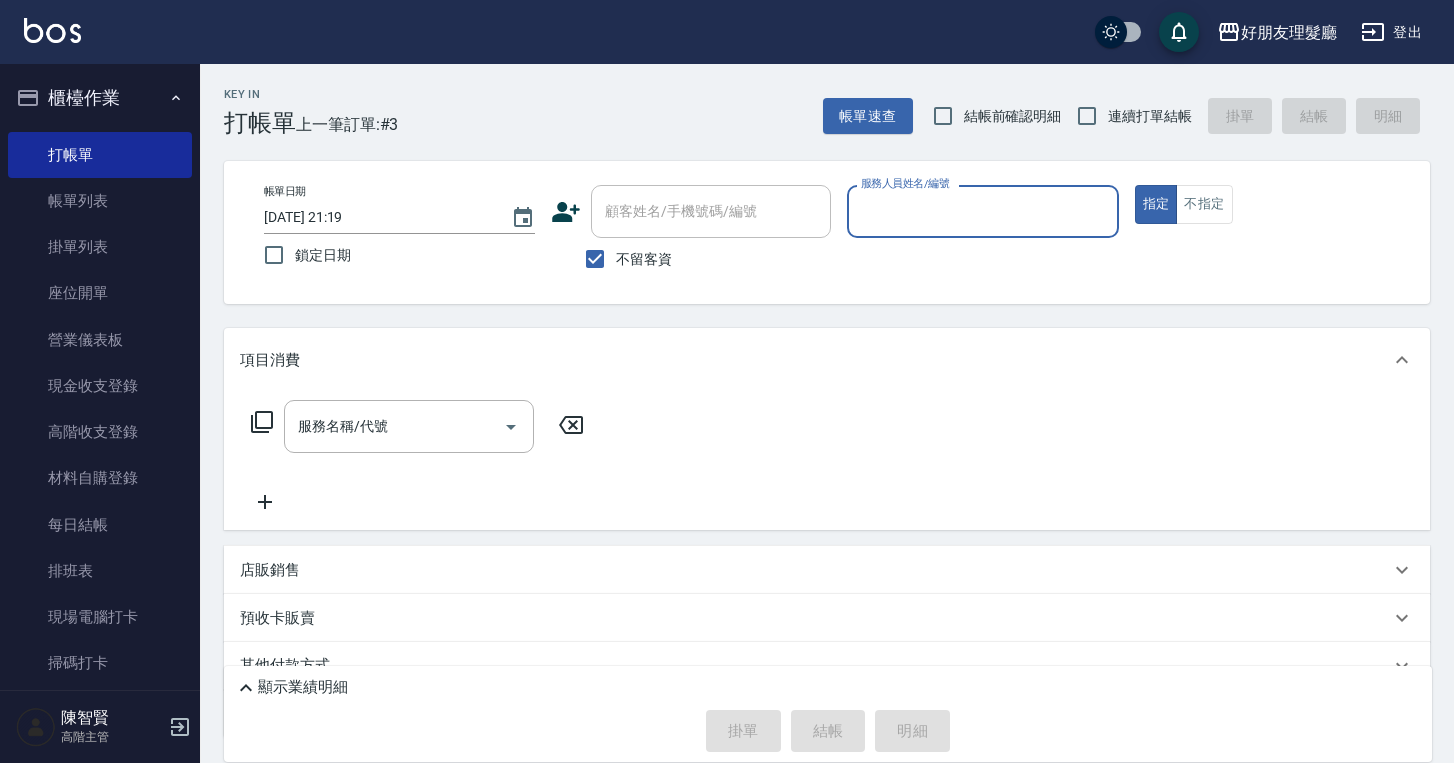 click on "服務人員姓名/編號" at bounding box center [905, 183] 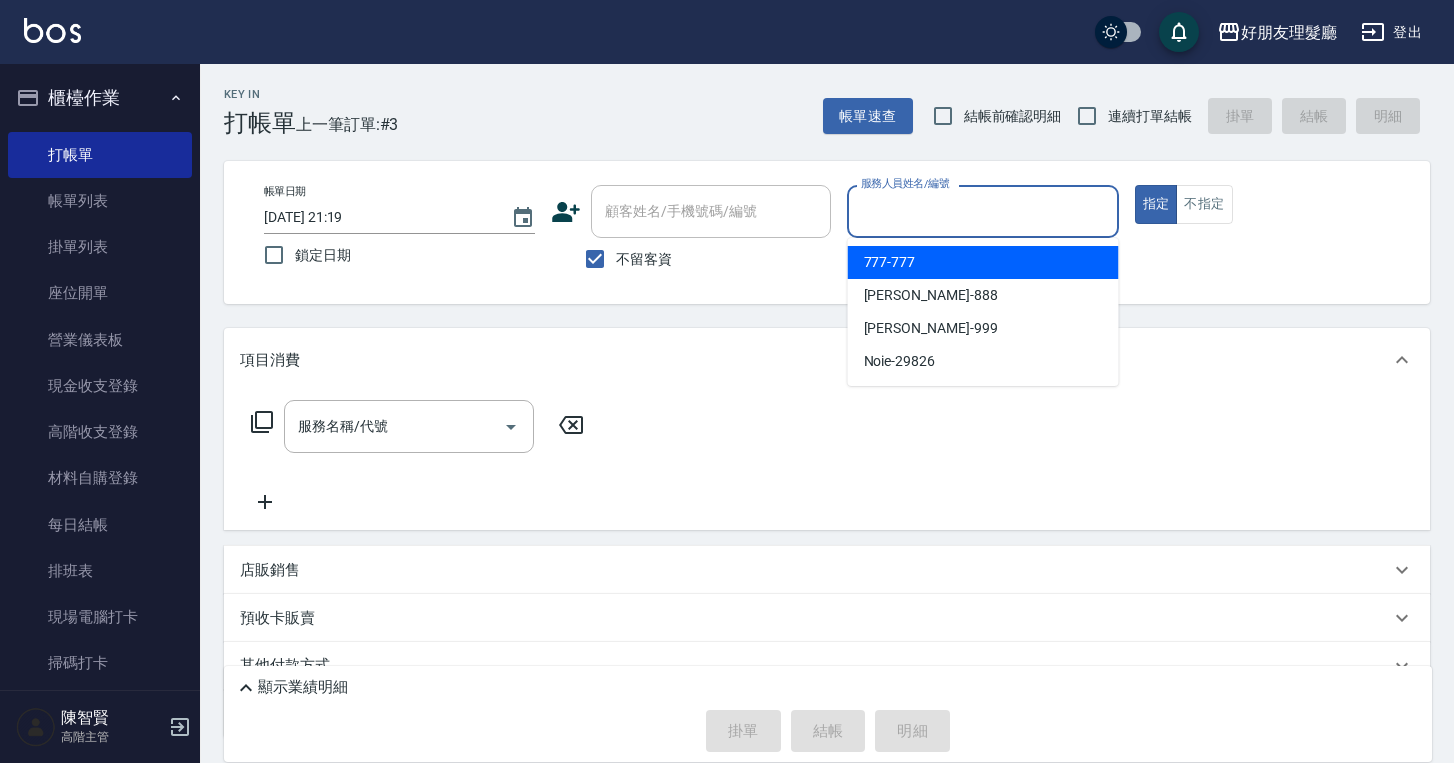 click on "777 -777" at bounding box center (983, 262) 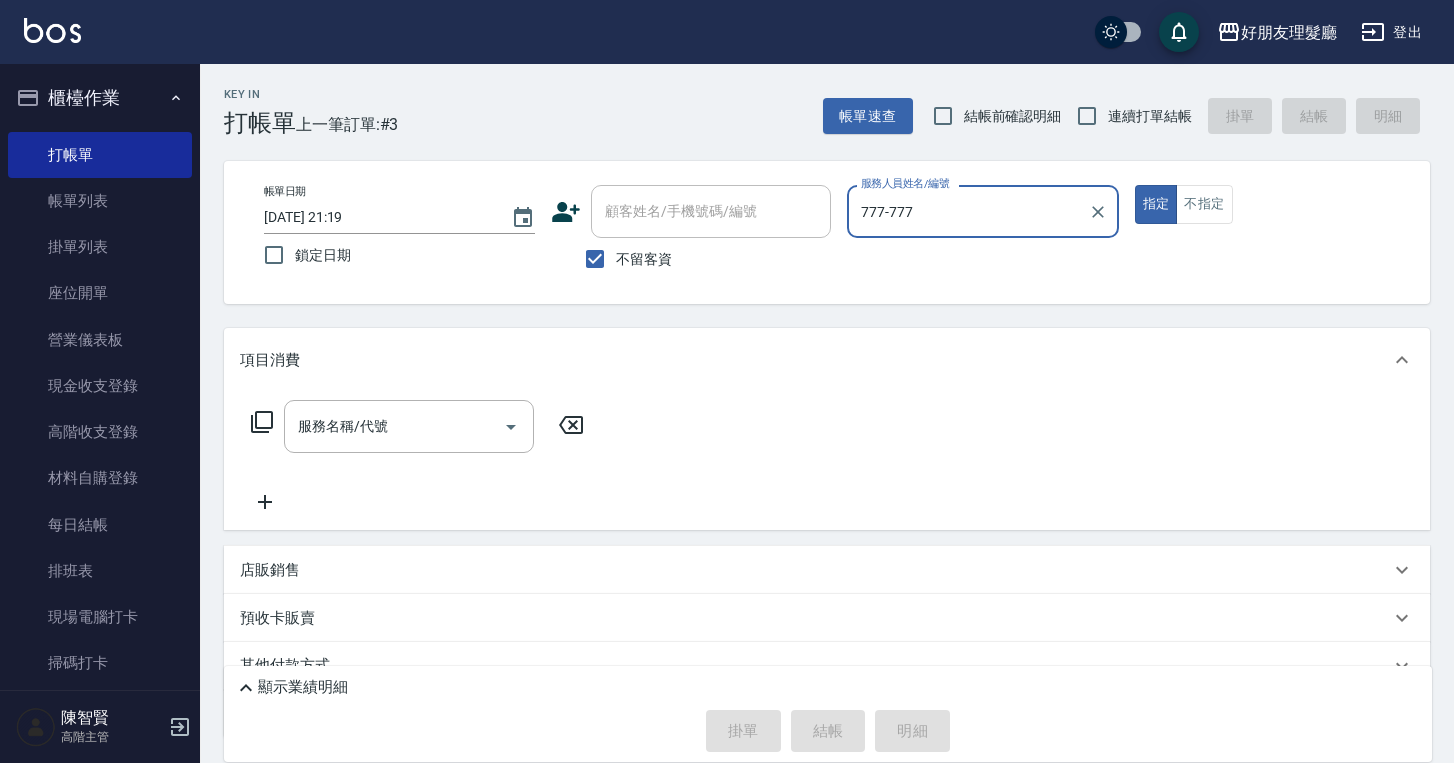 click on "服務名稱/代號 服務名稱/代號" at bounding box center (409, 426) 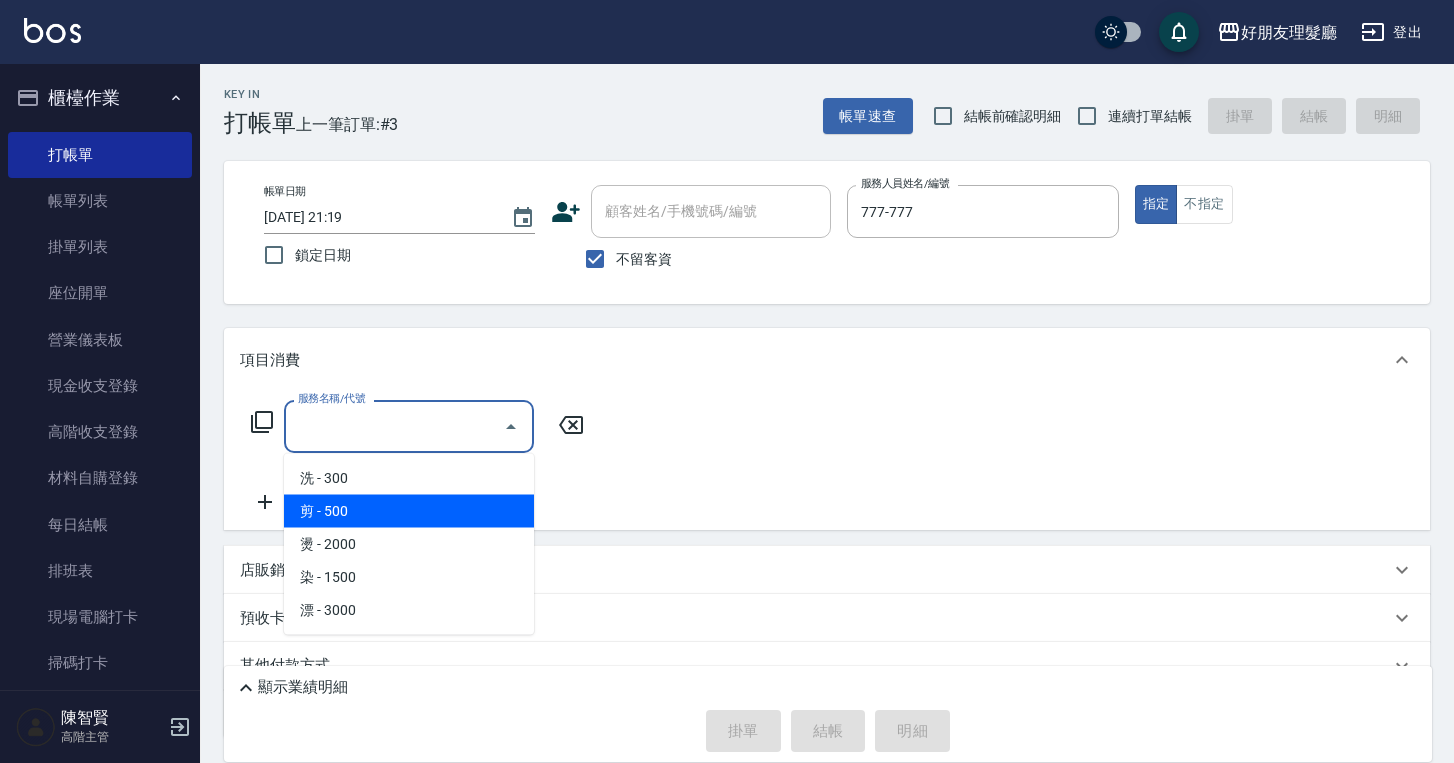 click on "剪 - 500" at bounding box center [409, 511] 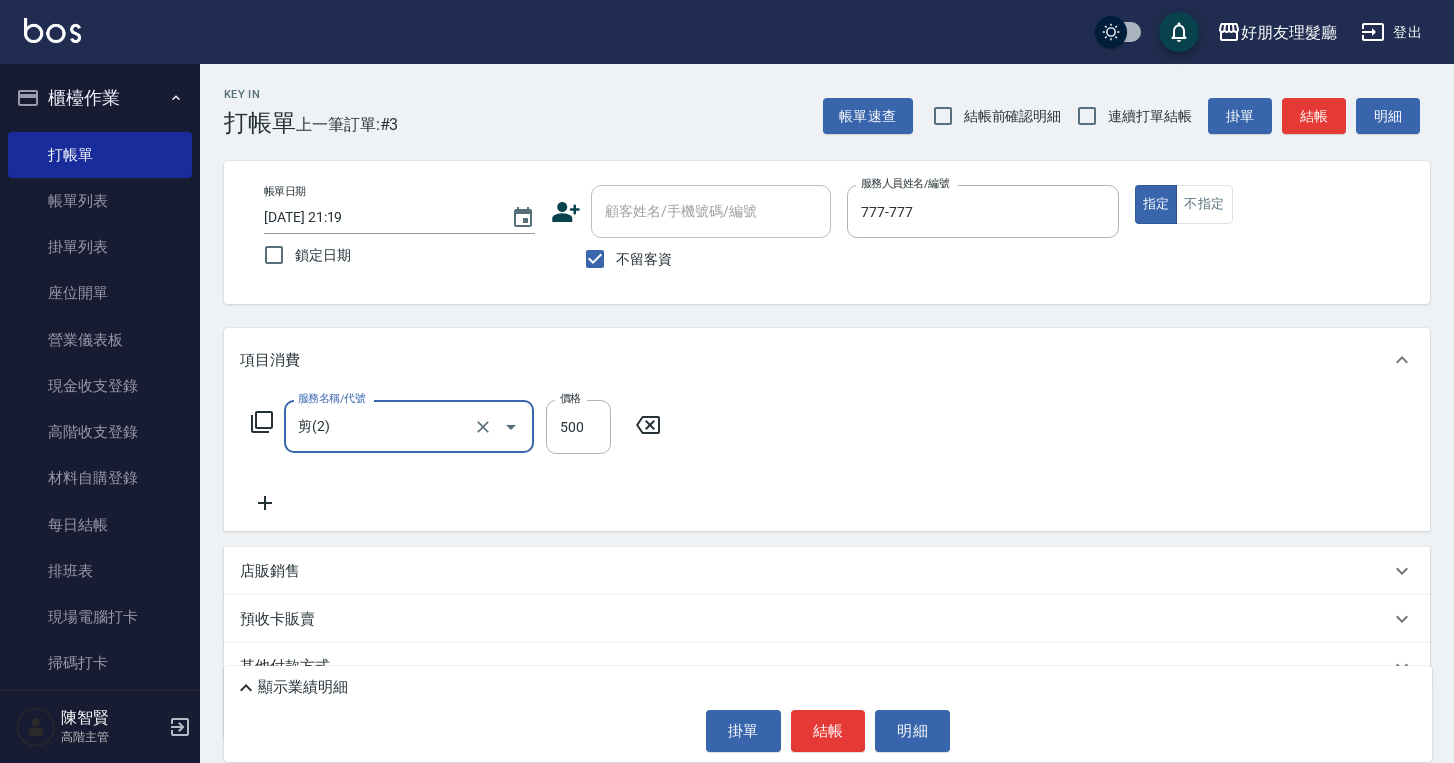 click on "服務名稱/代號 剪(2) 服務名稱/代號 價格 500 價格" at bounding box center [456, 427] 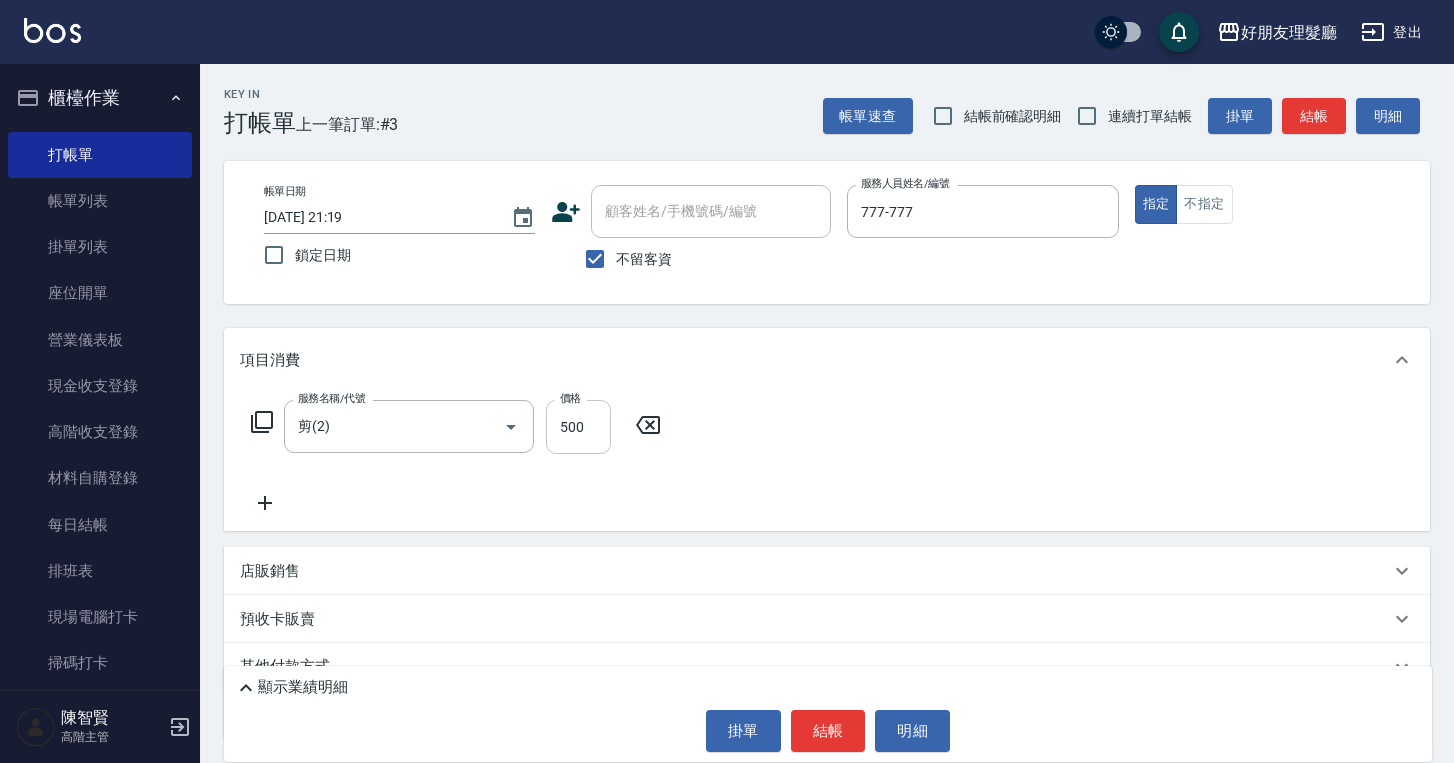 click on "500" at bounding box center [578, 427] 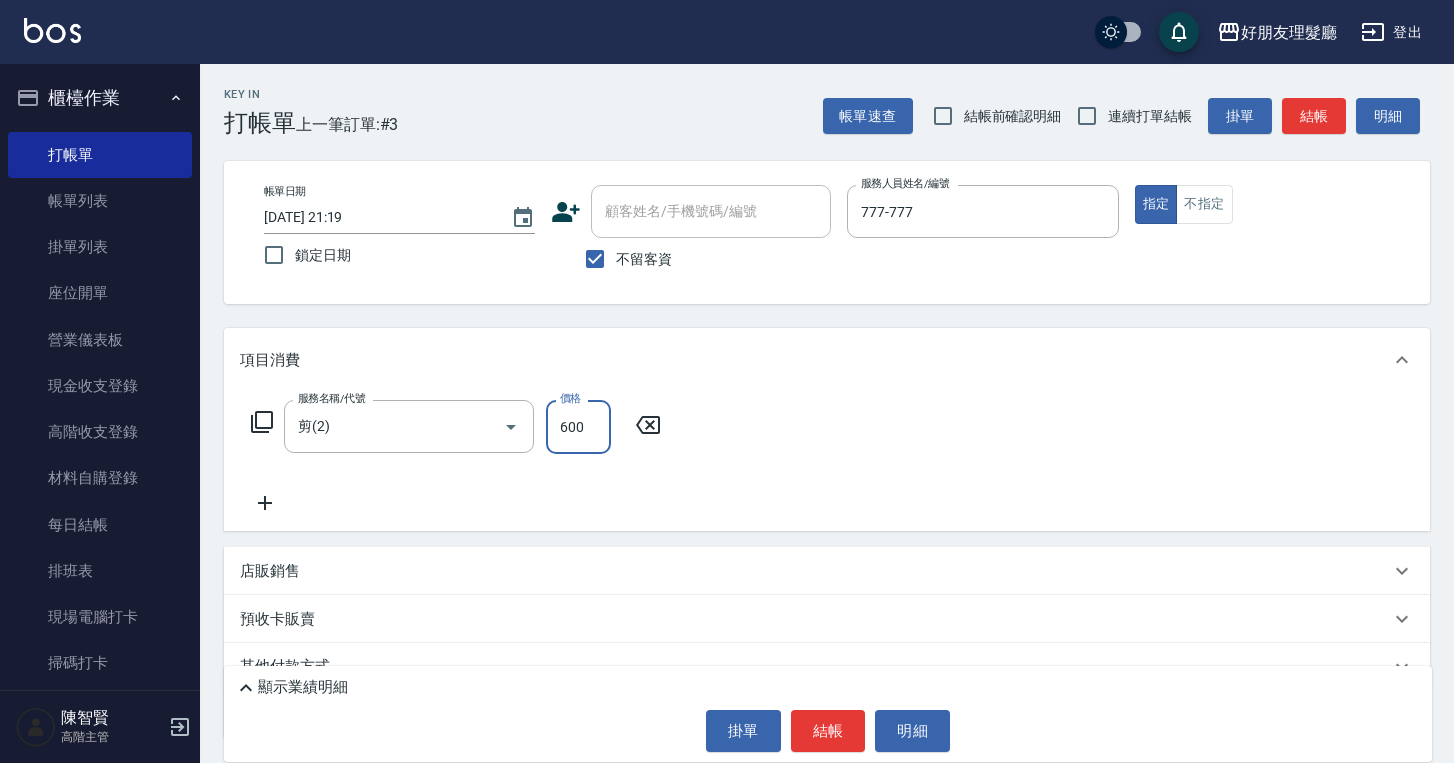 type on "600" 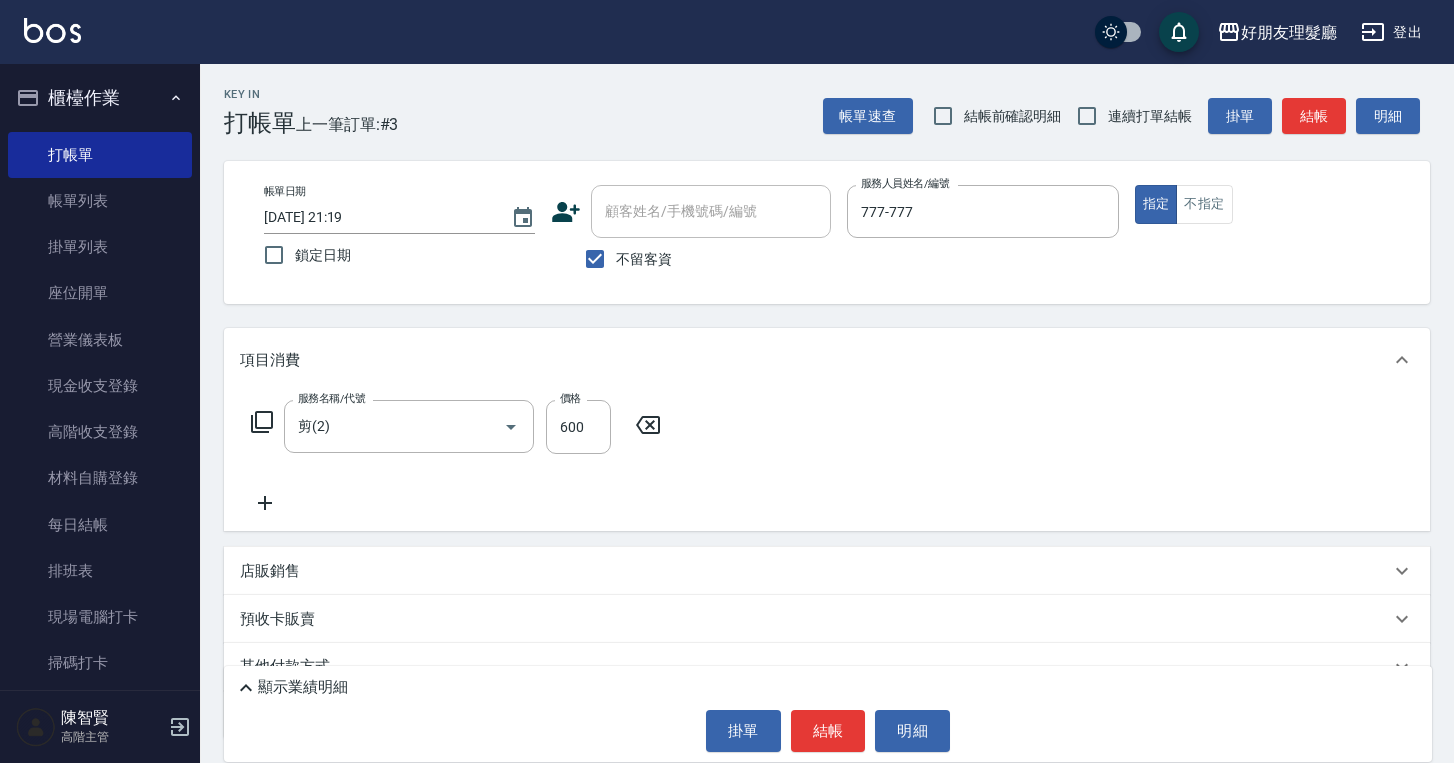 click 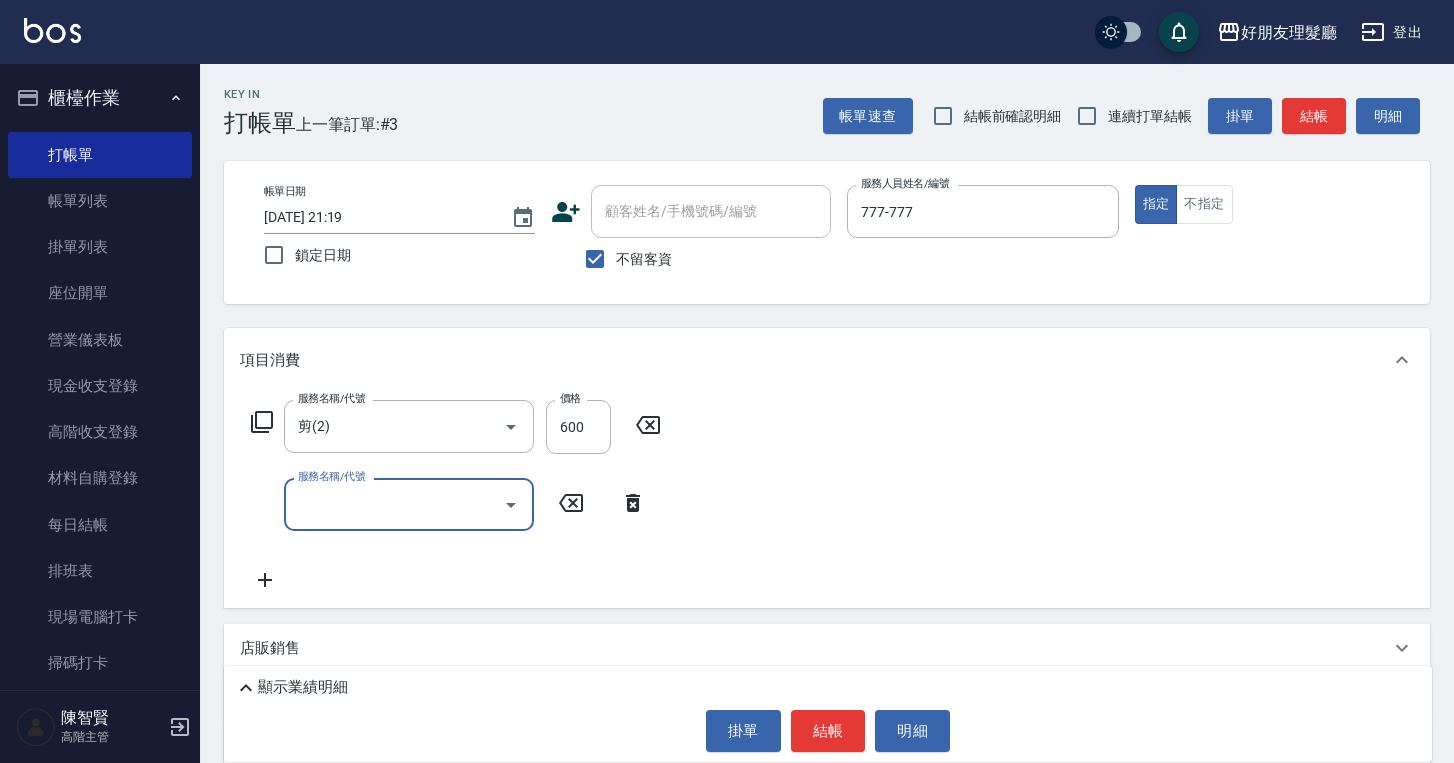 click on "服務名稱/代號" at bounding box center [394, 504] 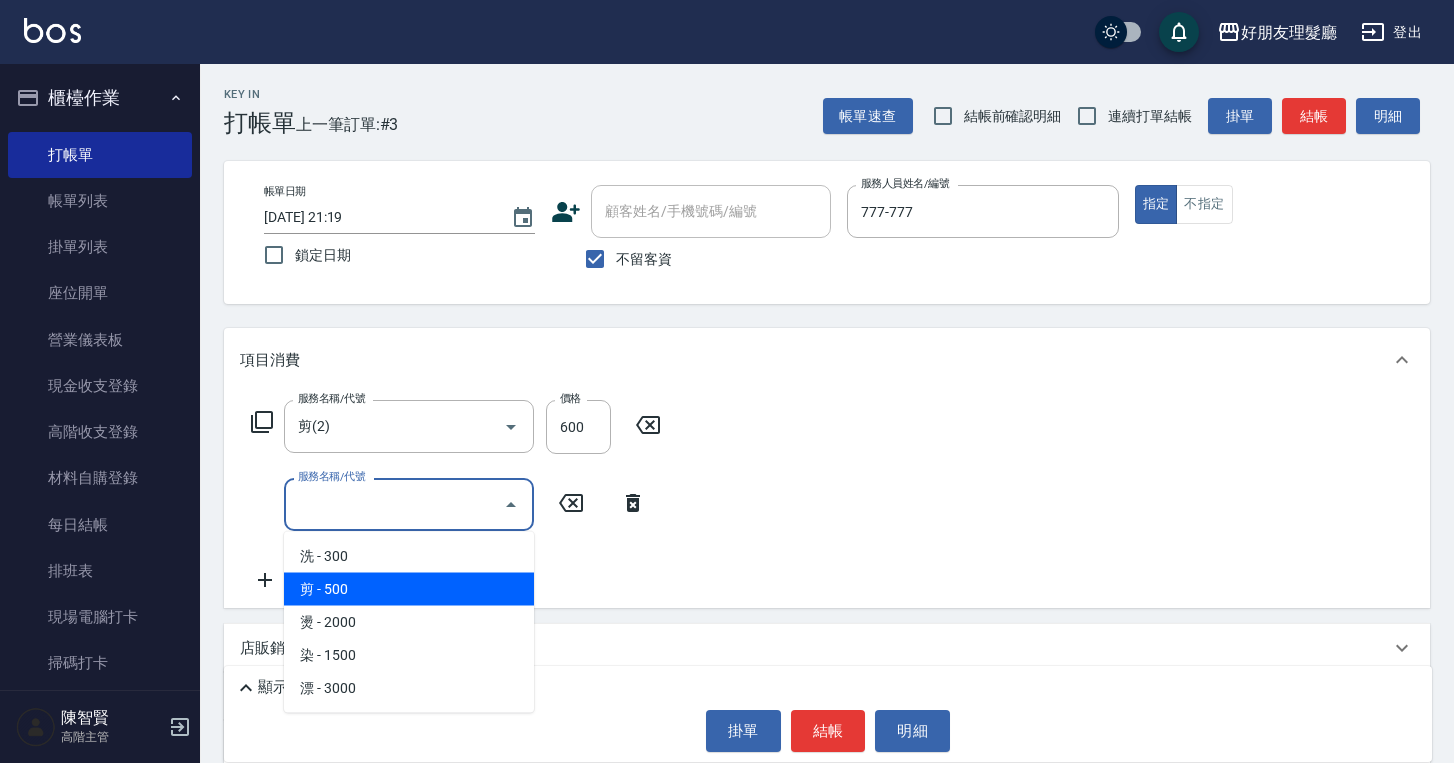 click on "剪 - 500" at bounding box center [409, 589] 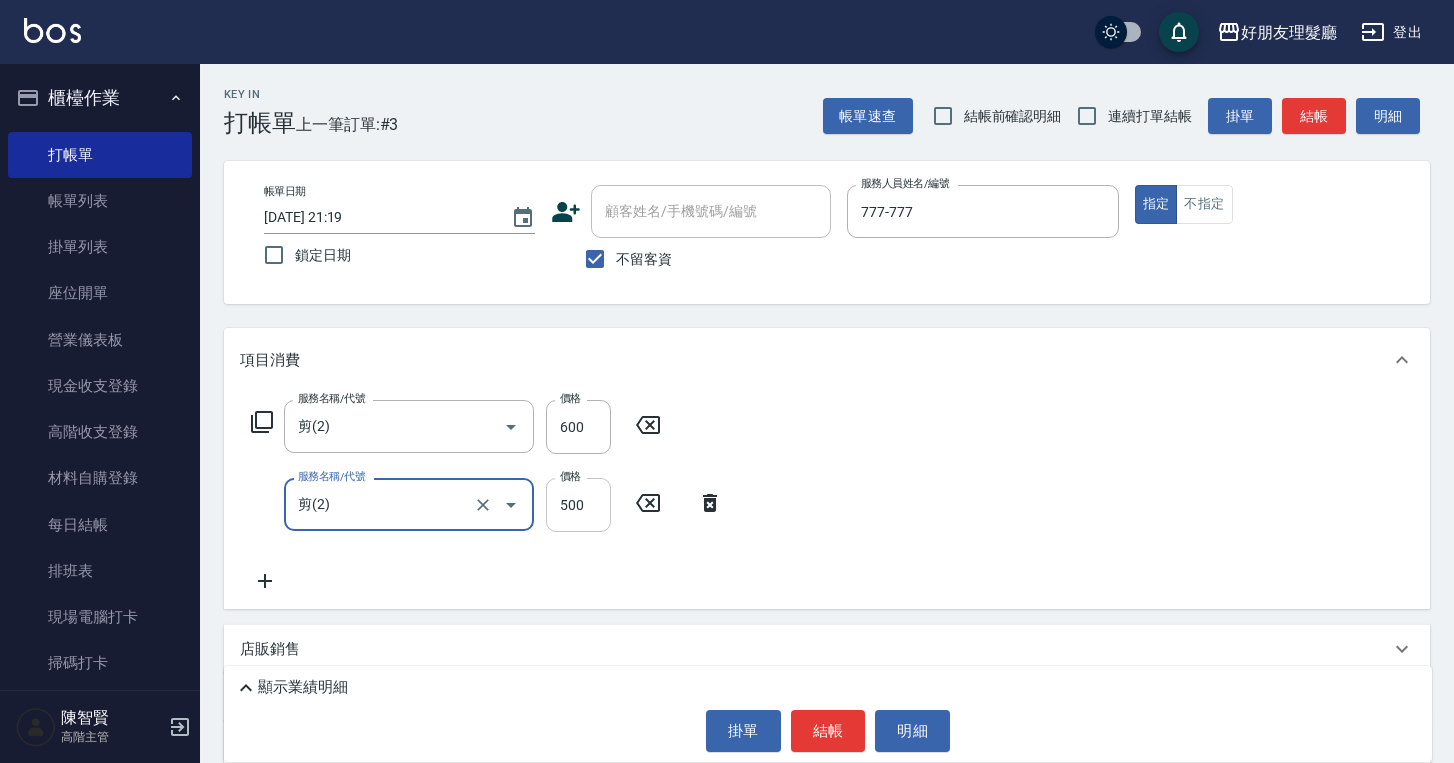click on "500" at bounding box center (578, 505) 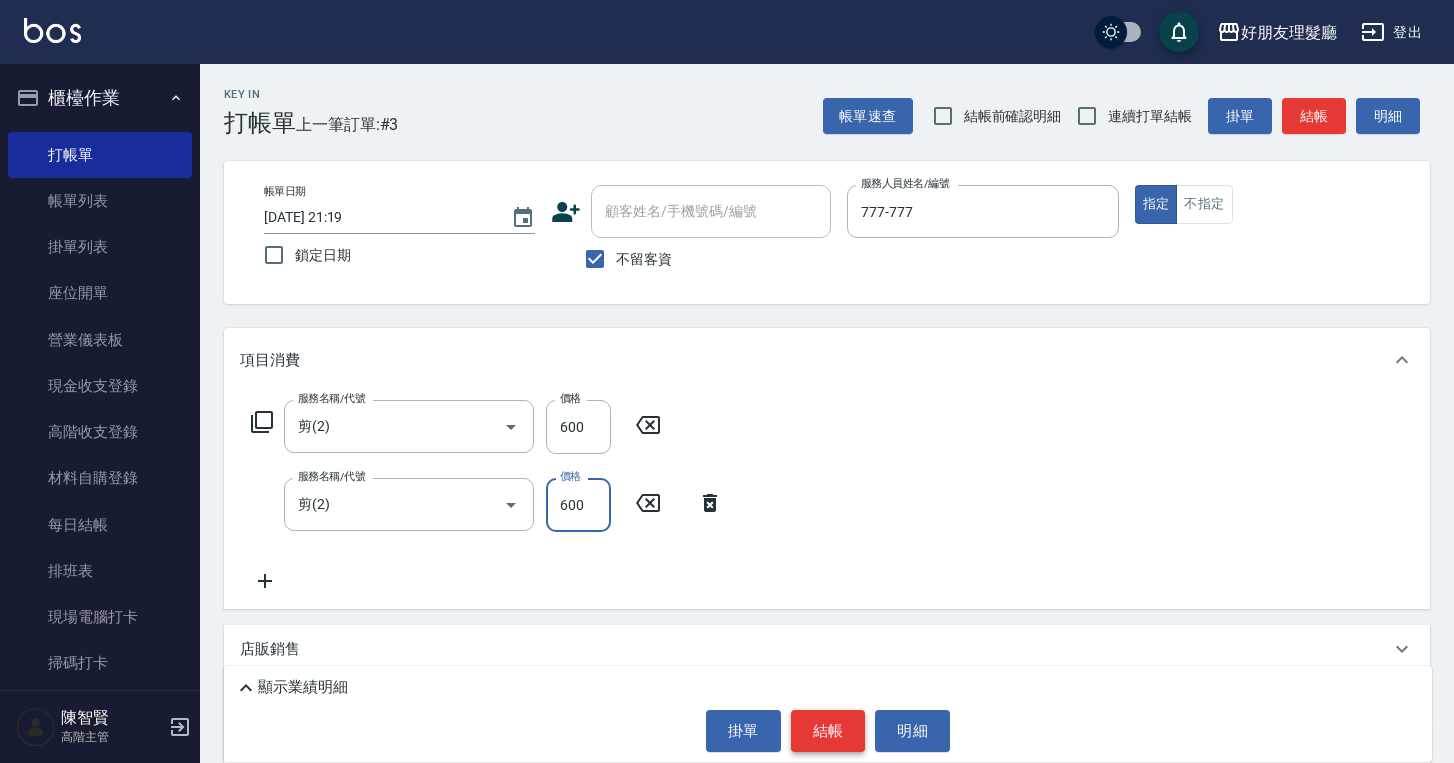 type on "600" 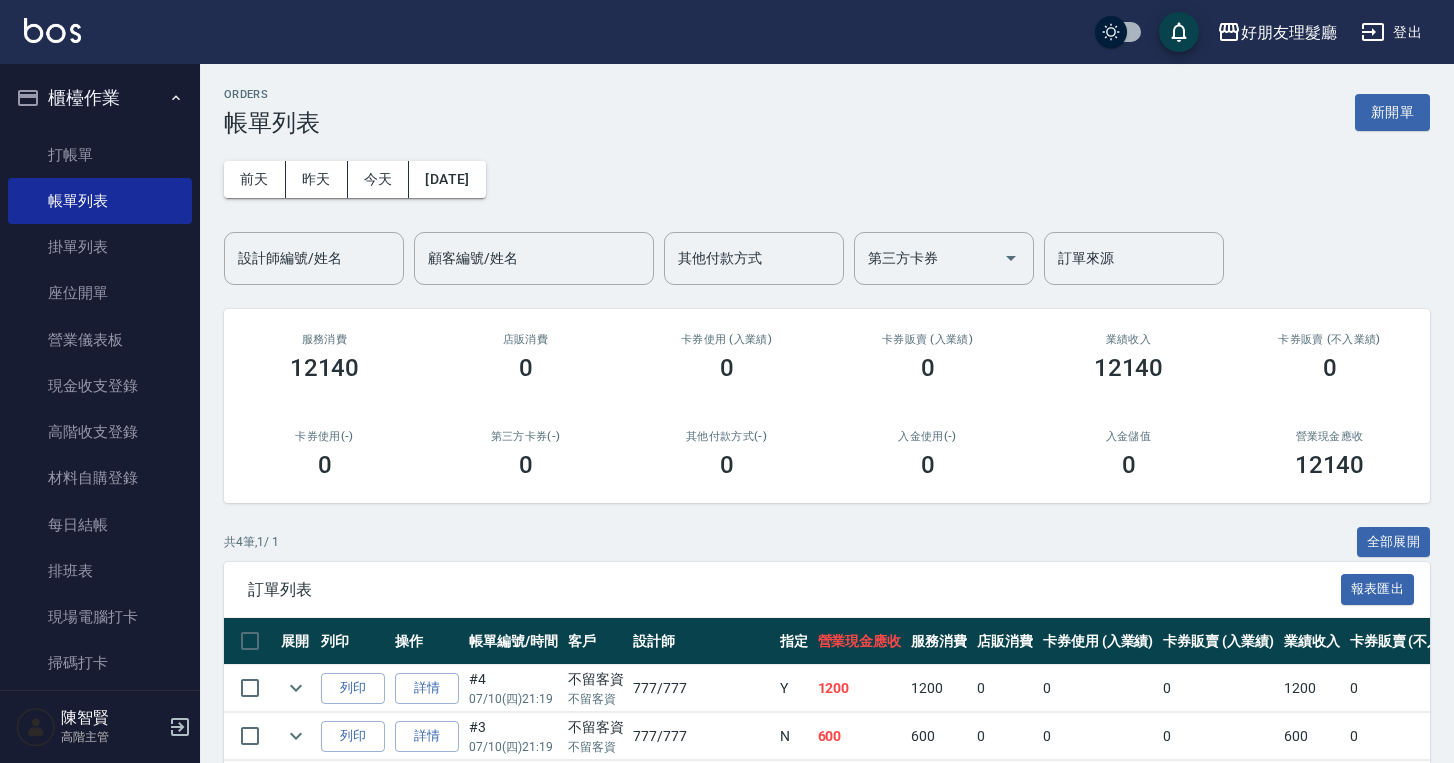 click on "[DATE] [DATE] [DATE] [DATE] 設計師編號/姓名 設計師編號/姓名 顧客編號/姓名 顧客編號/姓名 其他付款方式 其他付款方式 第三方卡券 第三方卡券 訂單來源 訂單來源" at bounding box center [827, 211] 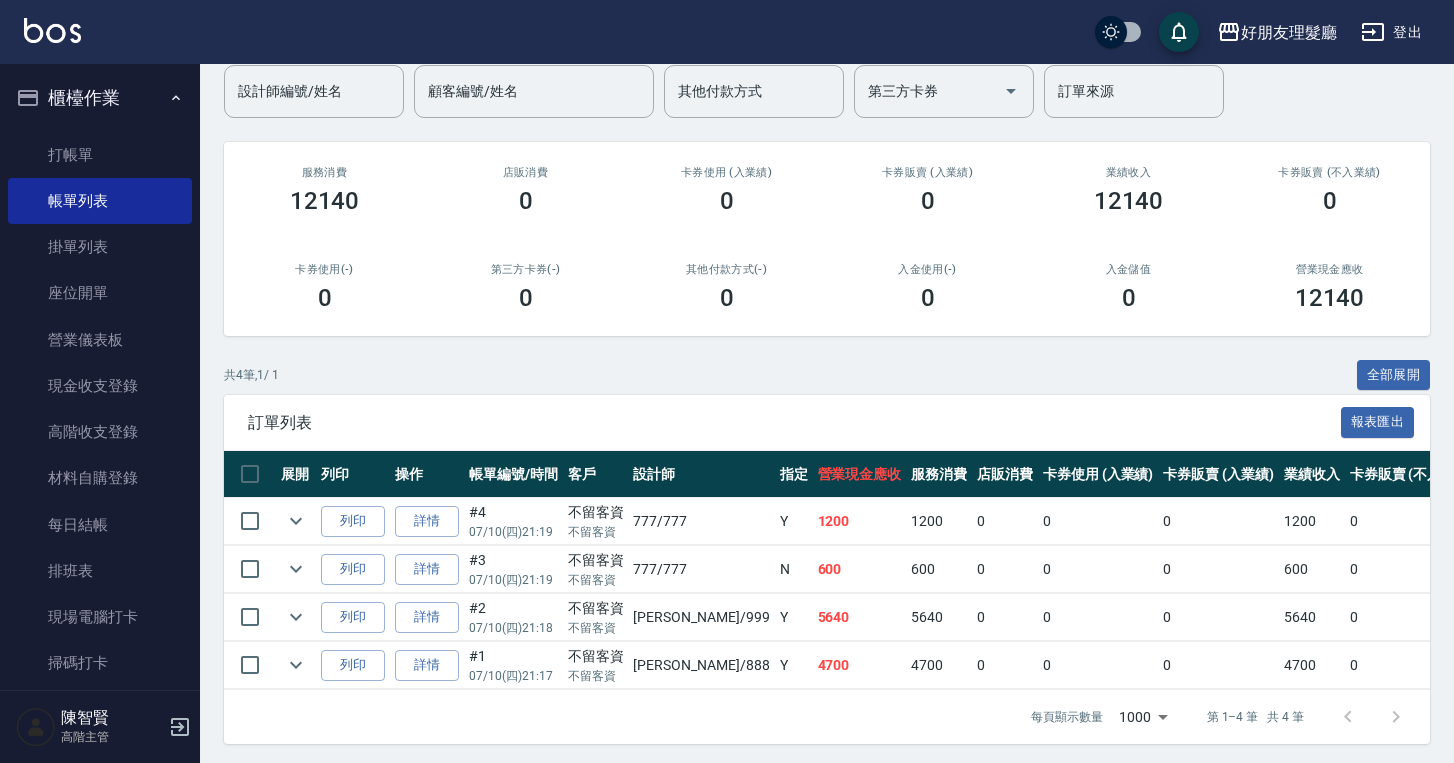 scroll, scrollTop: 187, scrollLeft: 0, axis: vertical 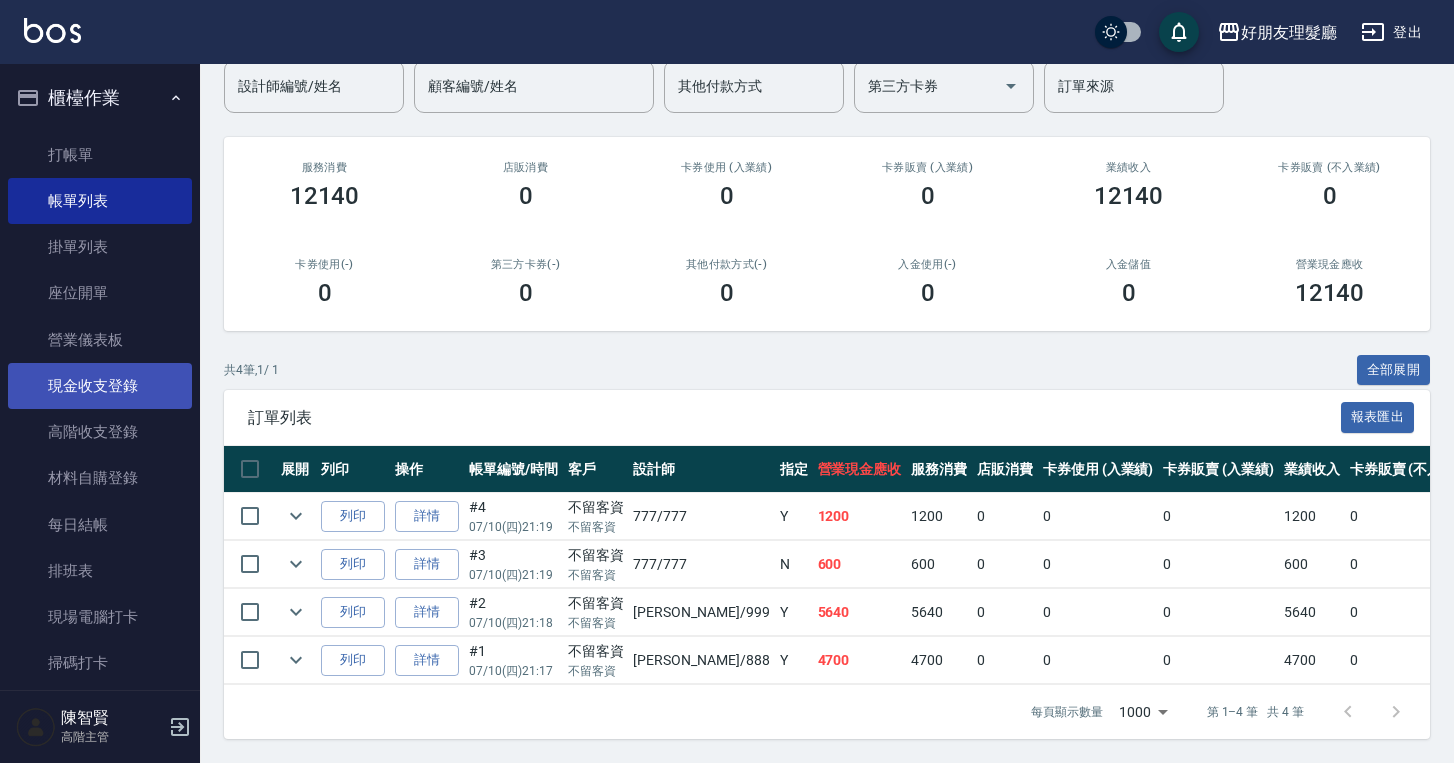 click on "現金收支登錄" at bounding box center [100, 386] 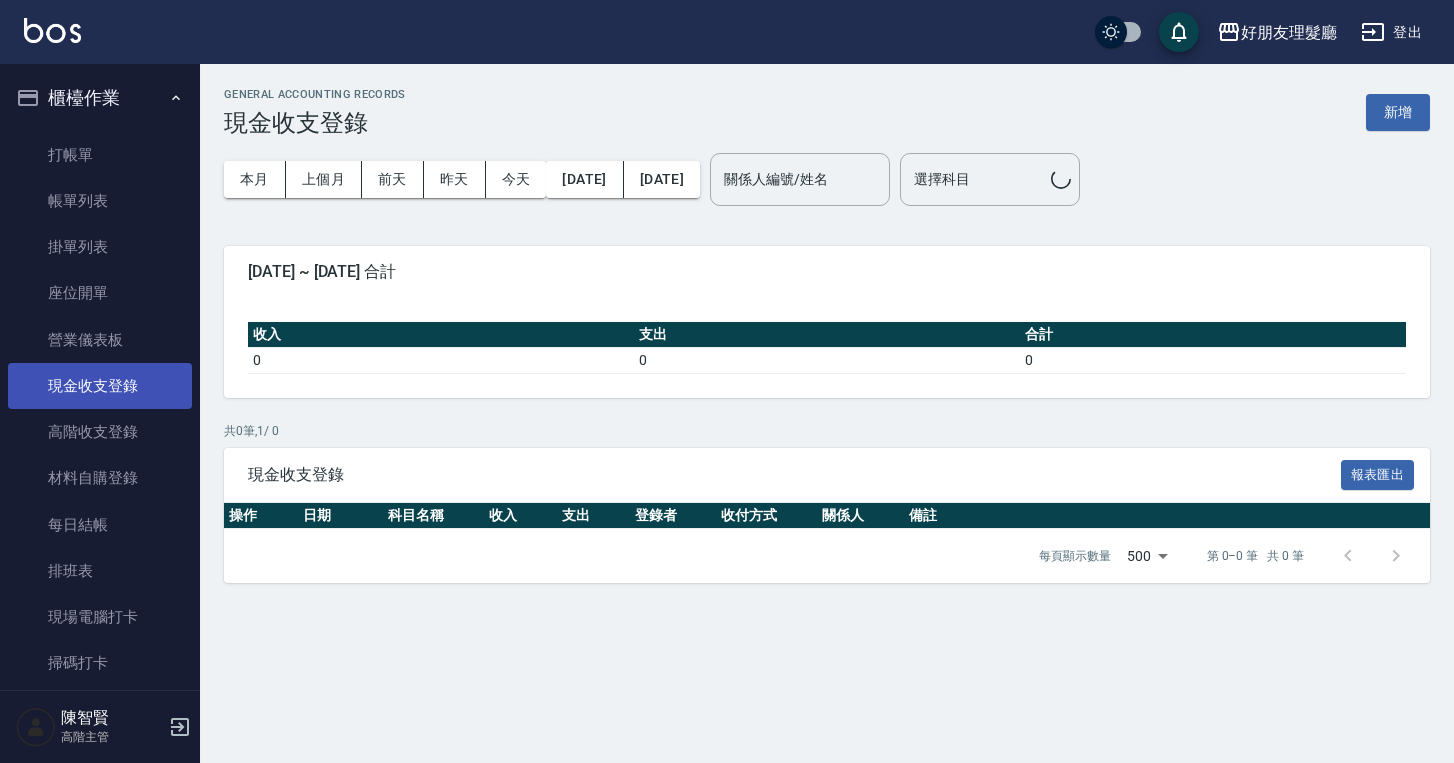 scroll, scrollTop: 0, scrollLeft: 0, axis: both 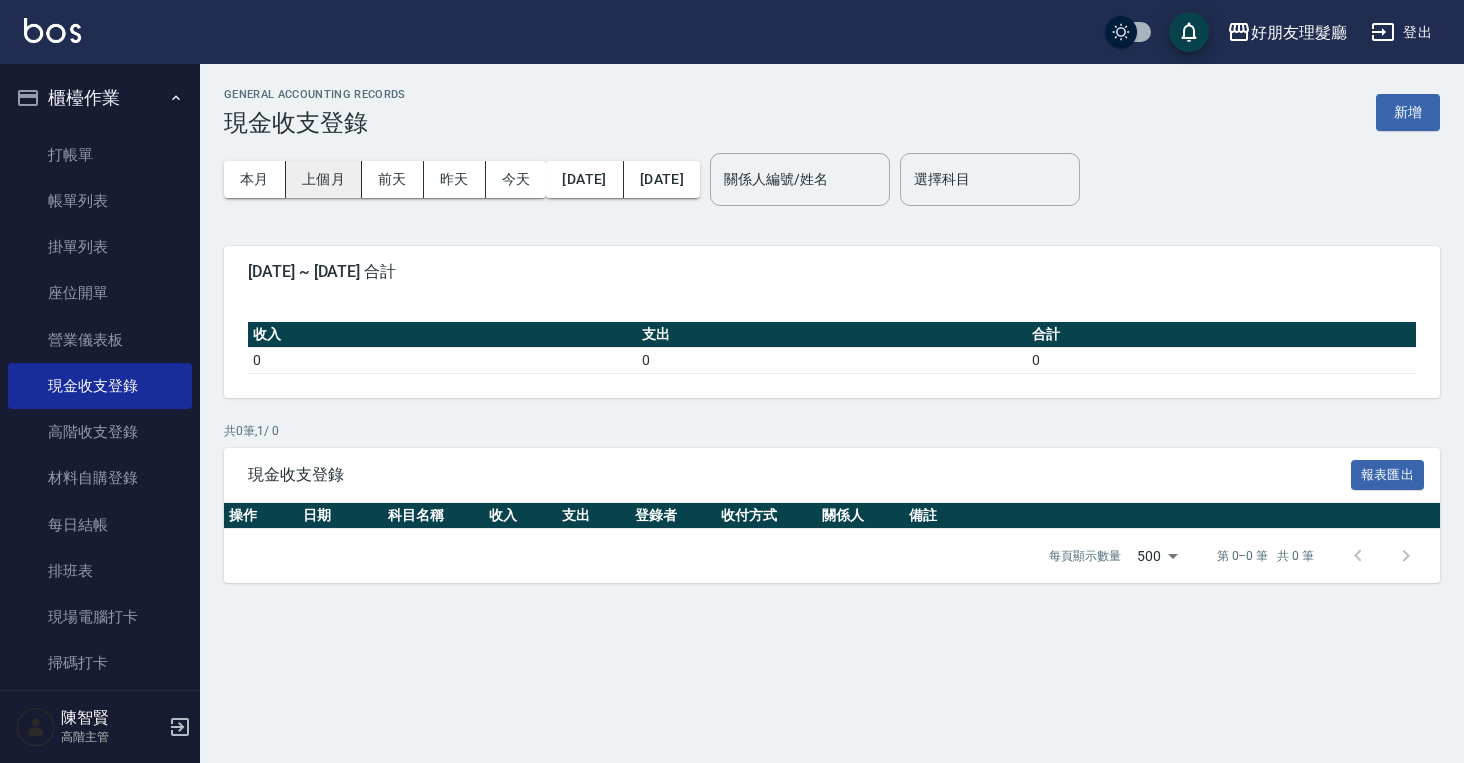 click on "上個月" at bounding box center [324, 179] 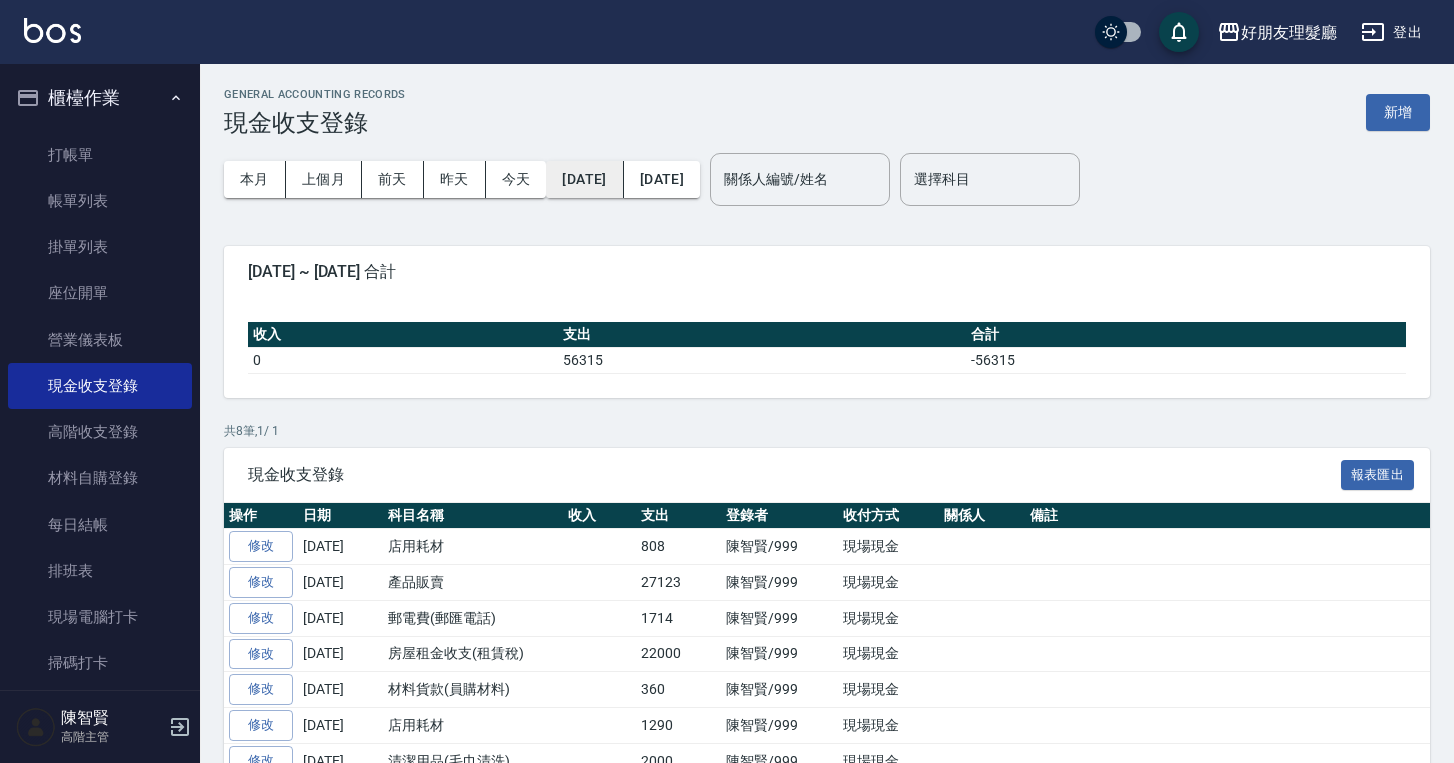 click on "[DATE]" at bounding box center [584, 179] 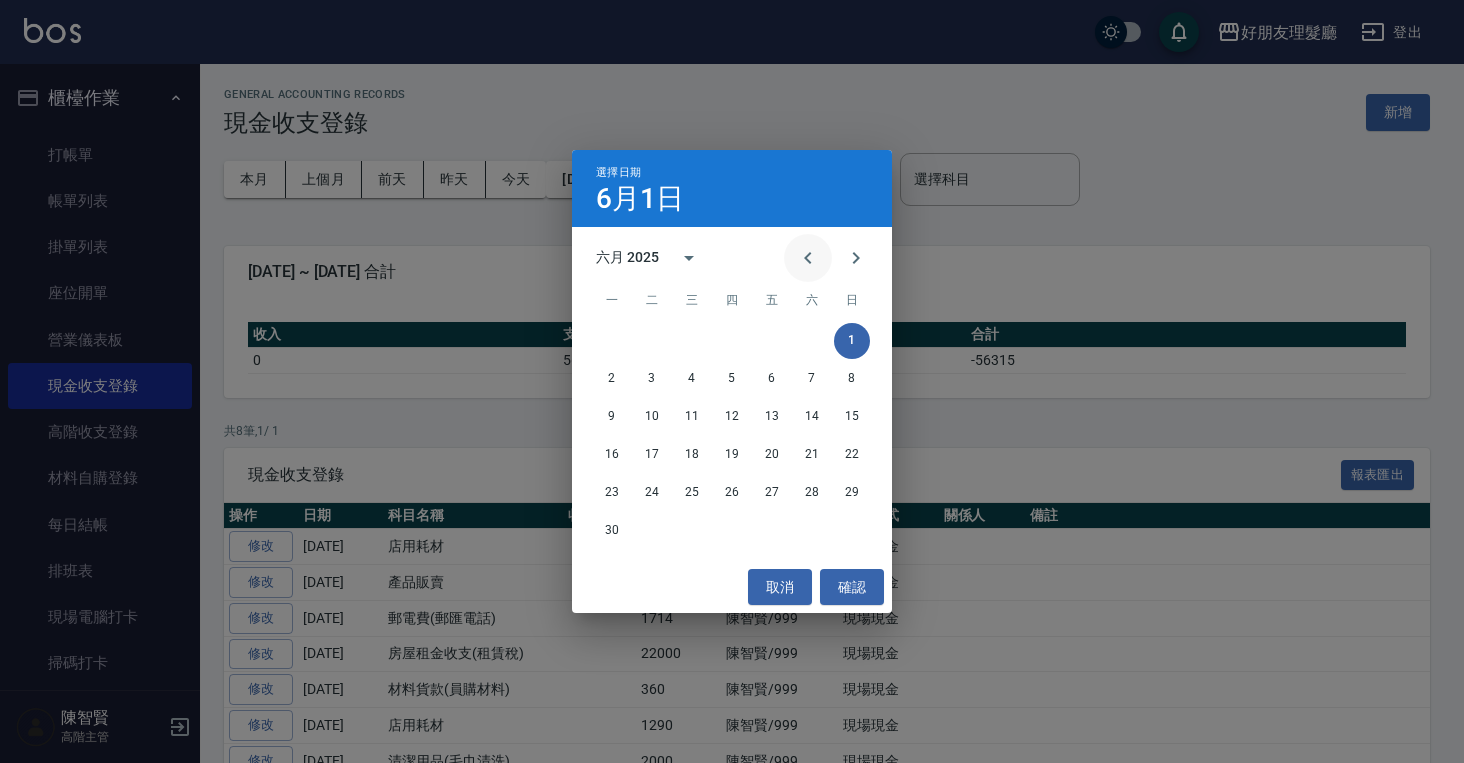 click 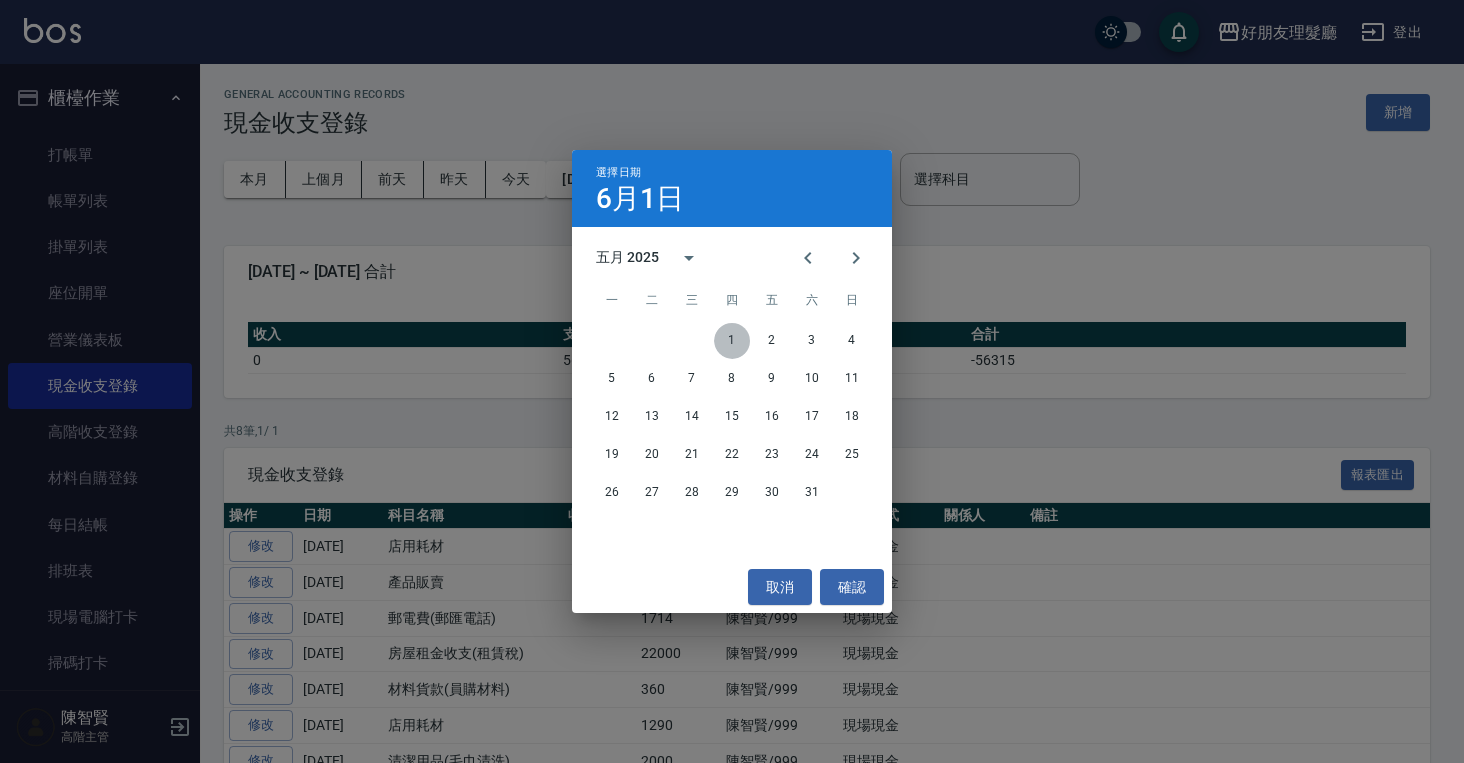 click on "1" at bounding box center [732, 341] 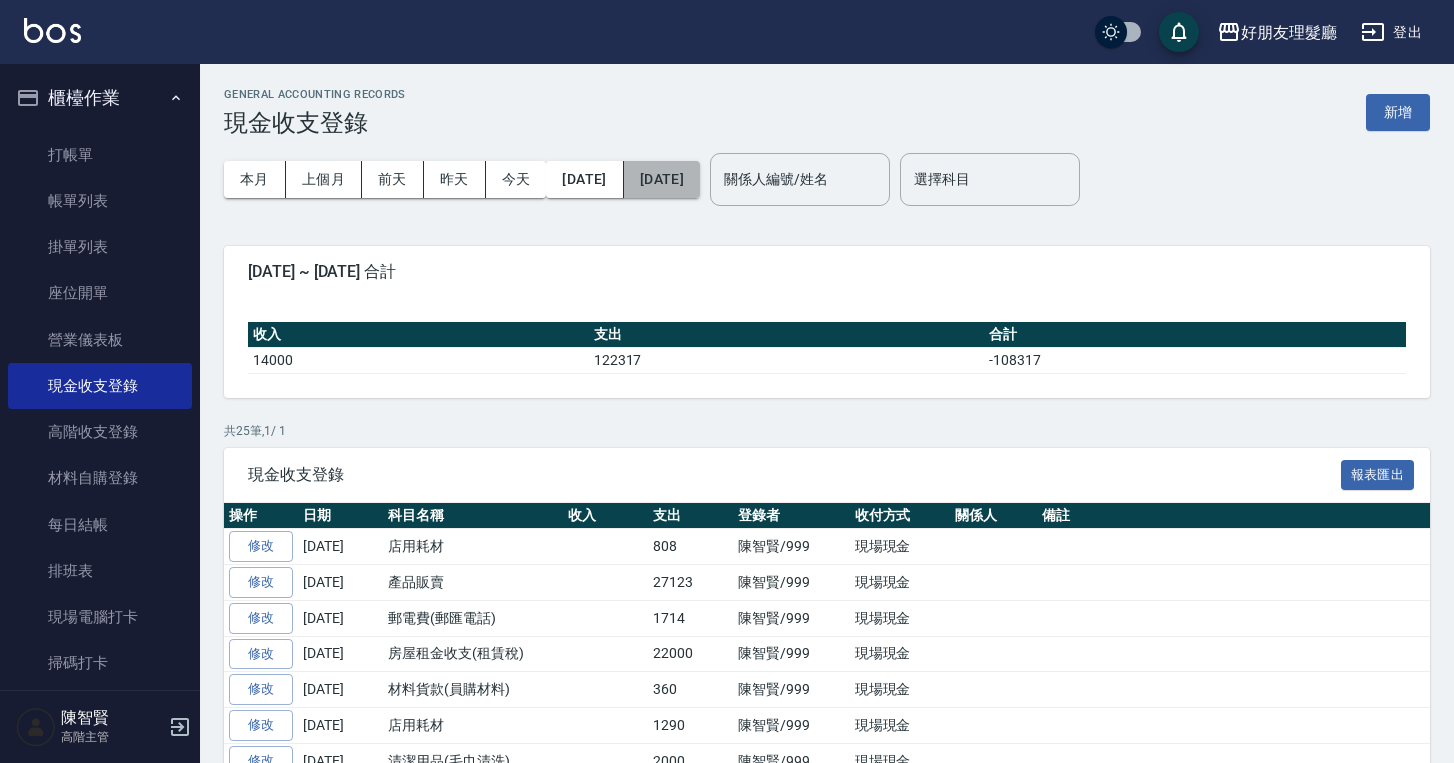 click on "[DATE]" at bounding box center [662, 179] 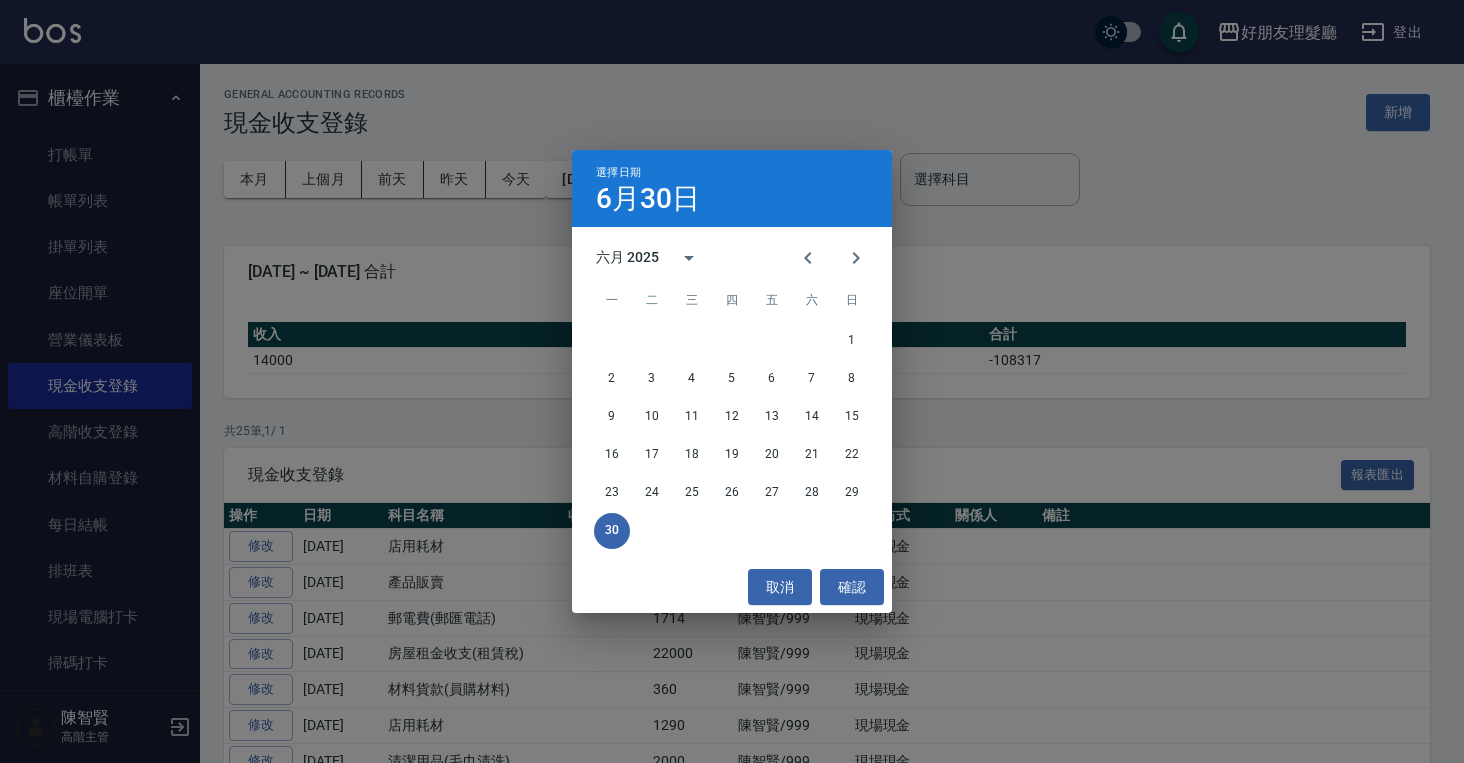 click on "選擇日期 [DATE] 六月 2025 一 二 三 四 五 六 日 1 2 3 4 5 6 7 8 9 10 11 12 13 14 15 16 17 18 19 20 21 22 23 24 25 26 27 28 29 30 取消 確認" at bounding box center (732, 381) 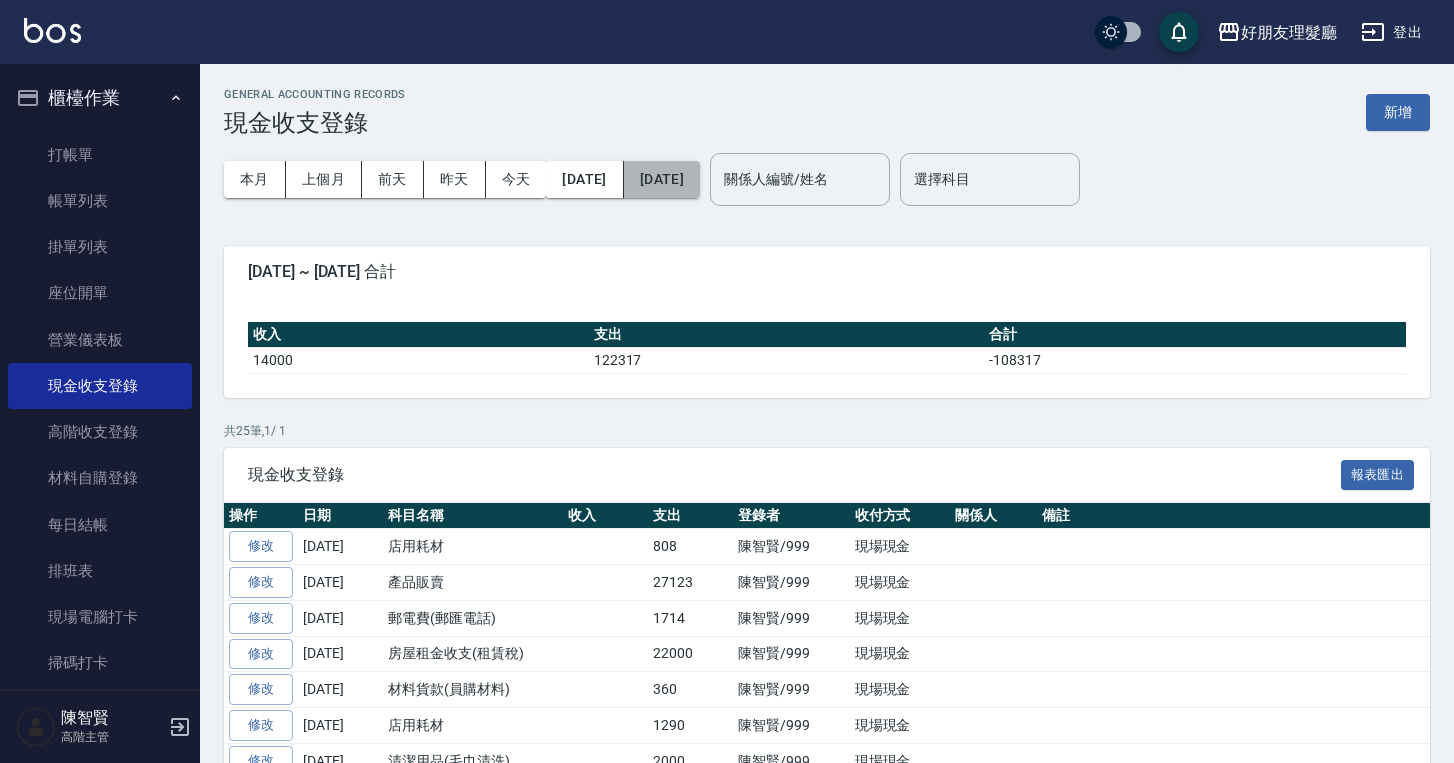 click on "[DATE]" at bounding box center (662, 179) 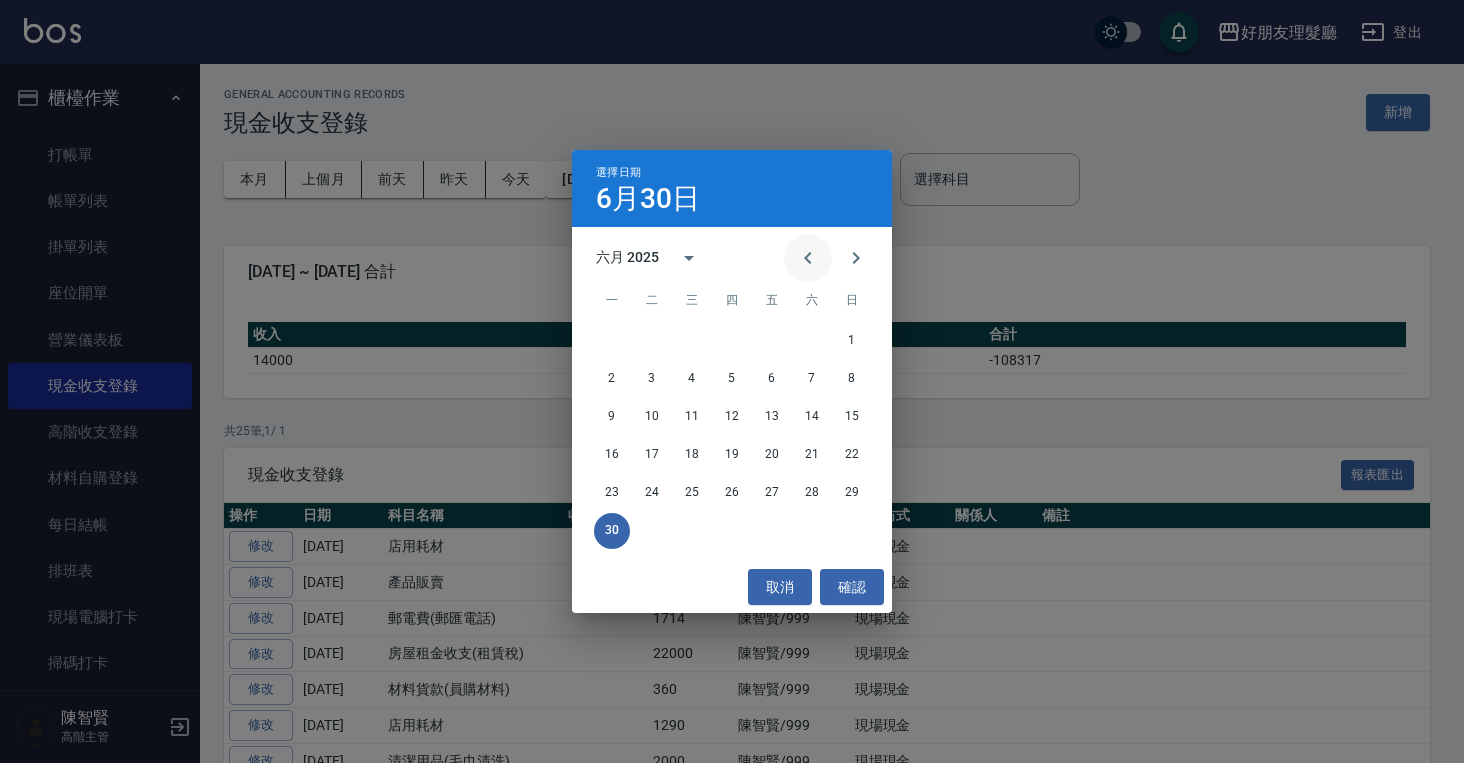 click 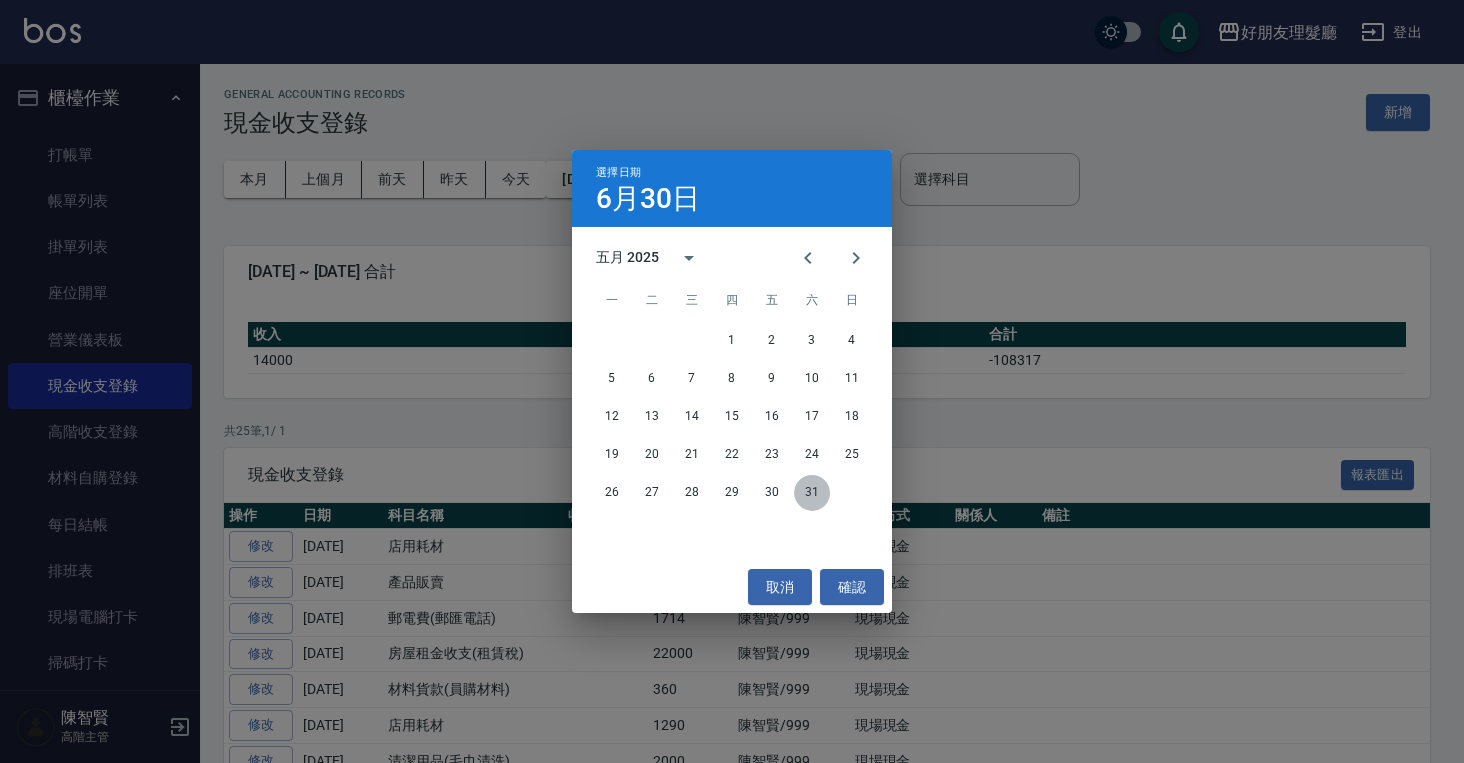 click on "31" at bounding box center (812, 493) 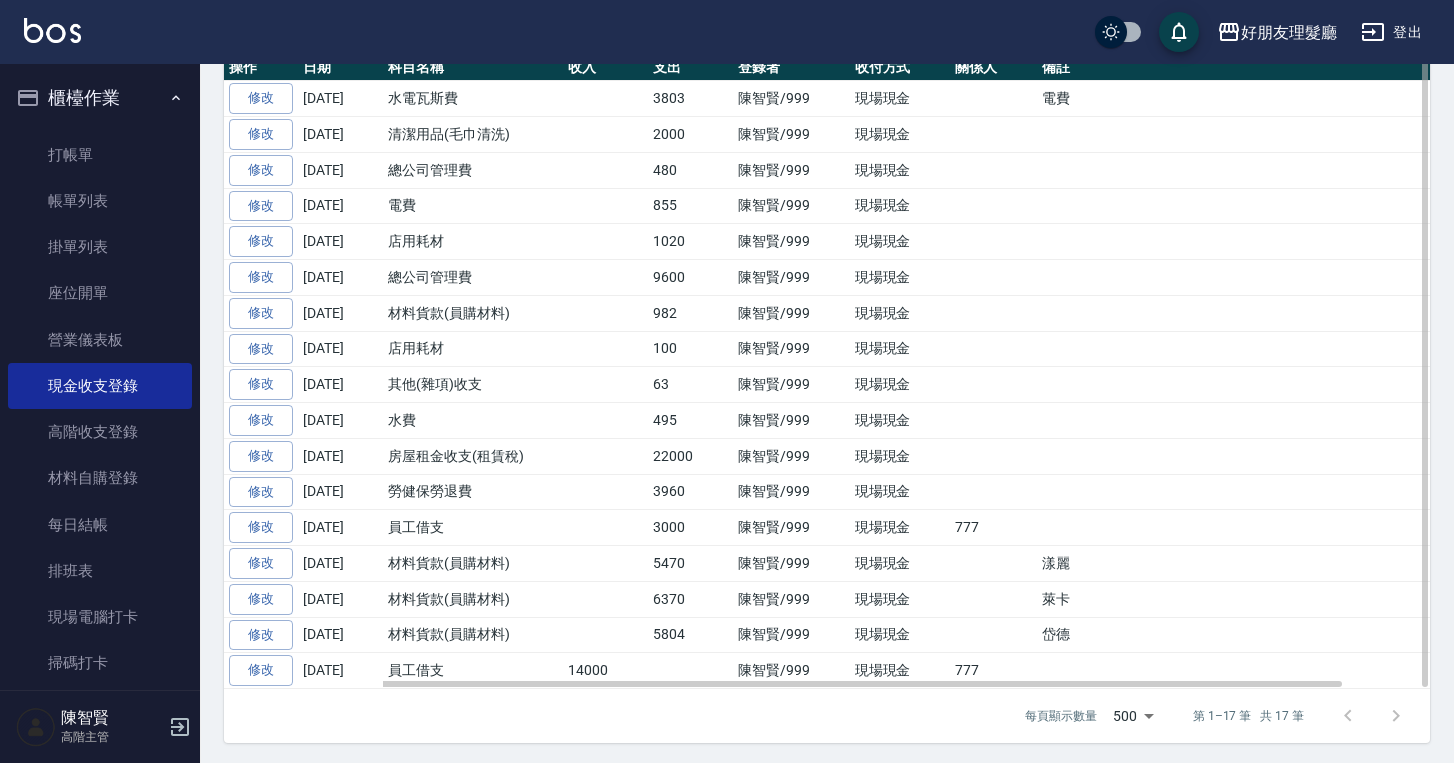 scroll, scrollTop: 448, scrollLeft: 0, axis: vertical 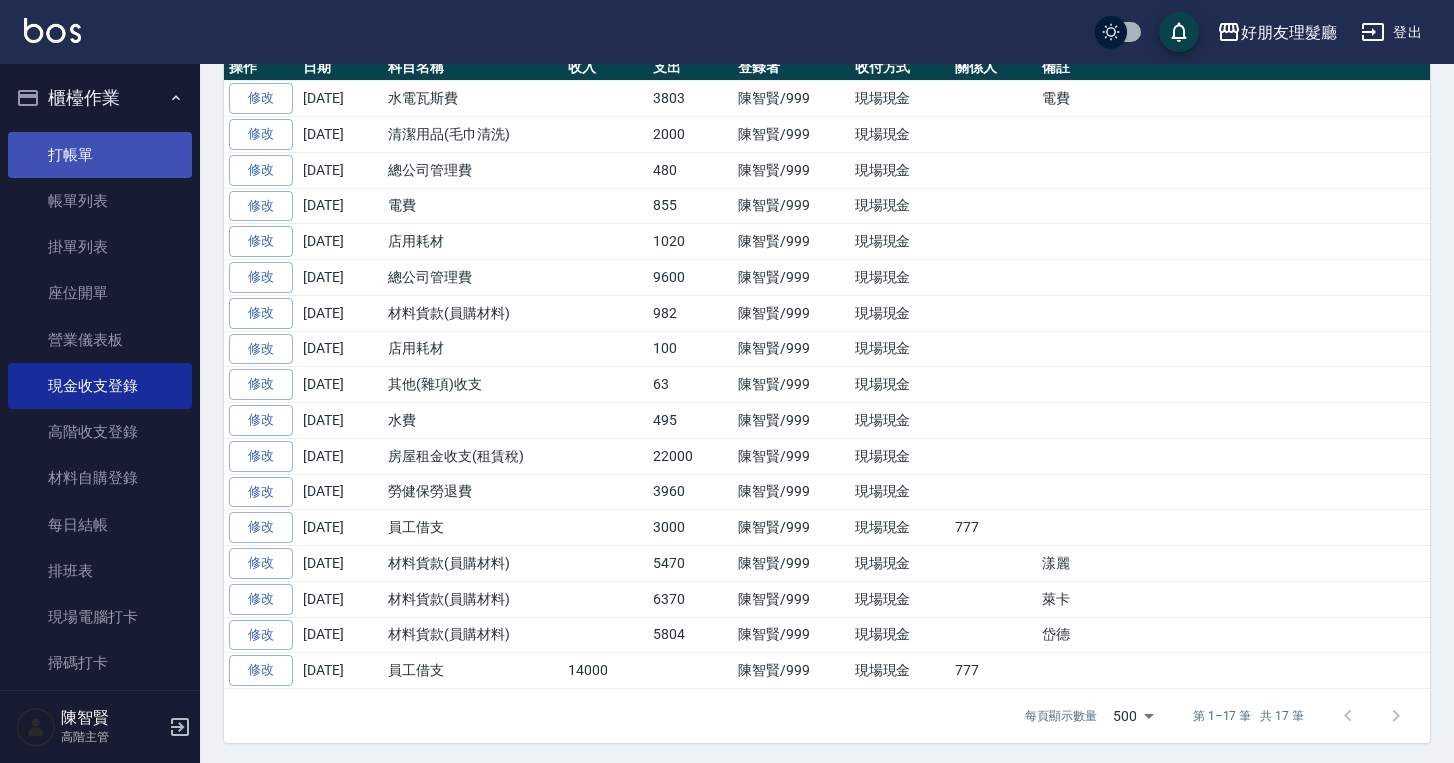 click on "打帳單" at bounding box center (100, 155) 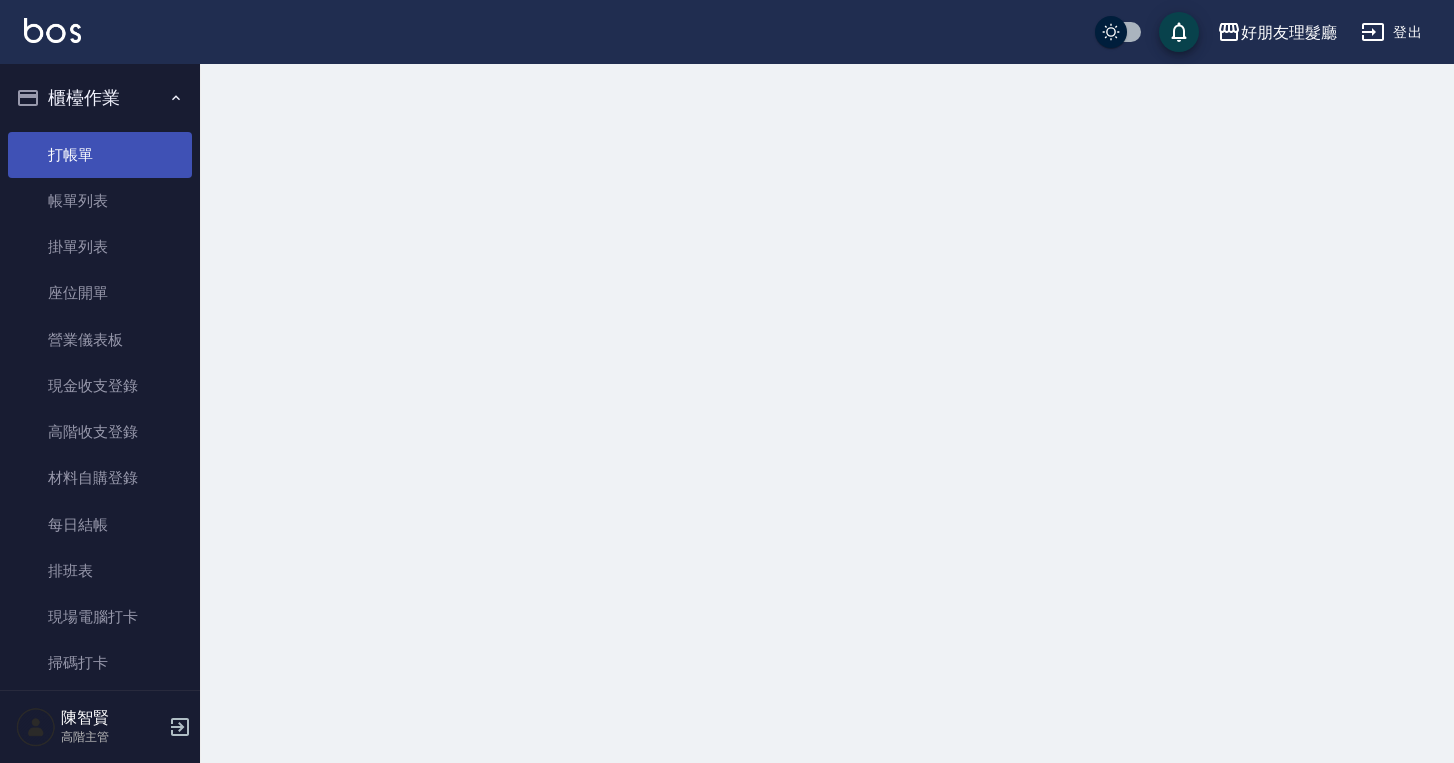 scroll, scrollTop: 0, scrollLeft: 0, axis: both 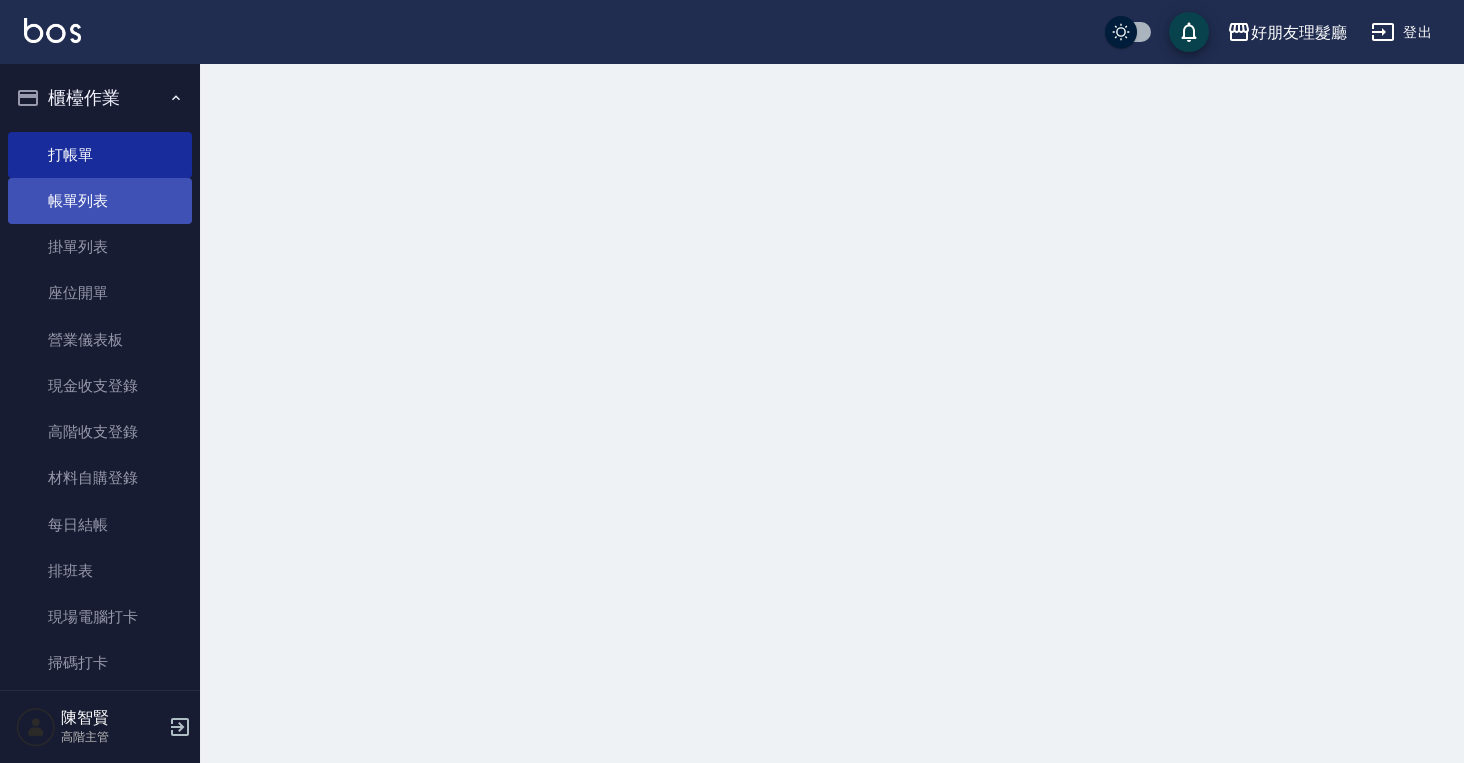 click on "帳單列表" at bounding box center (100, 201) 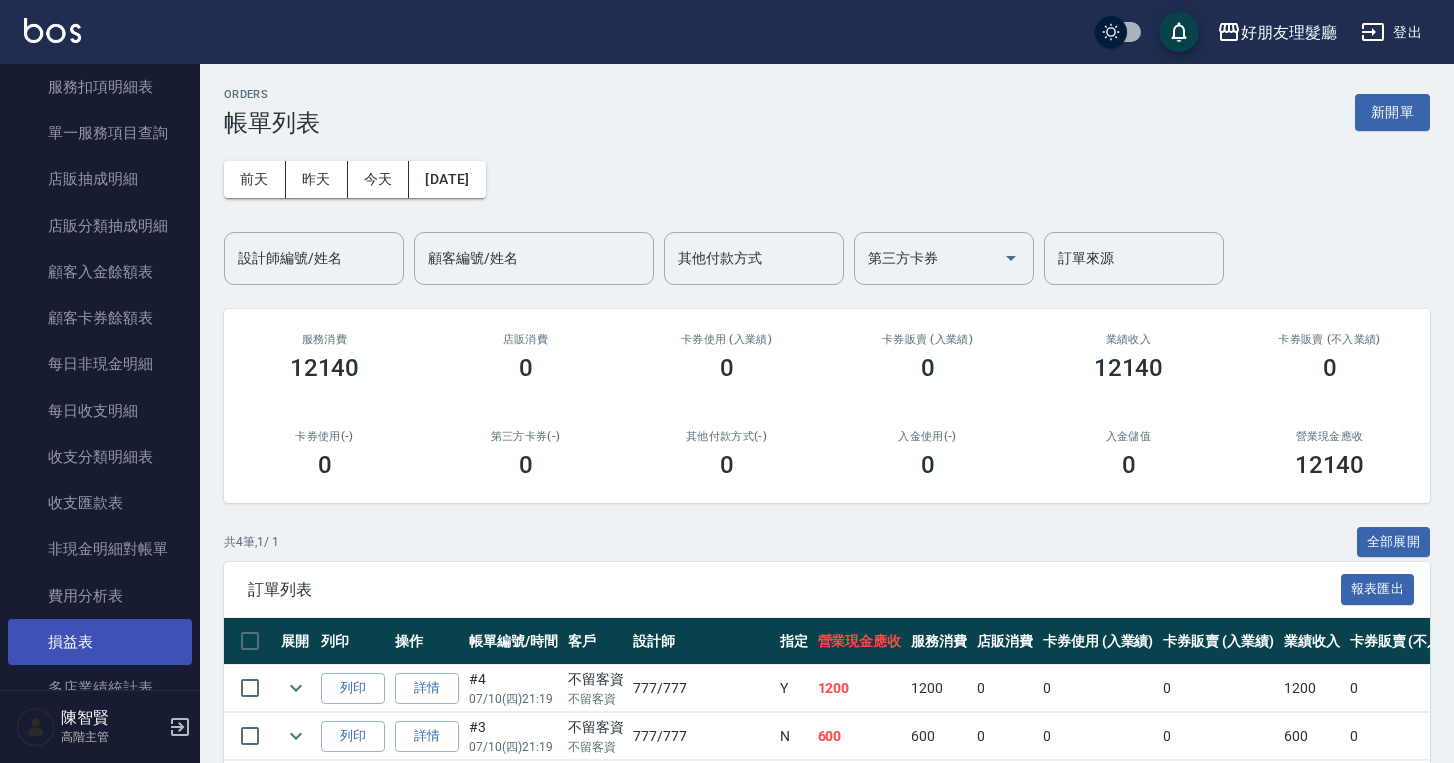 scroll, scrollTop: 2098, scrollLeft: 0, axis: vertical 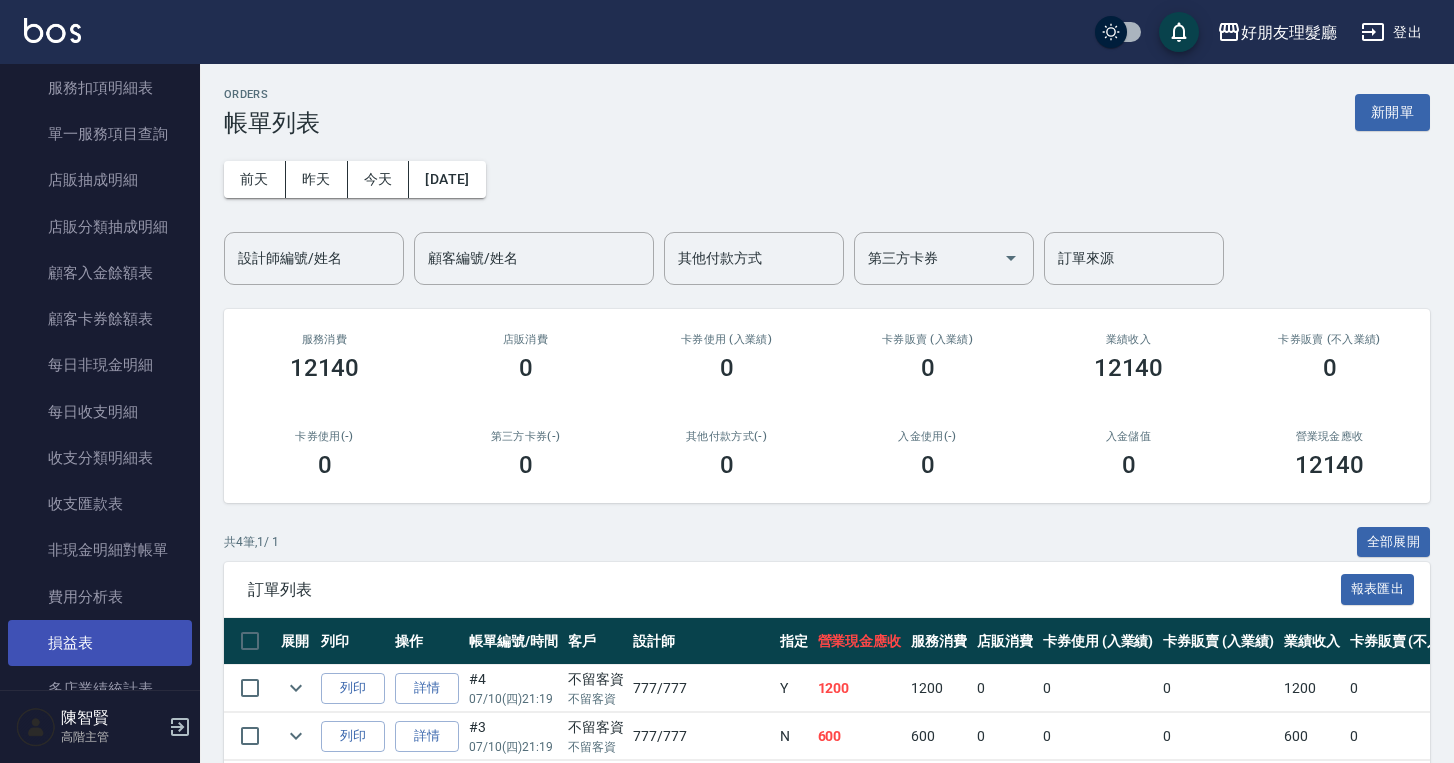 click on "損益表" at bounding box center (100, 643) 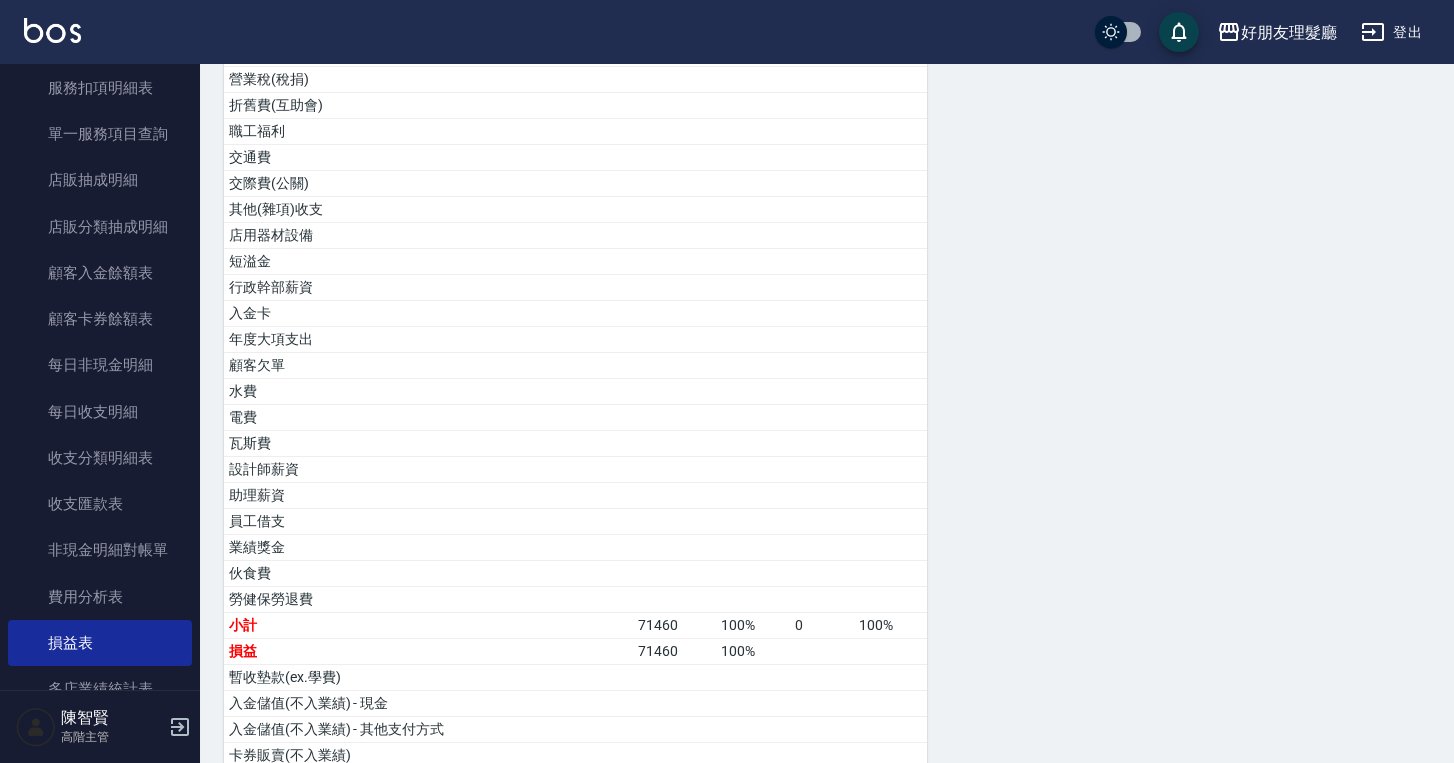 scroll, scrollTop: 766, scrollLeft: 0, axis: vertical 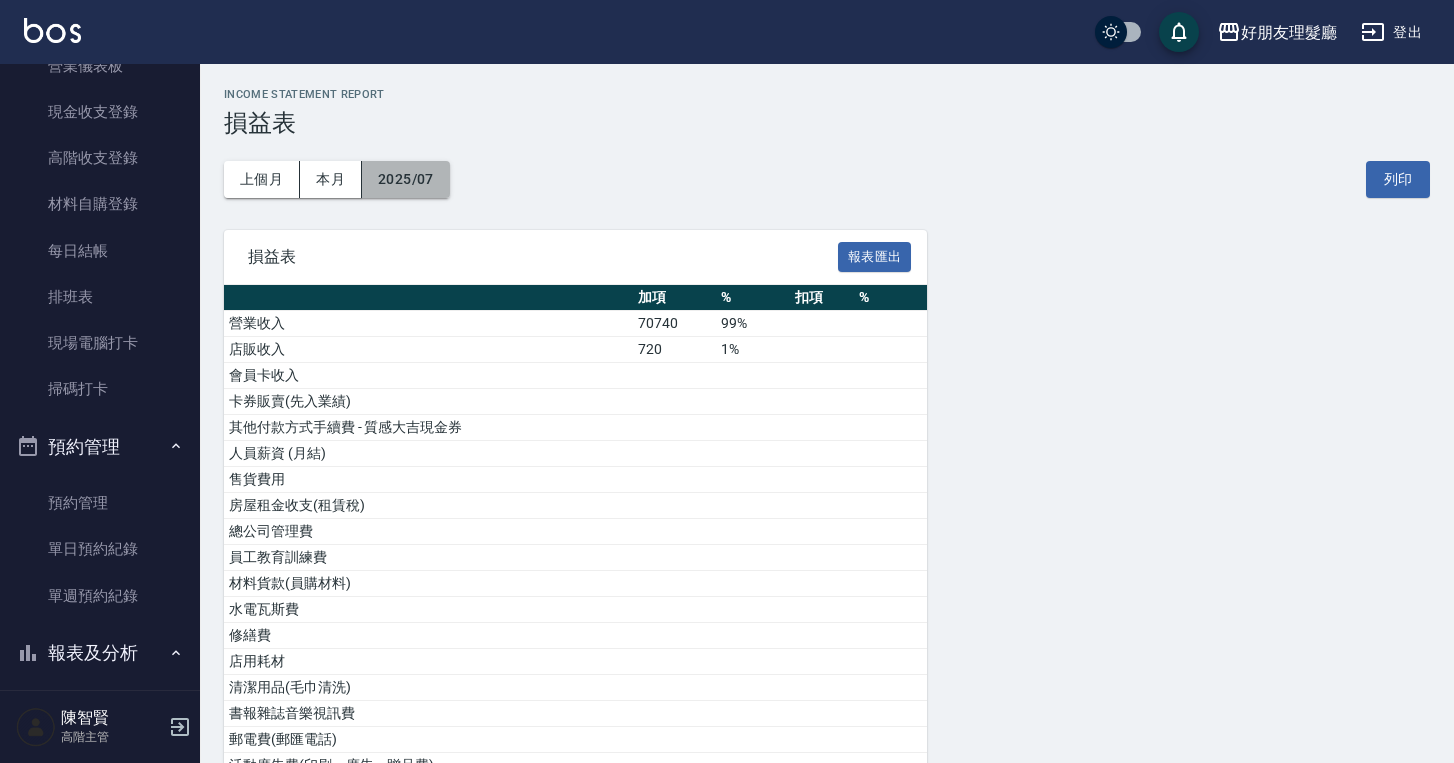 click on "2025/07" at bounding box center (406, 179) 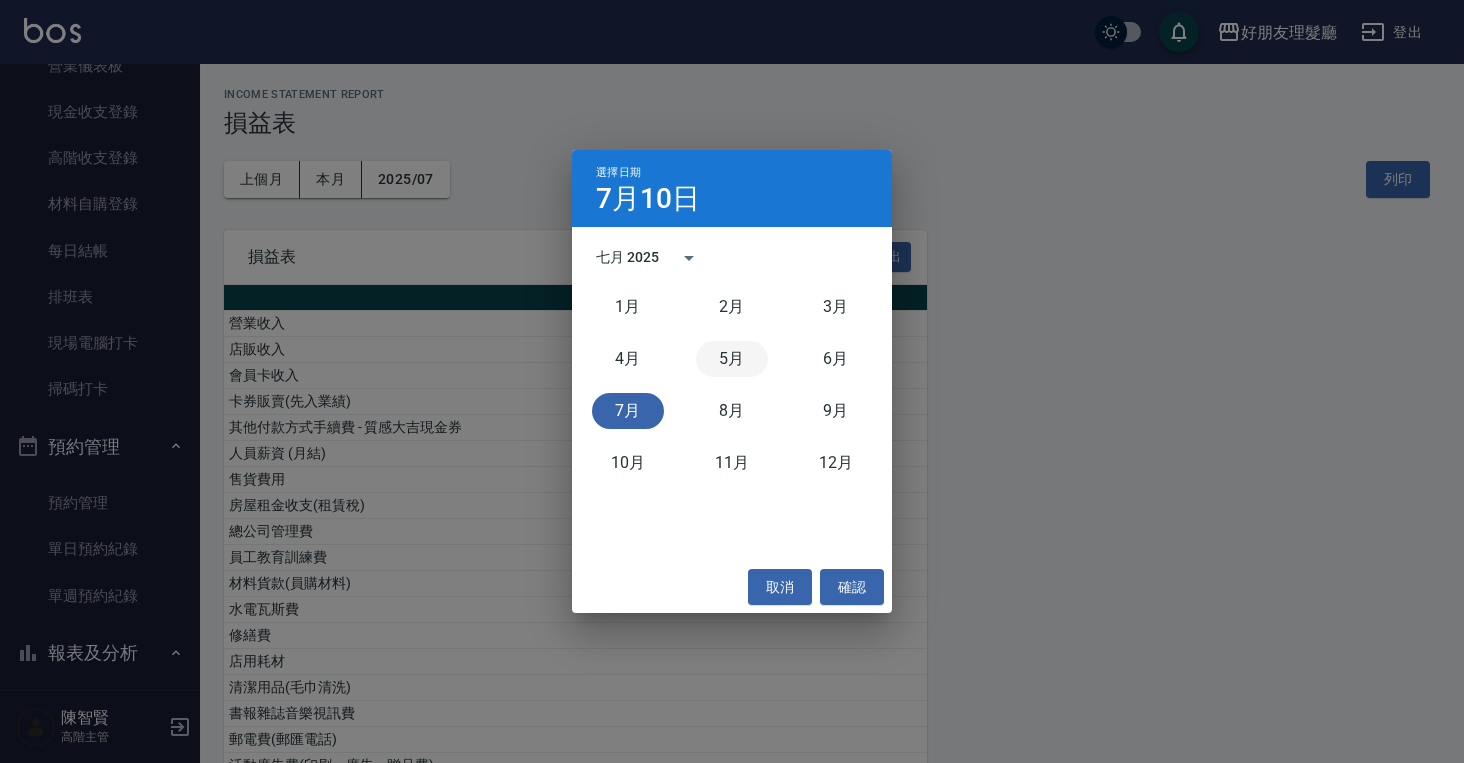 click on "5月" at bounding box center (732, 359) 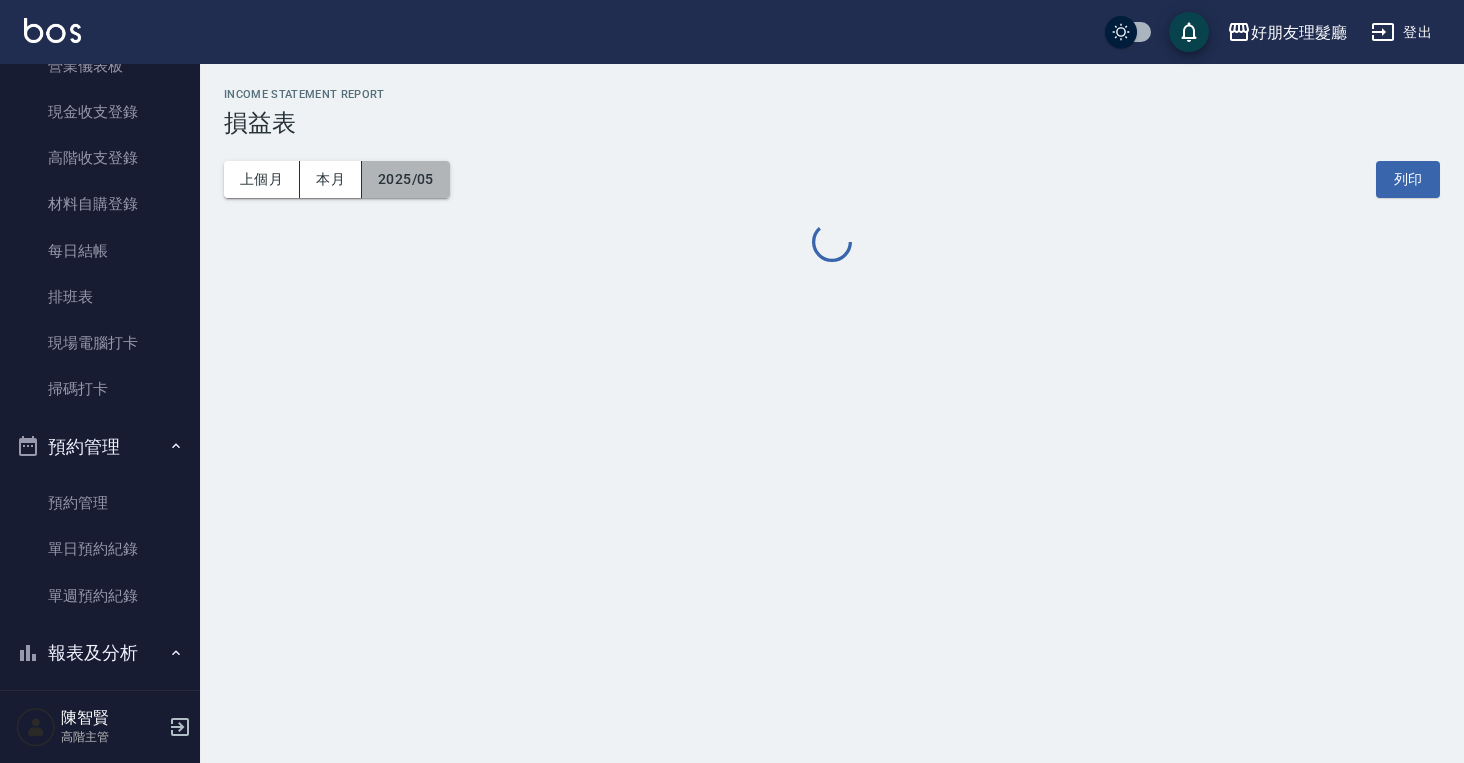 click on "2025/05" at bounding box center (406, 179) 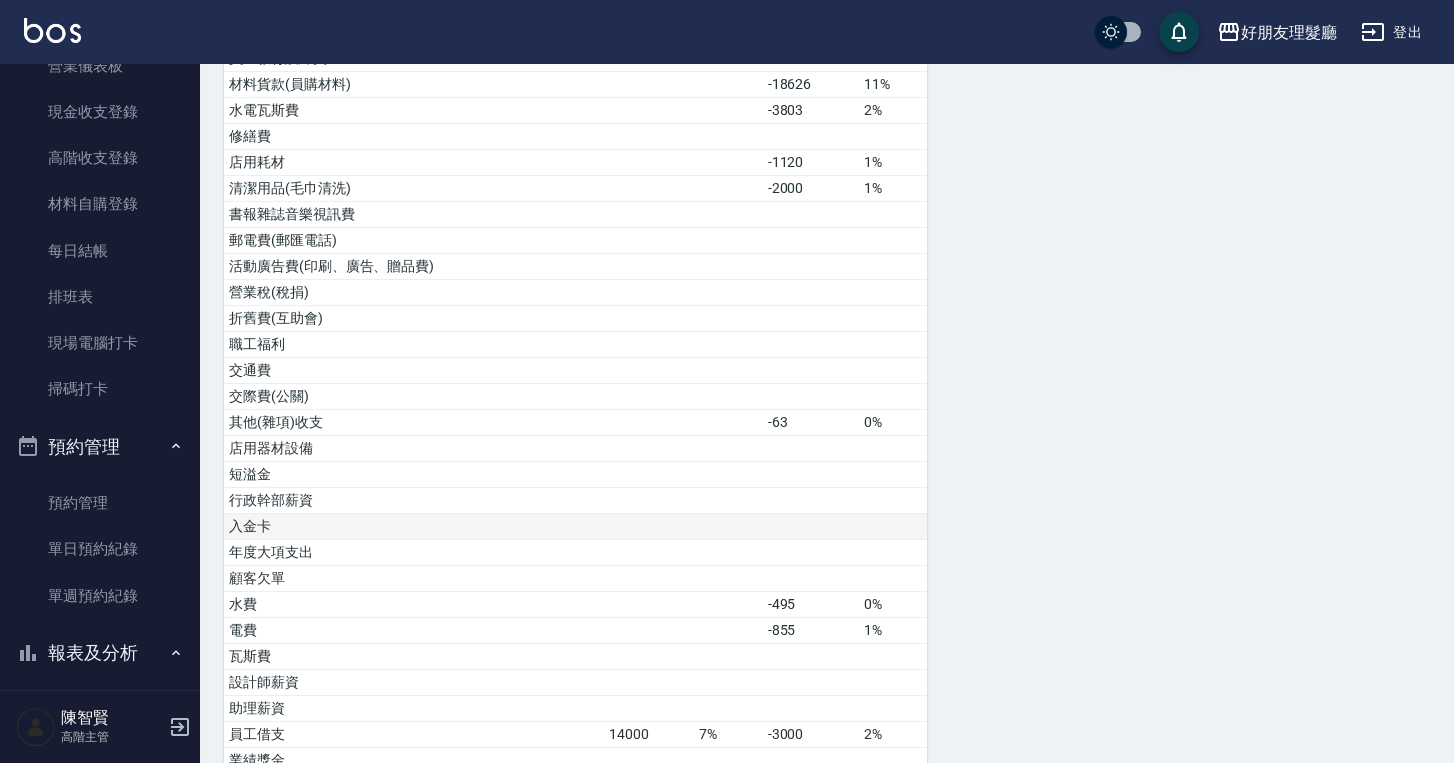 scroll, scrollTop: 766, scrollLeft: 0, axis: vertical 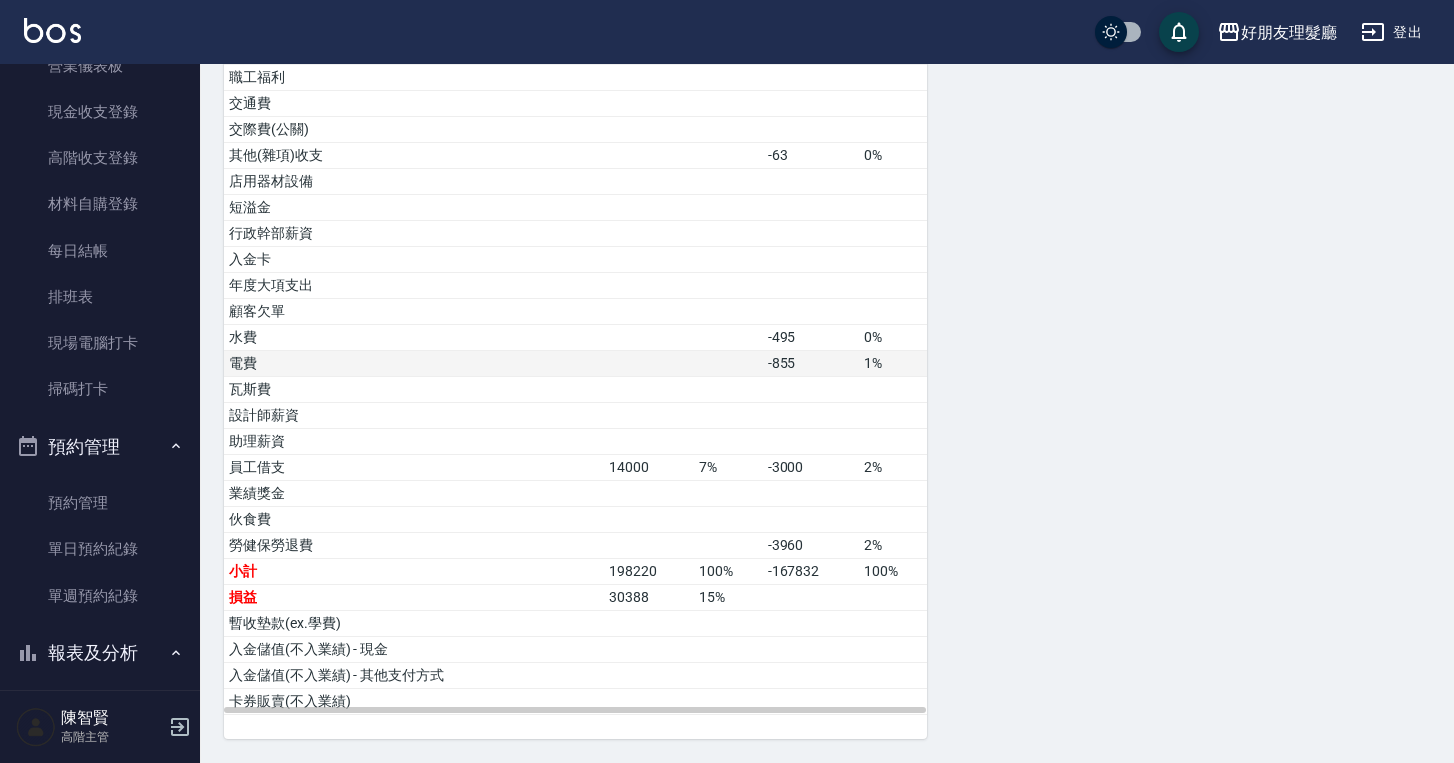 drag, startPoint x: 1112, startPoint y: 364, endPoint x: 635, endPoint y: 356, distance: 477.06708 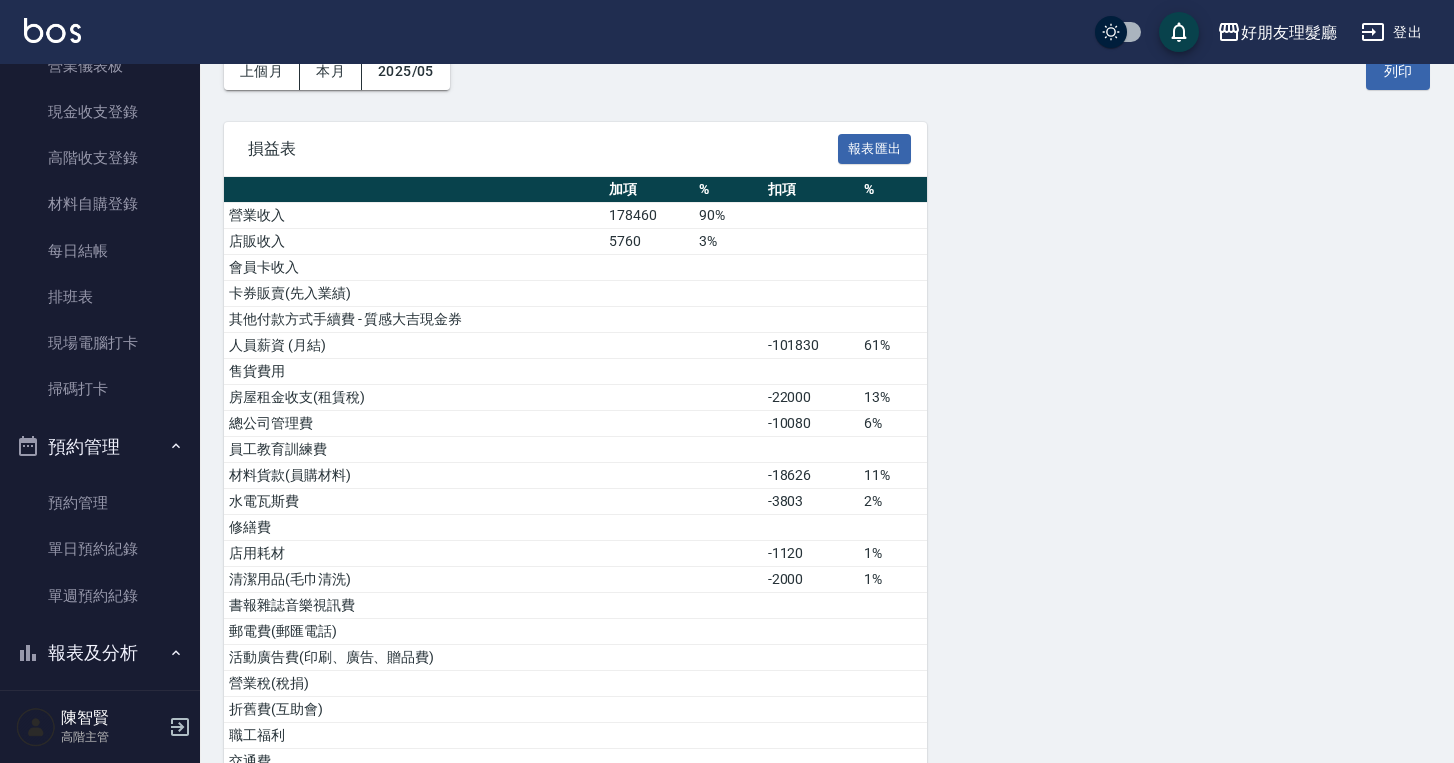 scroll, scrollTop: 0, scrollLeft: 0, axis: both 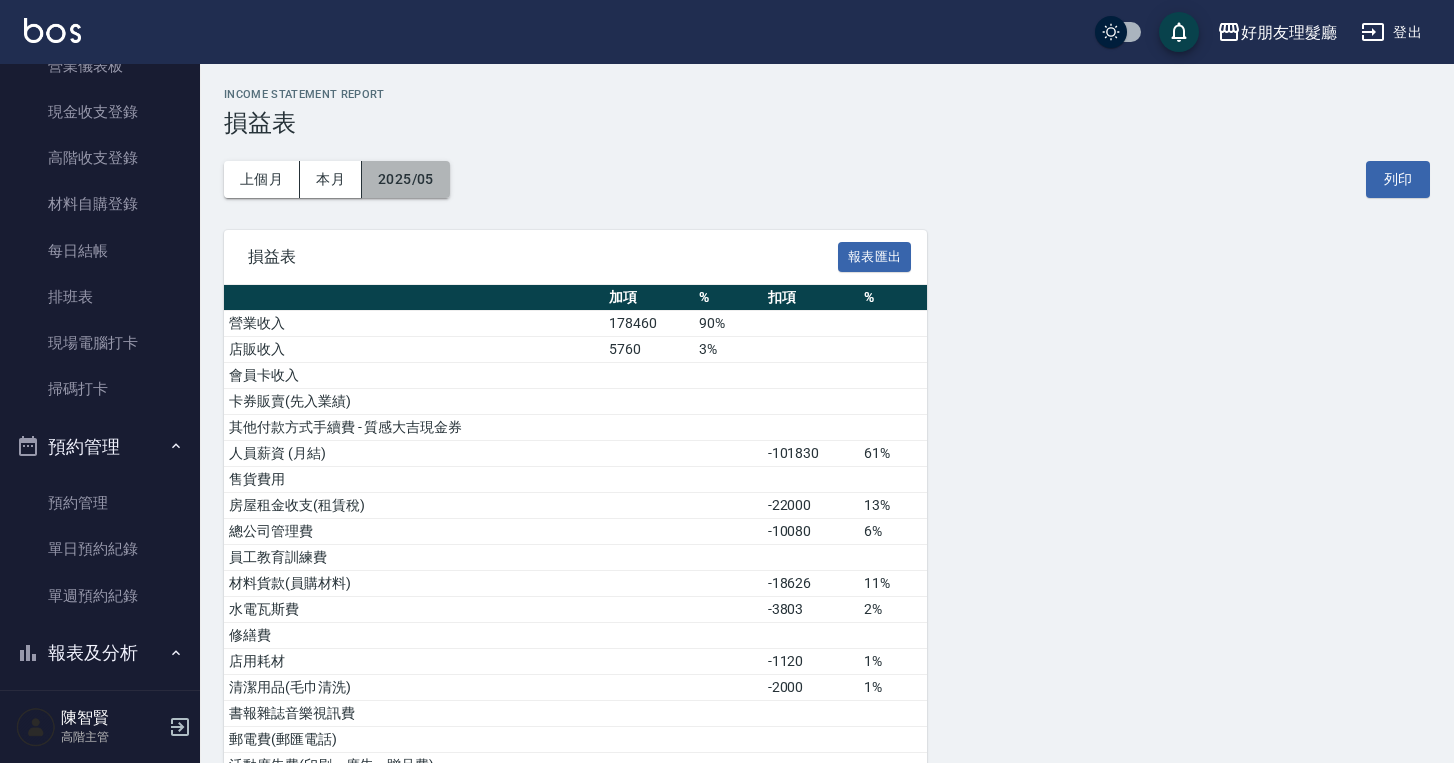 click on "2025/05" at bounding box center (406, 179) 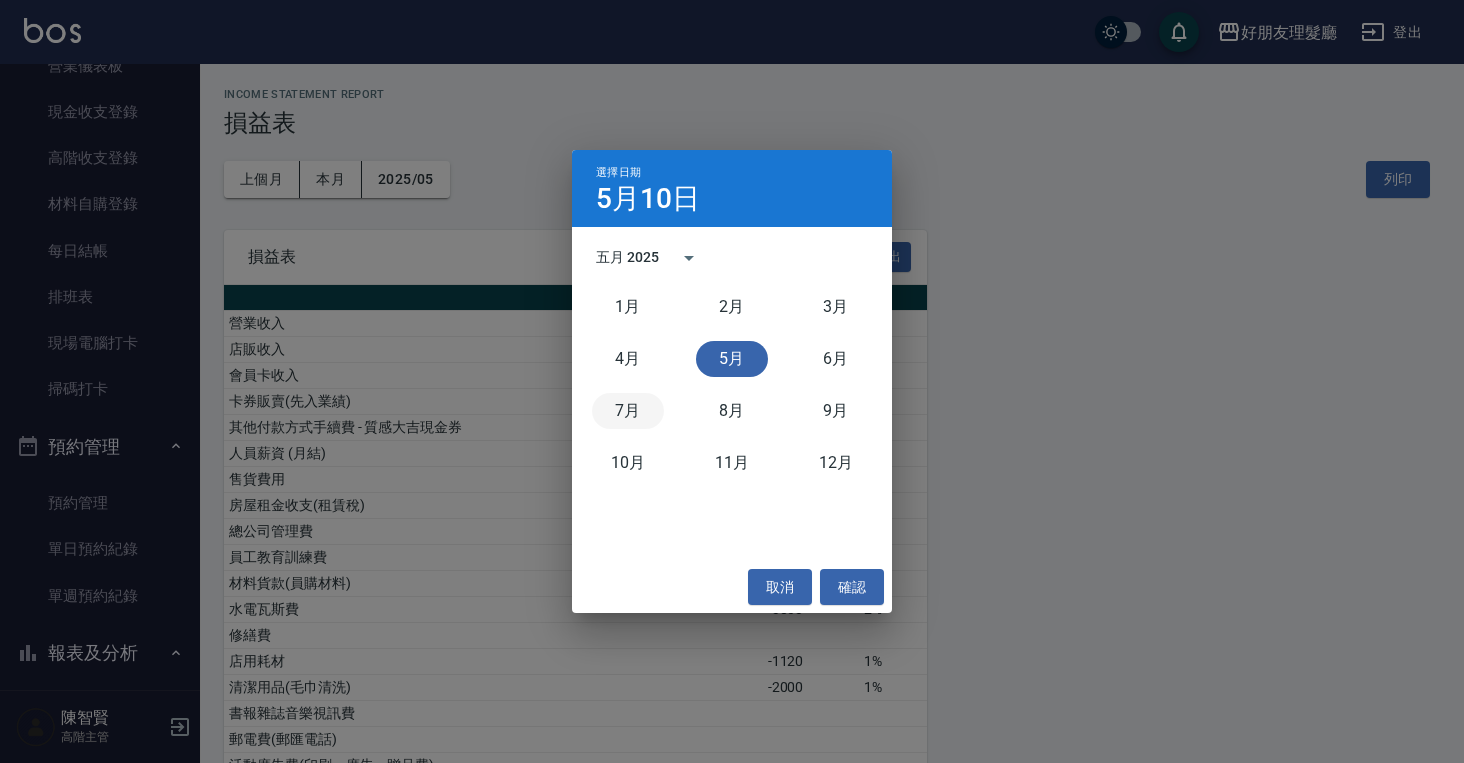 click on "7月" at bounding box center (628, 411) 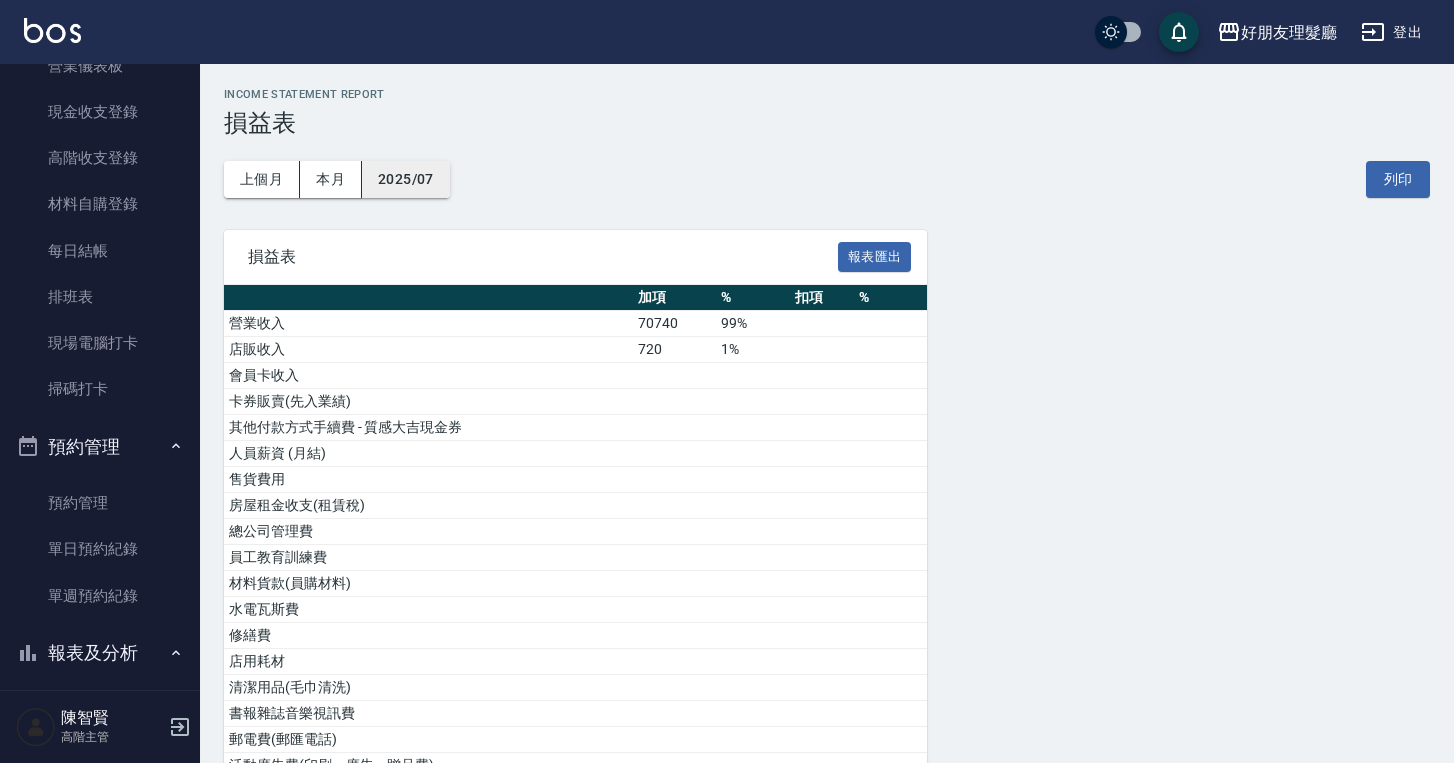 click on "2025/07" at bounding box center (406, 179) 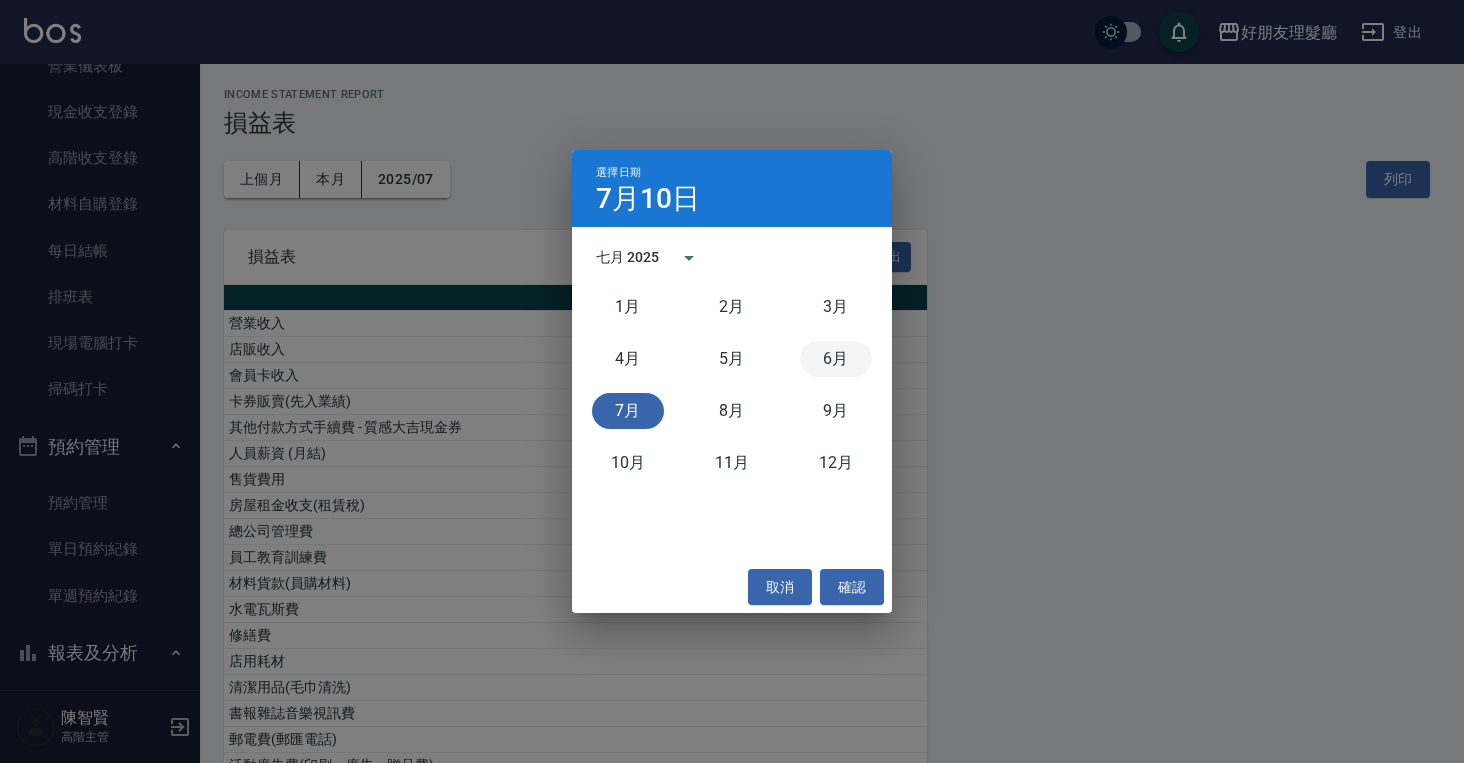 click on "6月" at bounding box center (836, 359) 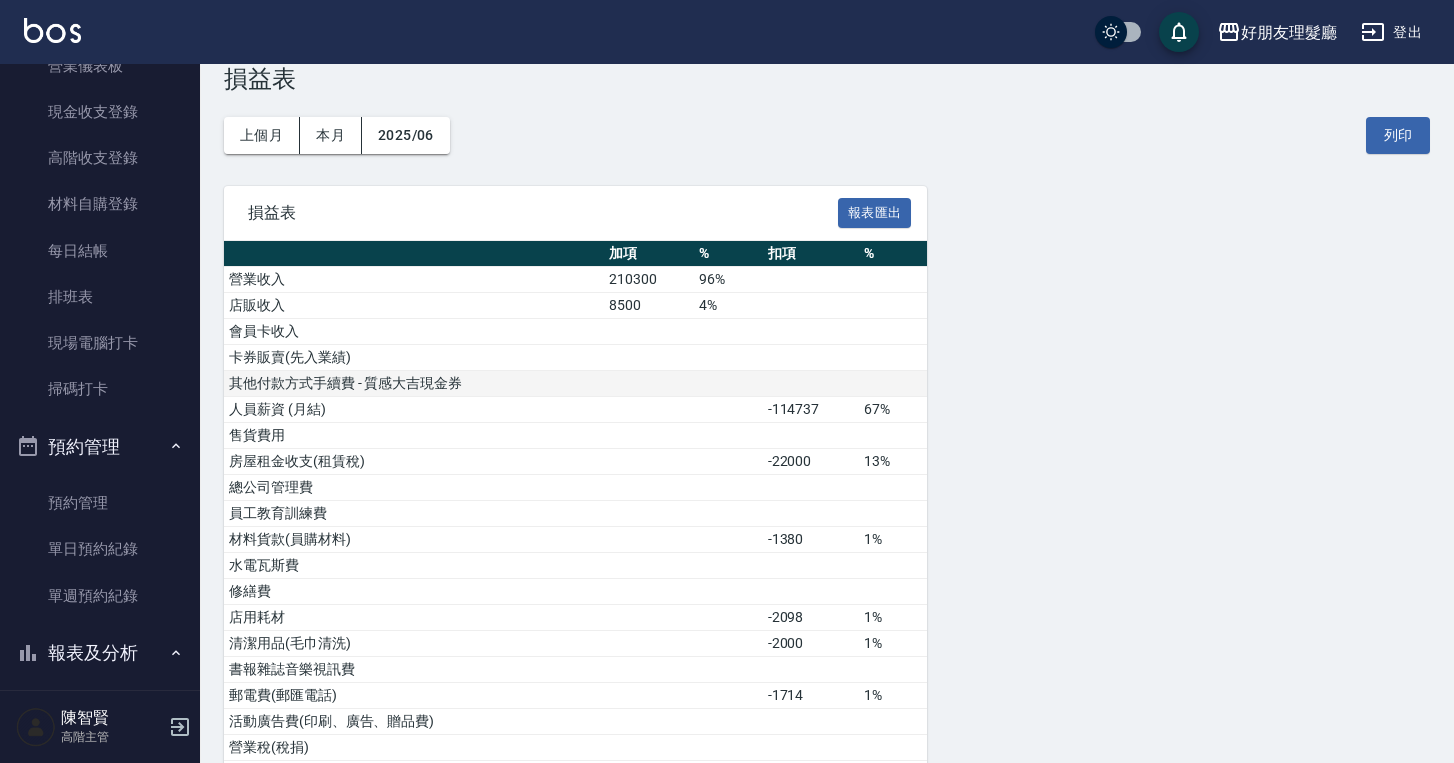 scroll, scrollTop: 0, scrollLeft: 0, axis: both 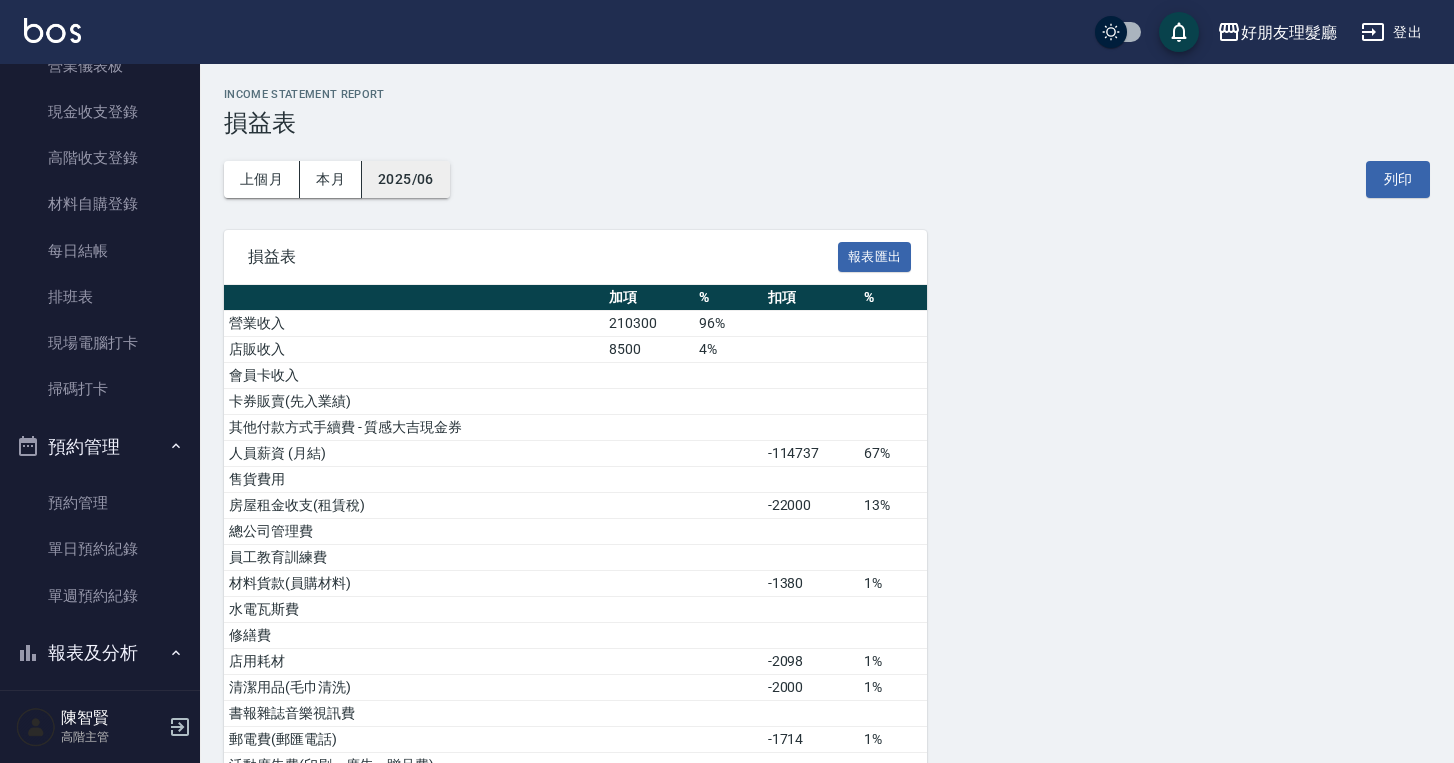 click on "2025/06" at bounding box center [406, 179] 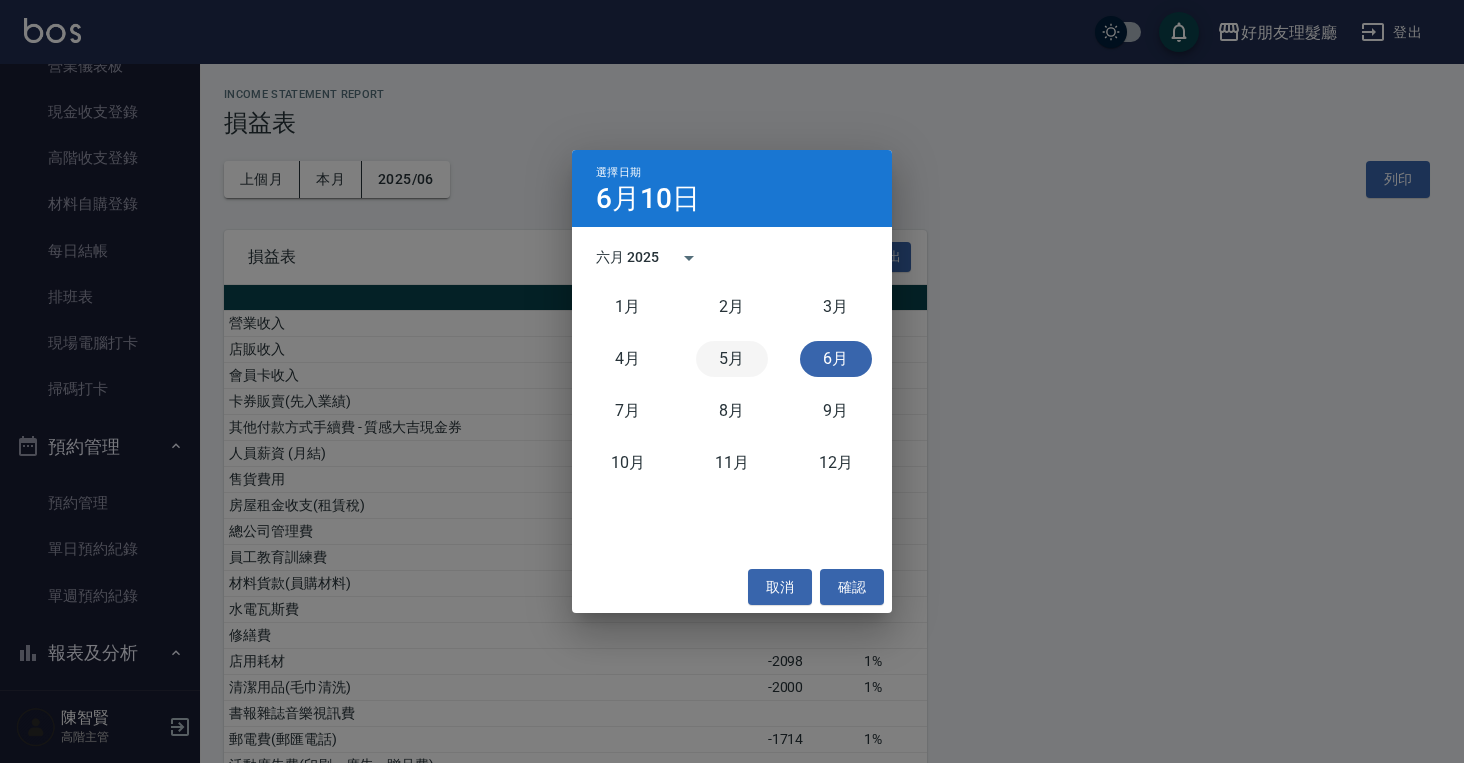click on "5月" at bounding box center (732, 359) 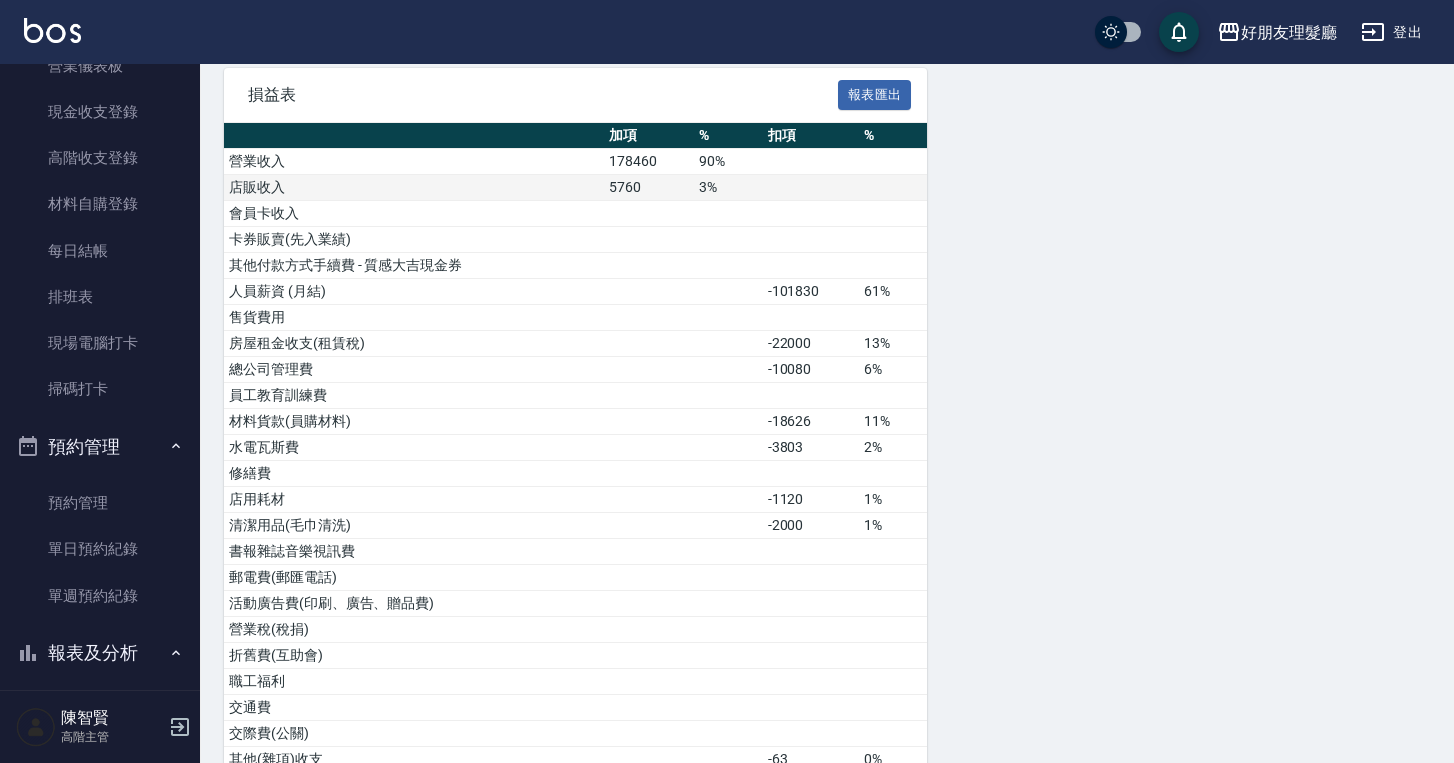 scroll, scrollTop: 0, scrollLeft: 0, axis: both 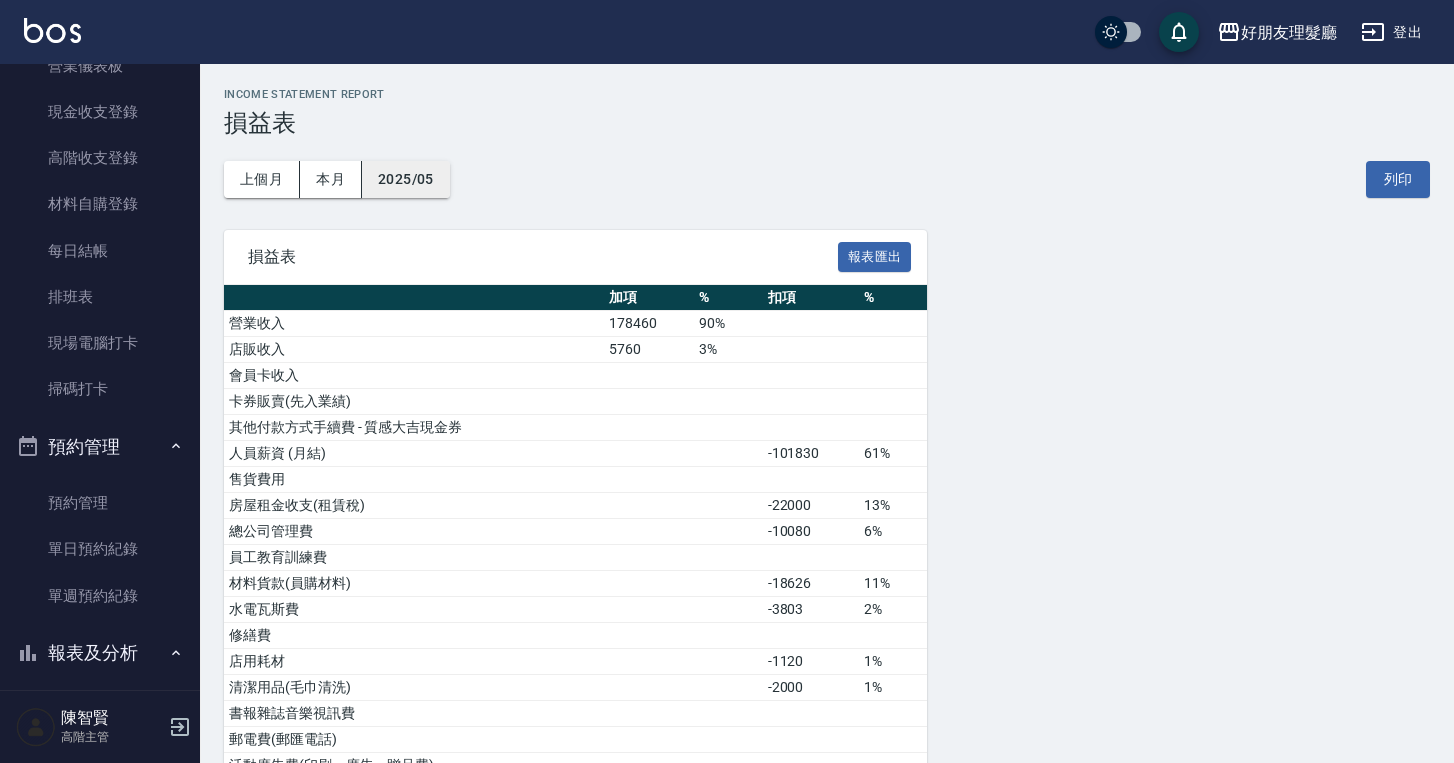 click on "2025/05" at bounding box center [406, 179] 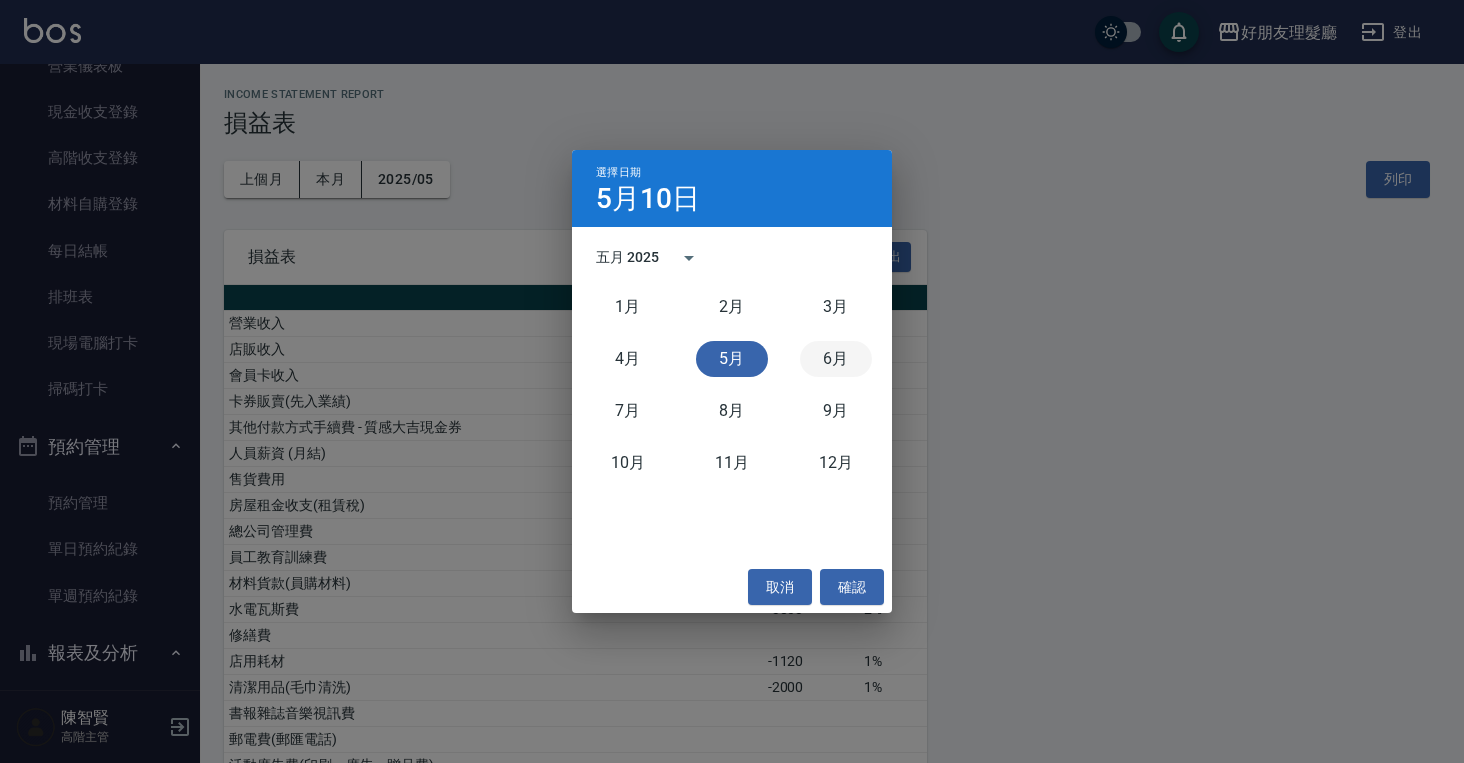 click on "6月" at bounding box center [836, 359] 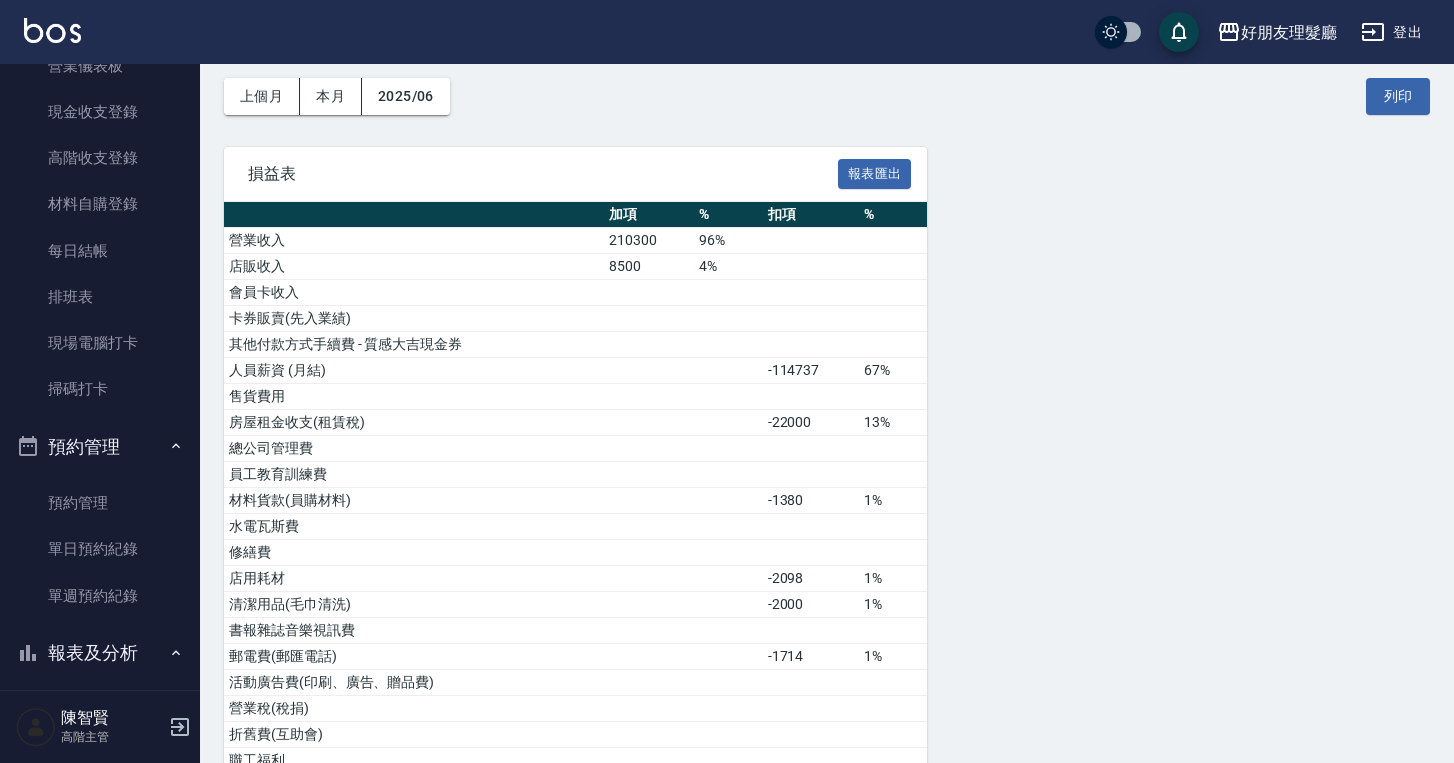 scroll, scrollTop: 0, scrollLeft: 0, axis: both 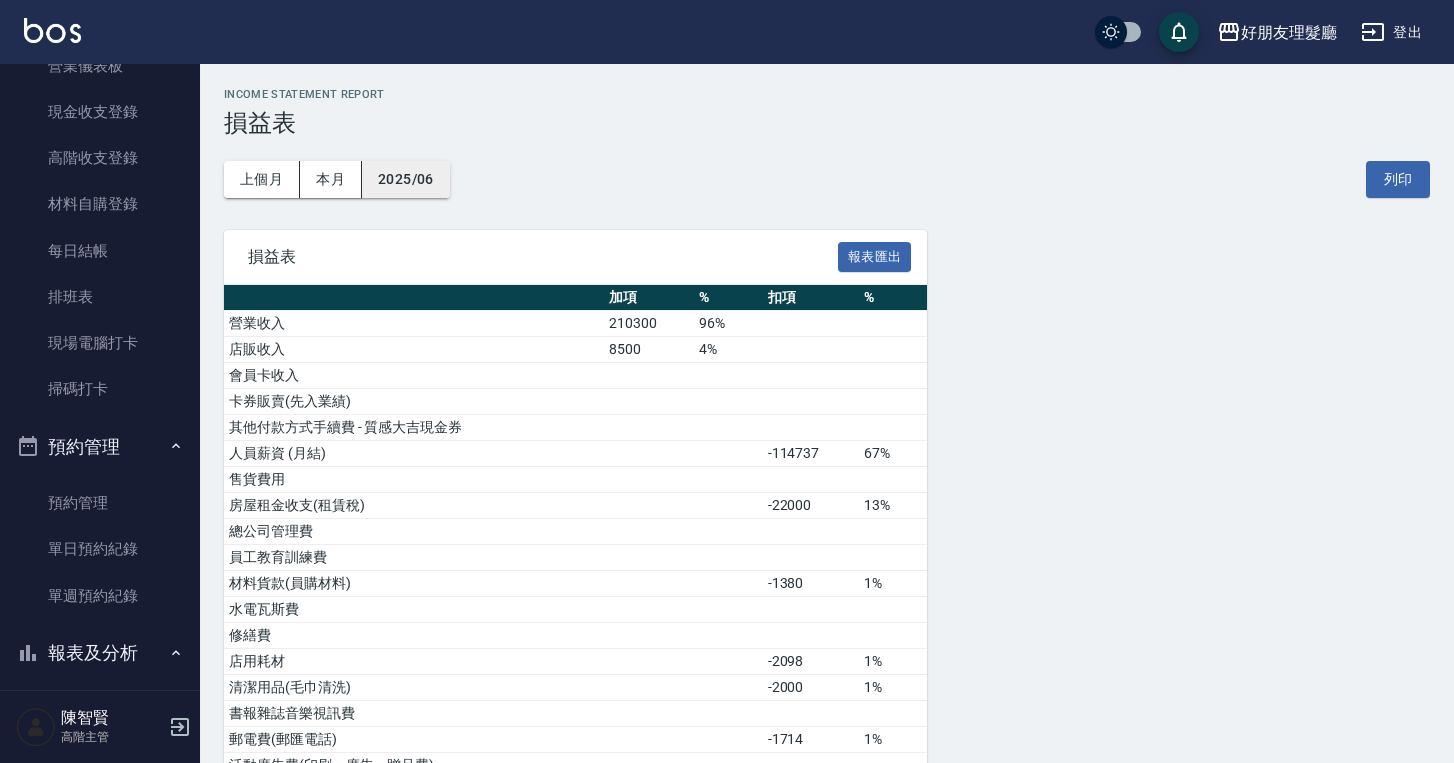 click on "2025/06" at bounding box center (406, 179) 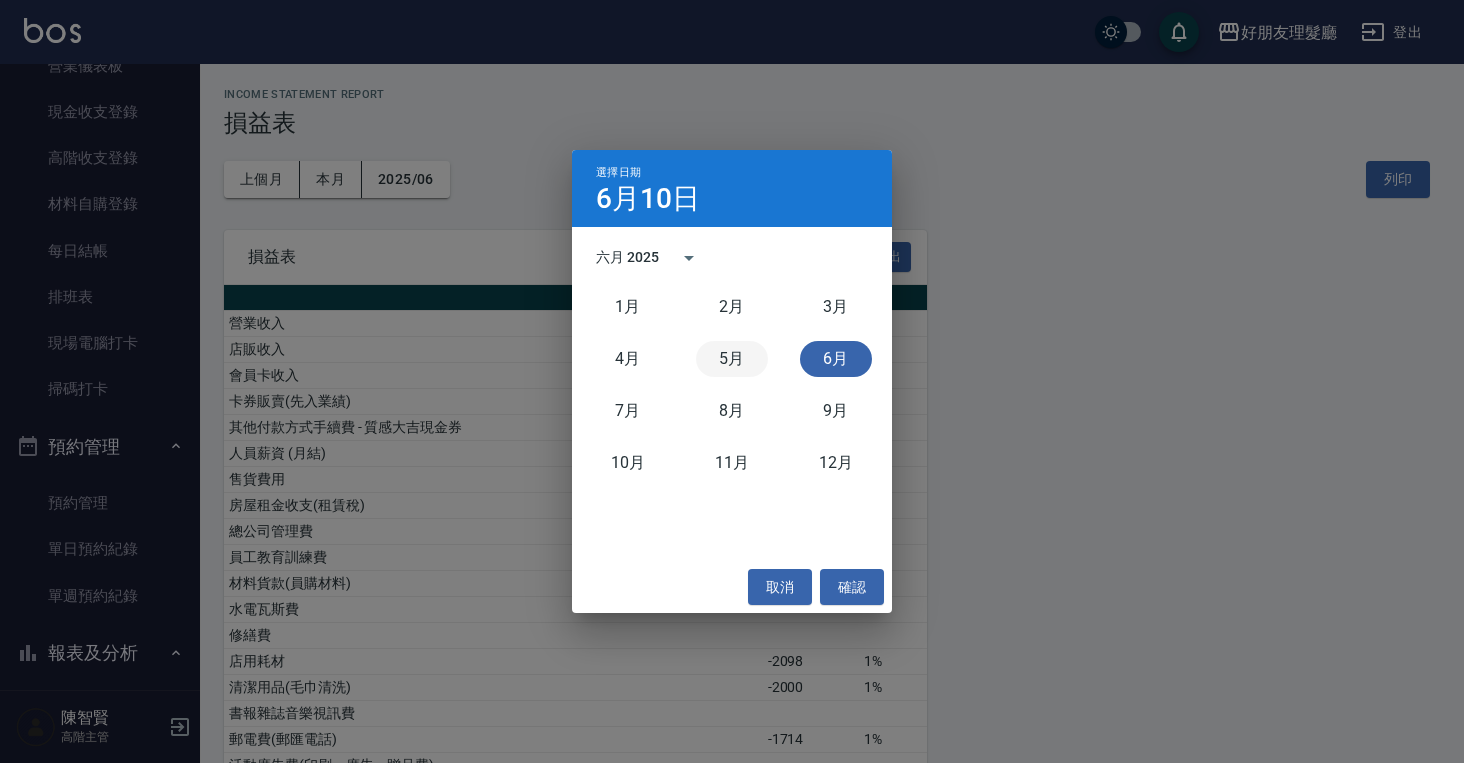 click on "5月" at bounding box center (732, 359) 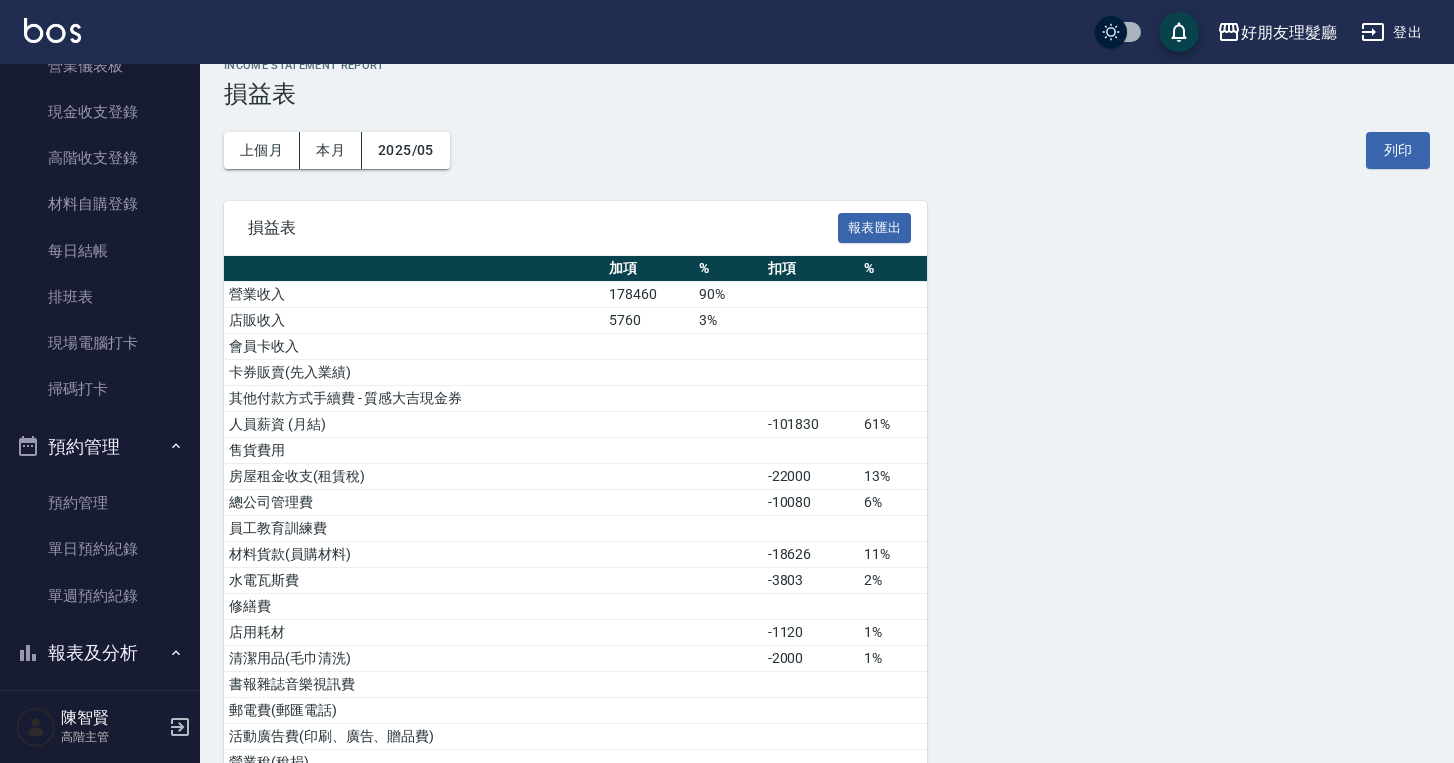 click on "損益表 報表匯出 加項 % 扣項 % 營業收入 178460 90% 店販收入 5760 3% 會員卡收入 卡券販賣(先入業績) 其他付款方式手續費 - 質感大吉現金券 人員薪資 (月結) -101830 61% 售貨費用 房屋租金收支(租賃稅) -22000 13% 總公司管理費 -10080 6% 員工教育訓練費 材料貨款(員購材料) -18626 11% 水電瓦斯費 -3803 2% 修繕費 店用耗材 -1120 1% 清潔用品(毛巾清洗) -2000 1% 書報雜誌音樂視訊費 郵電費(郵匯電話) 活動廣告費(印刷、廣告、贈品費) 營業稅(稅捐) 折舊費(互助會) 職工福利 交通費 交際費(公關) 其他(雜項)收支 -63 0% 店用器材設備 短溢金 行政幹部薪資 入金卡 年度大項支出 顧客欠單 水費 -495 0% 電費 -855 1% 瓦斯費 設計師薪資 助理薪資 員工借支 14000 7% -3000 2% 業績獎金 伙食費 勞健保勞退費 -3960 2% 小計 198220 100% -167832 100% 損益 30388 15 % 暫收墊款(ex.學費) 入金儲值(不入業績) - 現金" at bounding box center [575, 839] 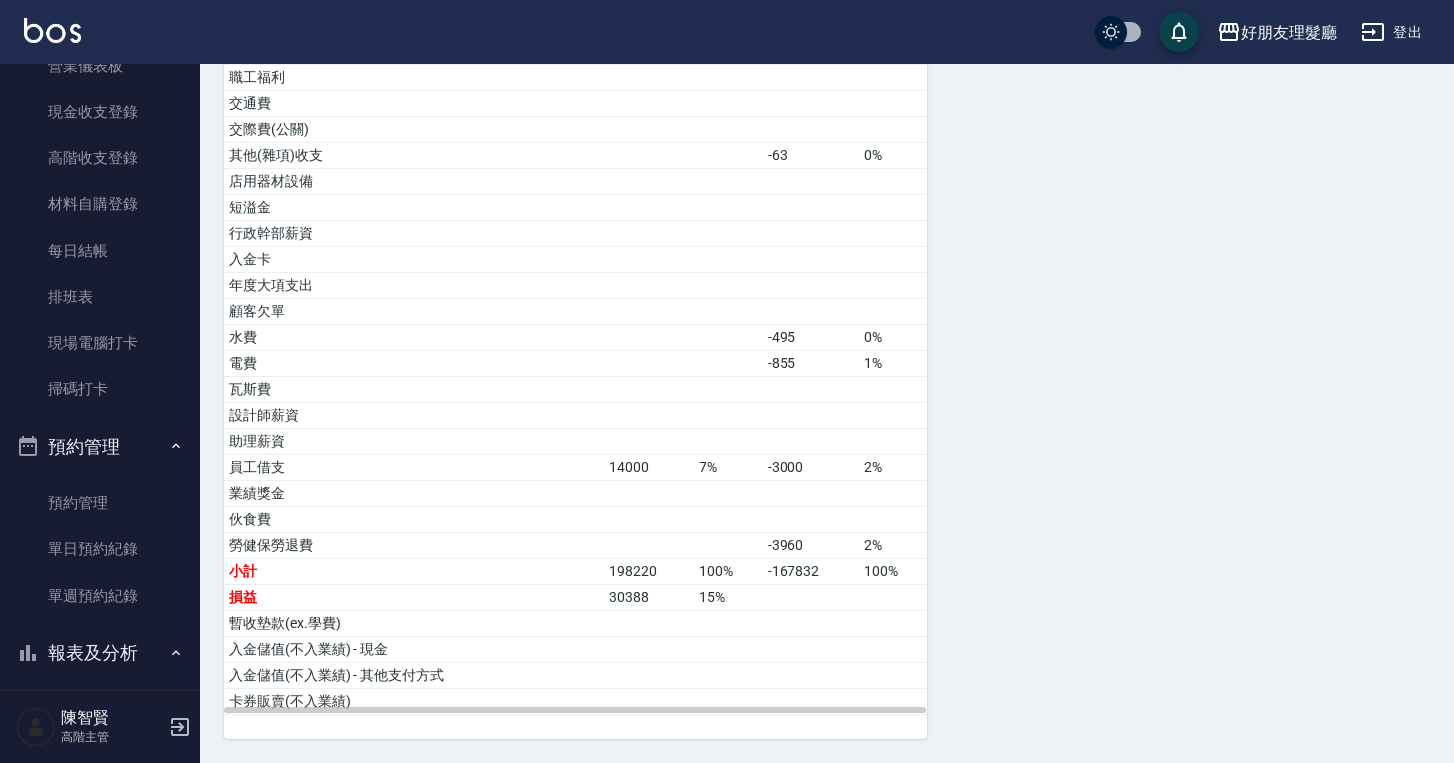 scroll, scrollTop: 766, scrollLeft: 0, axis: vertical 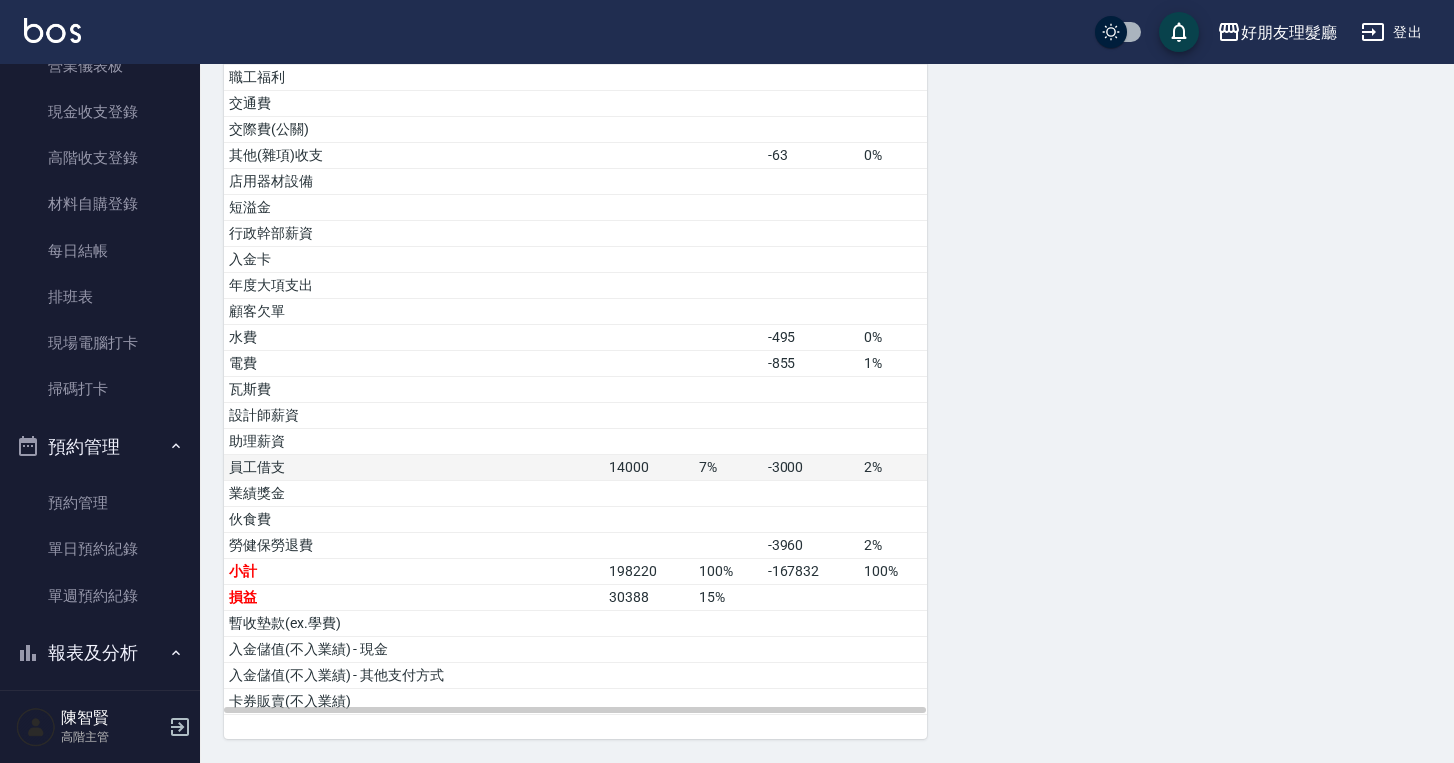 drag, startPoint x: 663, startPoint y: 463, endPoint x: 644, endPoint y: 463, distance: 19 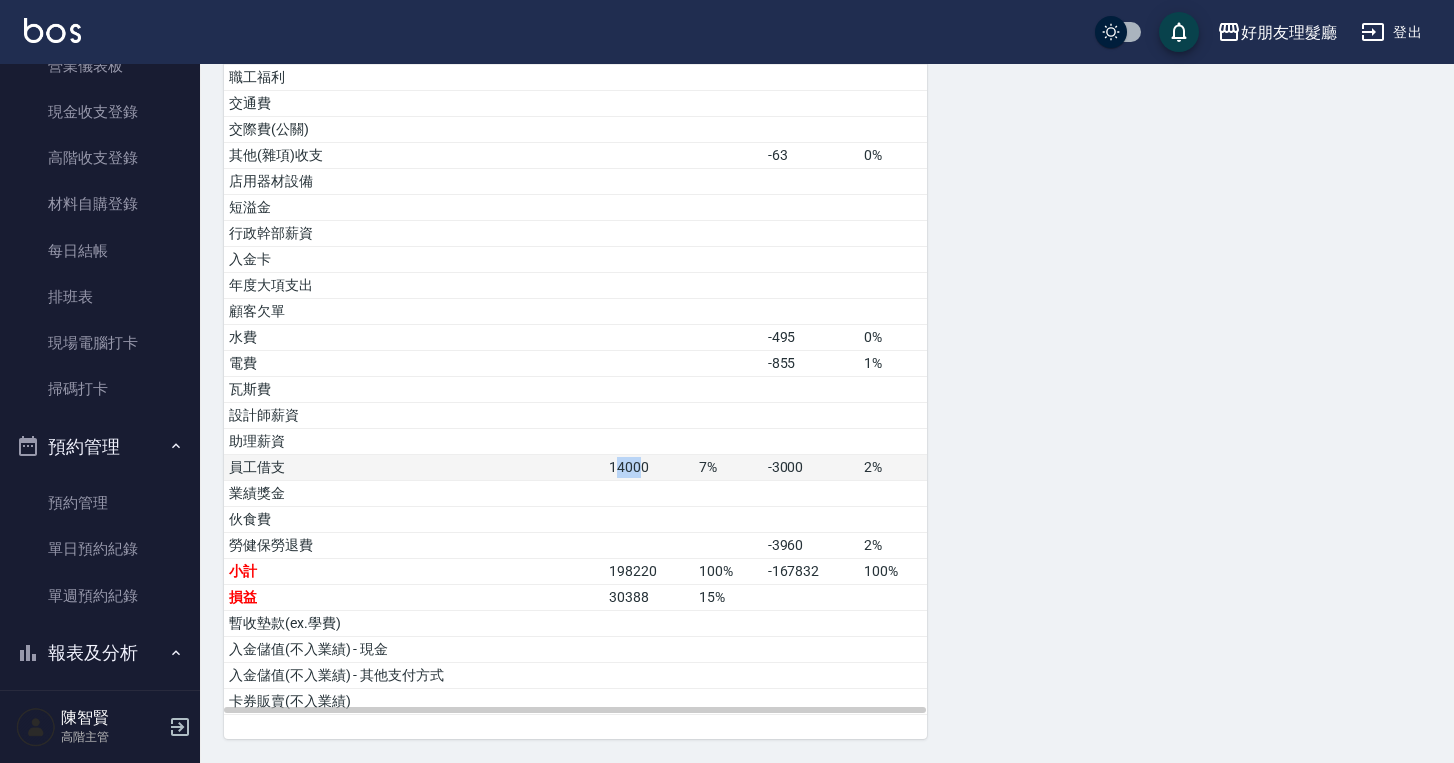 drag, startPoint x: 641, startPoint y: 472, endPoint x: 614, endPoint y: 467, distance: 27.45906 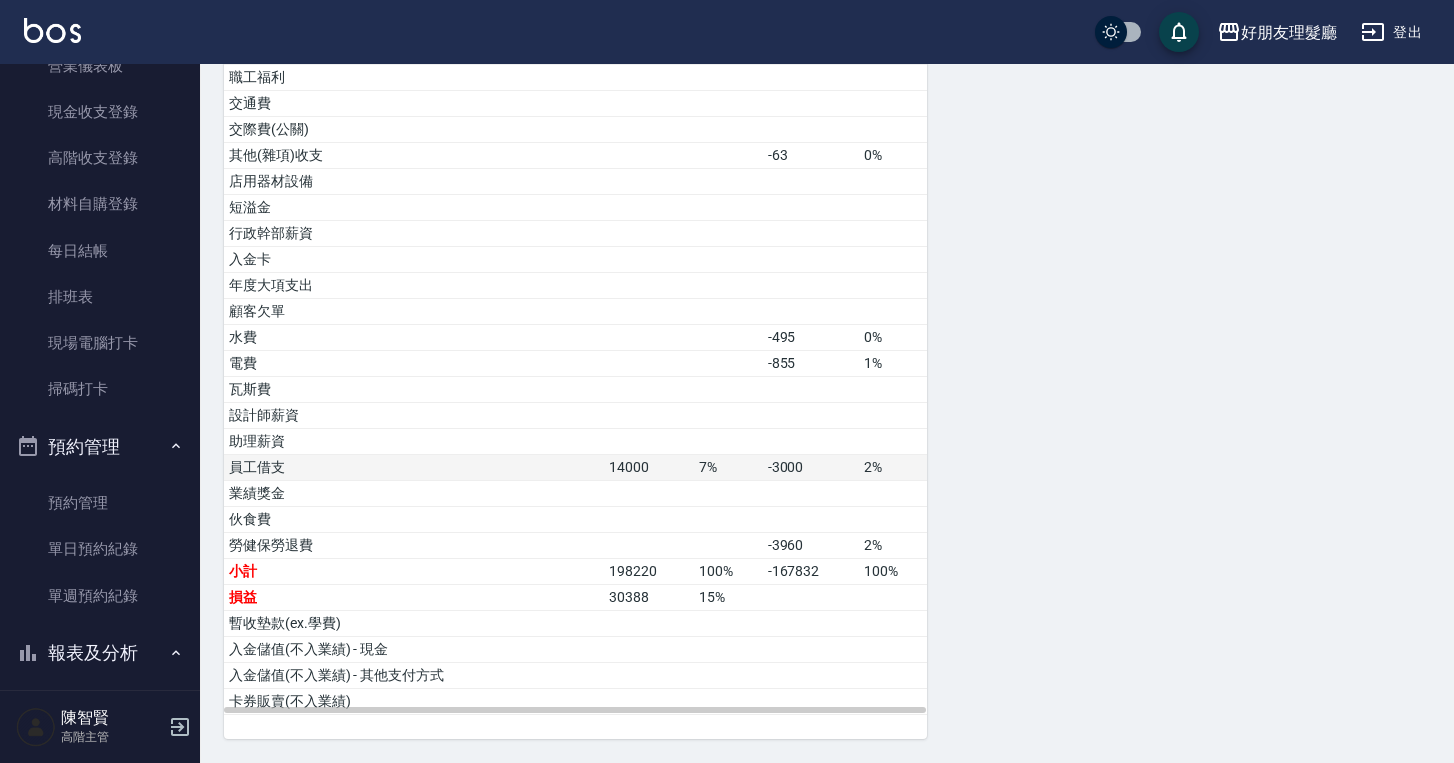 click on "14000" at bounding box center (649, 468) 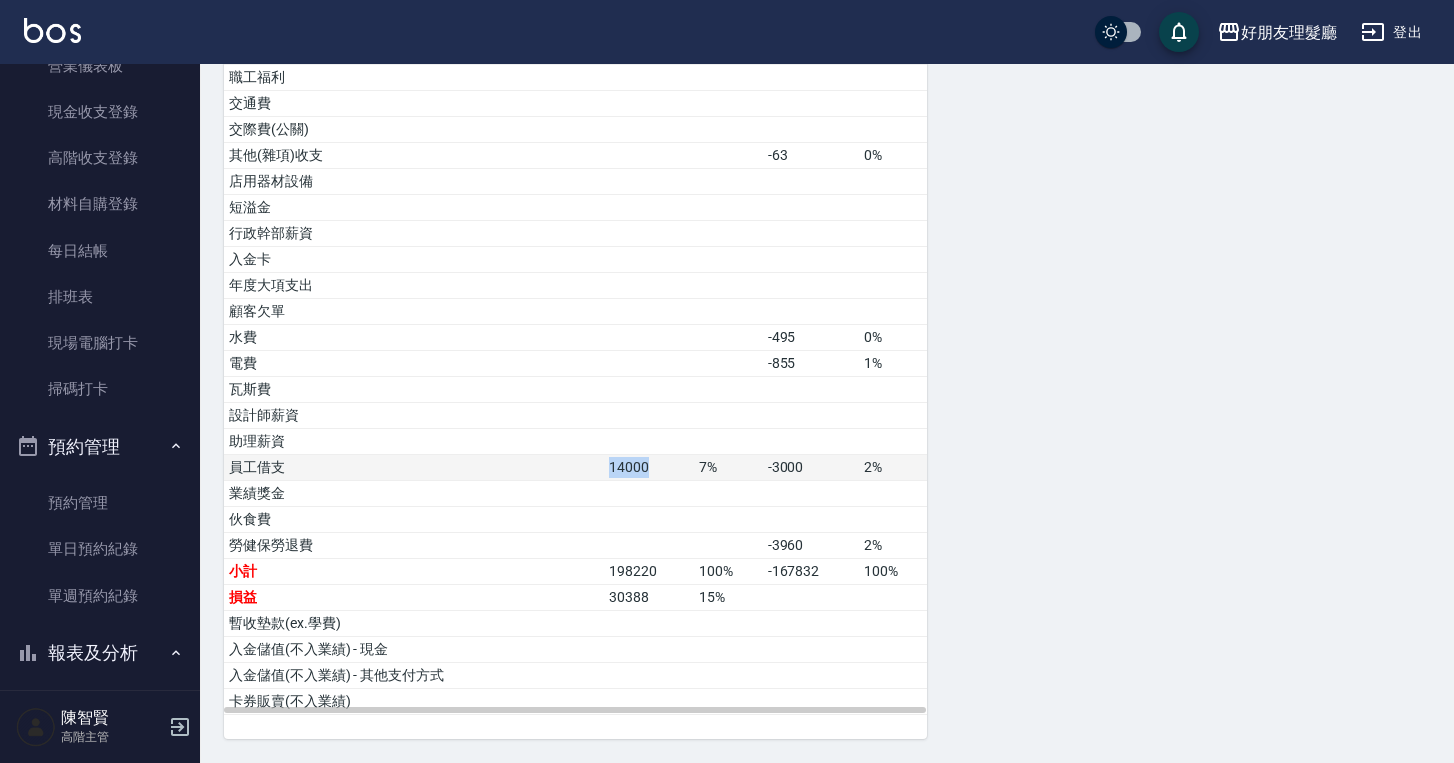drag, startPoint x: 657, startPoint y: 469, endPoint x: 615, endPoint y: 461, distance: 42.755116 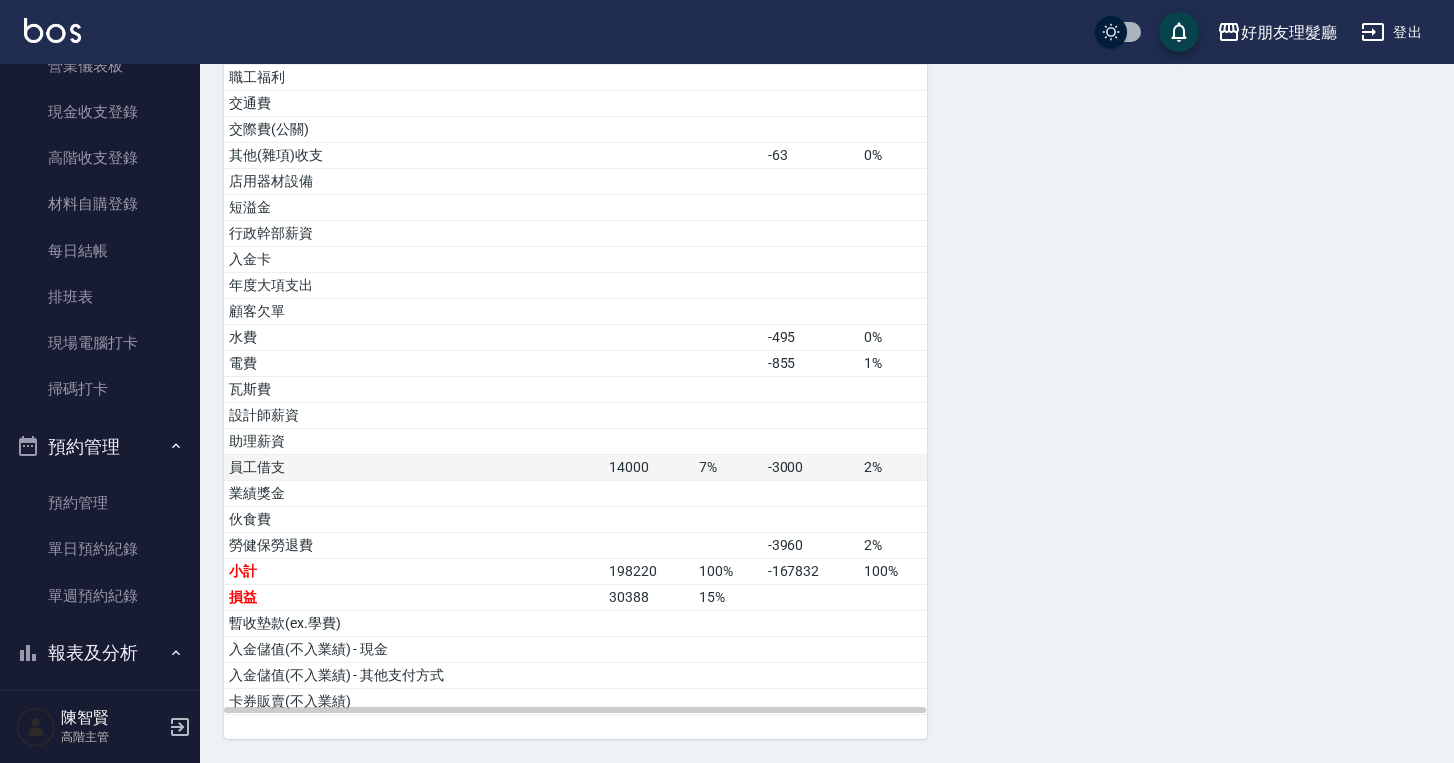 click on "14000" at bounding box center (649, 468) 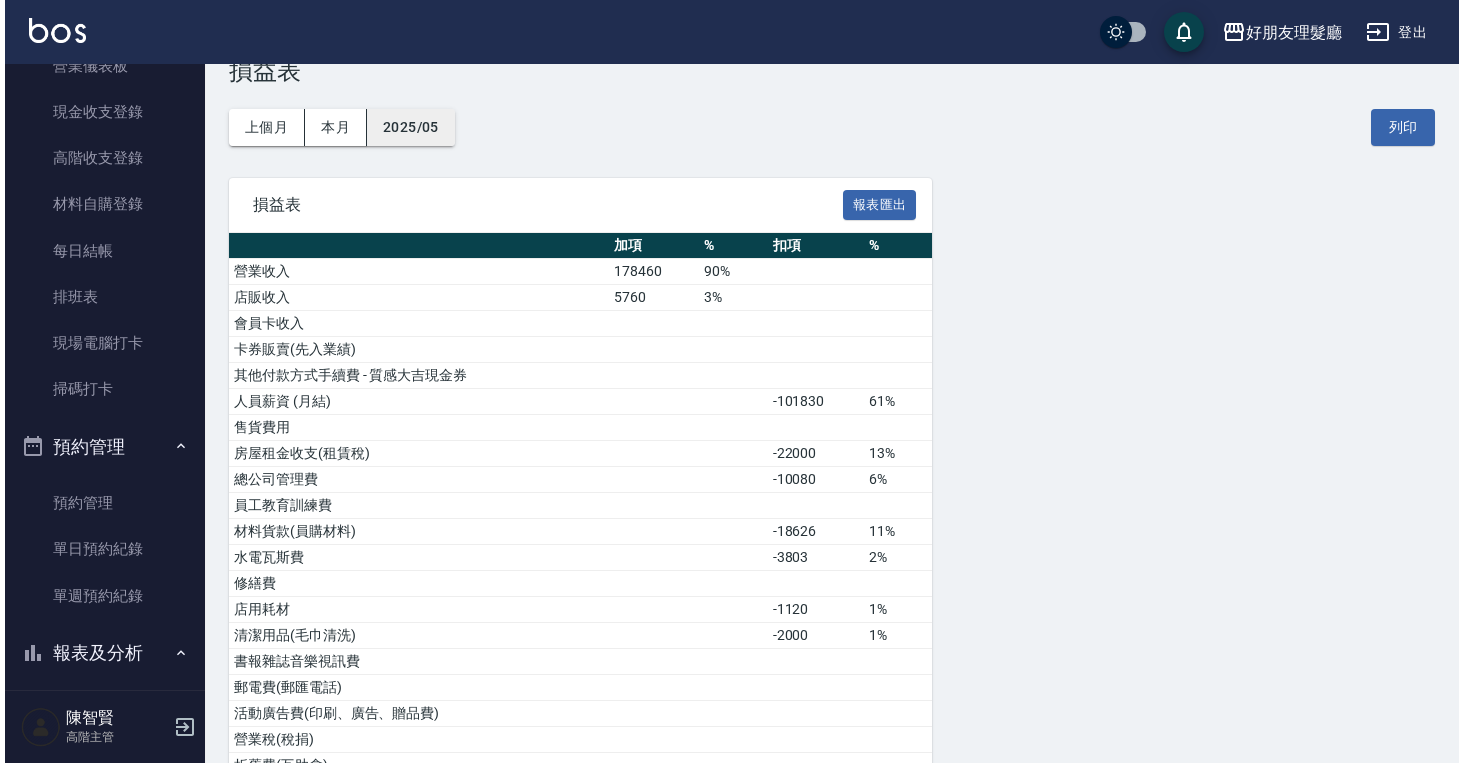scroll, scrollTop: 51, scrollLeft: 0, axis: vertical 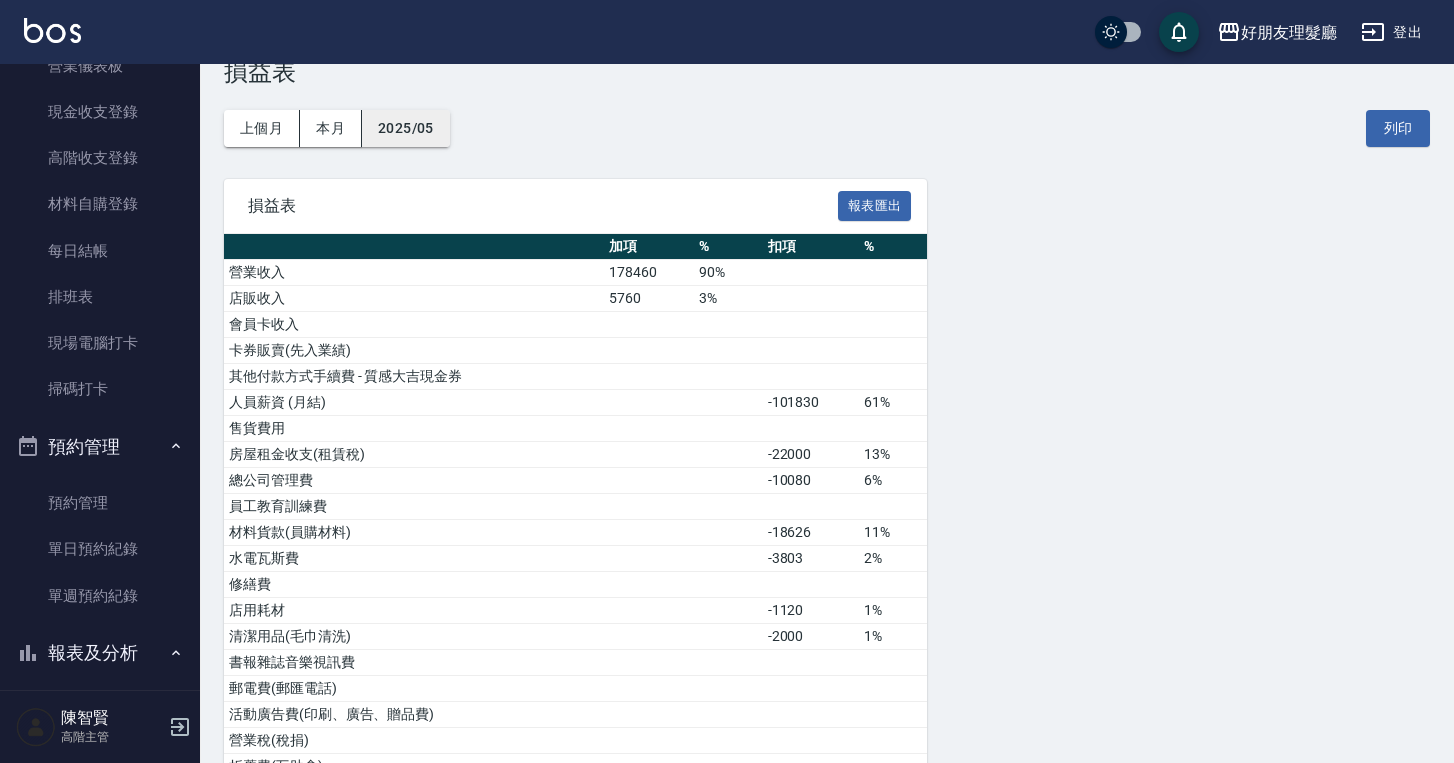 click on "2025/05" at bounding box center [406, 128] 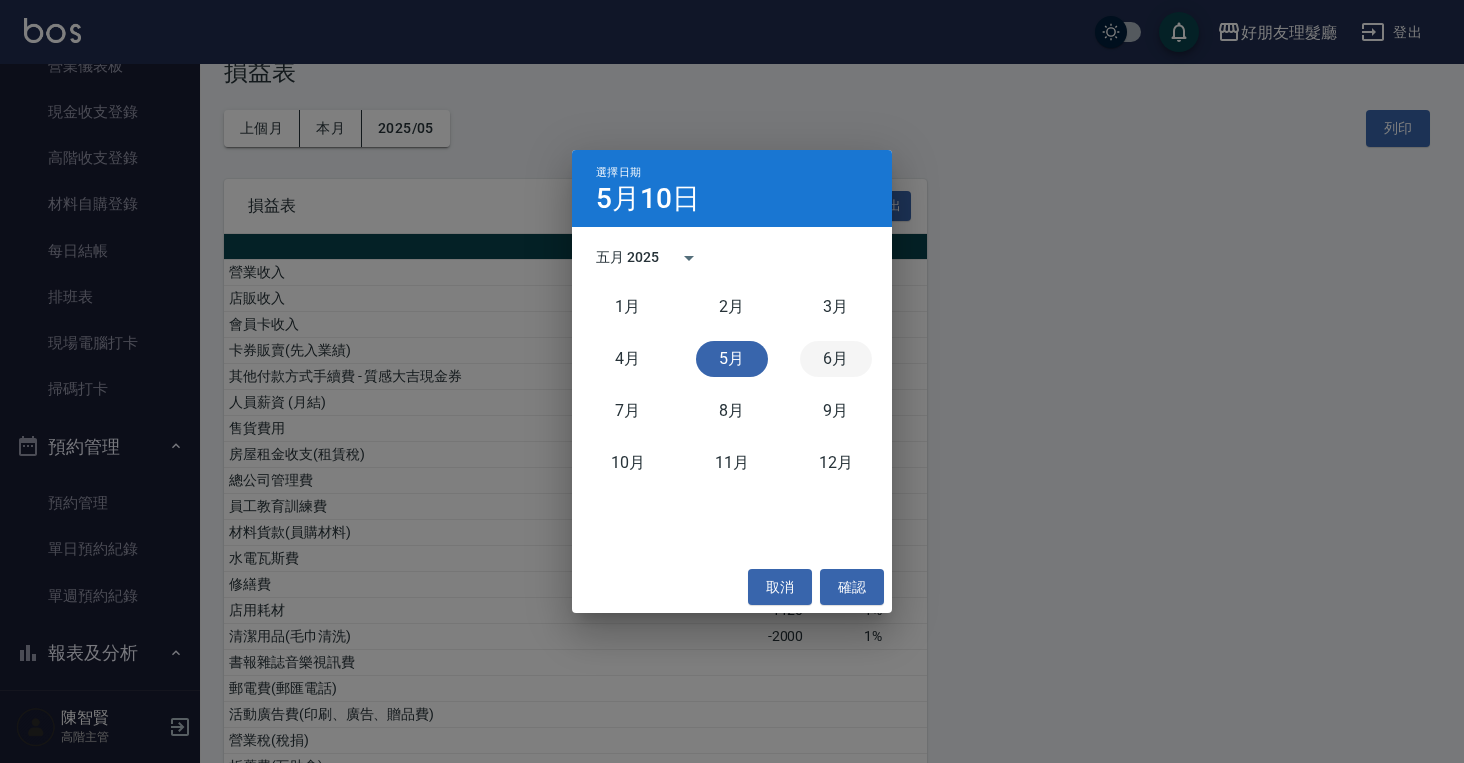 drag, startPoint x: 851, startPoint y: 355, endPoint x: 882, endPoint y: 319, distance: 47.507893 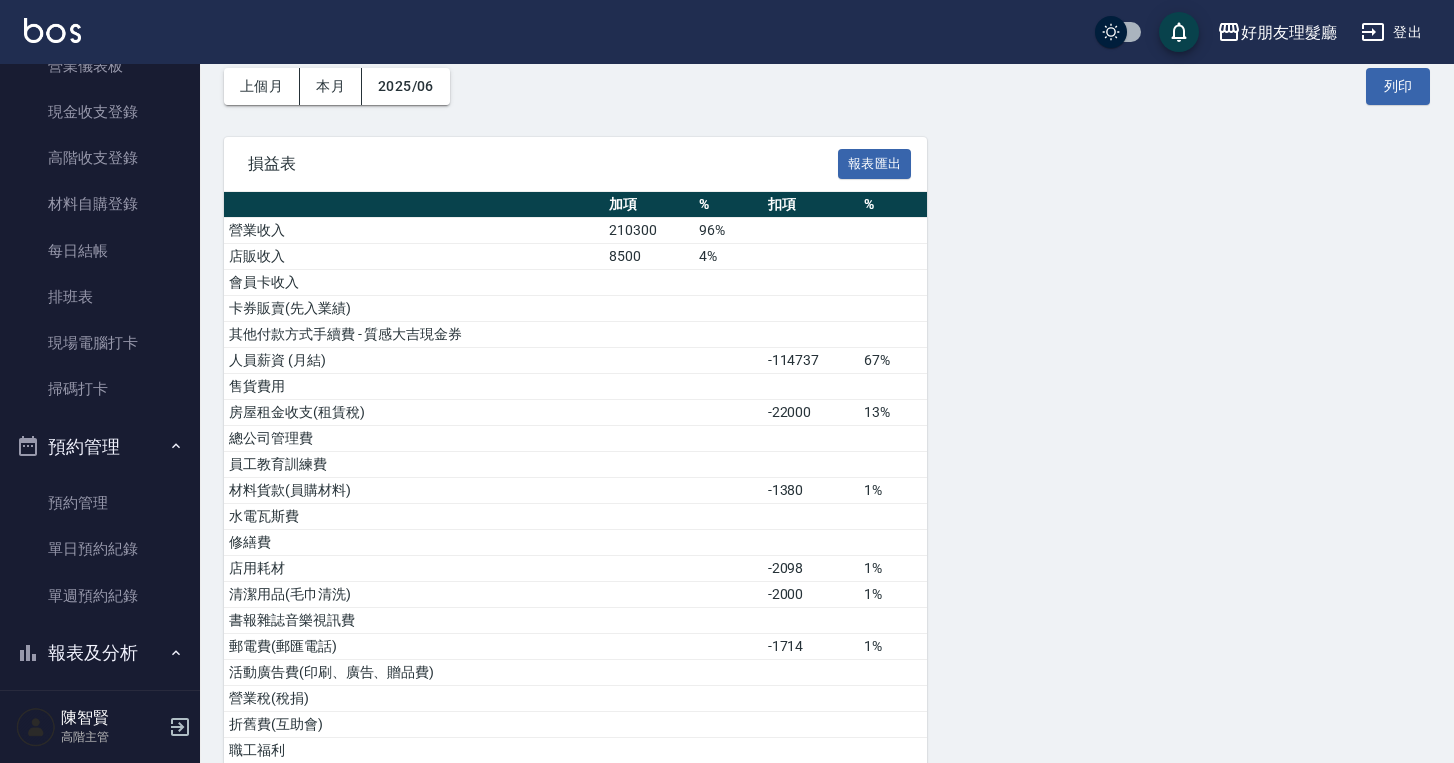 scroll, scrollTop: 0, scrollLeft: 0, axis: both 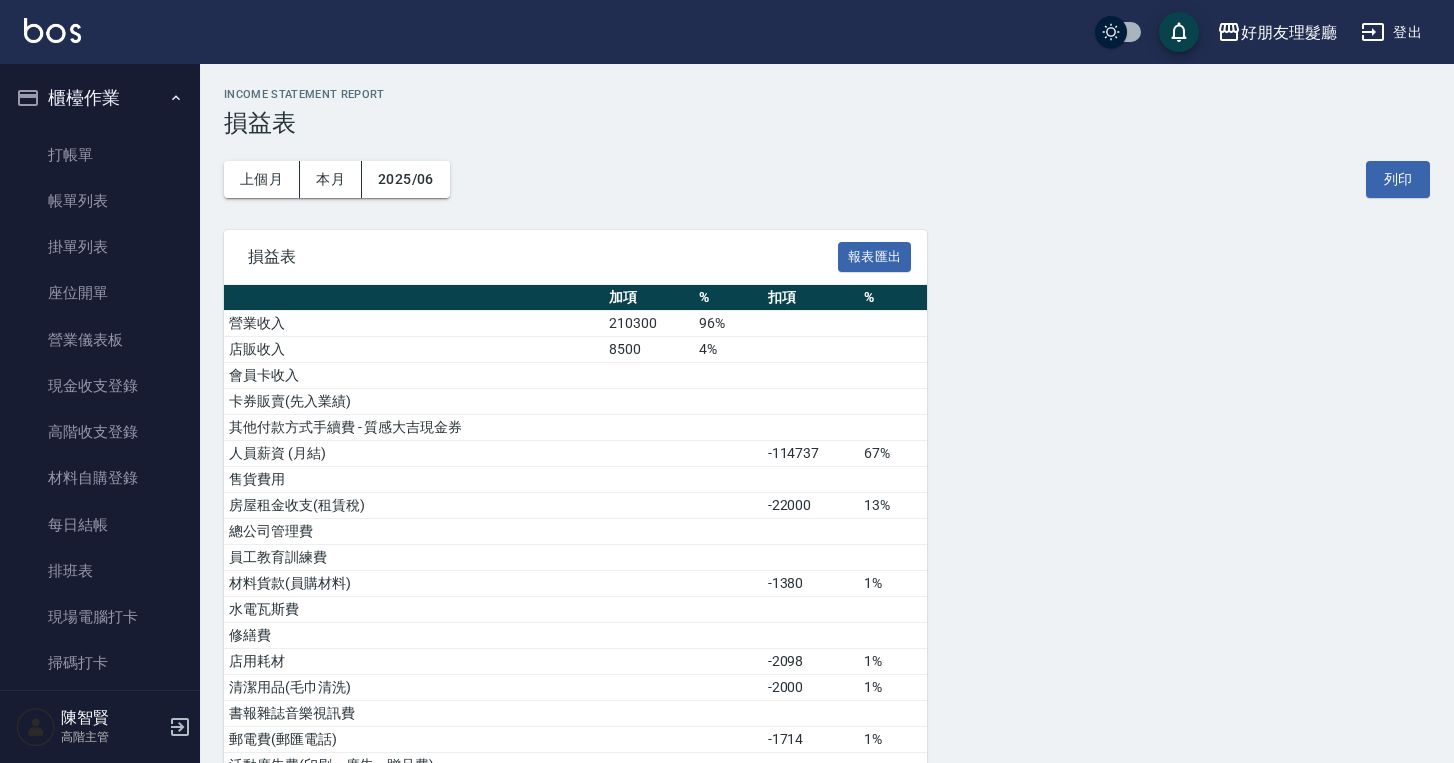 click on "Income Statement Report 損益表" at bounding box center (827, 112) 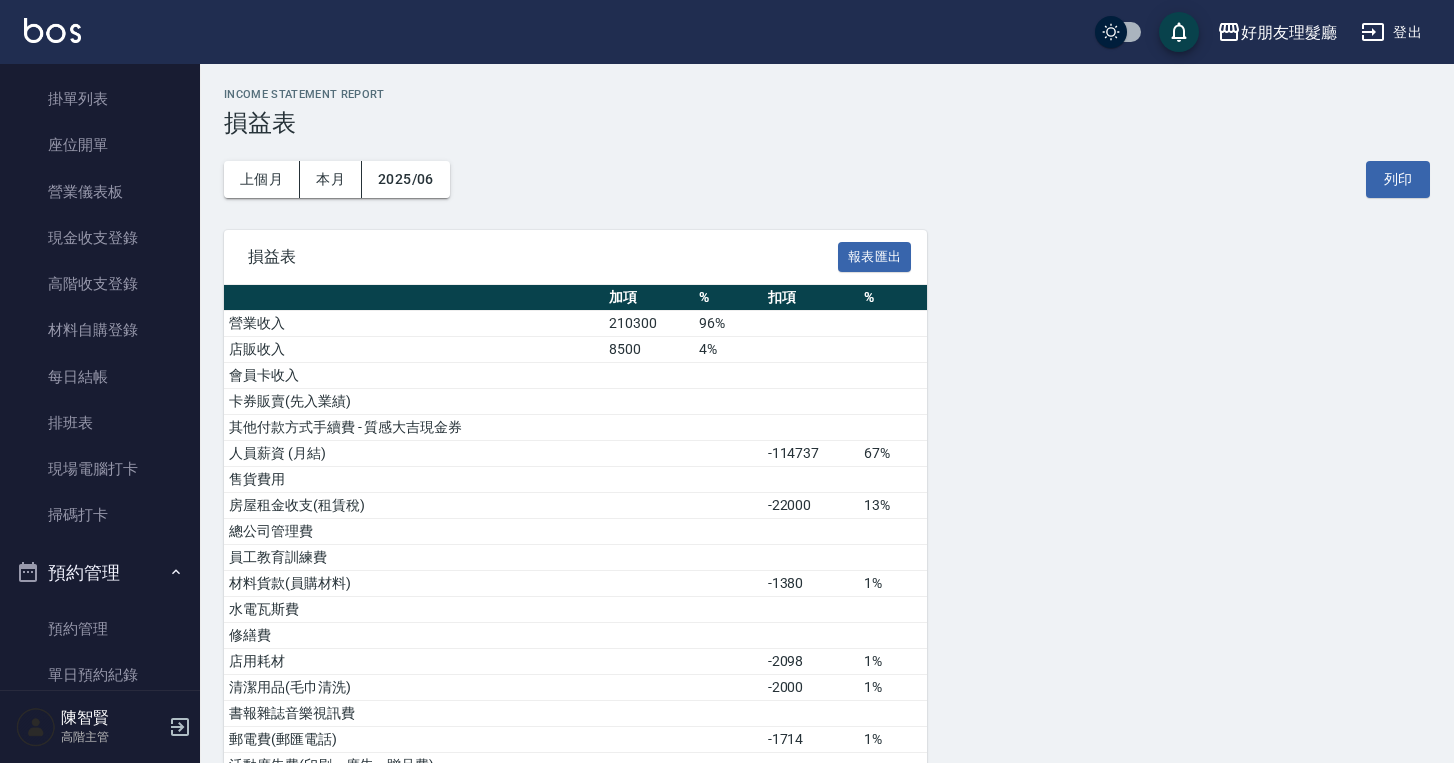 scroll, scrollTop: 0, scrollLeft: 0, axis: both 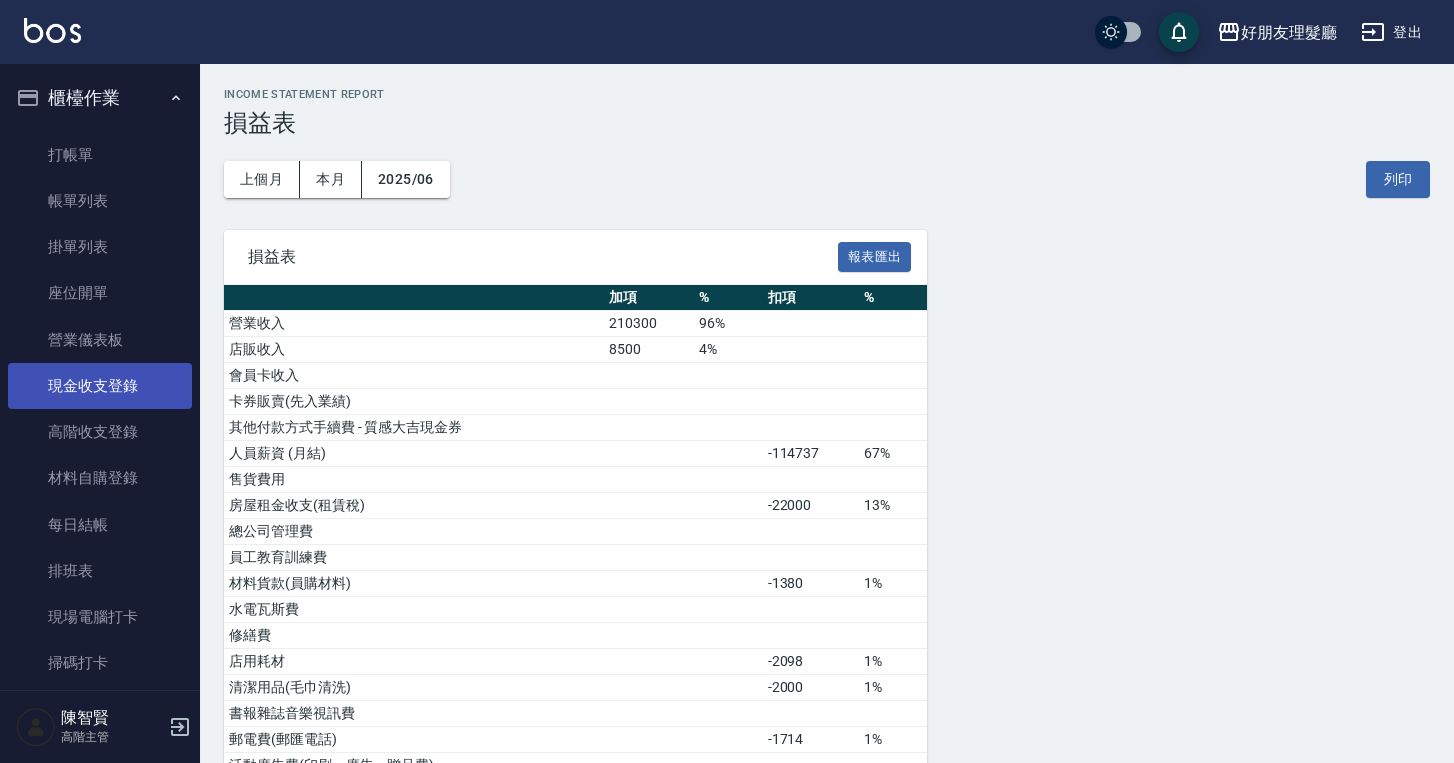 click on "現金收支登錄" at bounding box center [100, 386] 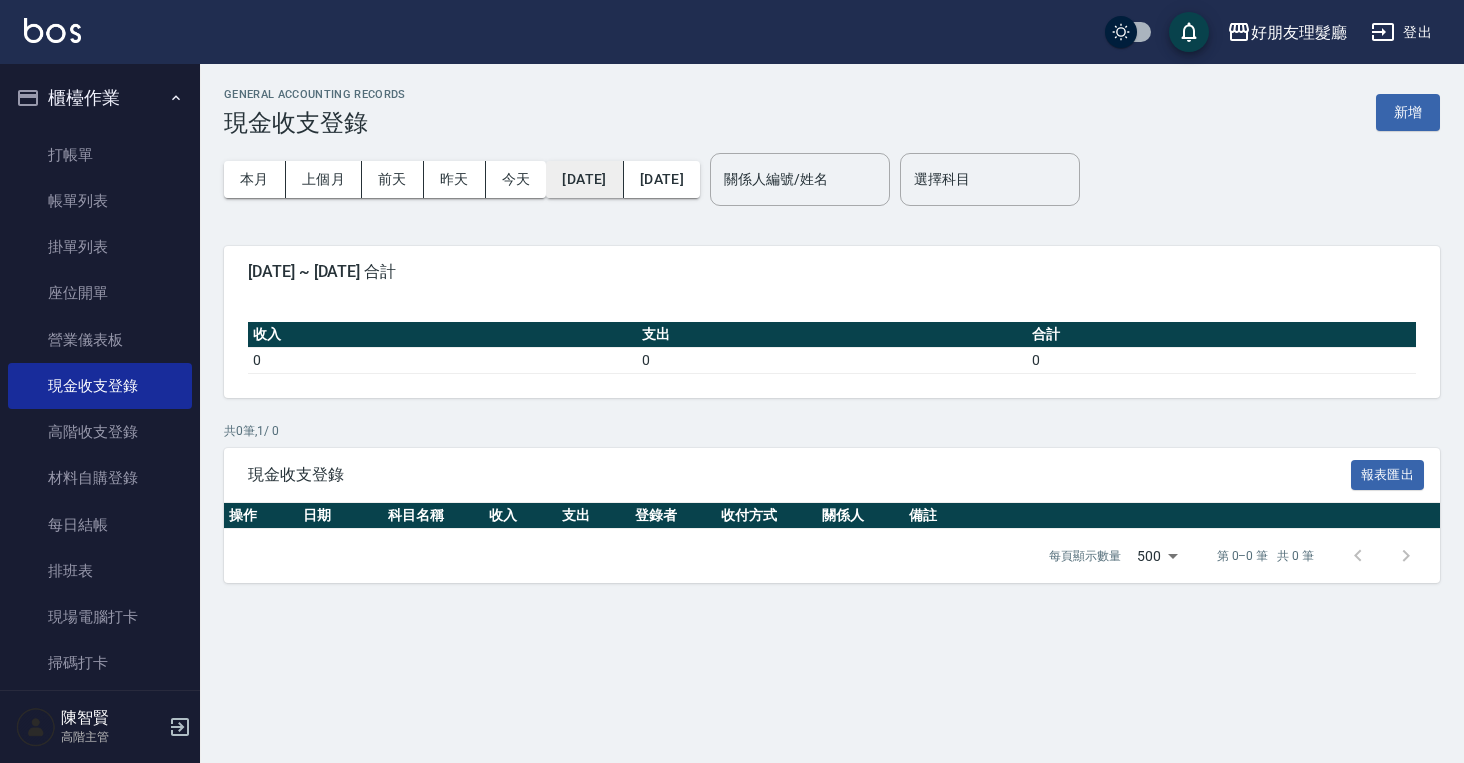 click on "[DATE]" at bounding box center [584, 179] 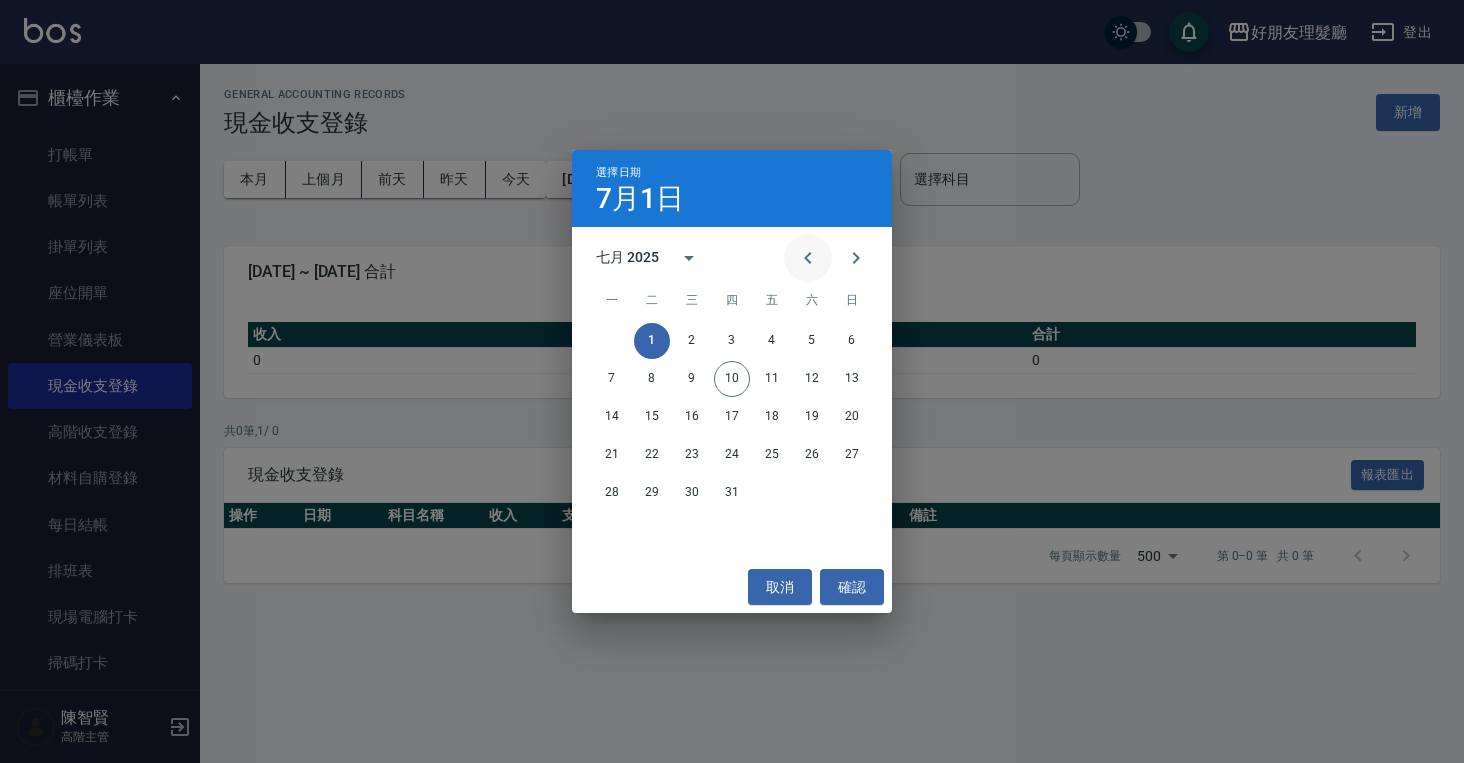 click at bounding box center [808, 258] 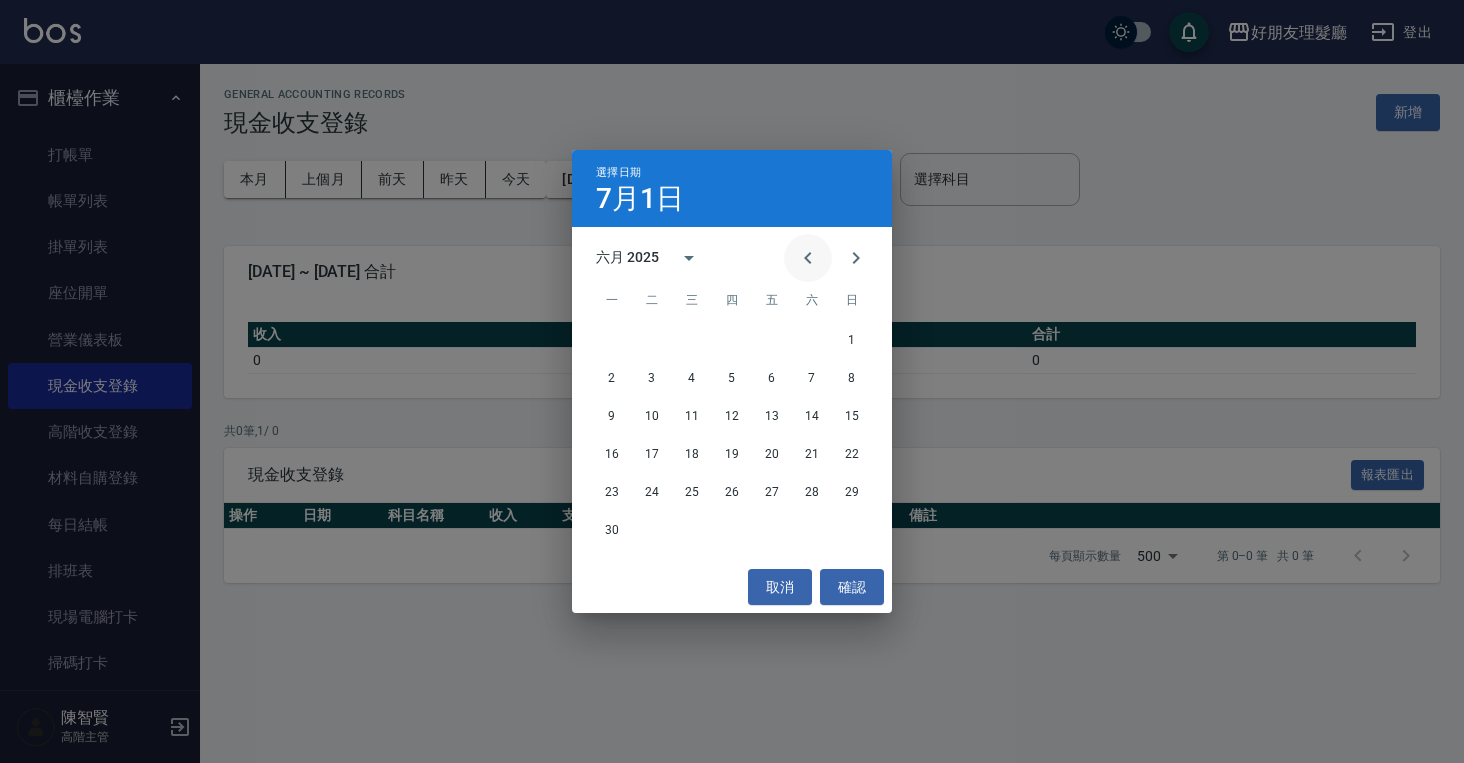 click 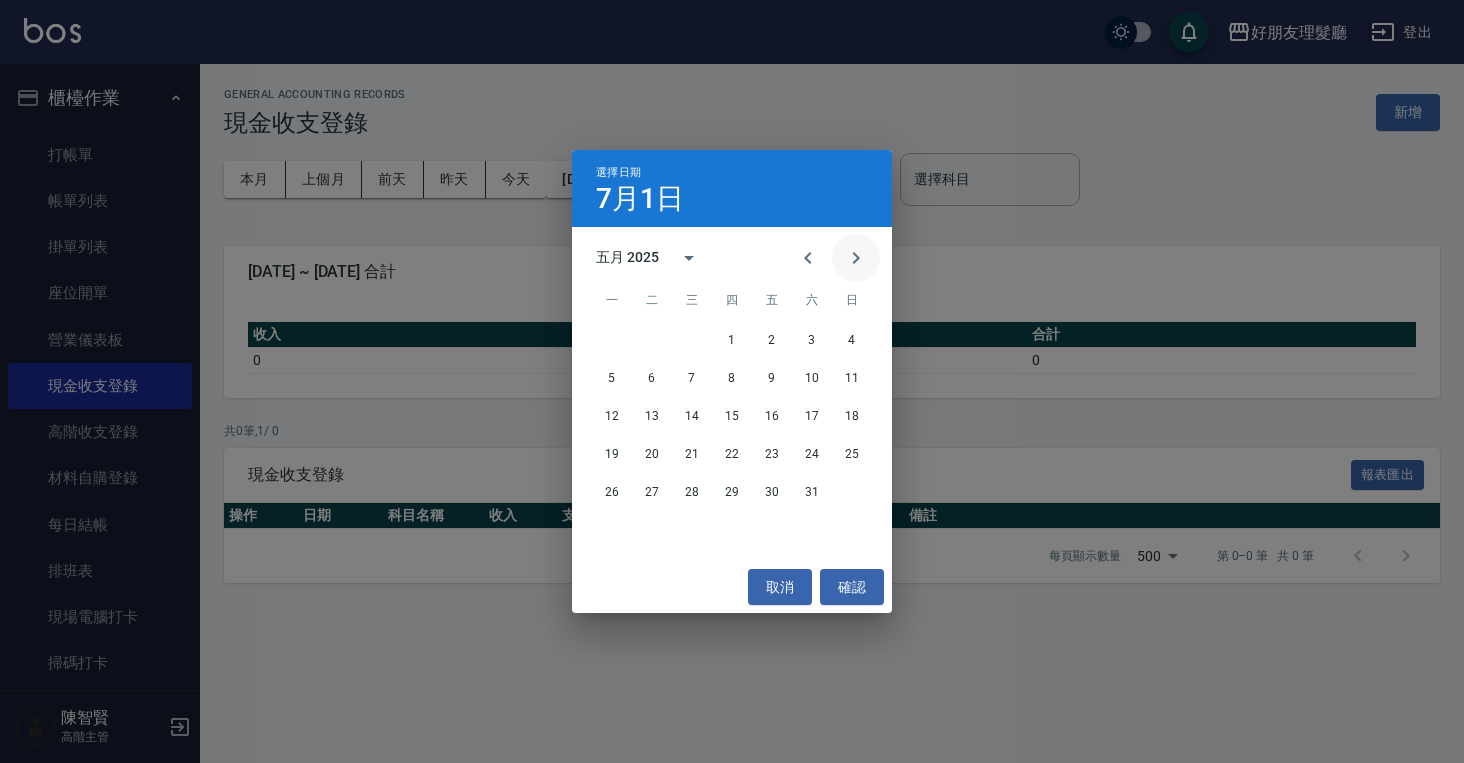 click 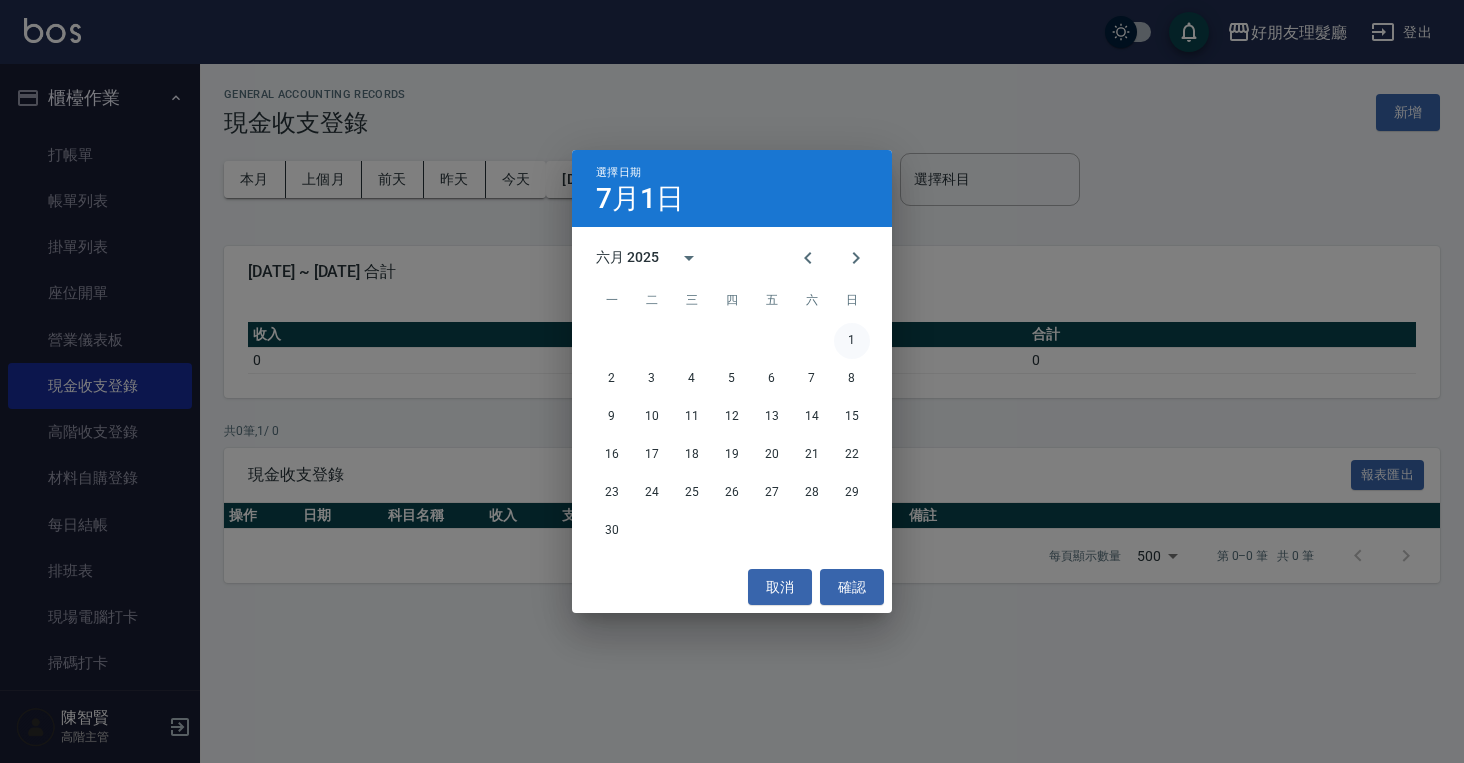 click on "1" at bounding box center [852, 341] 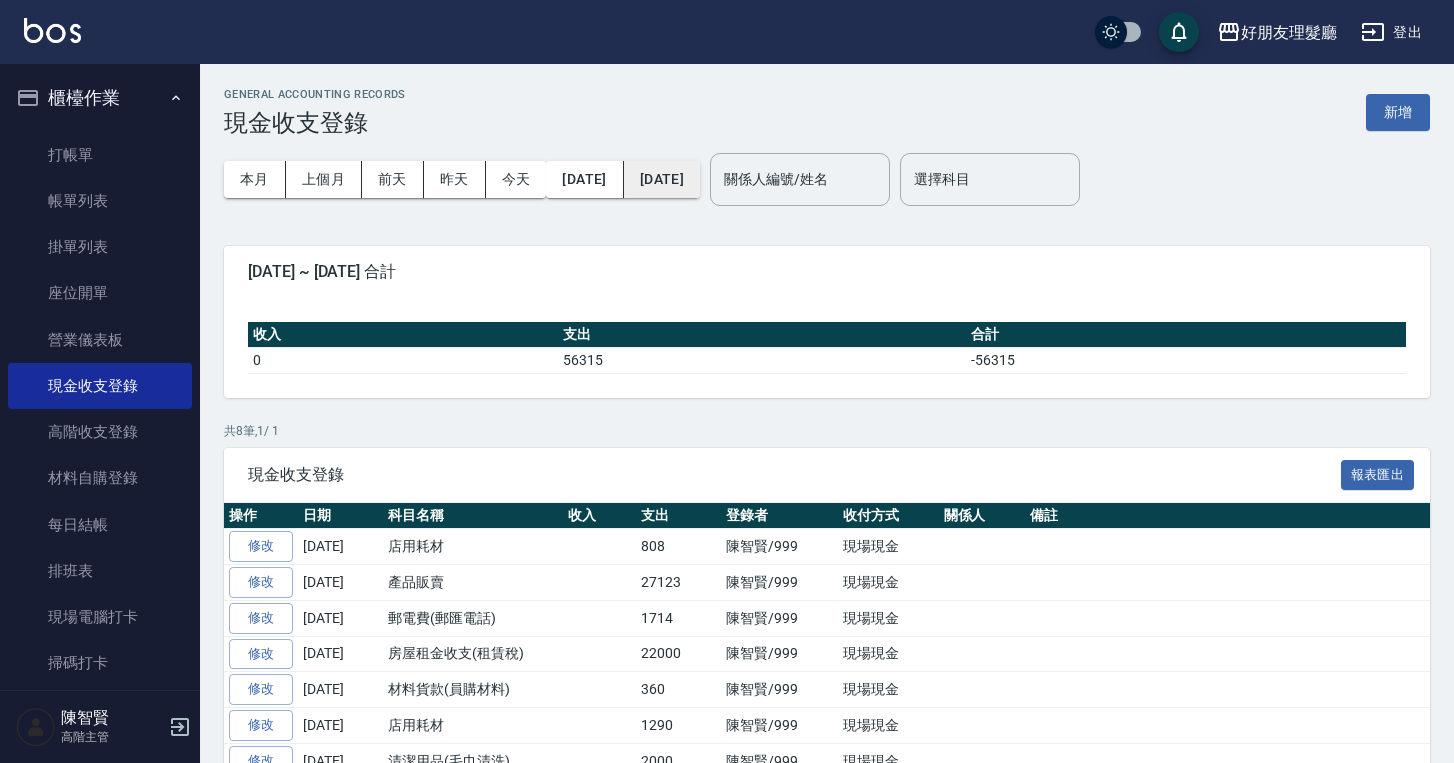 click on "[DATE]" at bounding box center [662, 179] 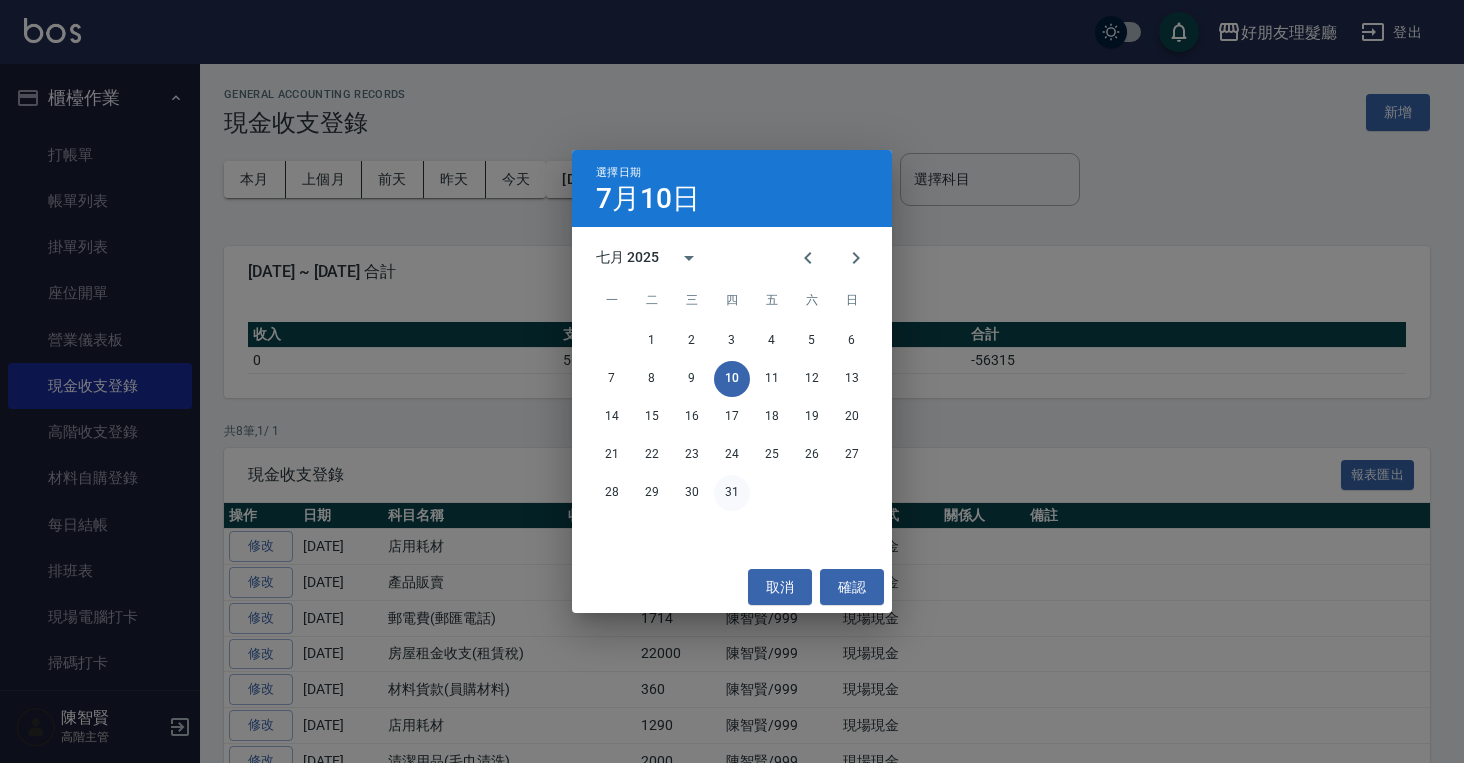 click on "31" at bounding box center (732, 493) 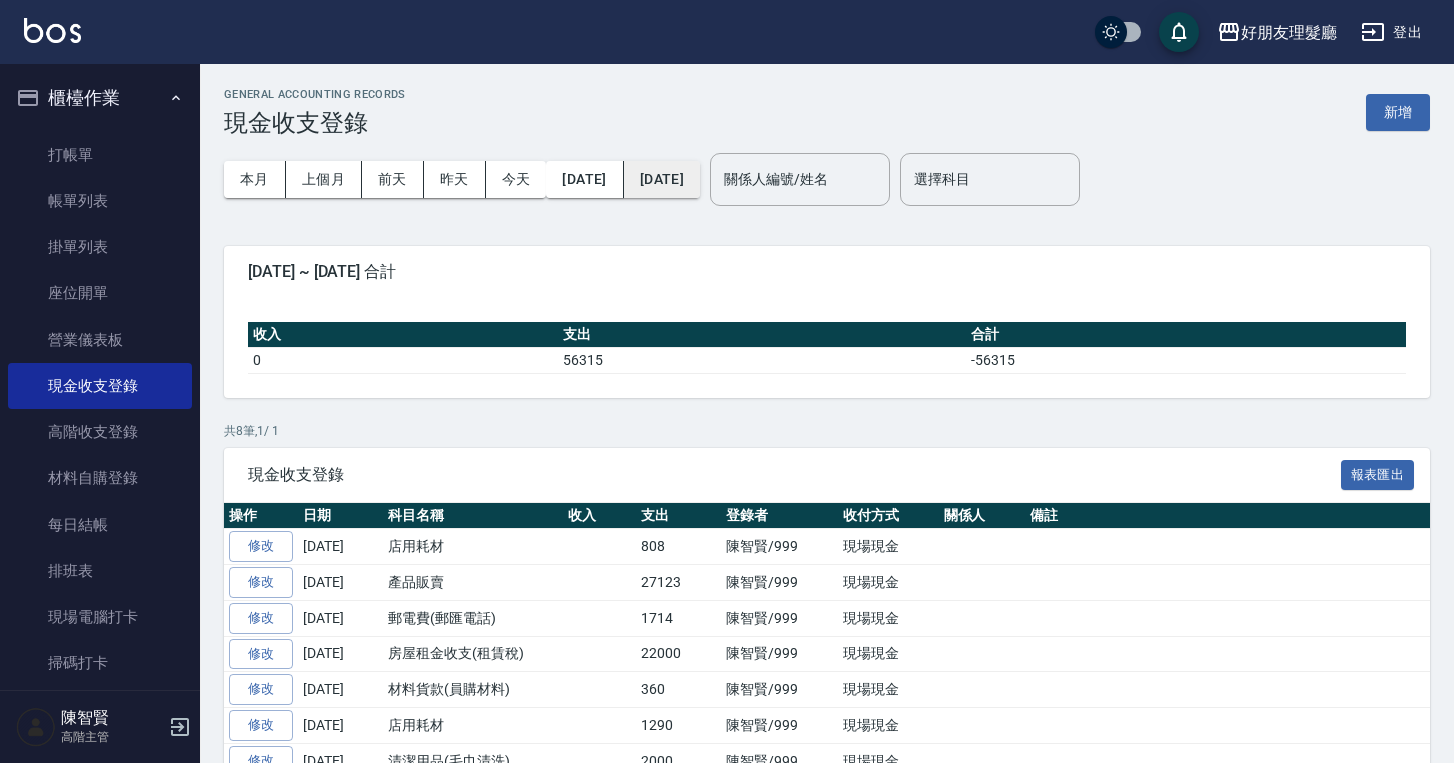 click on "[DATE]" at bounding box center (662, 179) 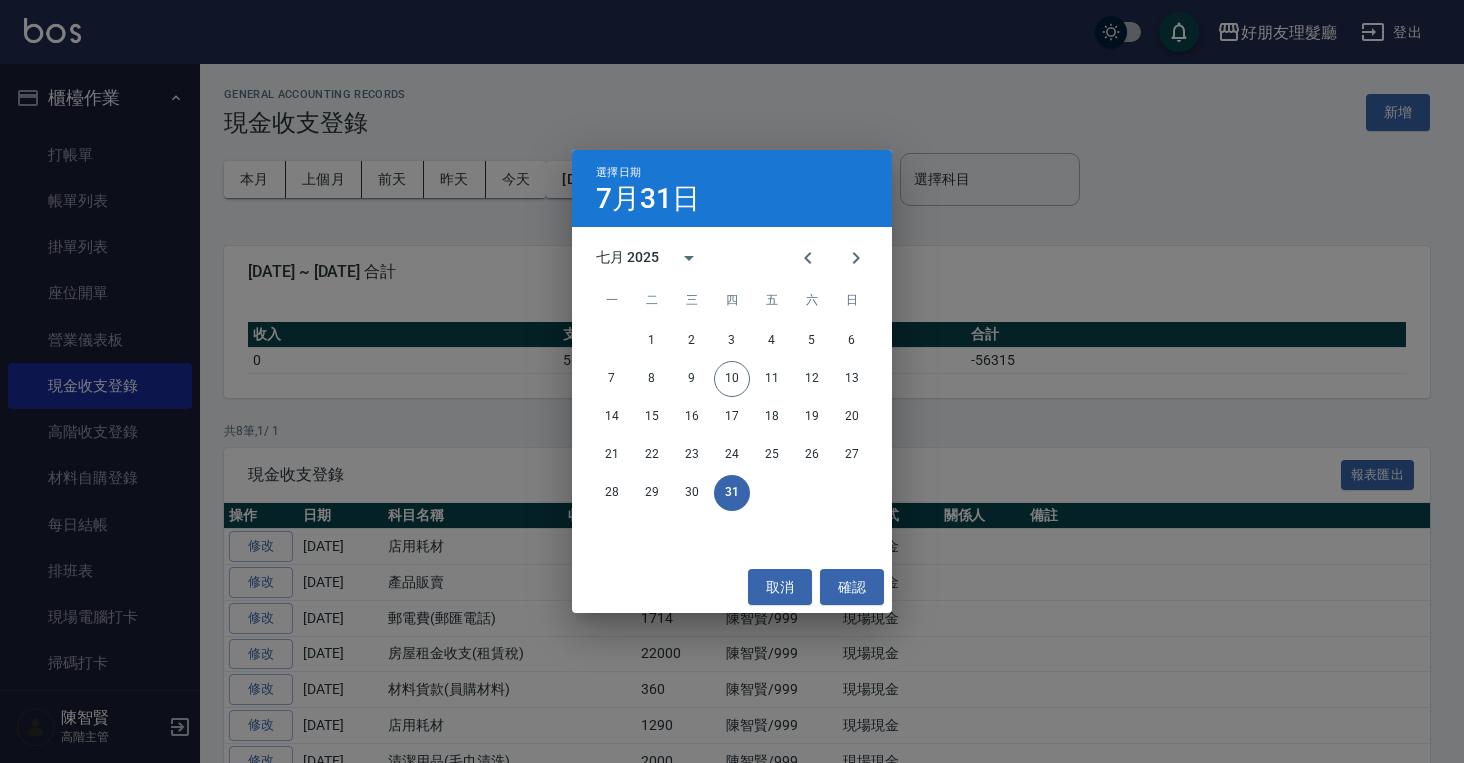 click on "選擇日期 [DATE] 七月 2025 一 二 三 四 五 六 日 1 2 3 4 5 6 7 8 9 10 11 12 13 14 15 16 17 18 19 20 21 22 23 24 25 26 27 28 29 30 31 取消 確認" at bounding box center [732, 381] 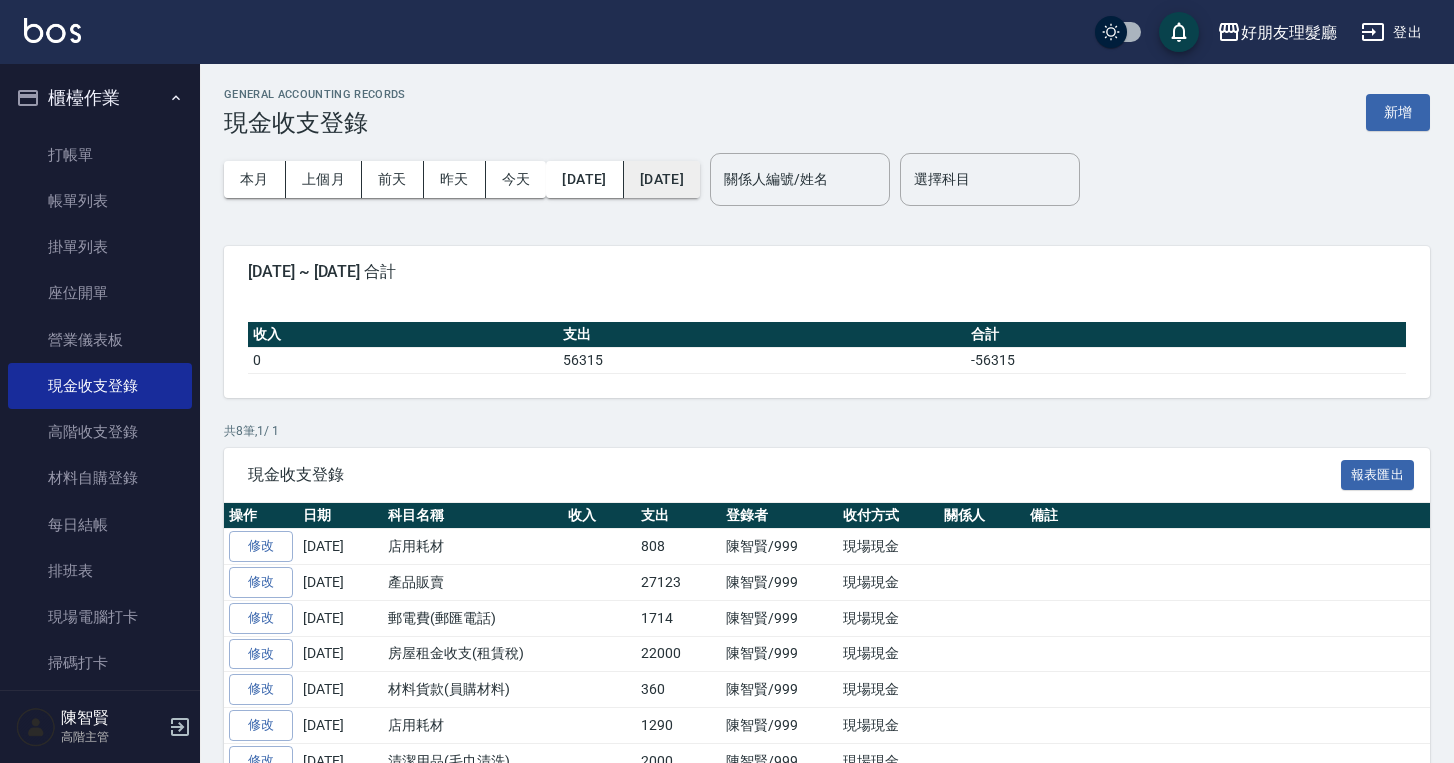 click on "[DATE]" at bounding box center (662, 179) 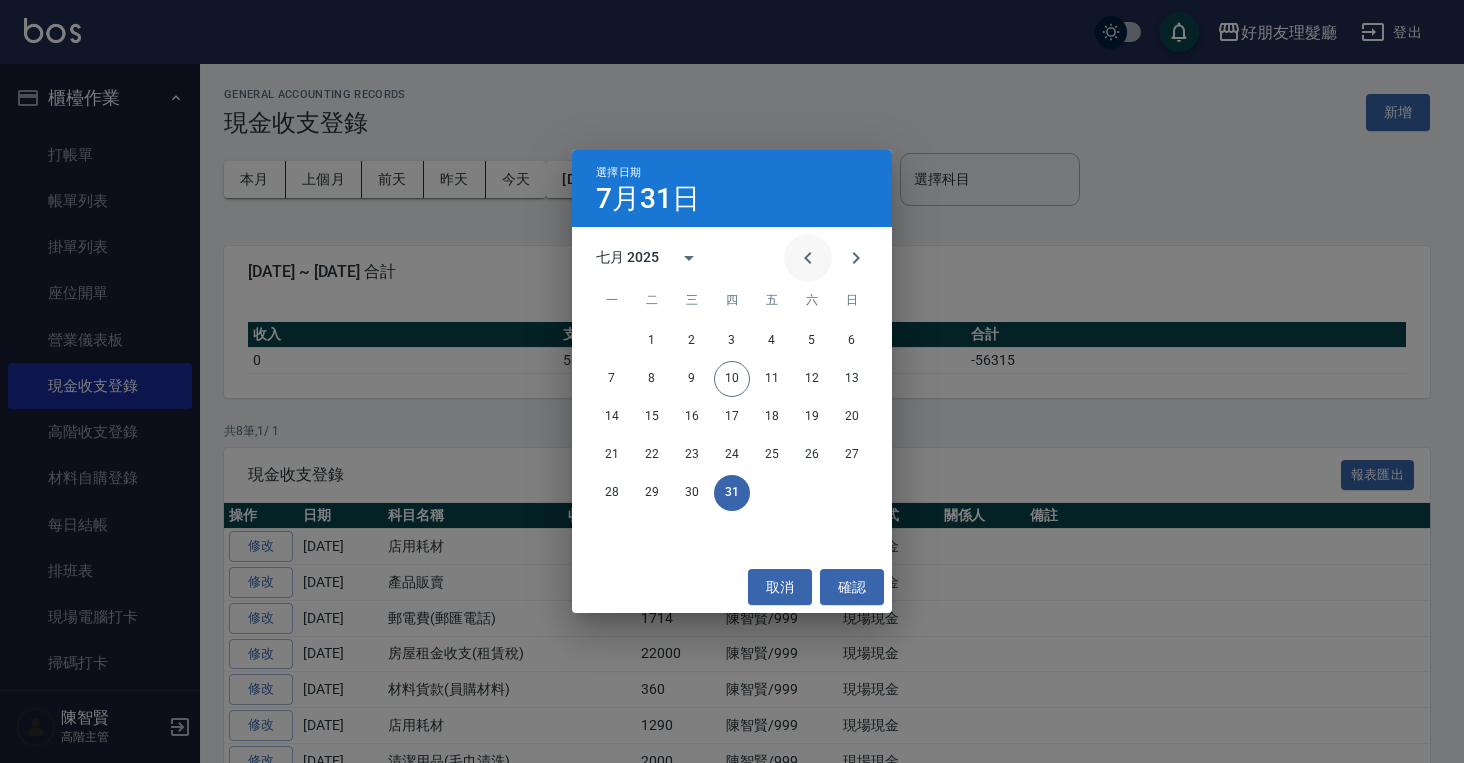 click 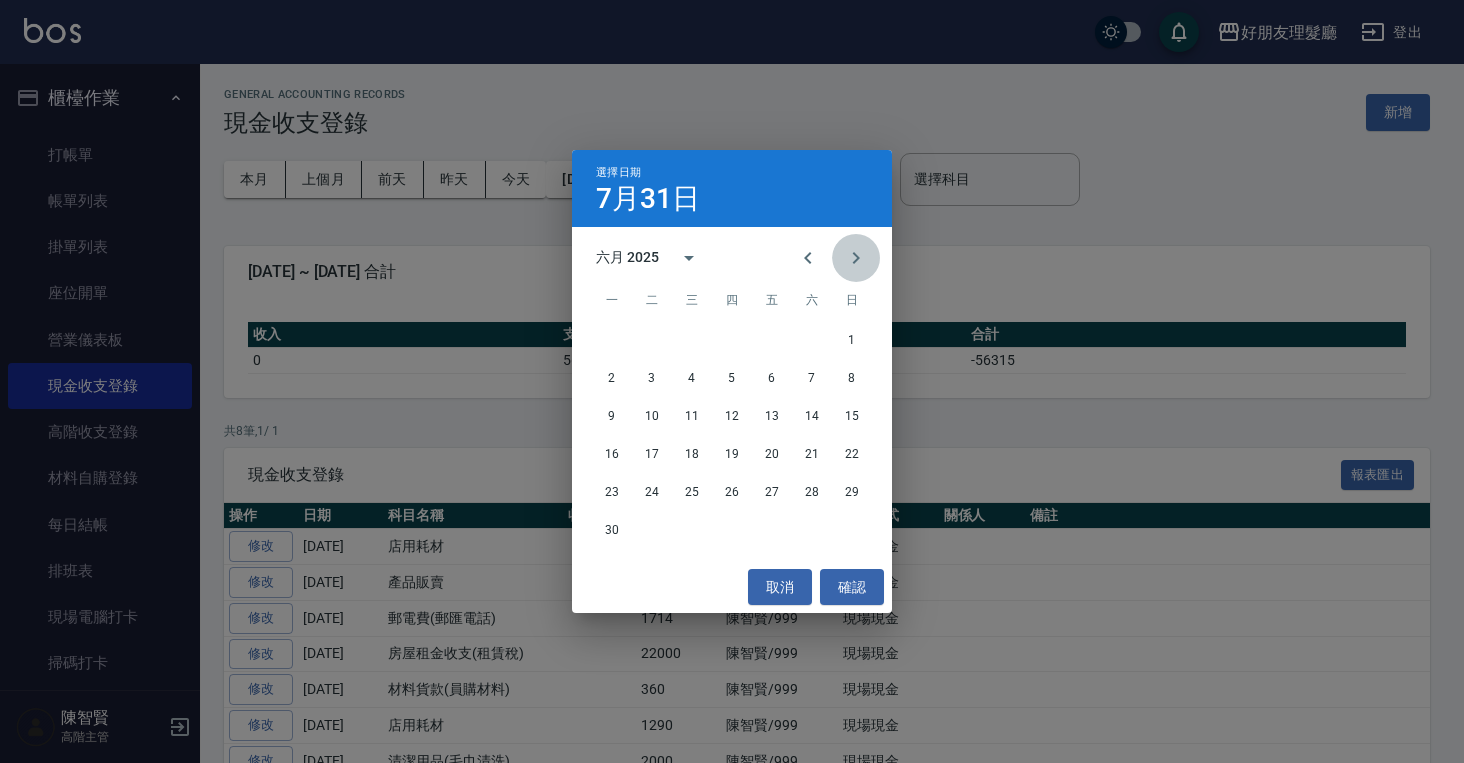 click 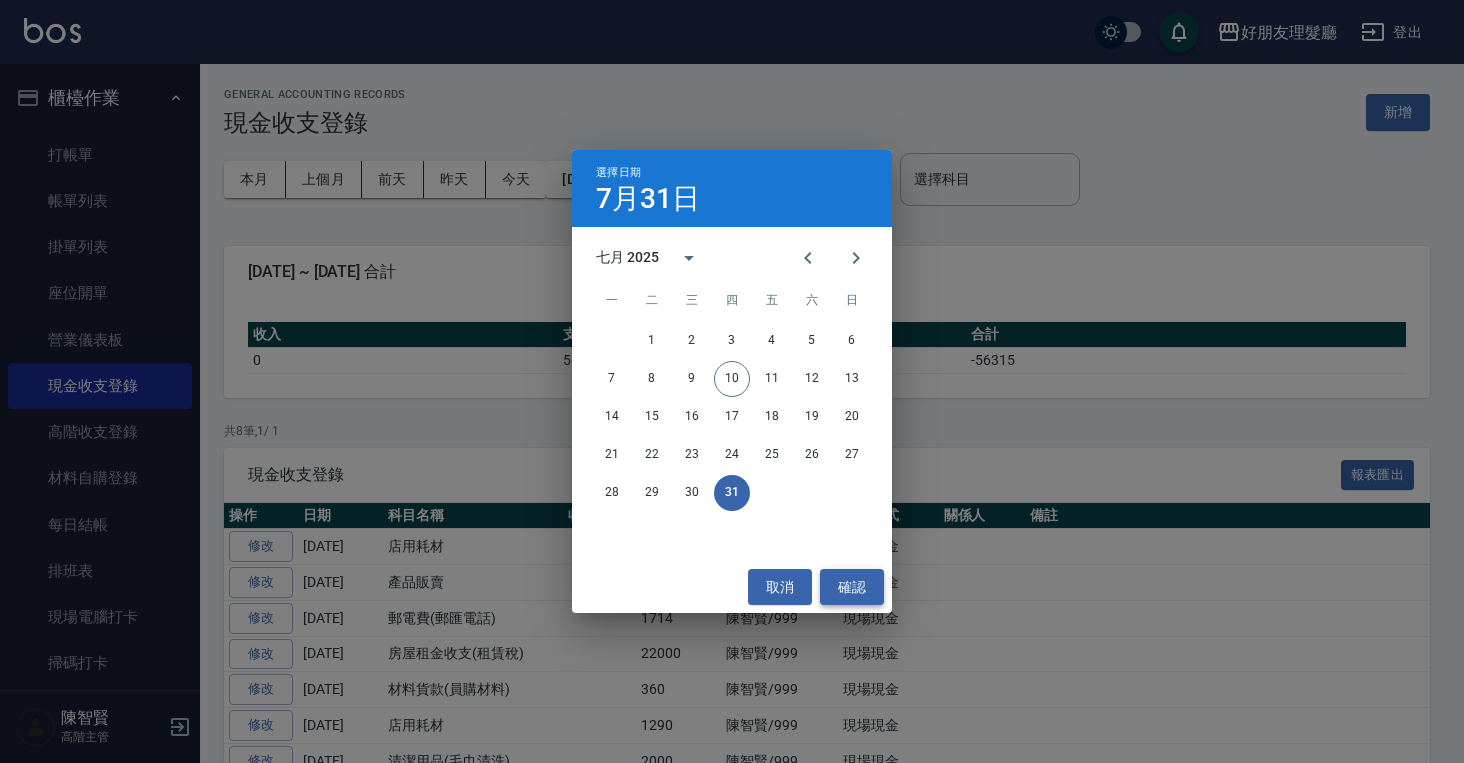 click on "確認" at bounding box center [852, 587] 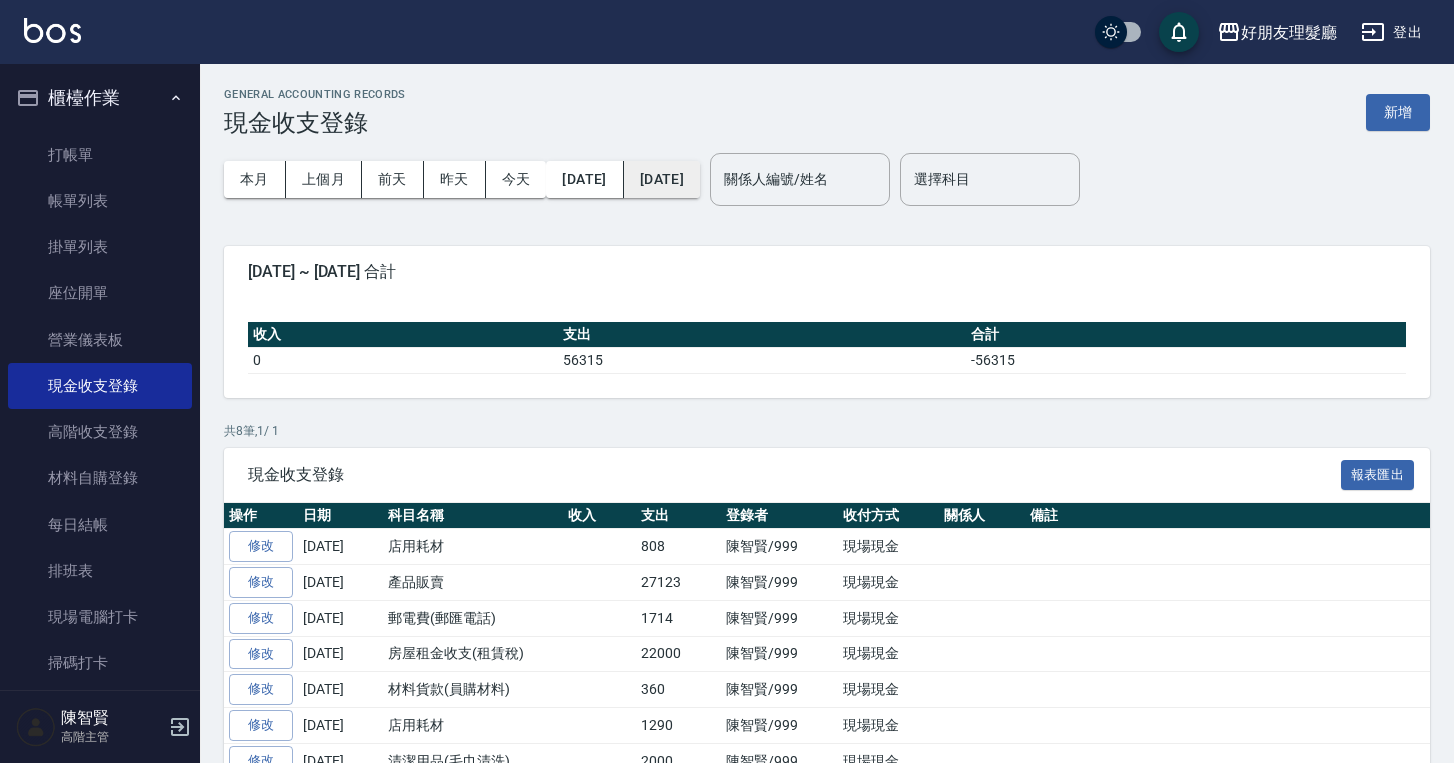 click on "[DATE]" at bounding box center (662, 179) 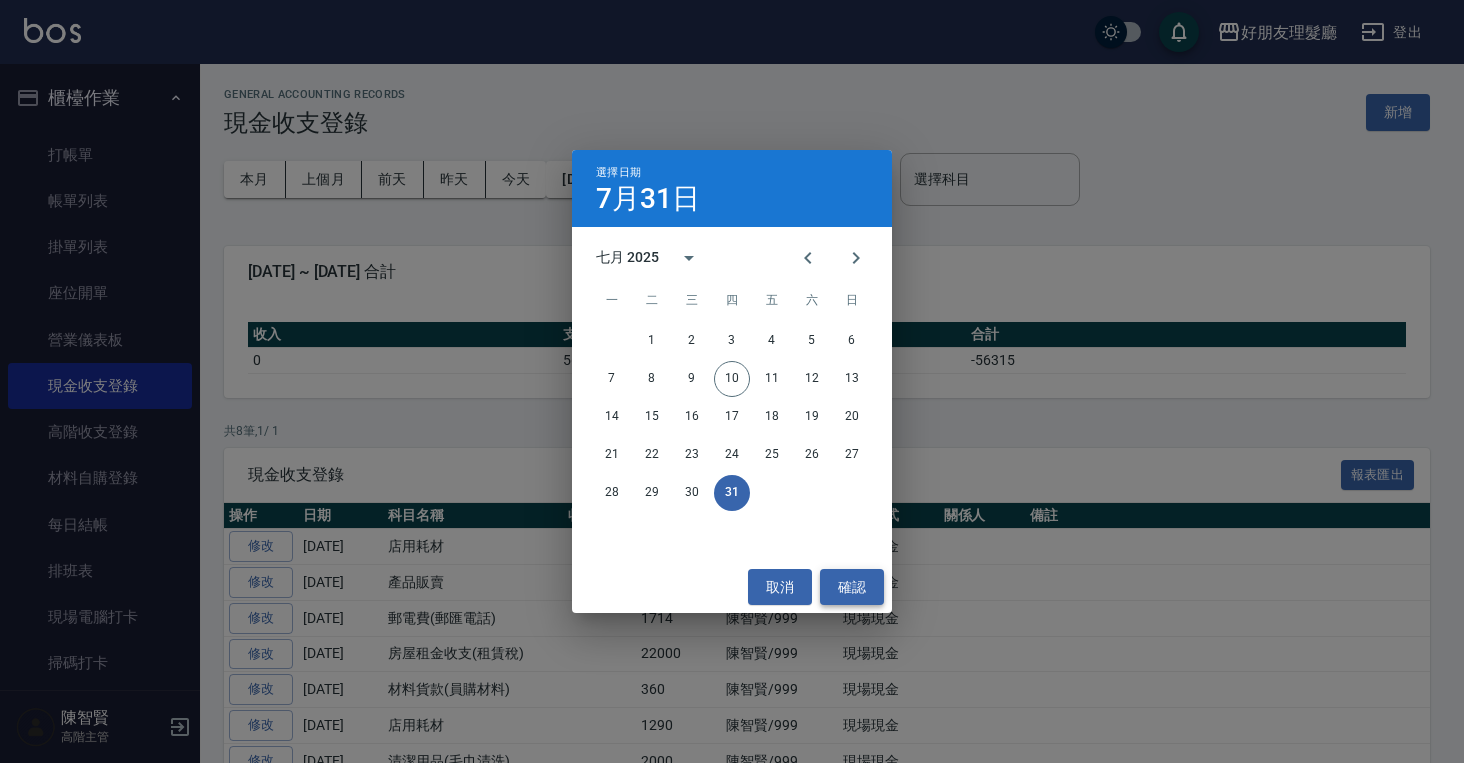 click on "確認" at bounding box center [852, 587] 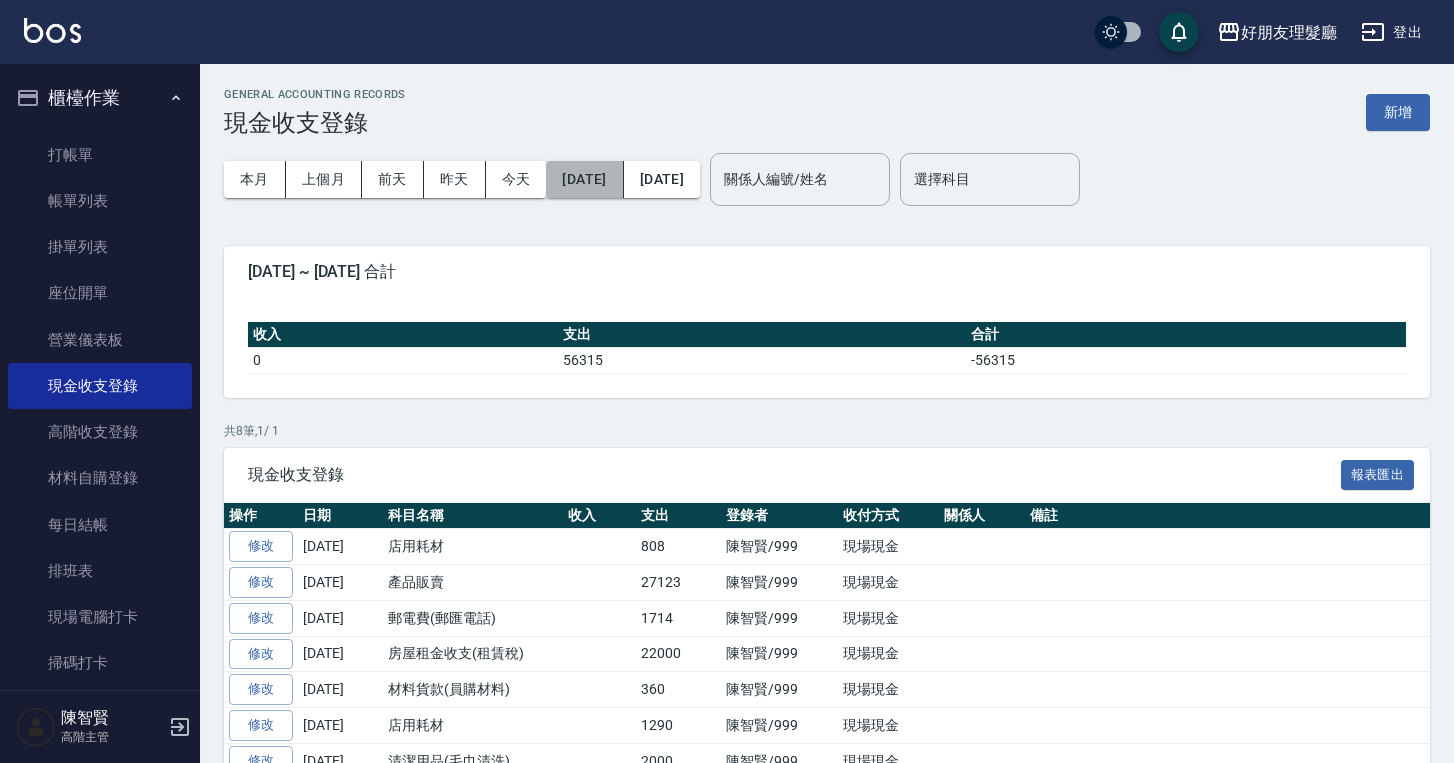 click on "[DATE]" at bounding box center [584, 179] 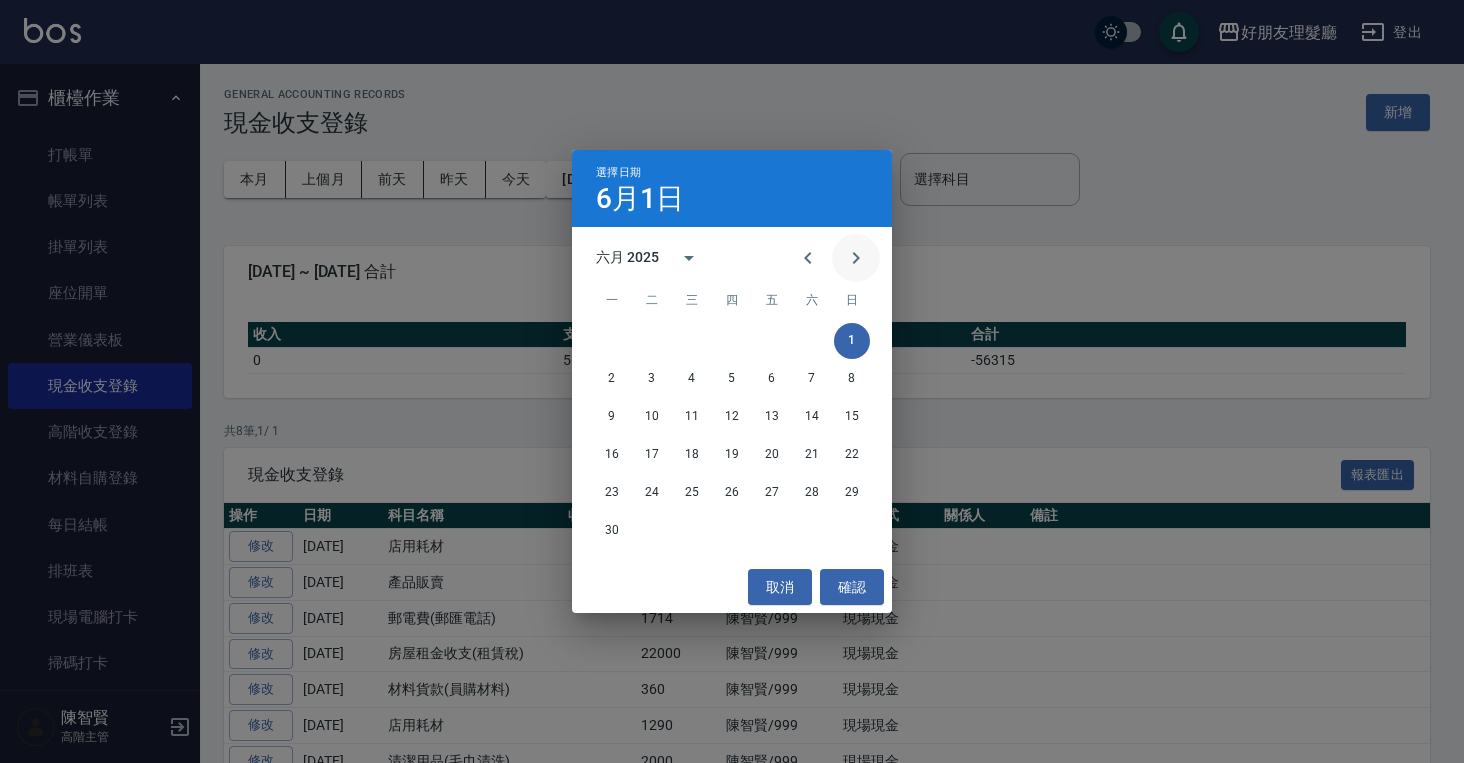 click 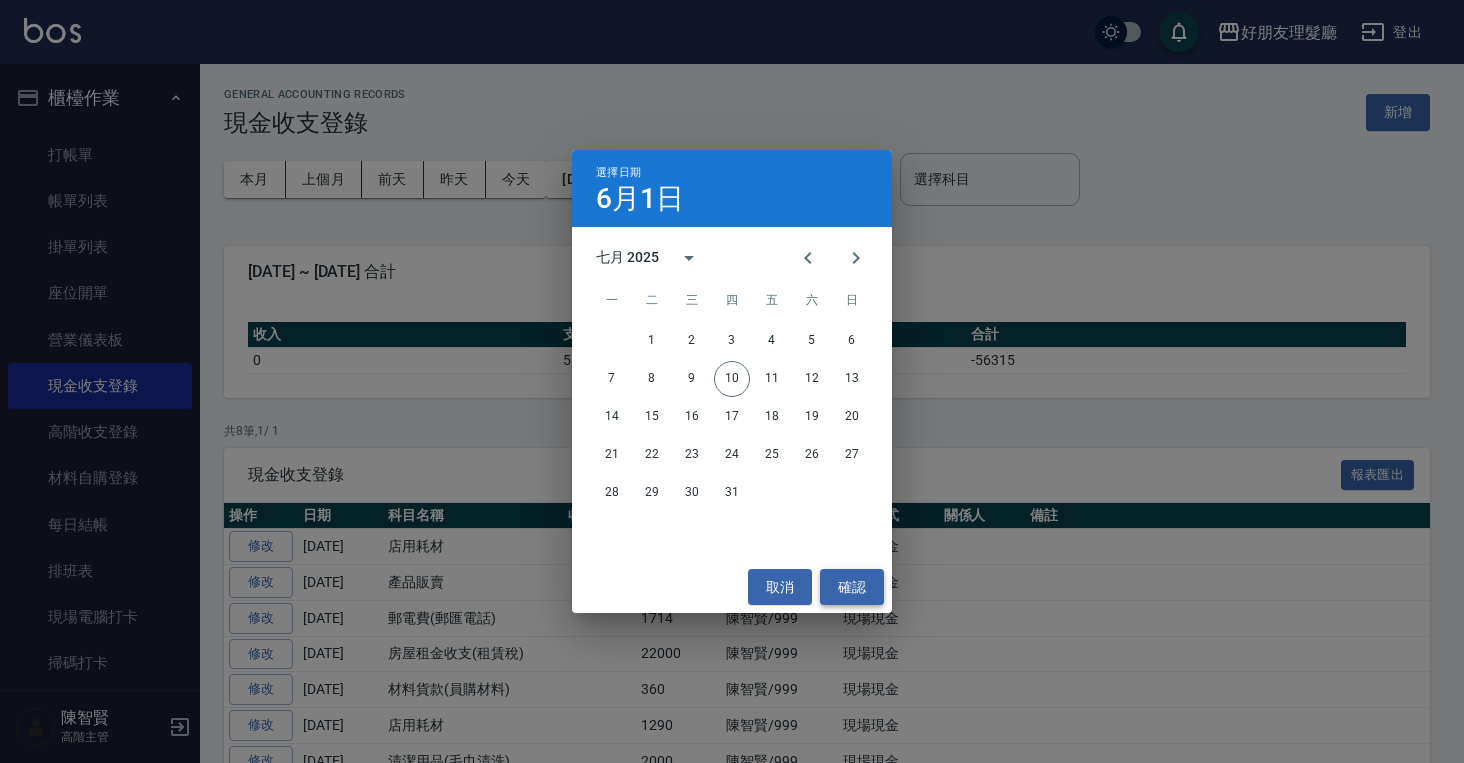 click on "確認" at bounding box center [852, 587] 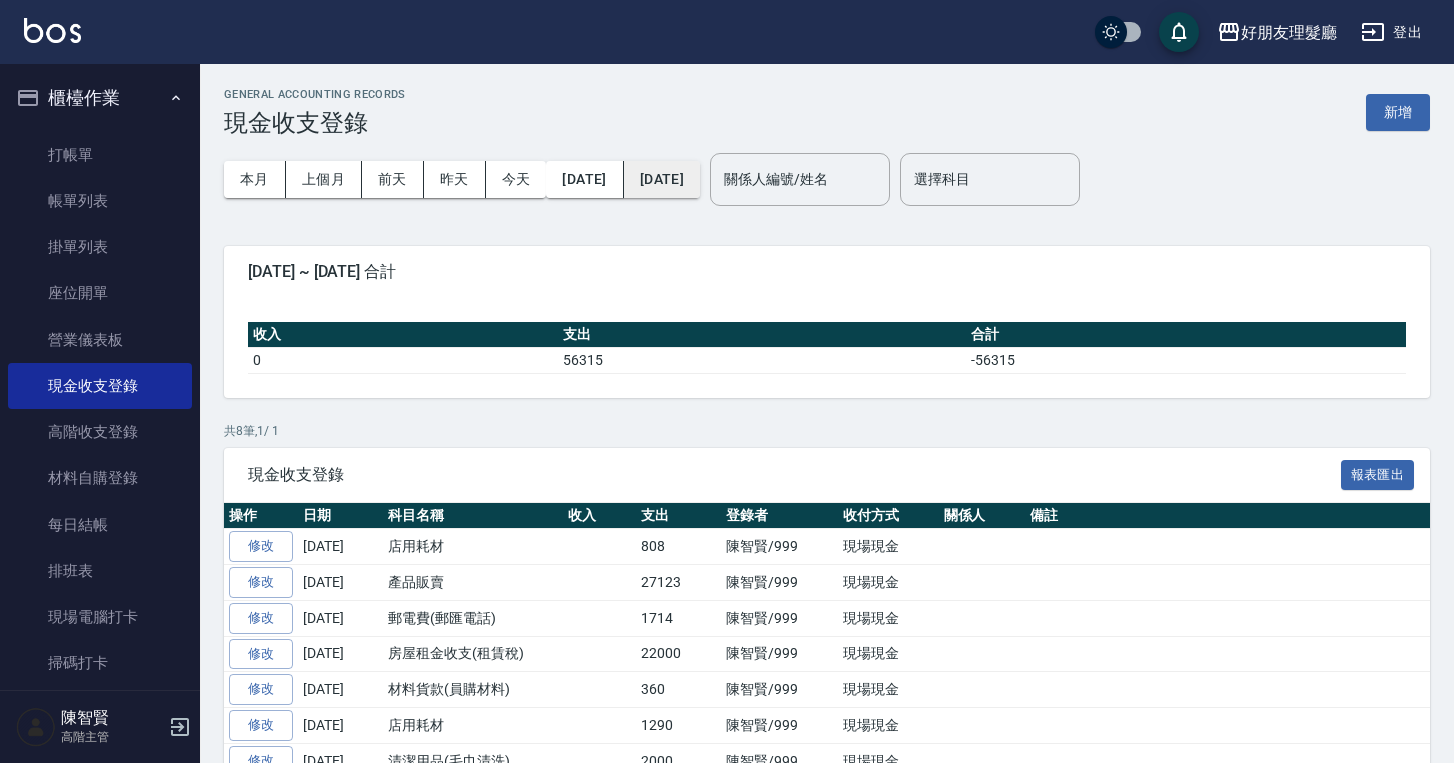 click on "[DATE]" at bounding box center [662, 179] 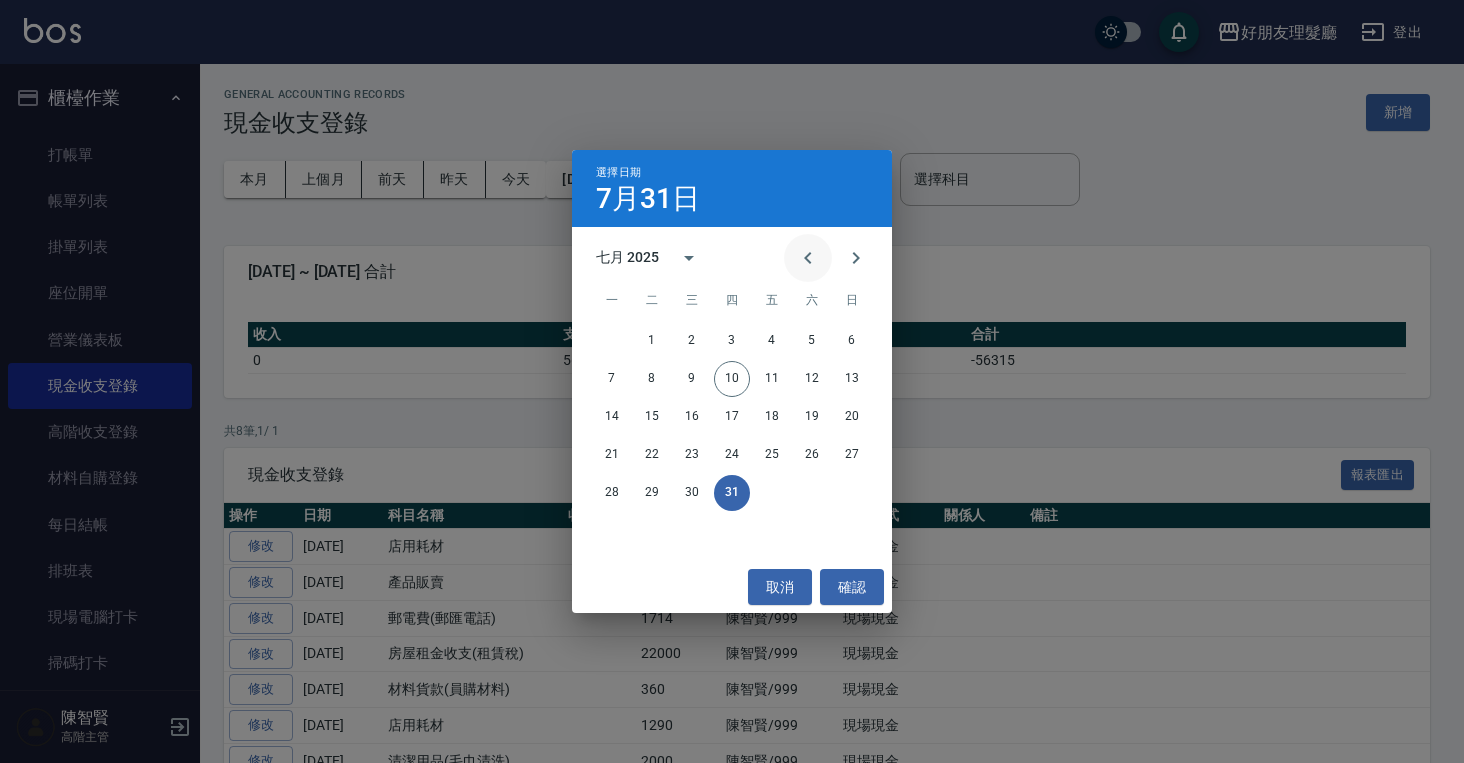click at bounding box center [808, 258] 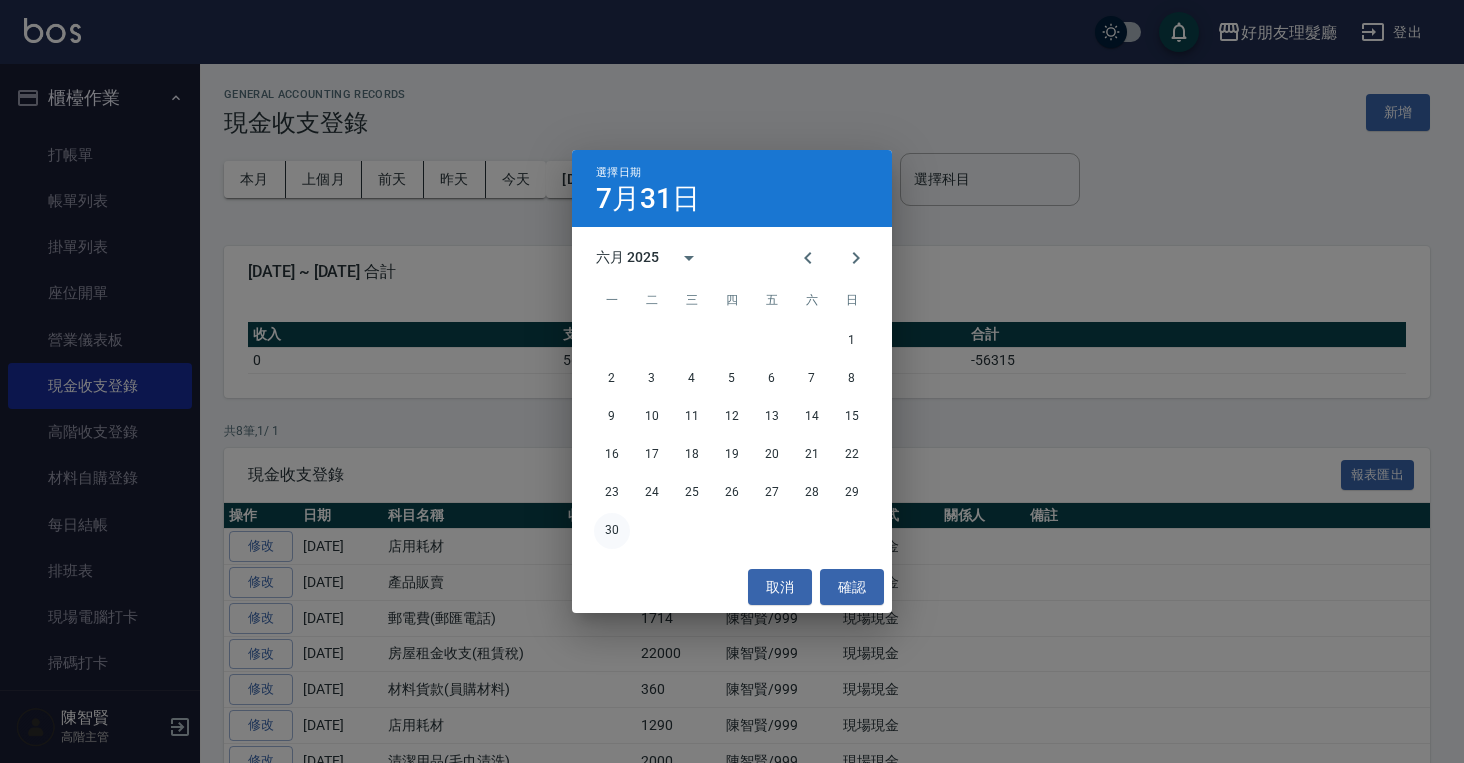 click on "30" at bounding box center (612, 531) 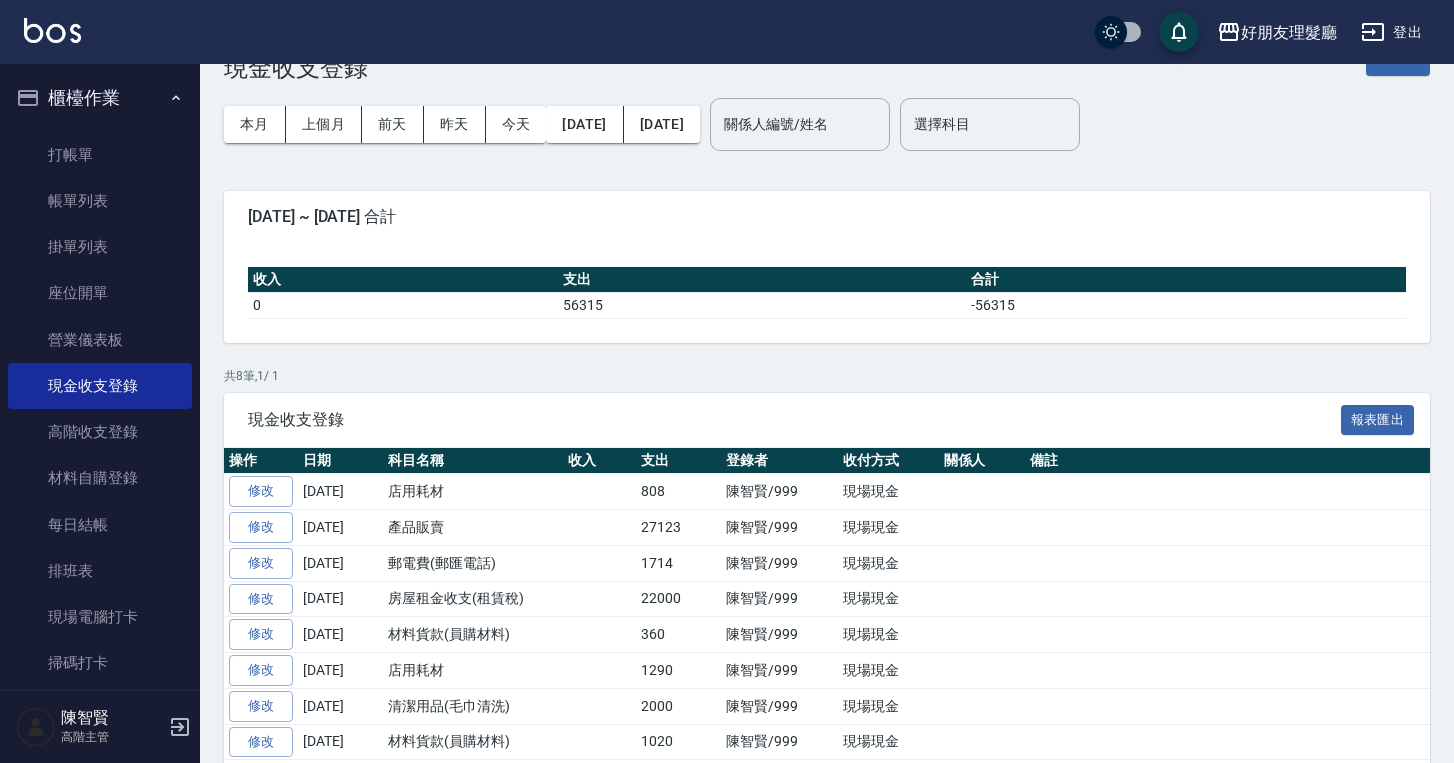 scroll, scrollTop: 0, scrollLeft: 0, axis: both 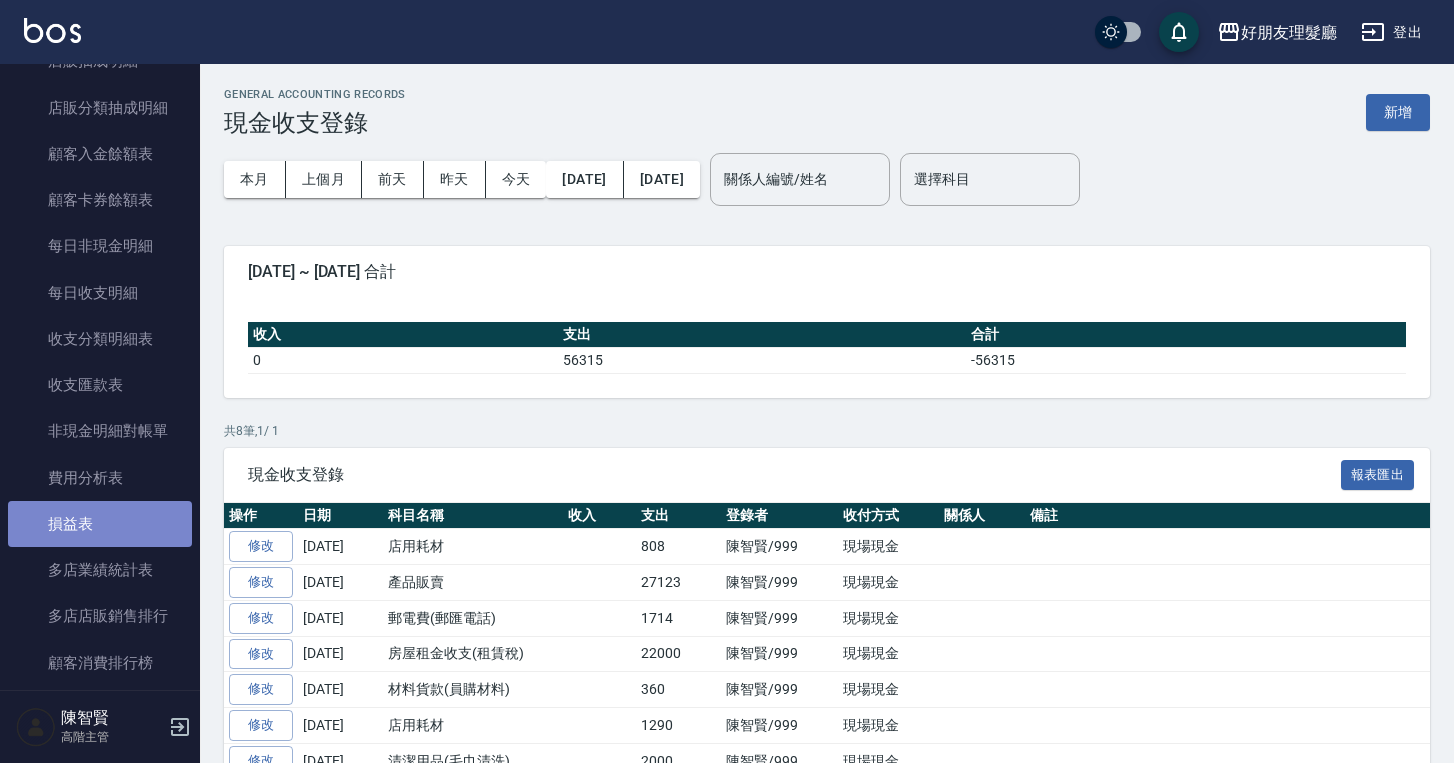 click on "損益表" at bounding box center (100, 524) 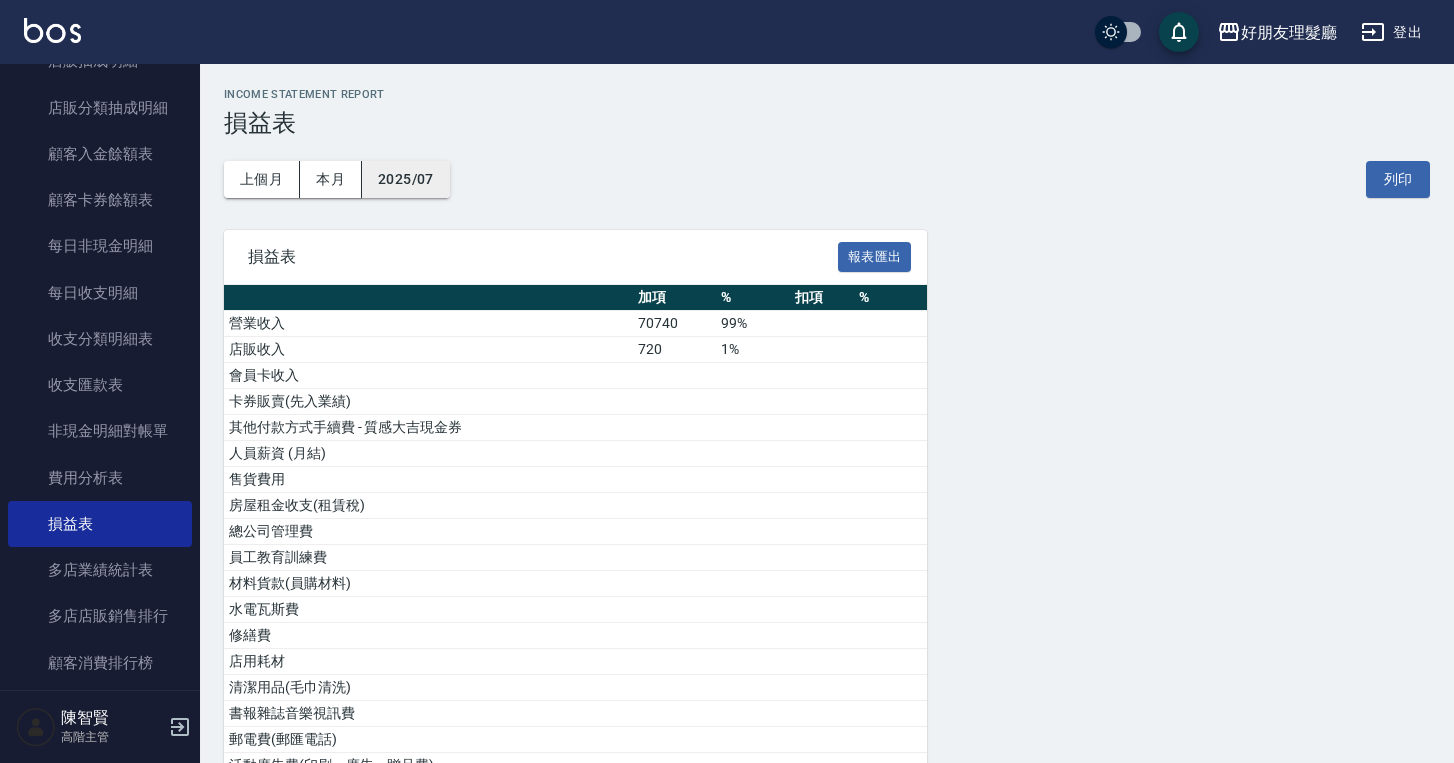 click on "2025/07" at bounding box center [406, 179] 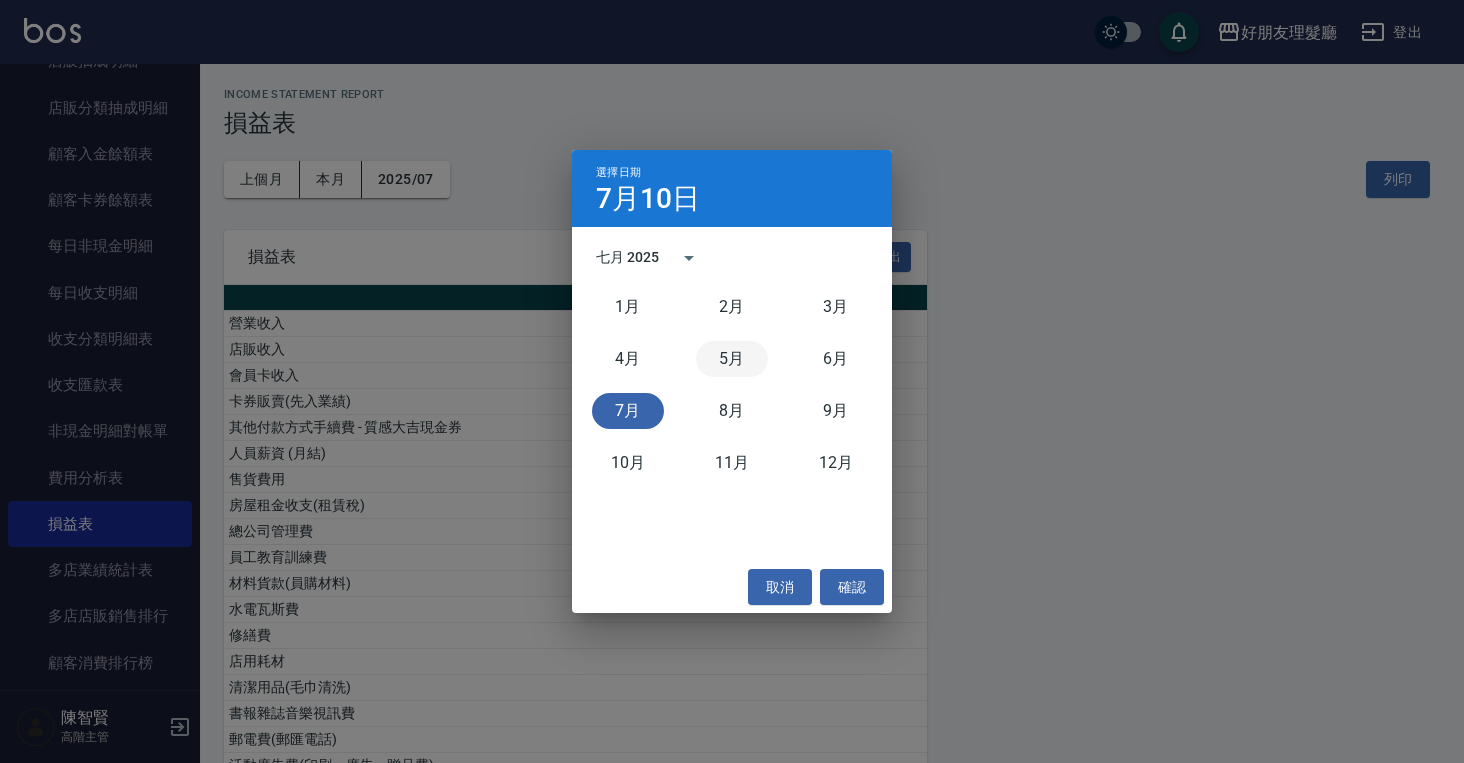 click on "5月" at bounding box center [732, 359] 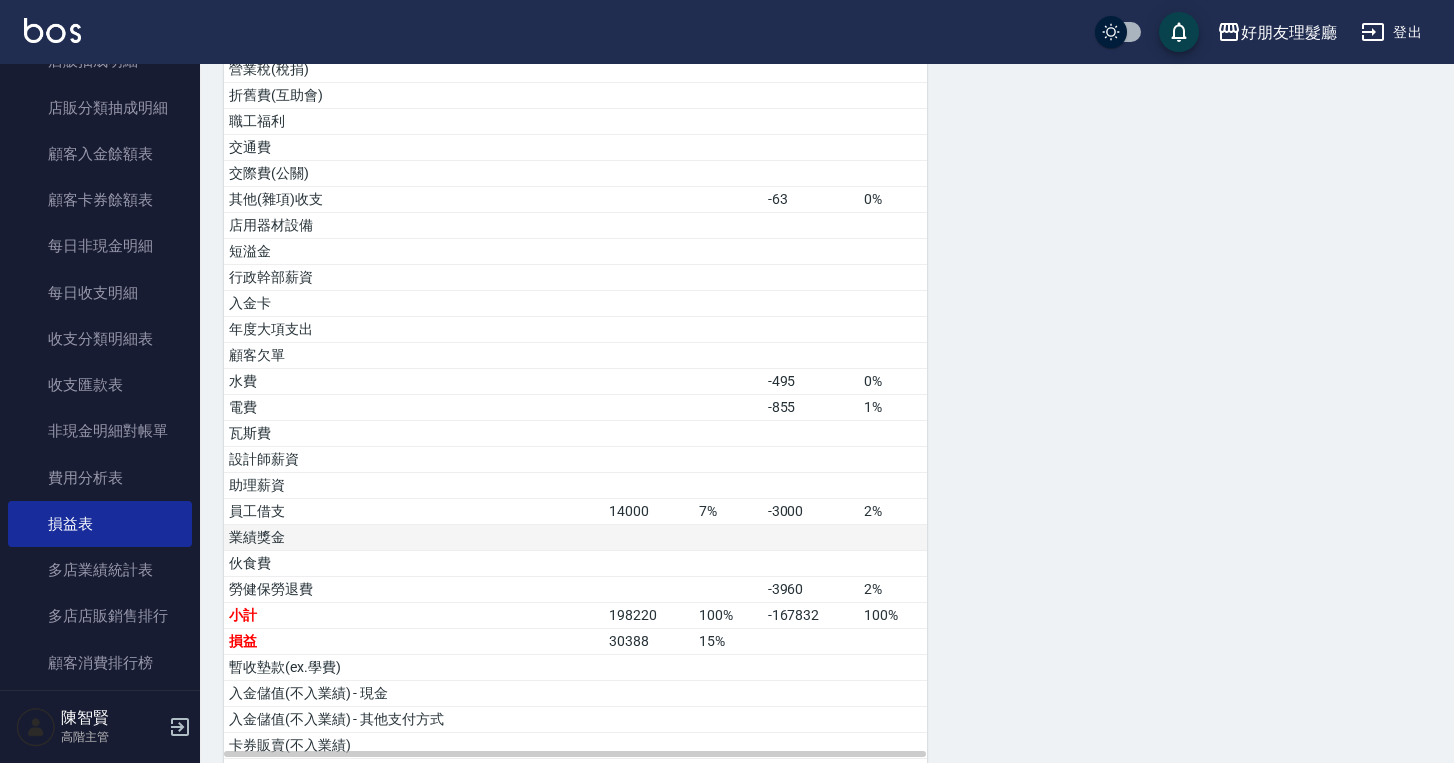 scroll, scrollTop: 766, scrollLeft: 0, axis: vertical 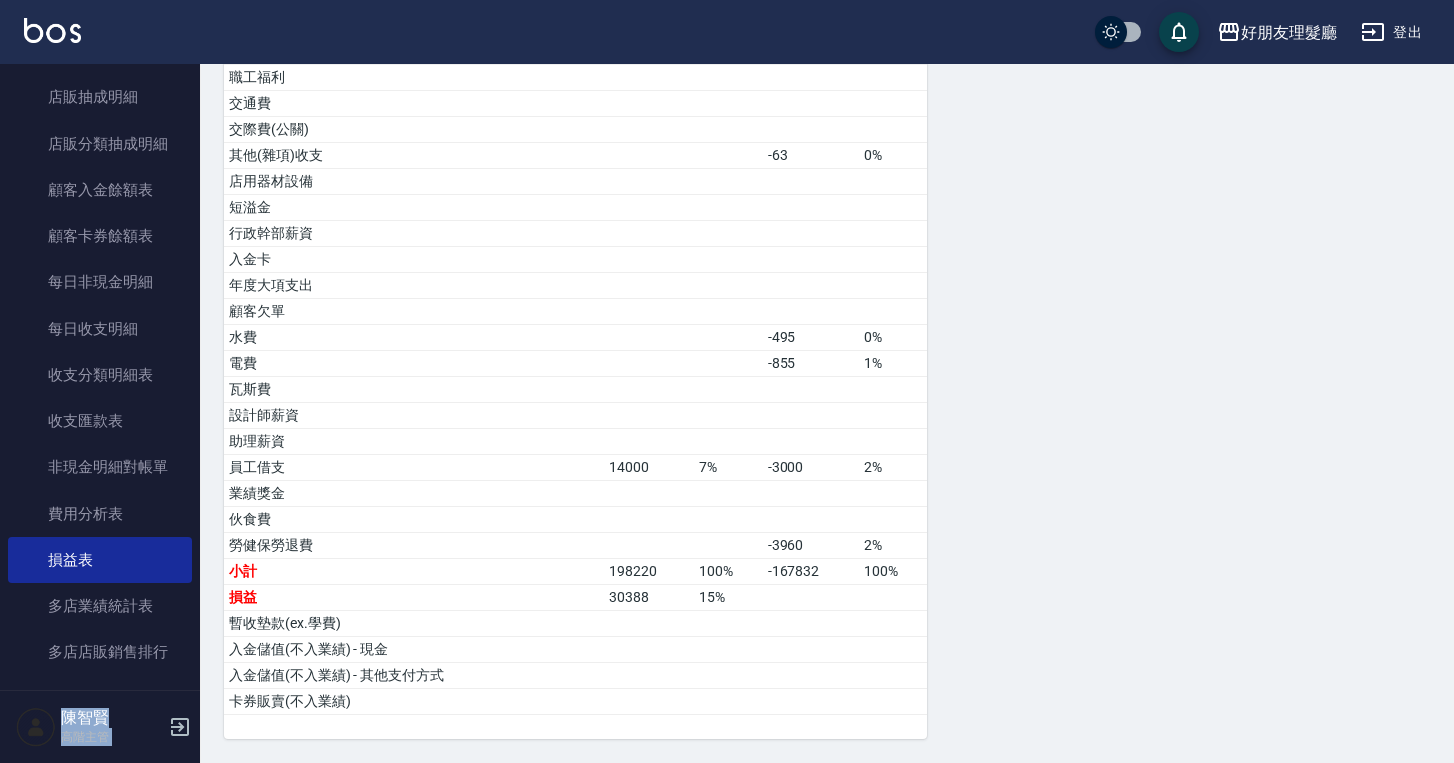 drag, startPoint x: 202, startPoint y: 508, endPoint x: 198, endPoint y: 478, distance: 30.265491 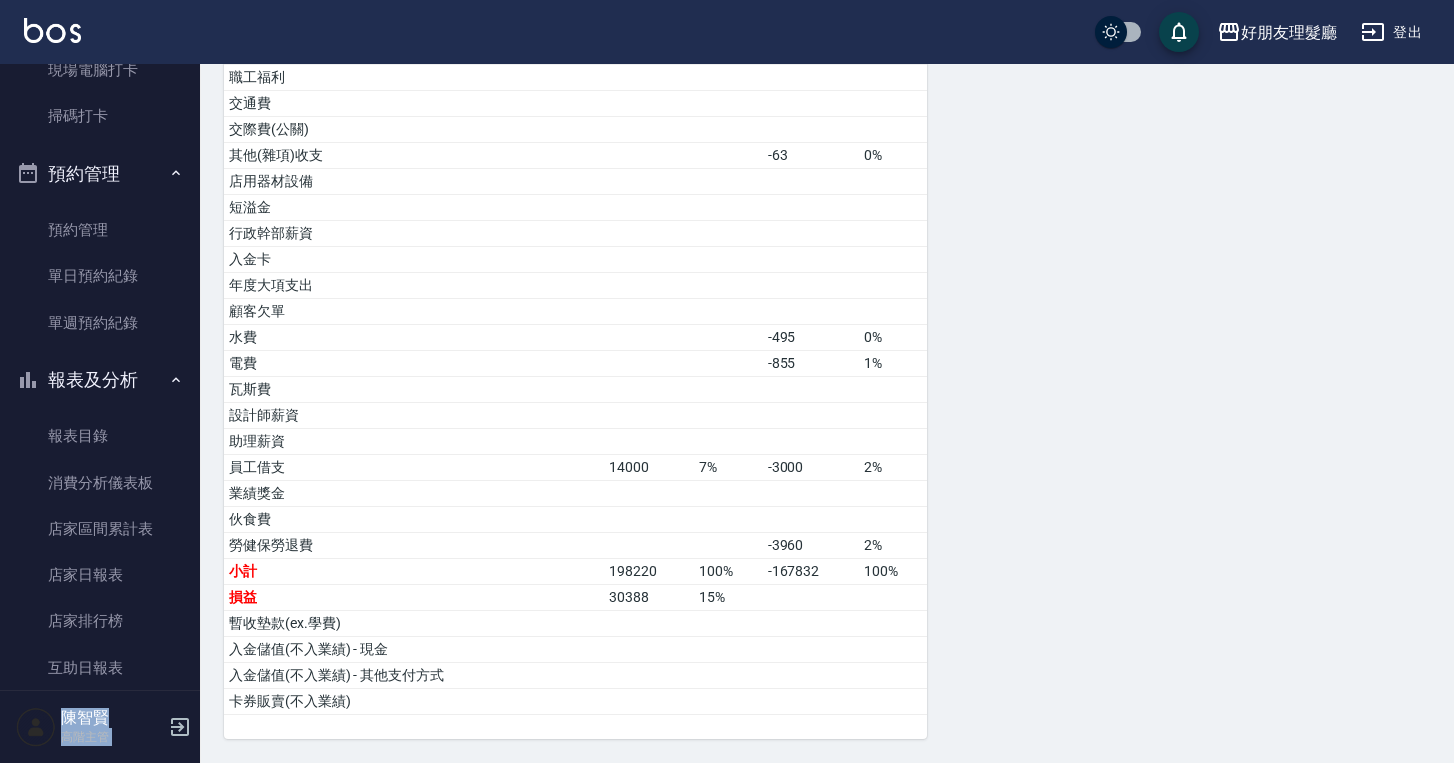 scroll, scrollTop: 485, scrollLeft: 0, axis: vertical 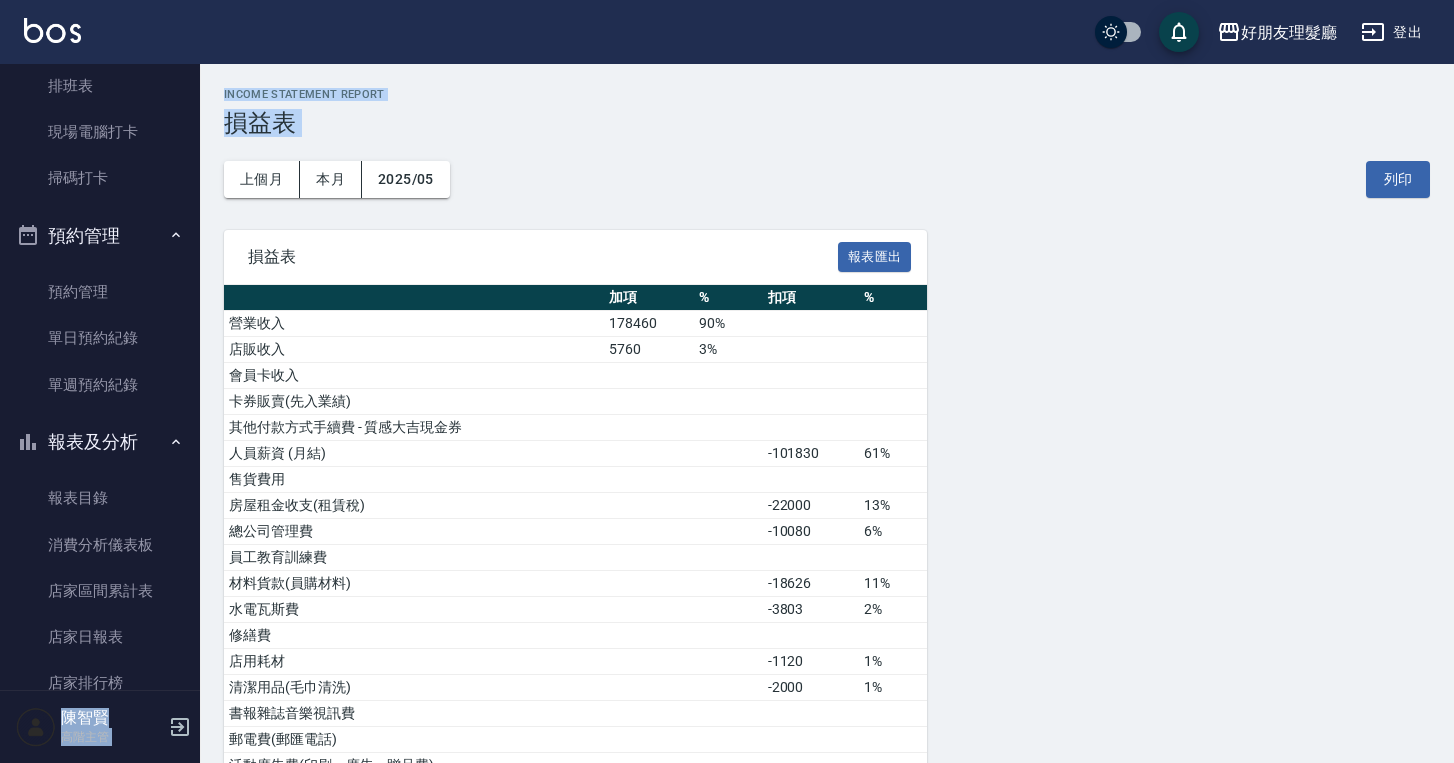 drag, startPoint x: 201, startPoint y: 181, endPoint x: 191, endPoint y: 74, distance: 107.46627 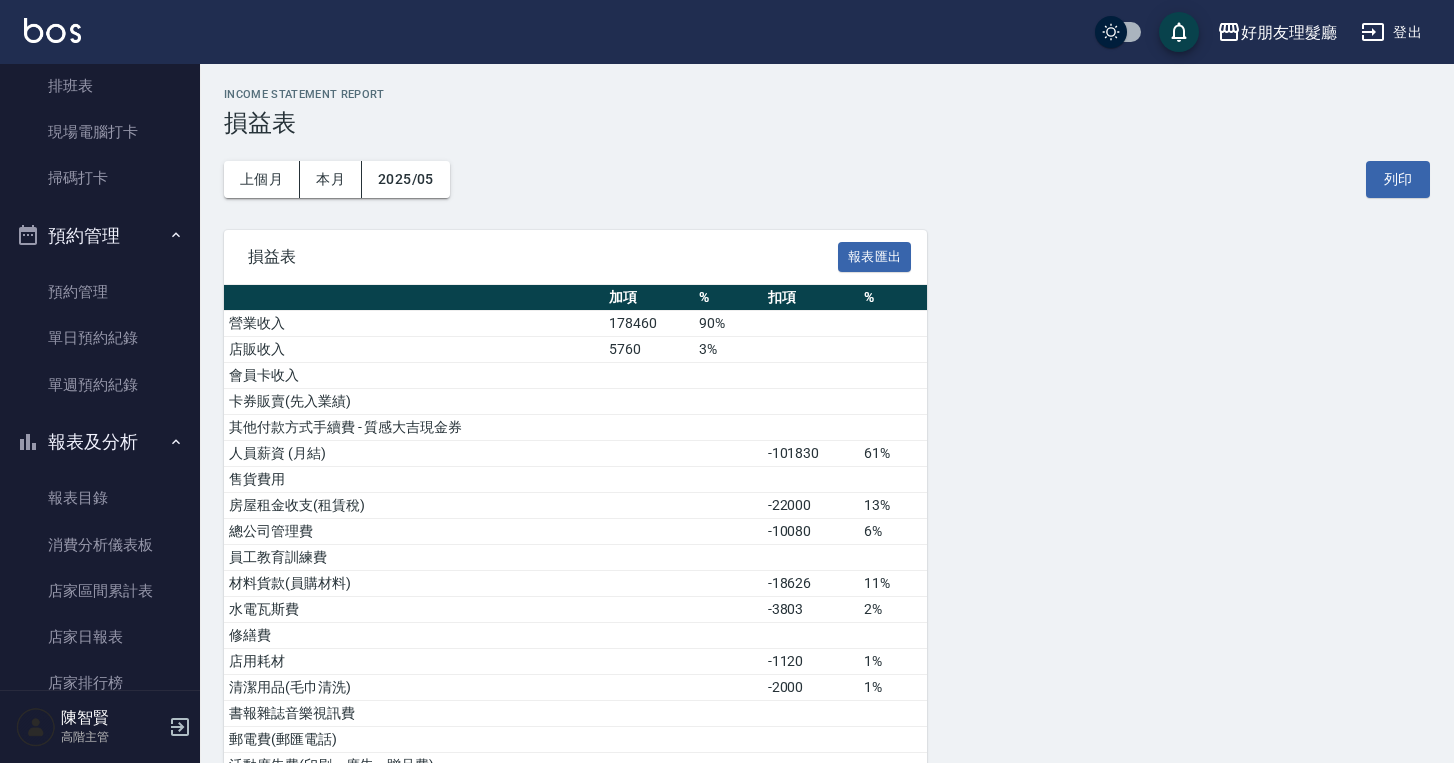 click on "好朋友理髮廳   2025-05   損益表 列印時間： [DATE][PHONE_NUMBER]:07 Income Statement Report 損益表 上個月 本月 2025/05 列印 損益表 報表匯出 加項 % 扣項 % 營業收入 178460 90% 店販收入 5760 3% 會員卡收入 卡券販賣(先入業績) 其他付款方式手續費 - 質感大吉現金券 人員薪資 (月結) -101830 61% 售貨費用 房屋租金收支(租賃稅) -22000 13% 總公司管理費 -10080 6% 員工教育訓練費 材料貨款(員購材料) -18626 11% 水電瓦斯費 -3803 2% 修繕費 店用耗材 -1120 1% 清潔用品(毛巾清洗) -2000 1% 書報雜誌音樂視訊費 郵電費(郵匯電話) 活動廣告費(印刷、廣告、贈品費) 營業稅(稅捐) 折舊費(互助會) 職工福利 交通費 交際費(公關) 其他(雜項)收支 -63 0% 店用器材設備 短溢金 行政幹部薪資 入金卡 年度大項支出 顧客欠單 水費 -495 0% 電費 -855 1% 瓦斯費 設計師薪資 助理薪資 員工借支 14000 7% -3000 2% 業績獎金 伙食費 -3960 2% 小計" at bounding box center (827, 796) 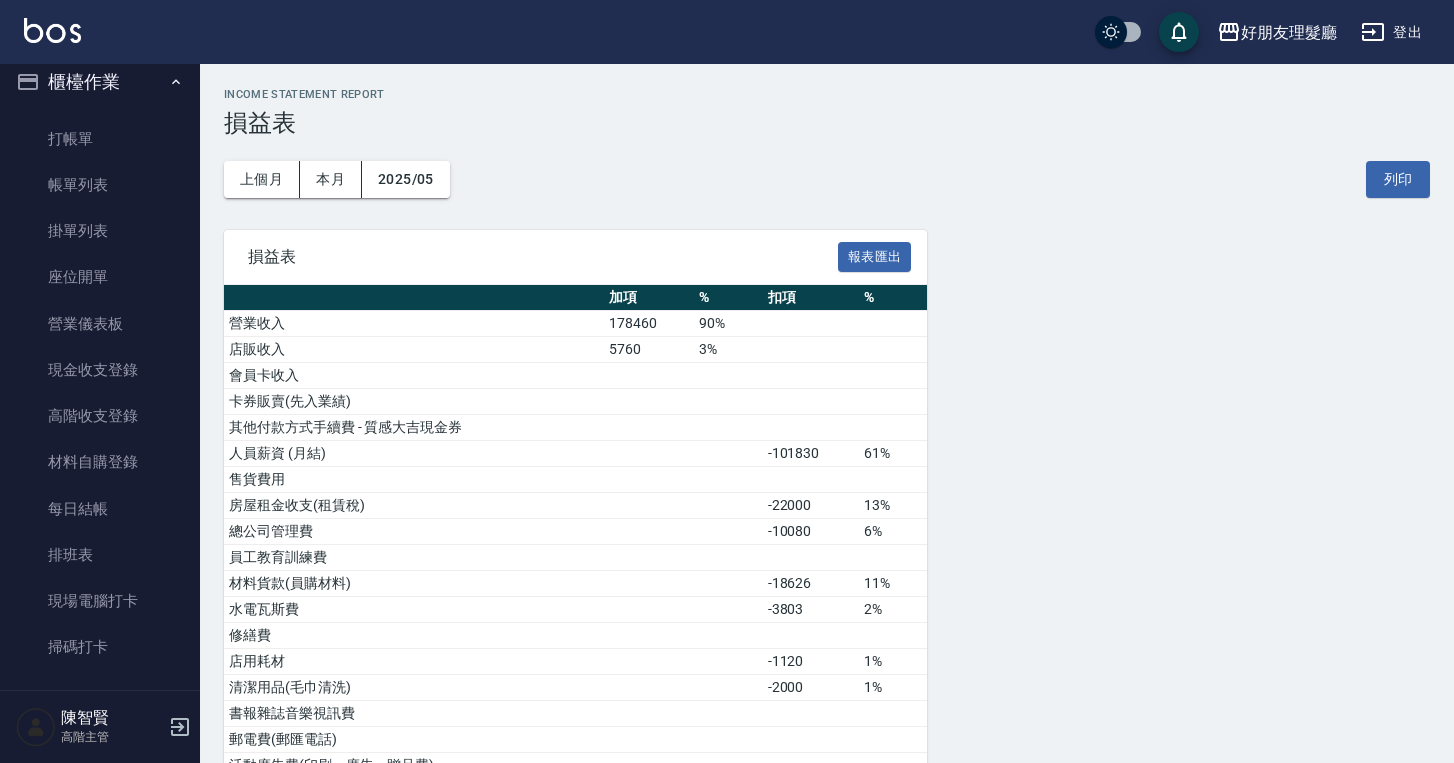 scroll, scrollTop: 0, scrollLeft: 0, axis: both 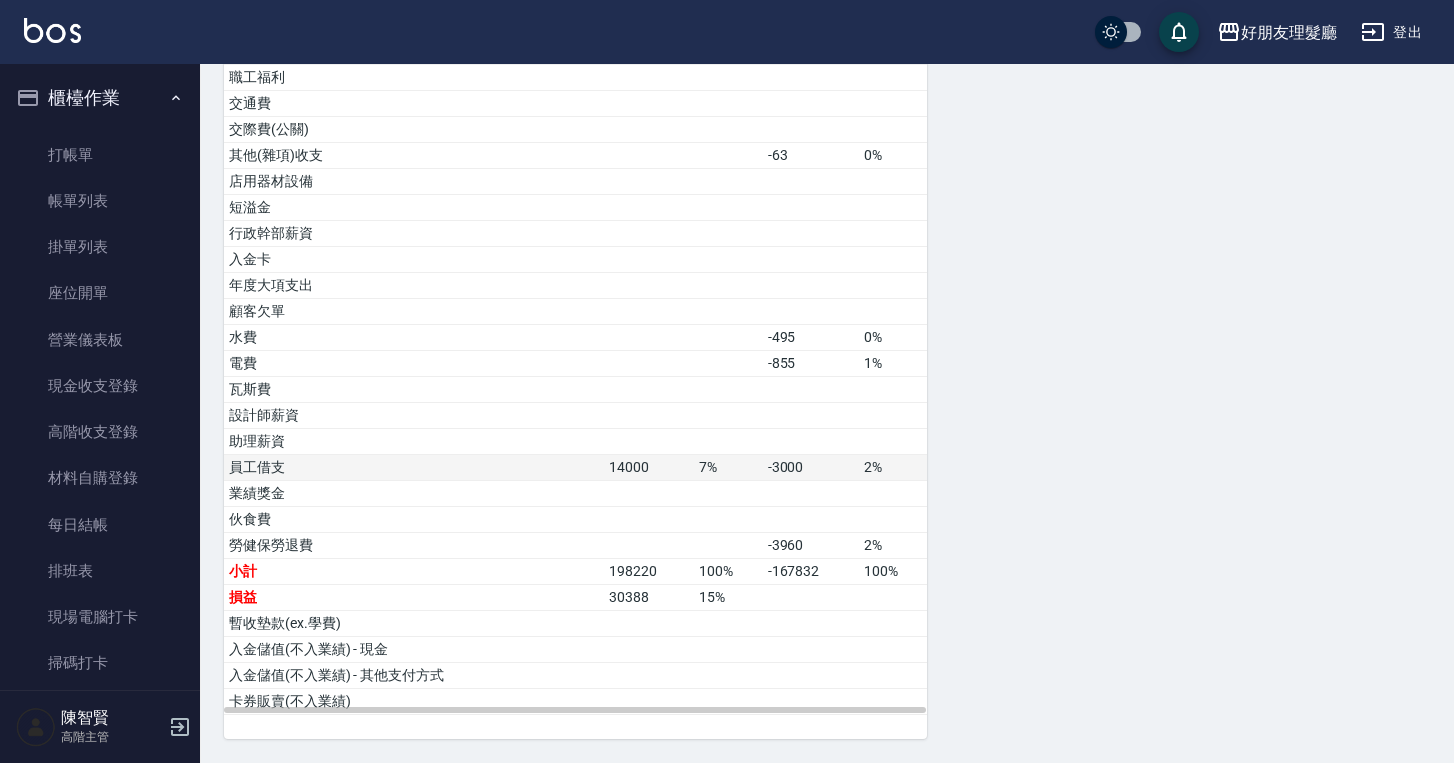 click on "14000" at bounding box center (649, 468) 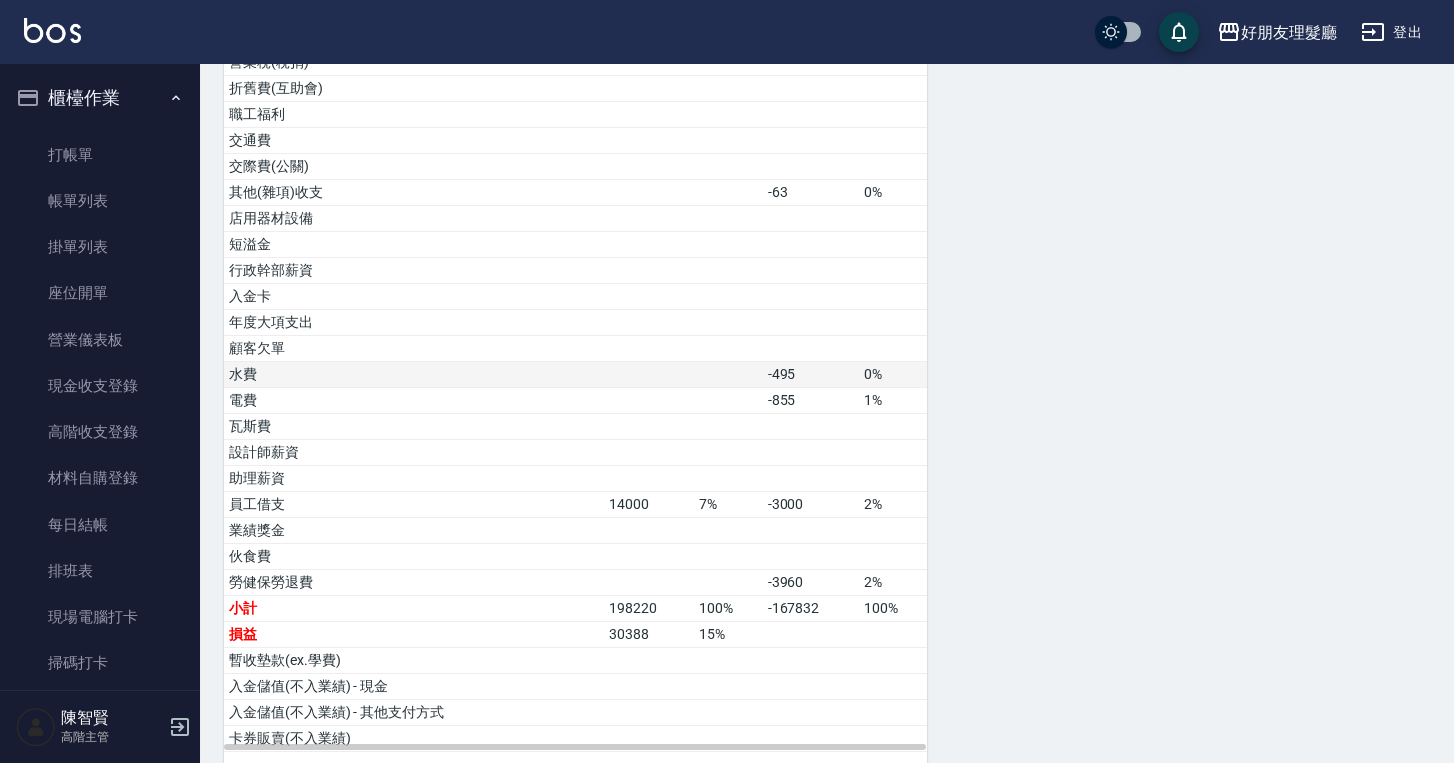 scroll, scrollTop: 766, scrollLeft: 0, axis: vertical 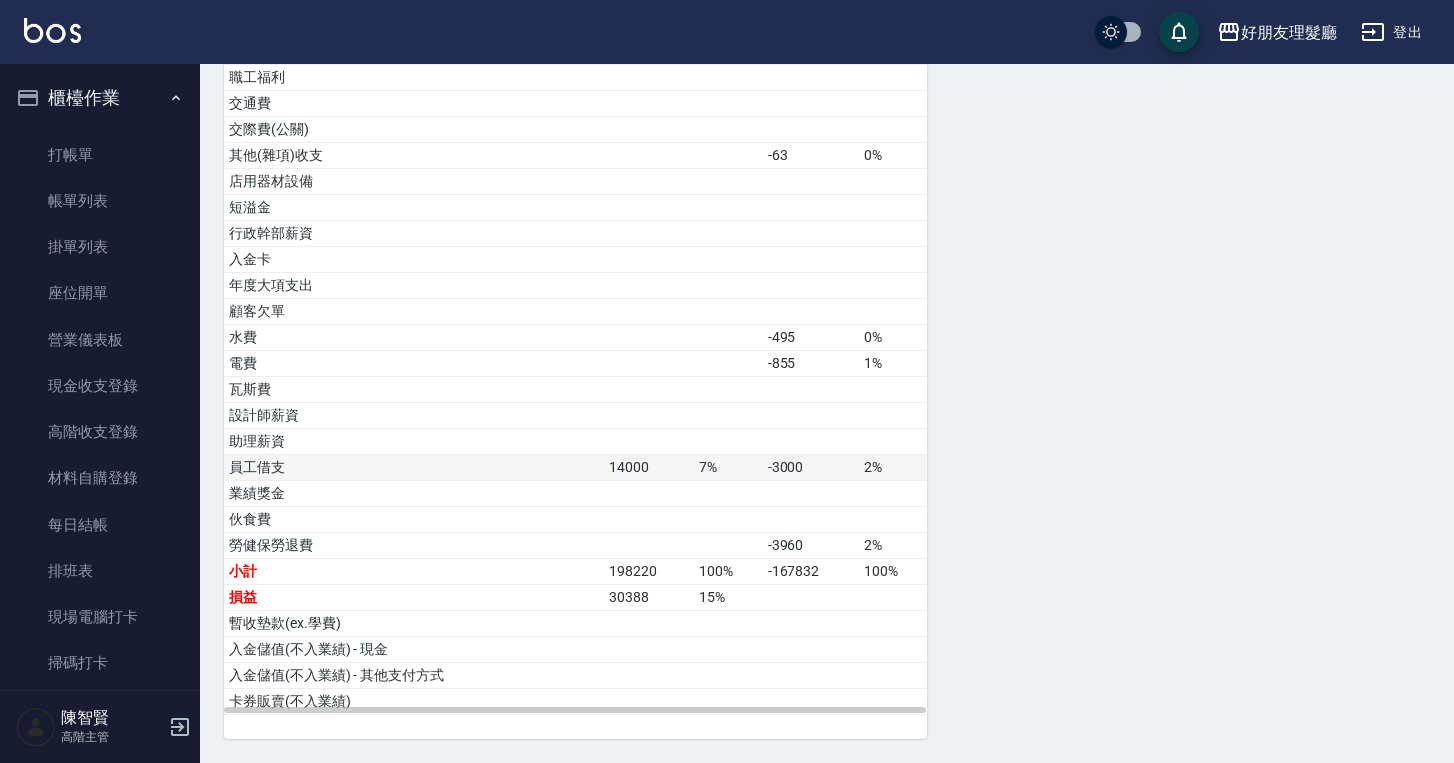click on "員工借支" at bounding box center (414, 468) 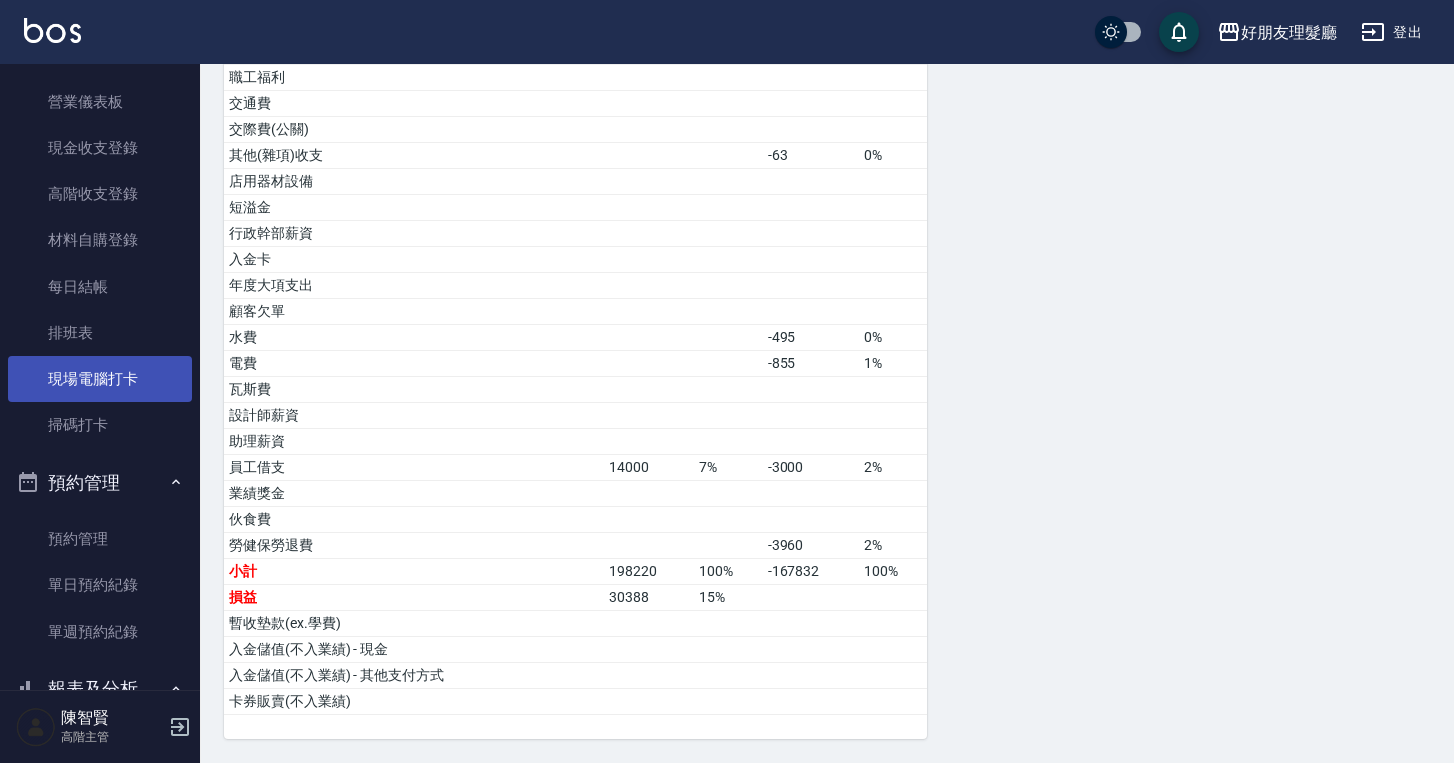 scroll, scrollTop: 237, scrollLeft: 0, axis: vertical 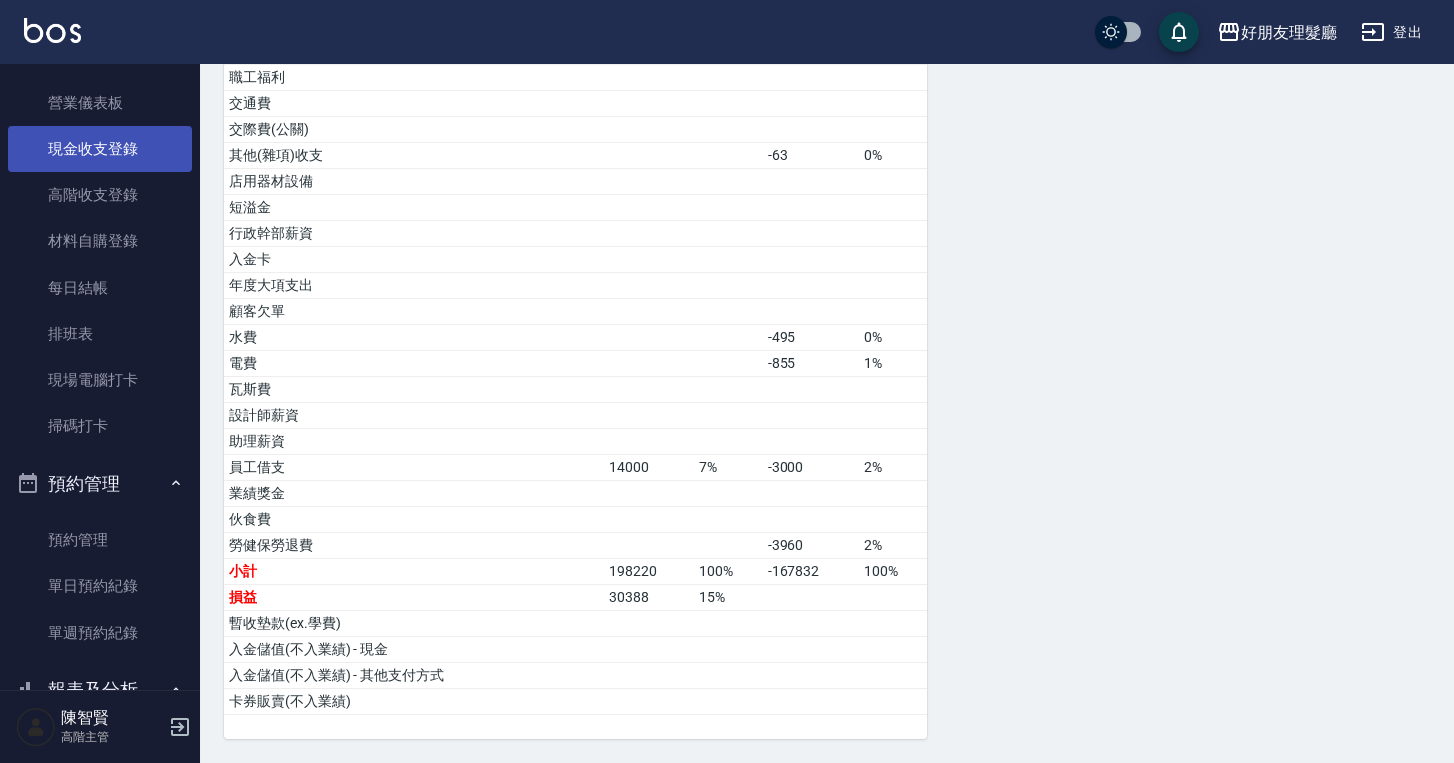 click on "現金收支登錄" at bounding box center [100, 149] 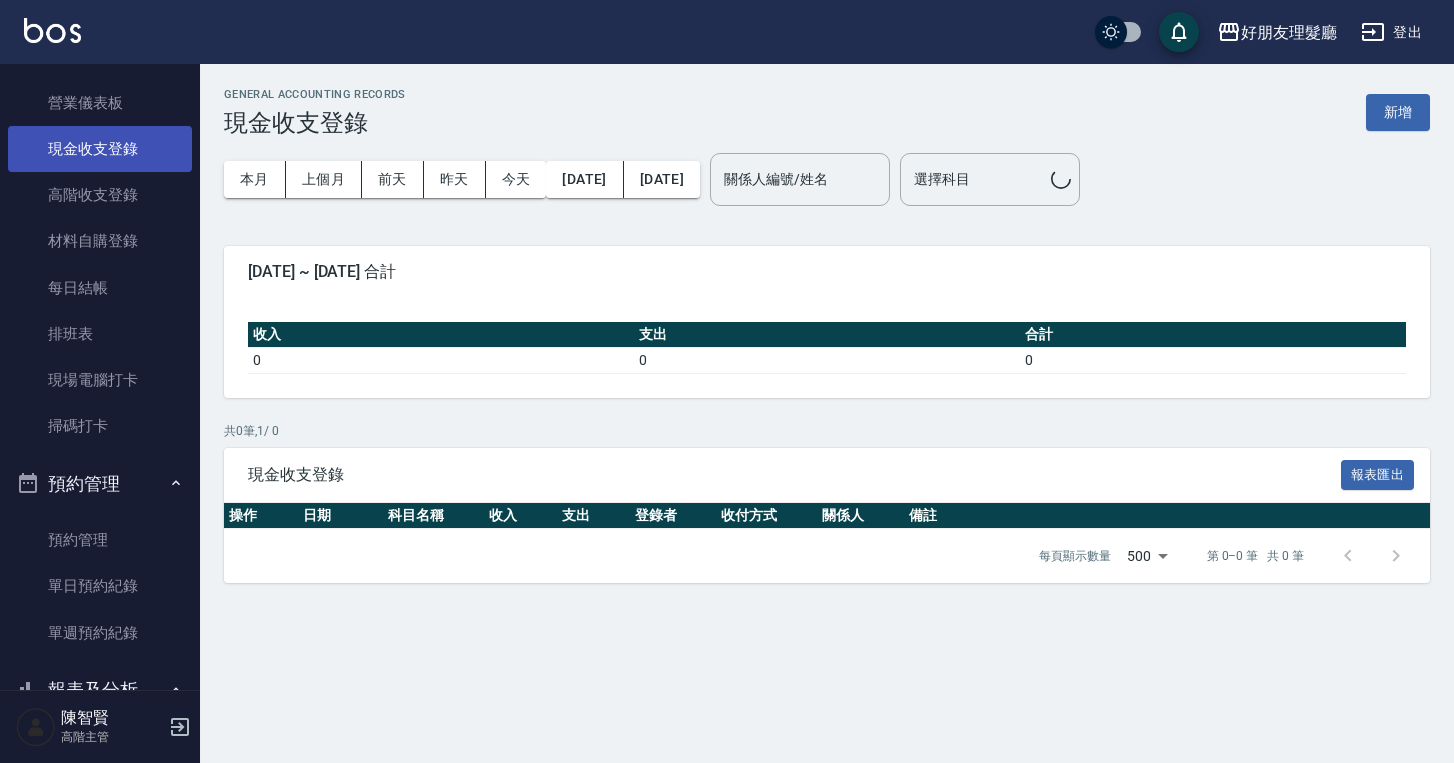 scroll, scrollTop: 0, scrollLeft: 0, axis: both 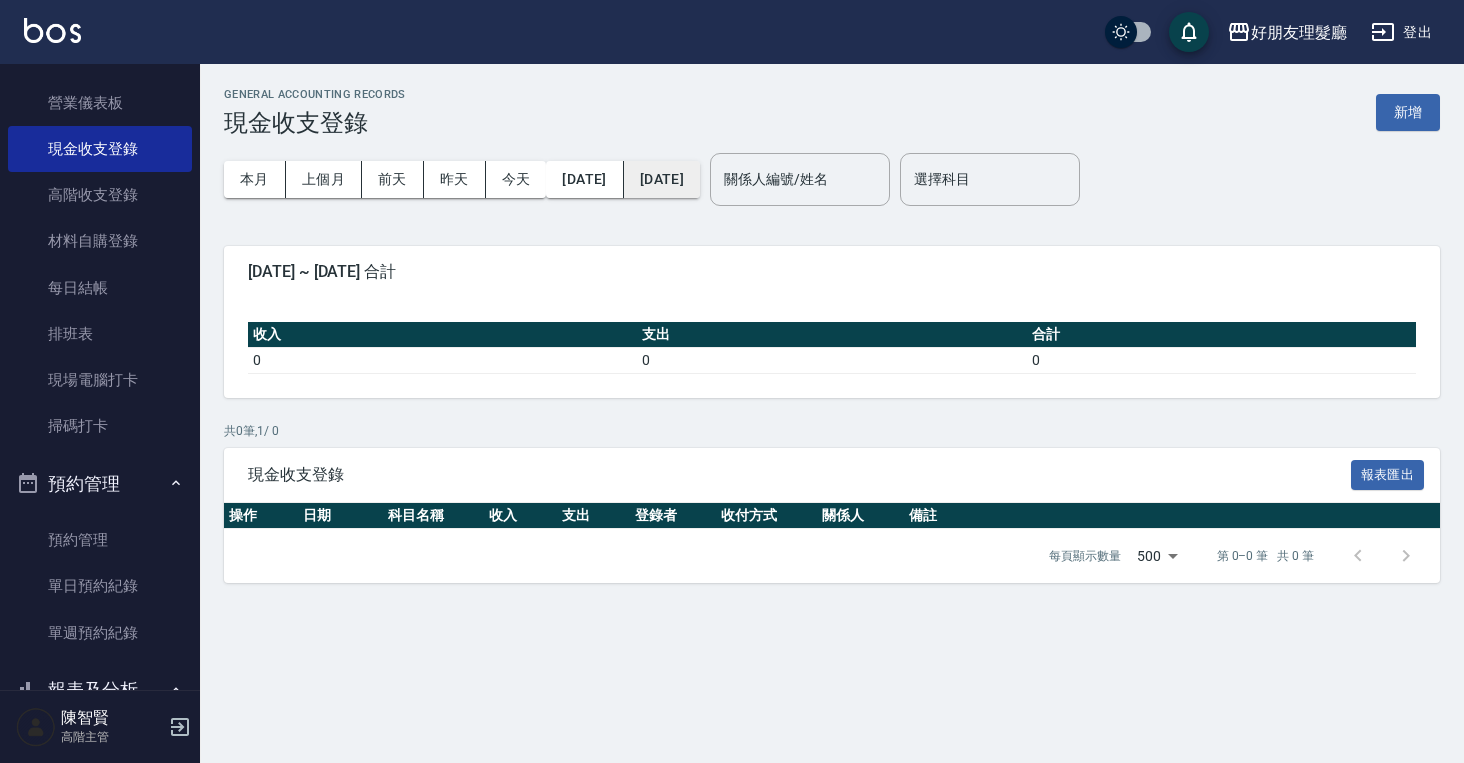click on "[DATE]" at bounding box center [662, 179] 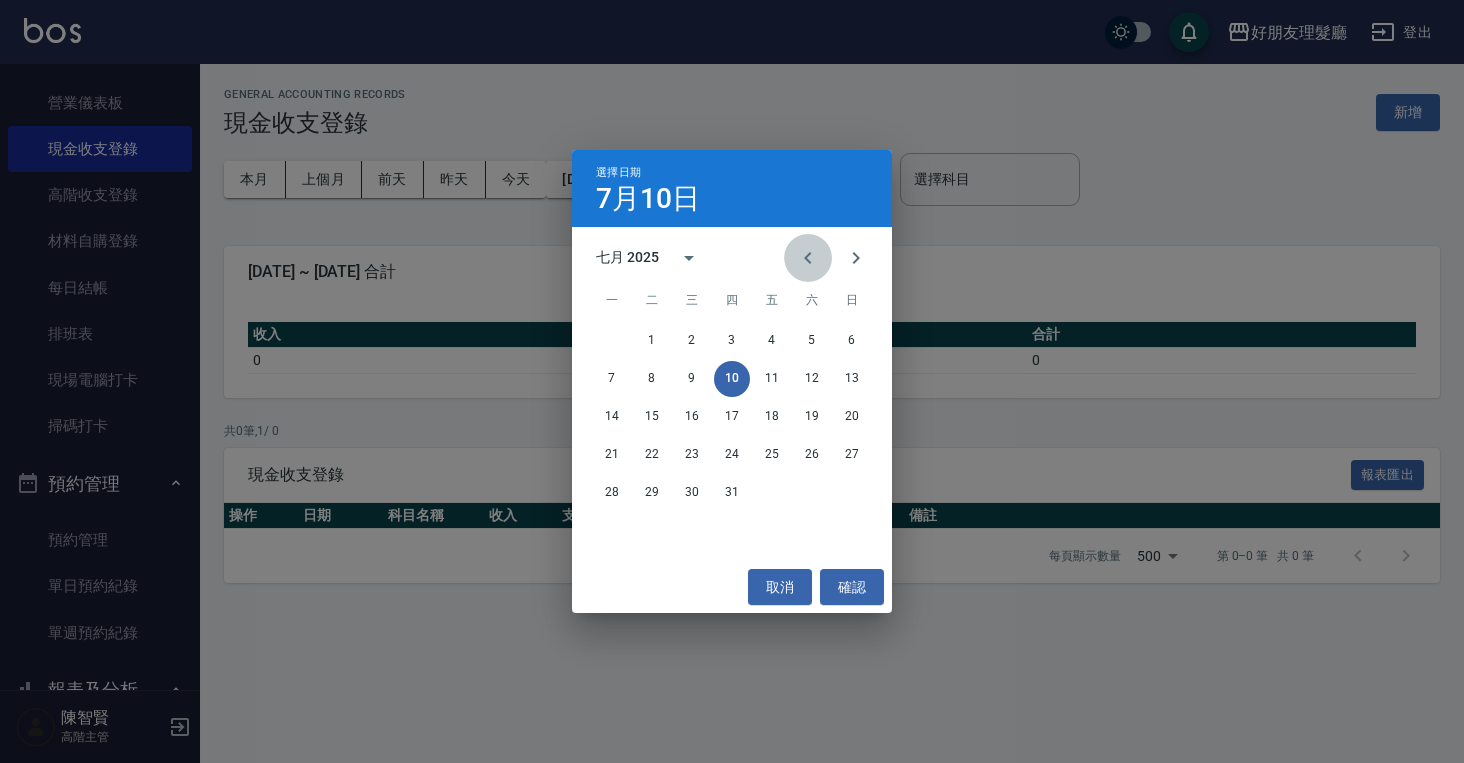 click 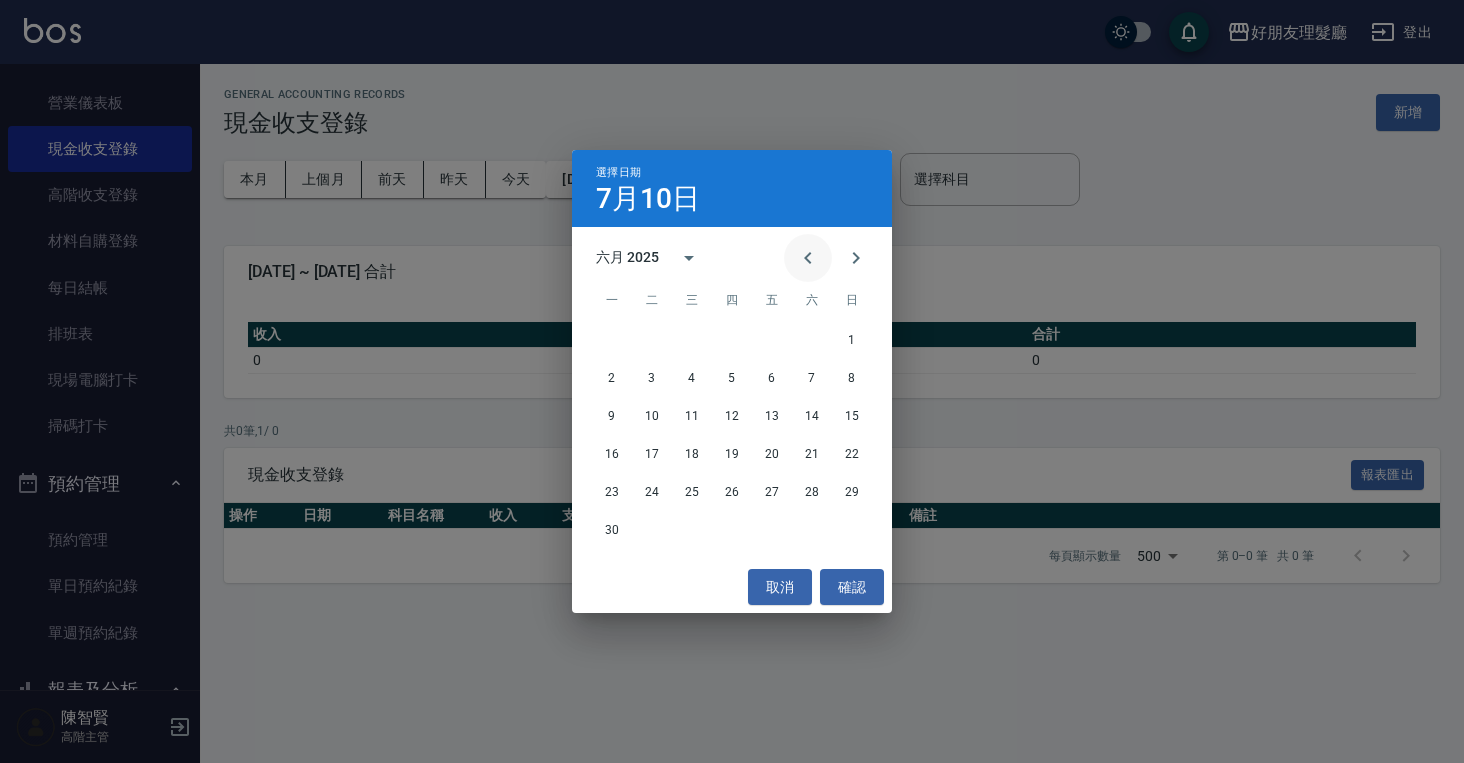 click 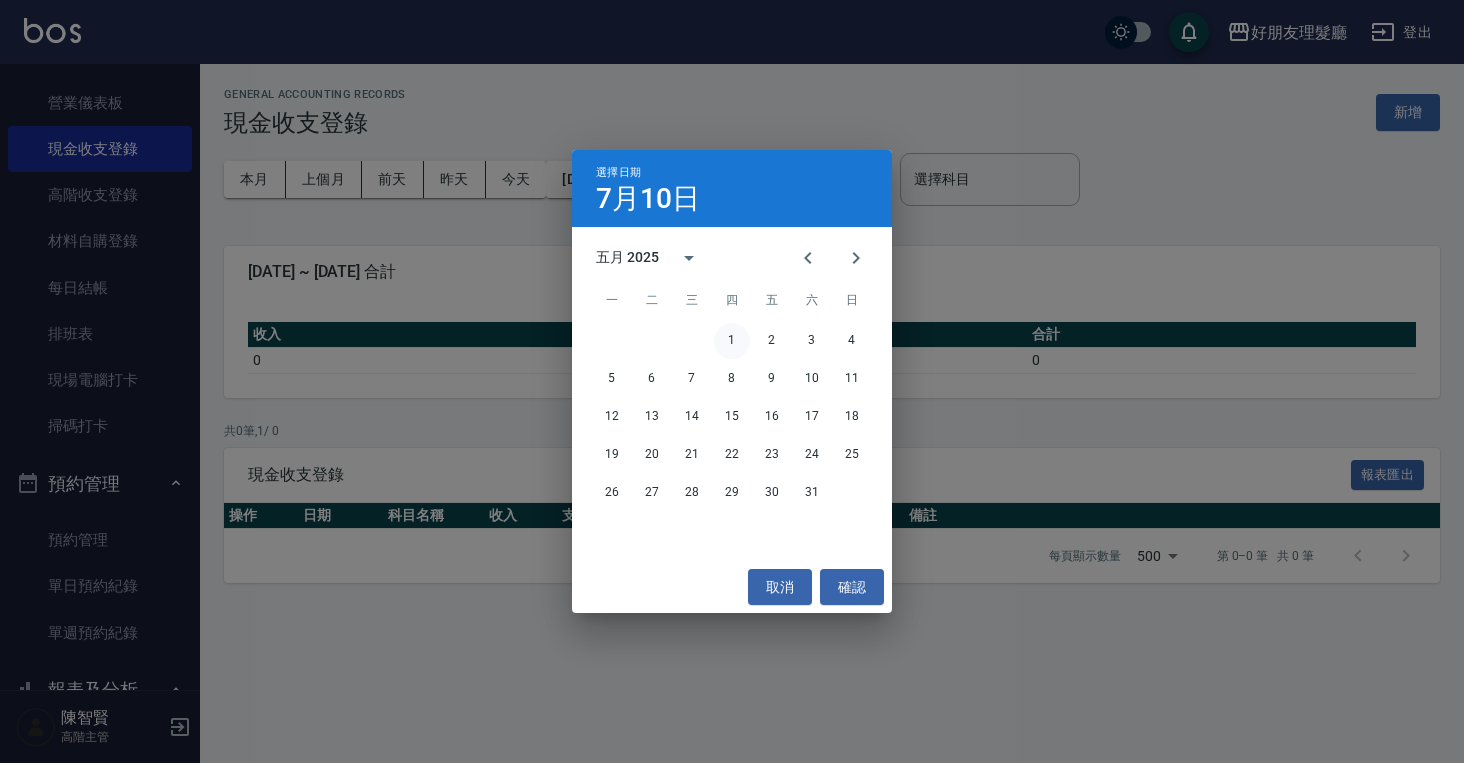 click on "1" at bounding box center (732, 341) 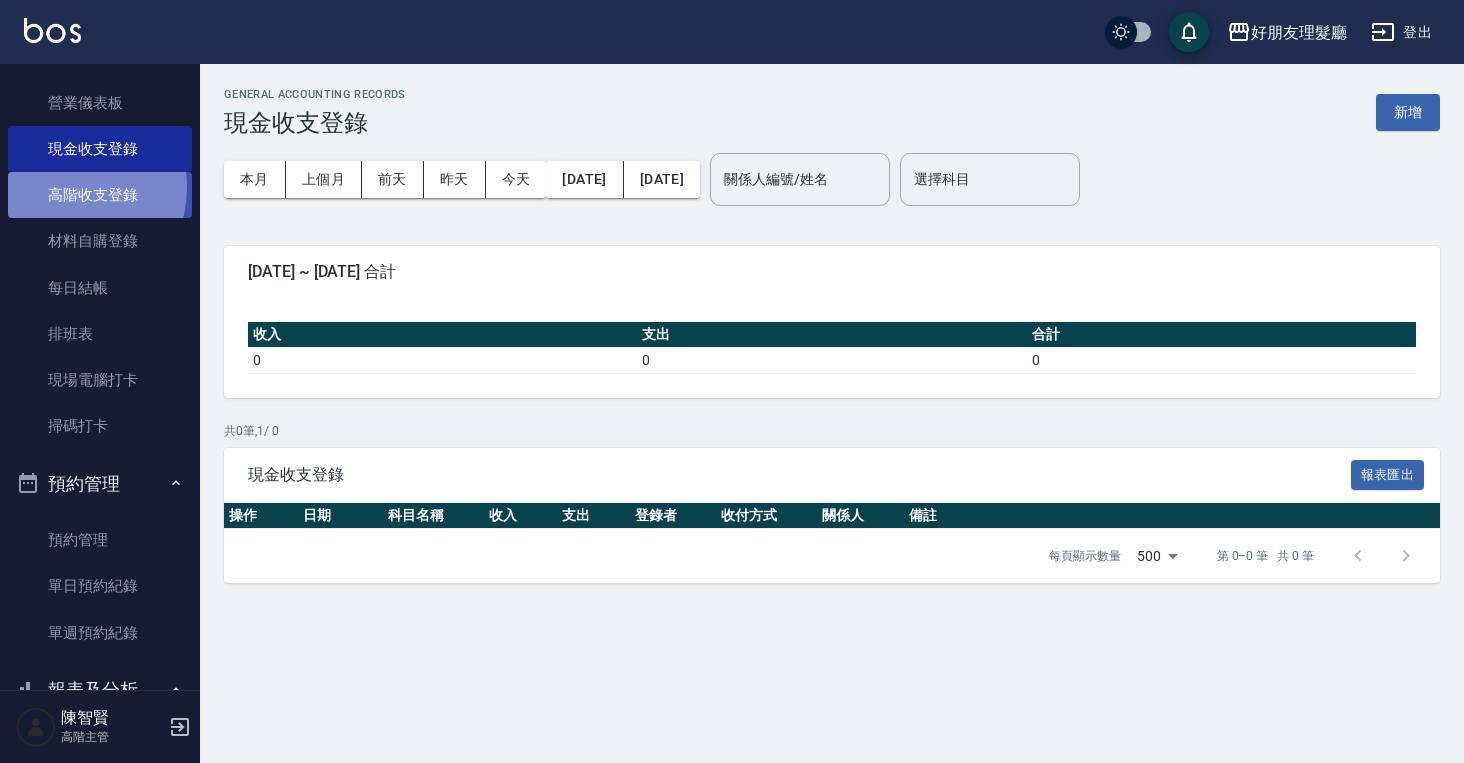 click on "高階收支登錄" at bounding box center (100, 195) 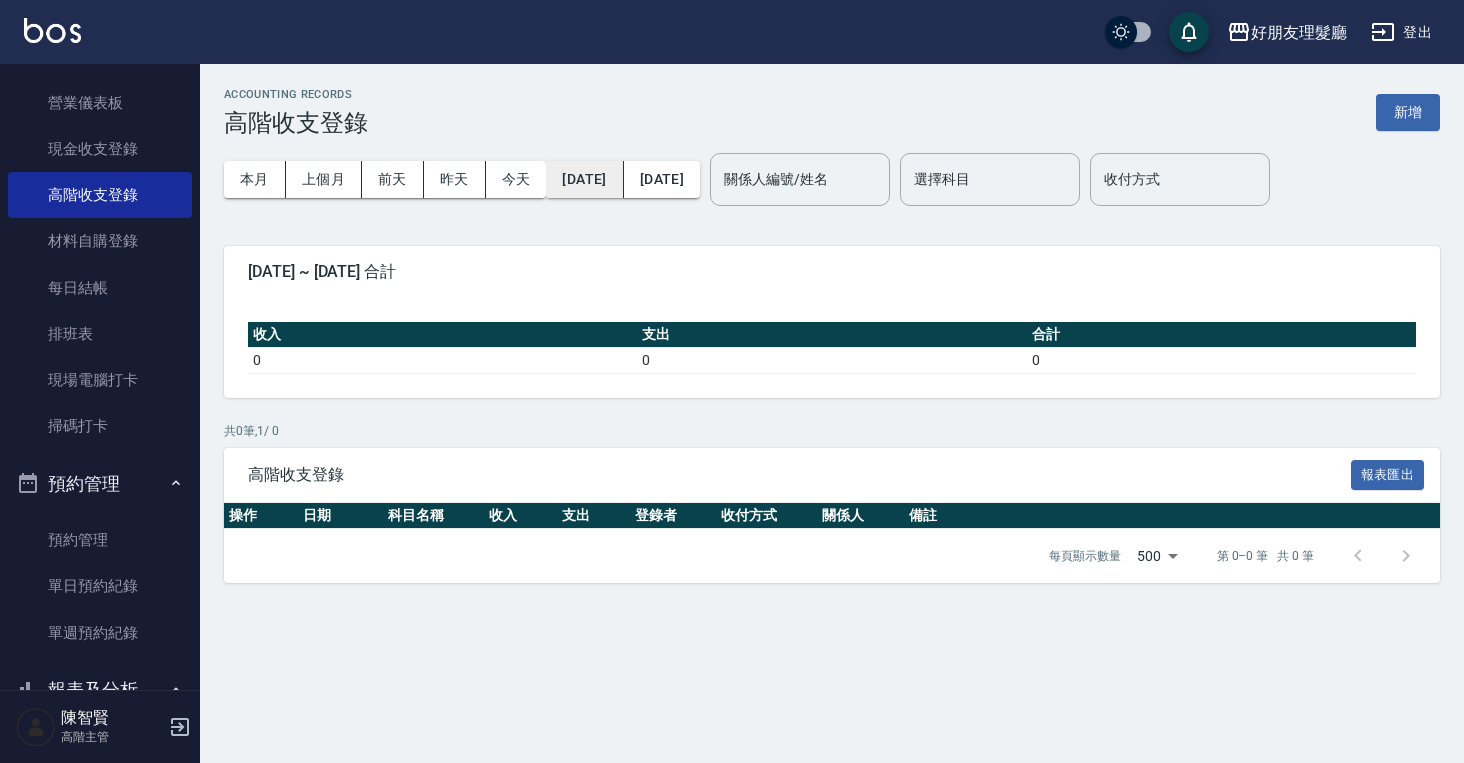 click on "[DATE]" at bounding box center [584, 179] 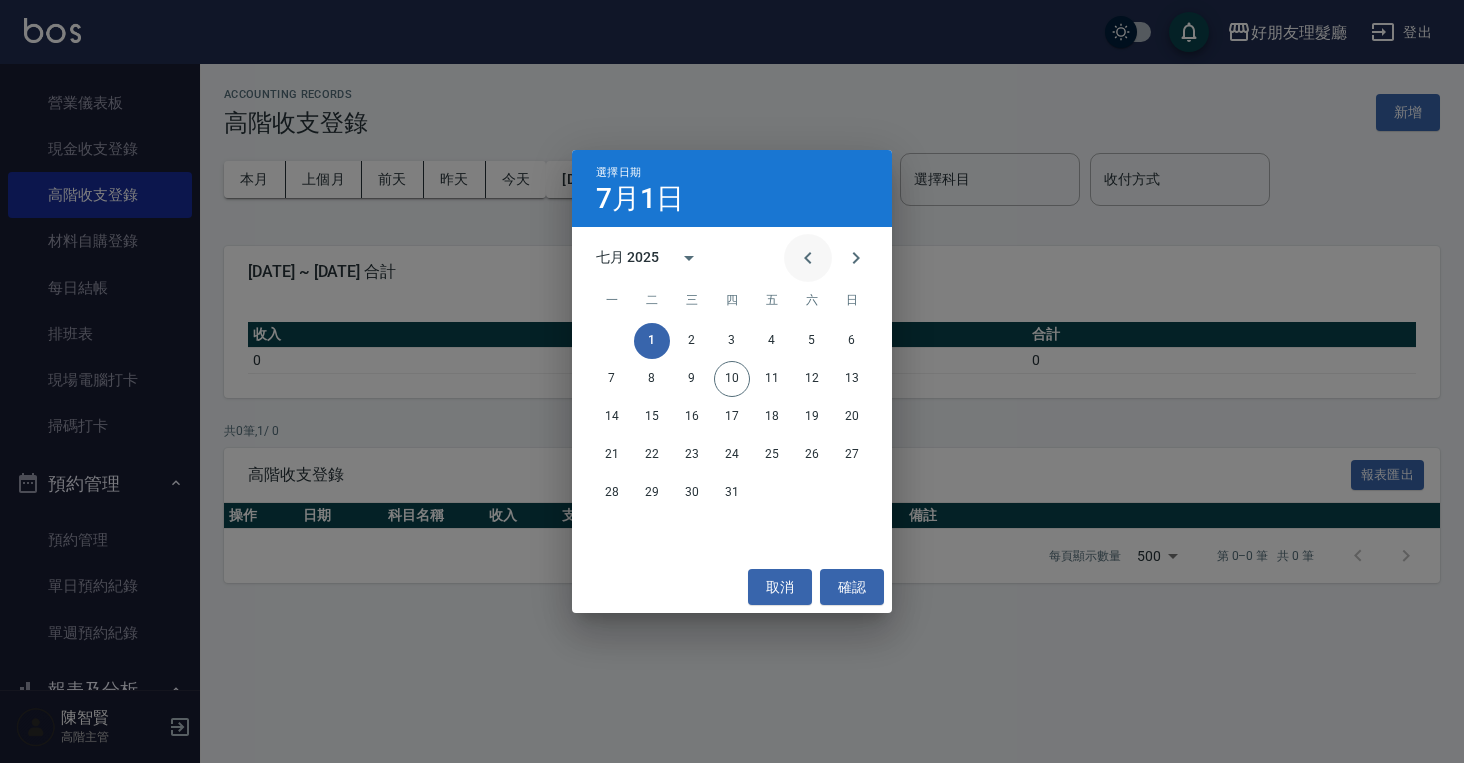 click 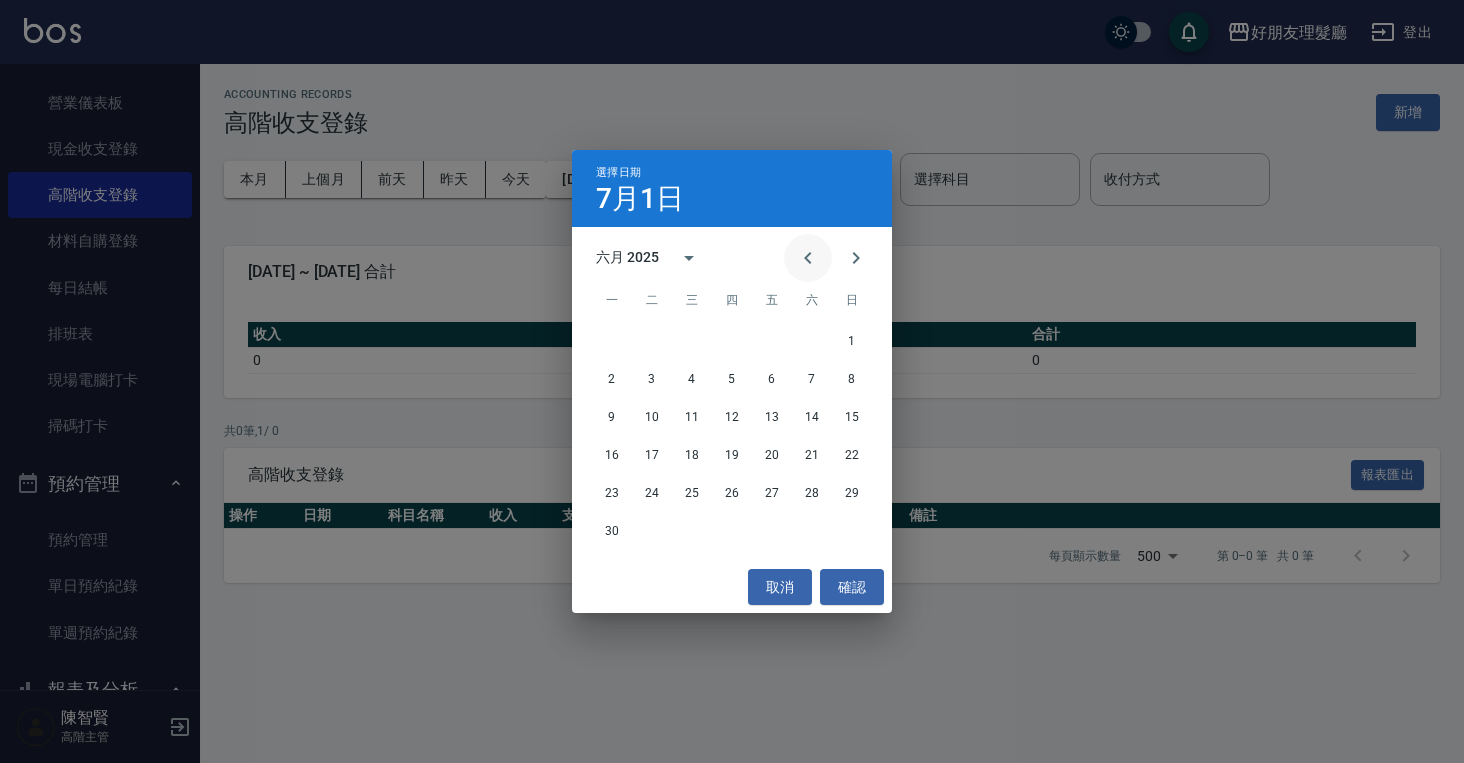 click 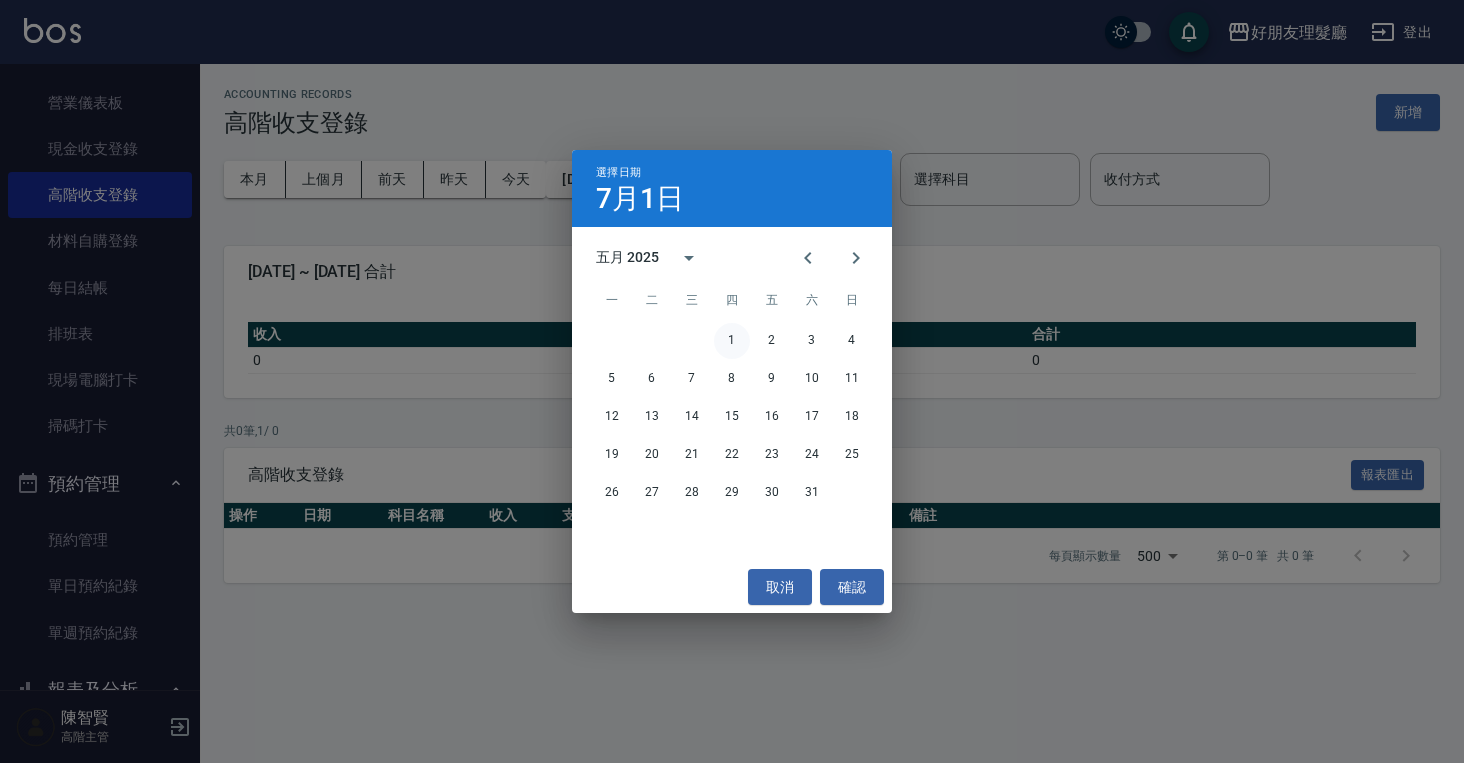 click on "1" at bounding box center (732, 341) 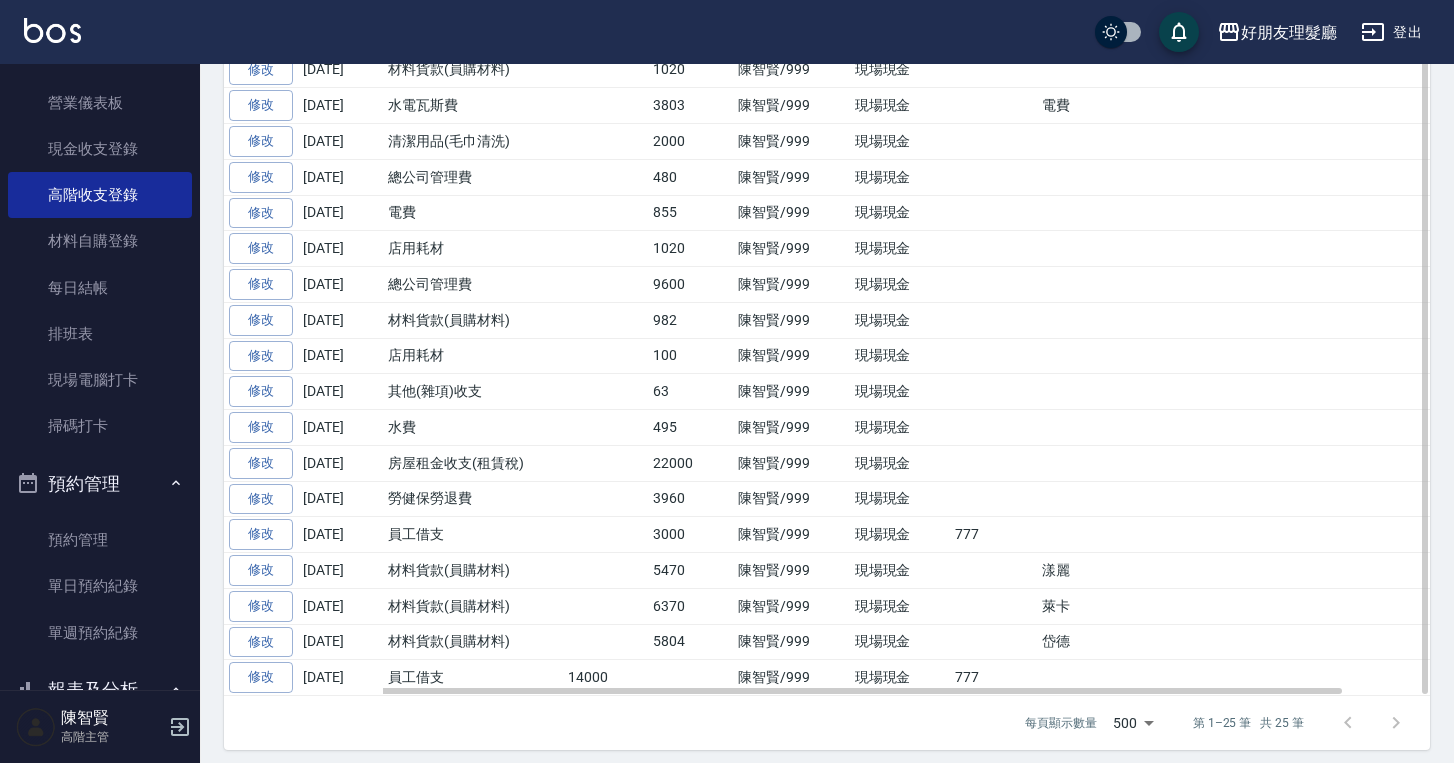 scroll, scrollTop: 738, scrollLeft: 0, axis: vertical 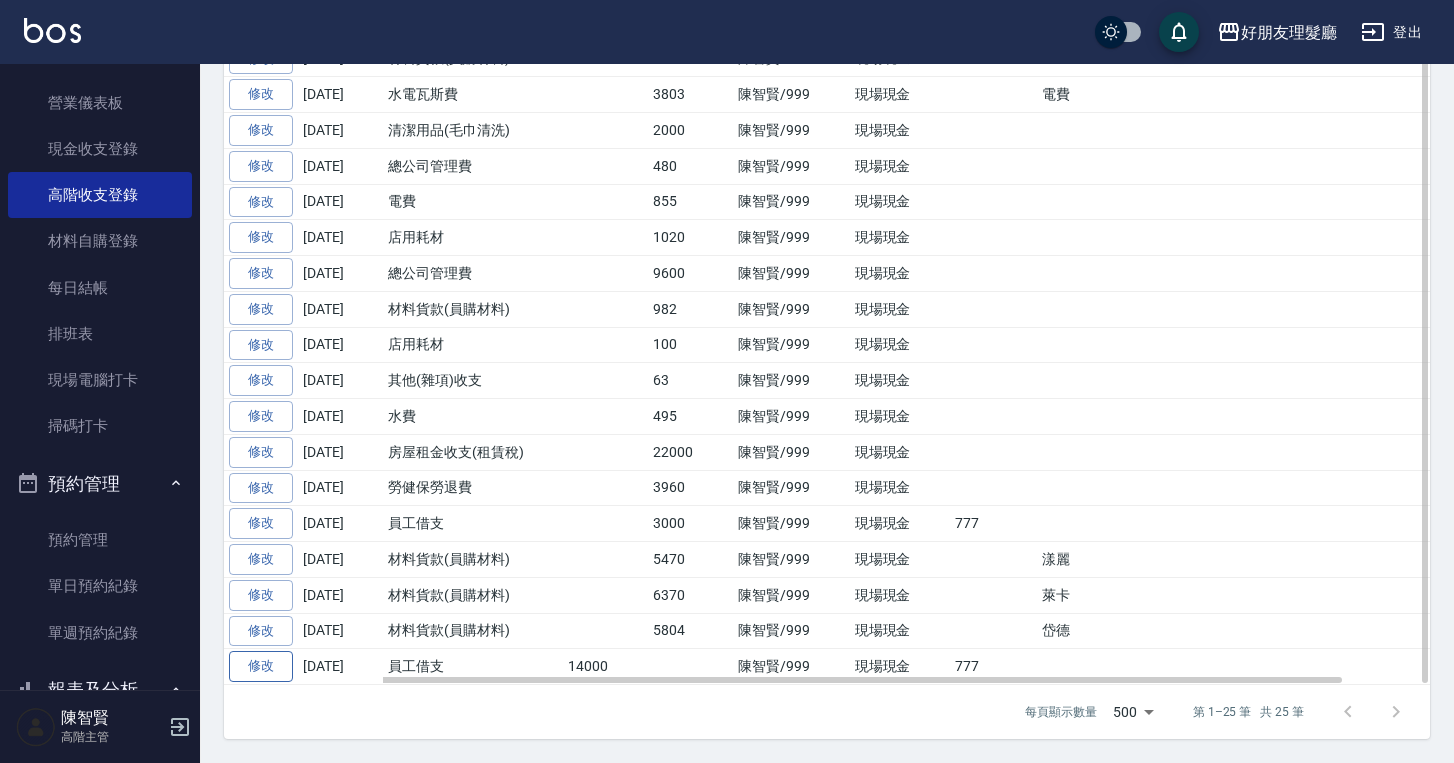 click on "修改" at bounding box center (261, 666) 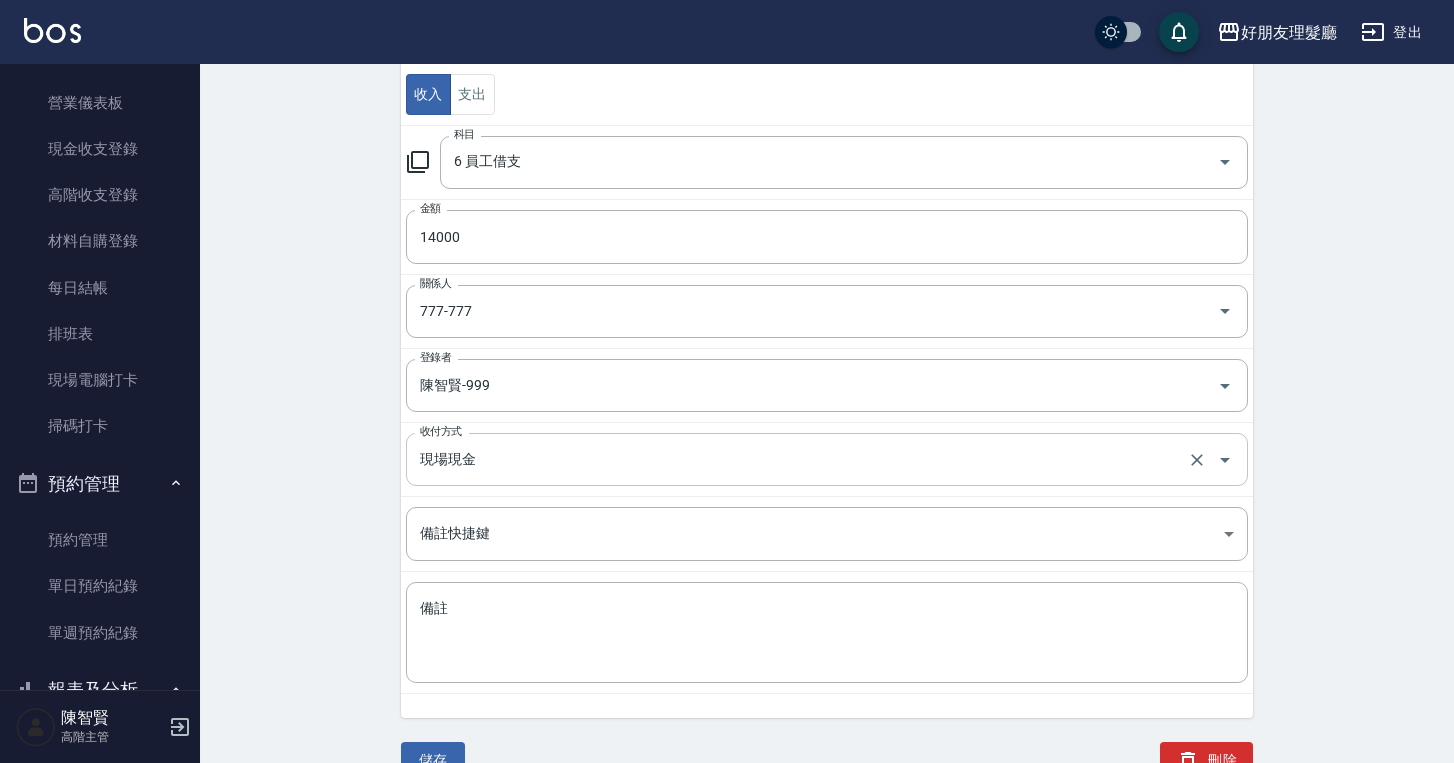 scroll, scrollTop: 289, scrollLeft: 0, axis: vertical 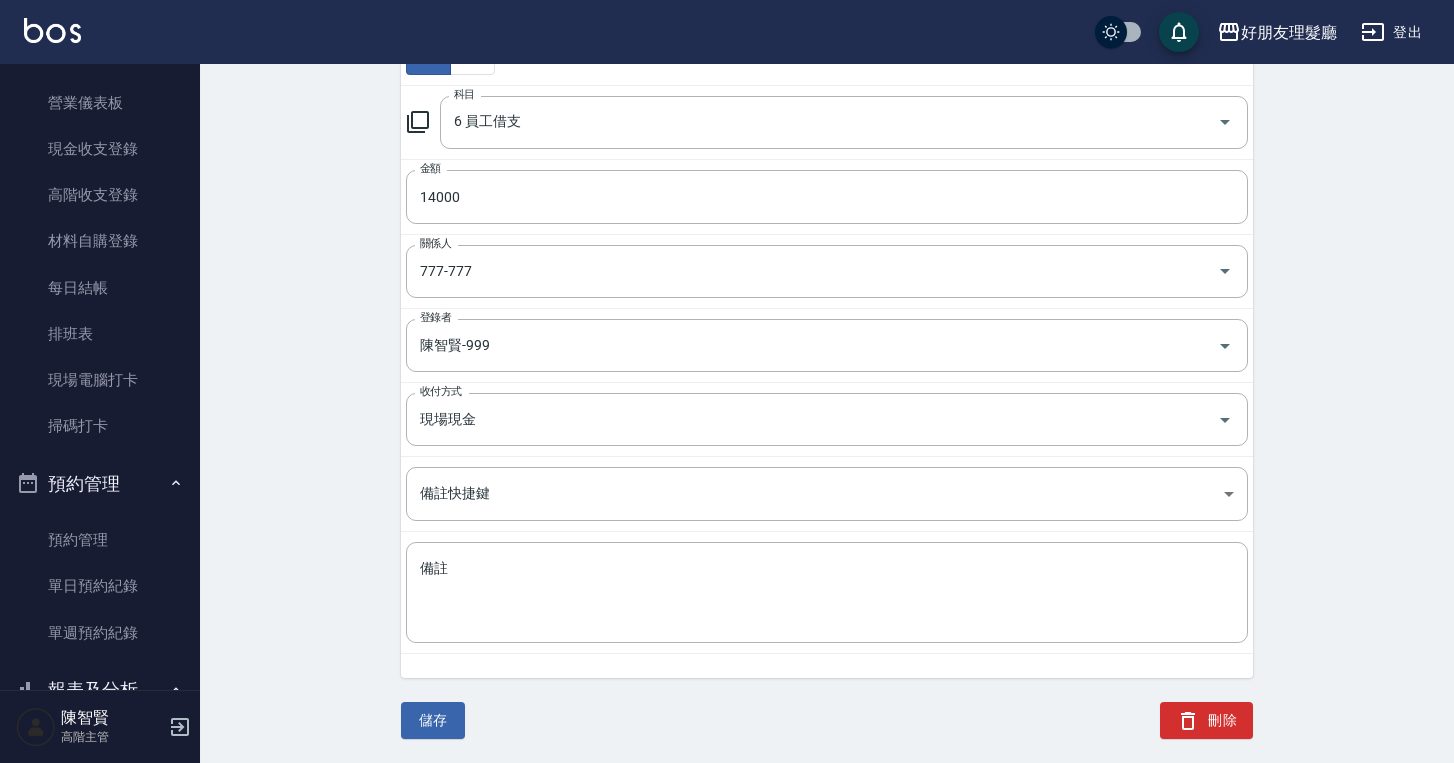 click on "刪除" at bounding box center [1206, 720] 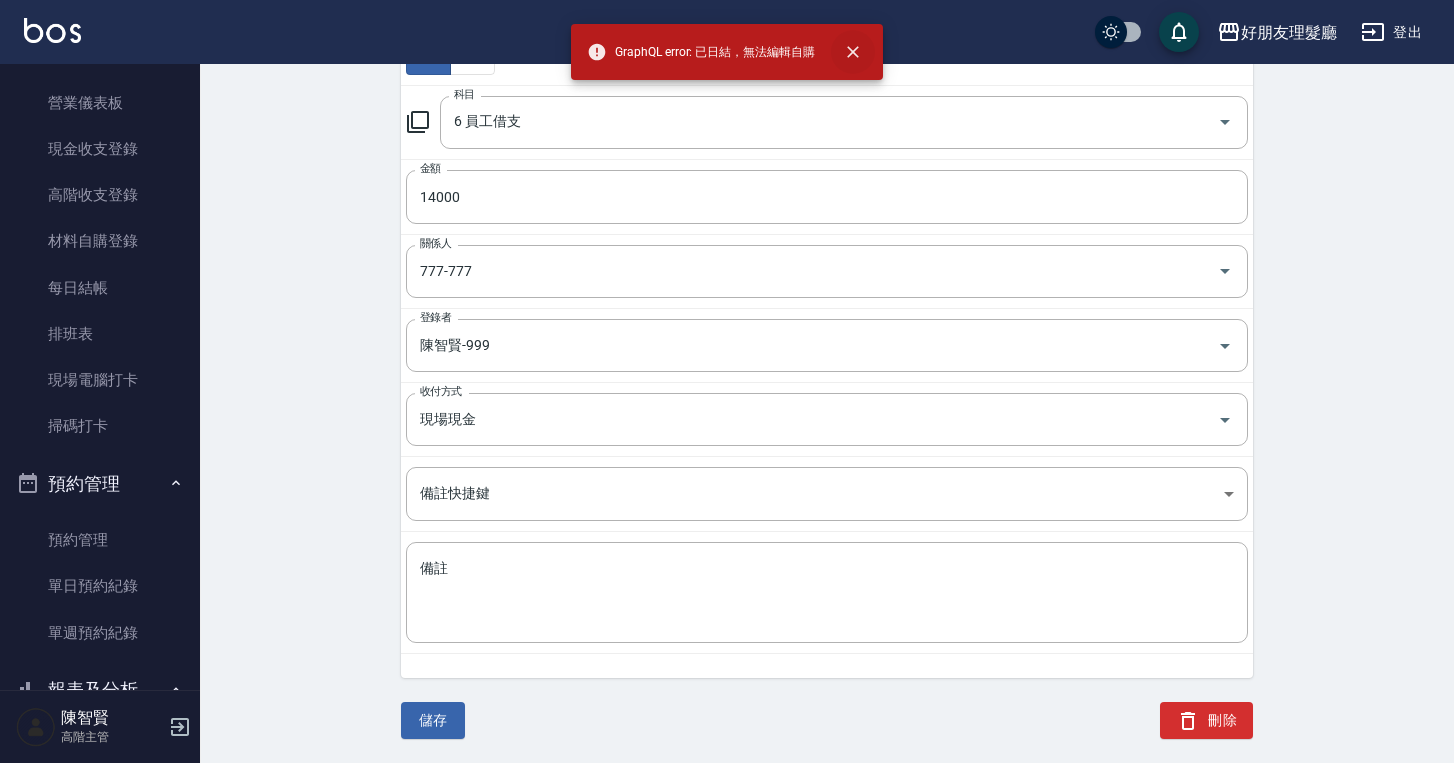 click at bounding box center [853, 52] 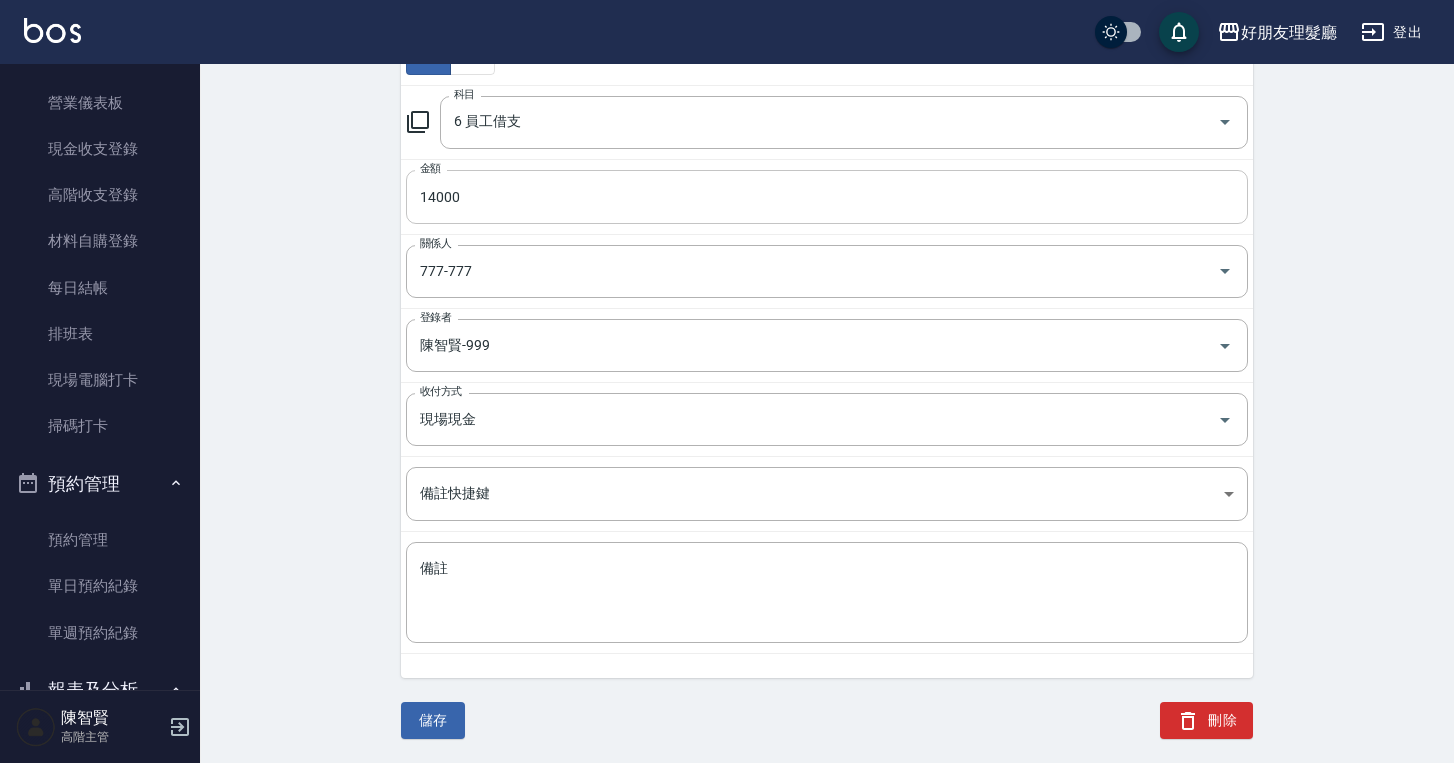 scroll, scrollTop: 0, scrollLeft: 0, axis: both 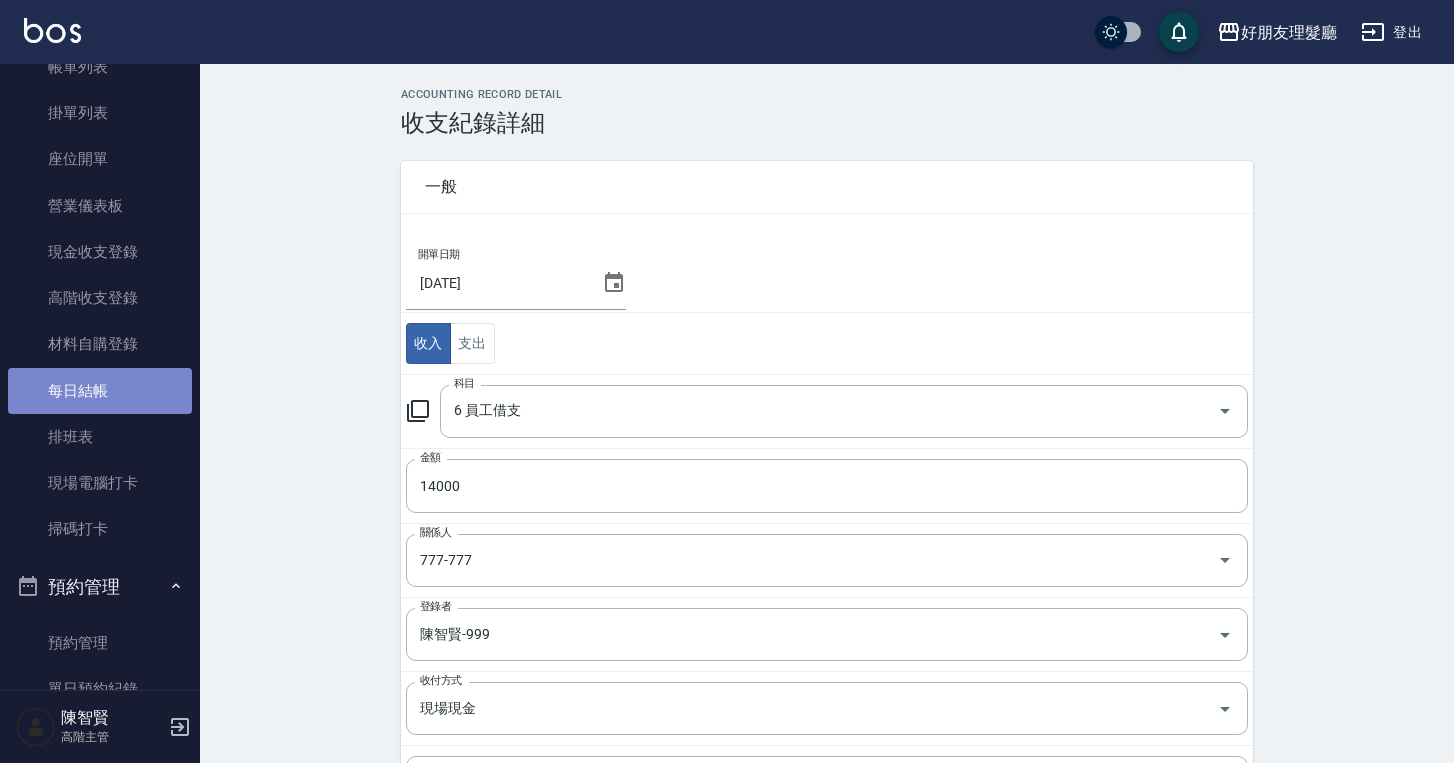 click on "每日結帳" at bounding box center (100, 391) 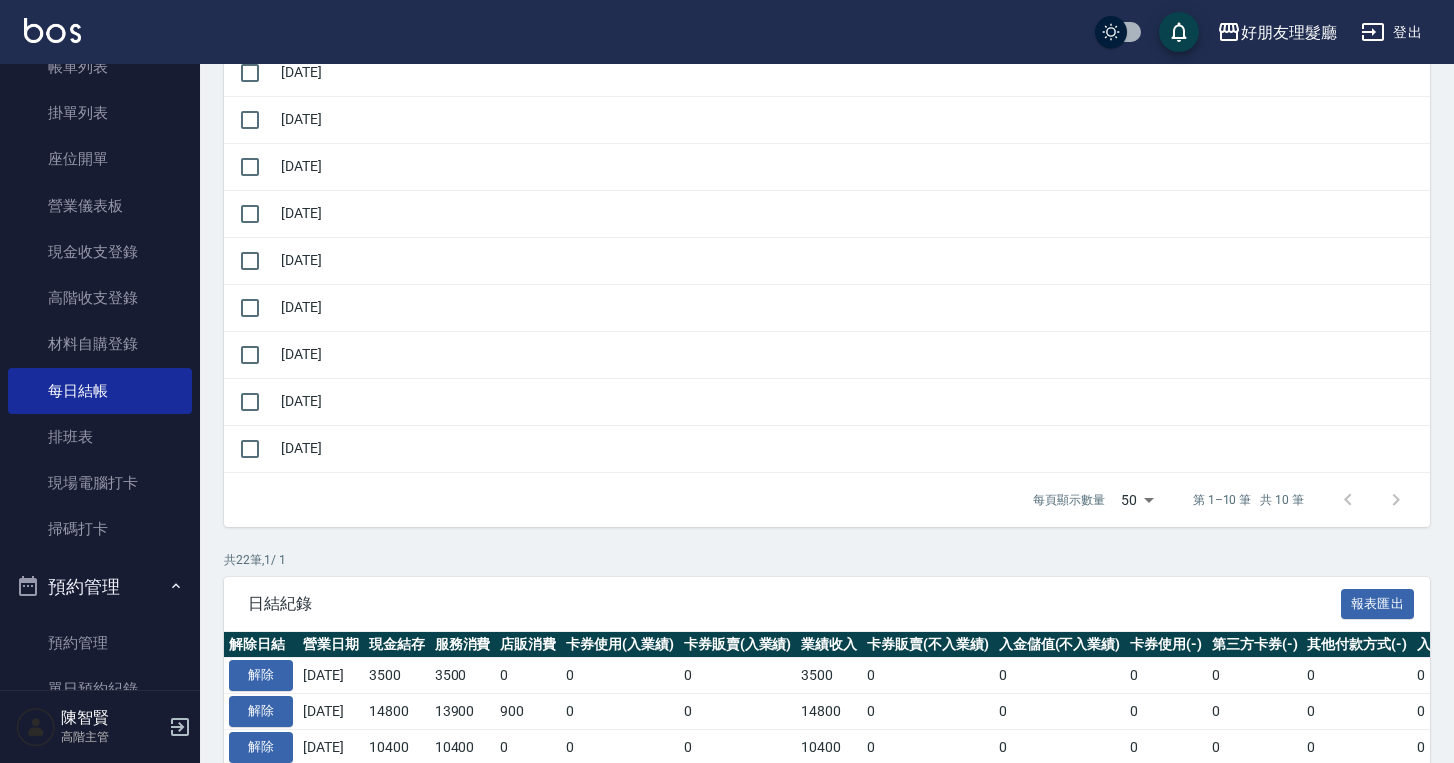 scroll, scrollTop: 1146, scrollLeft: 0, axis: vertical 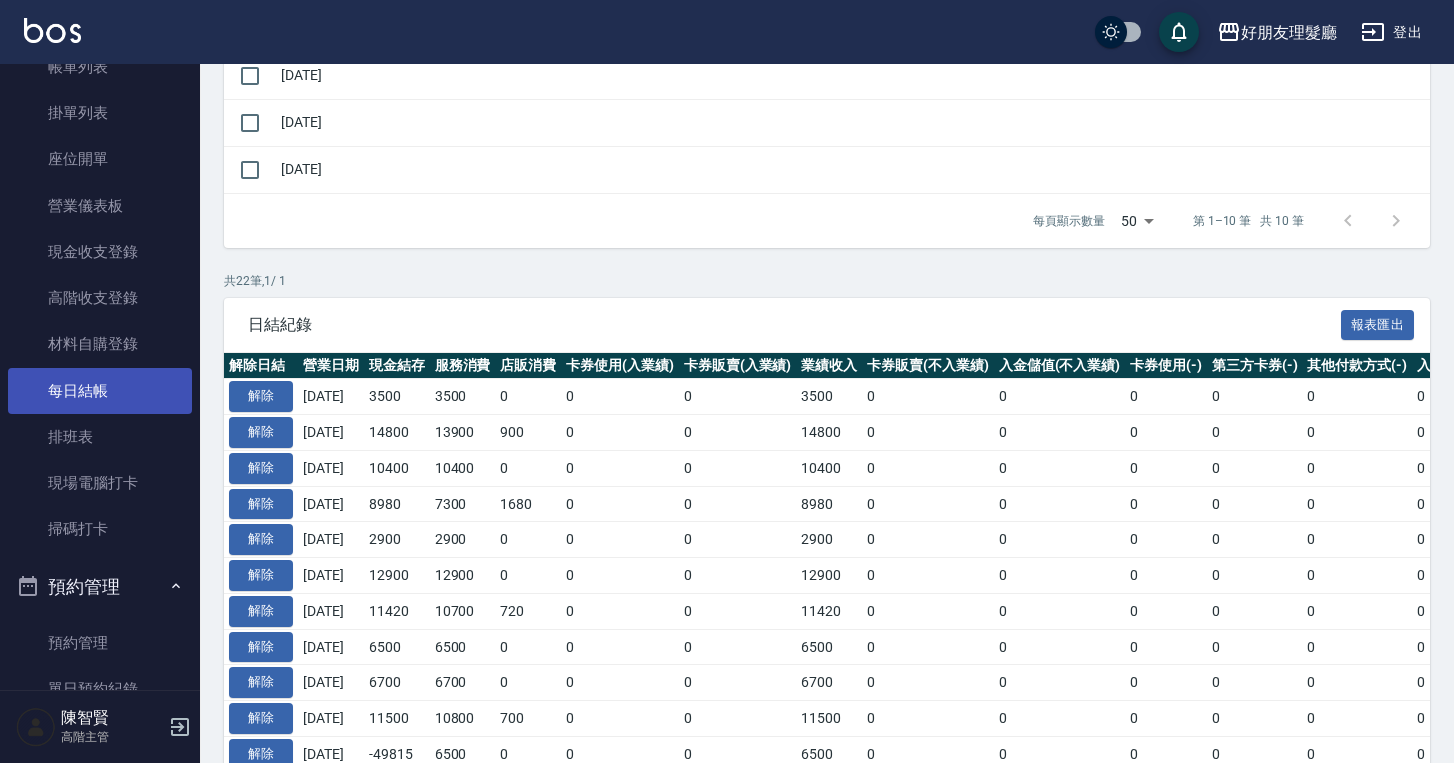 click on "每日結帳" at bounding box center (100, 391) 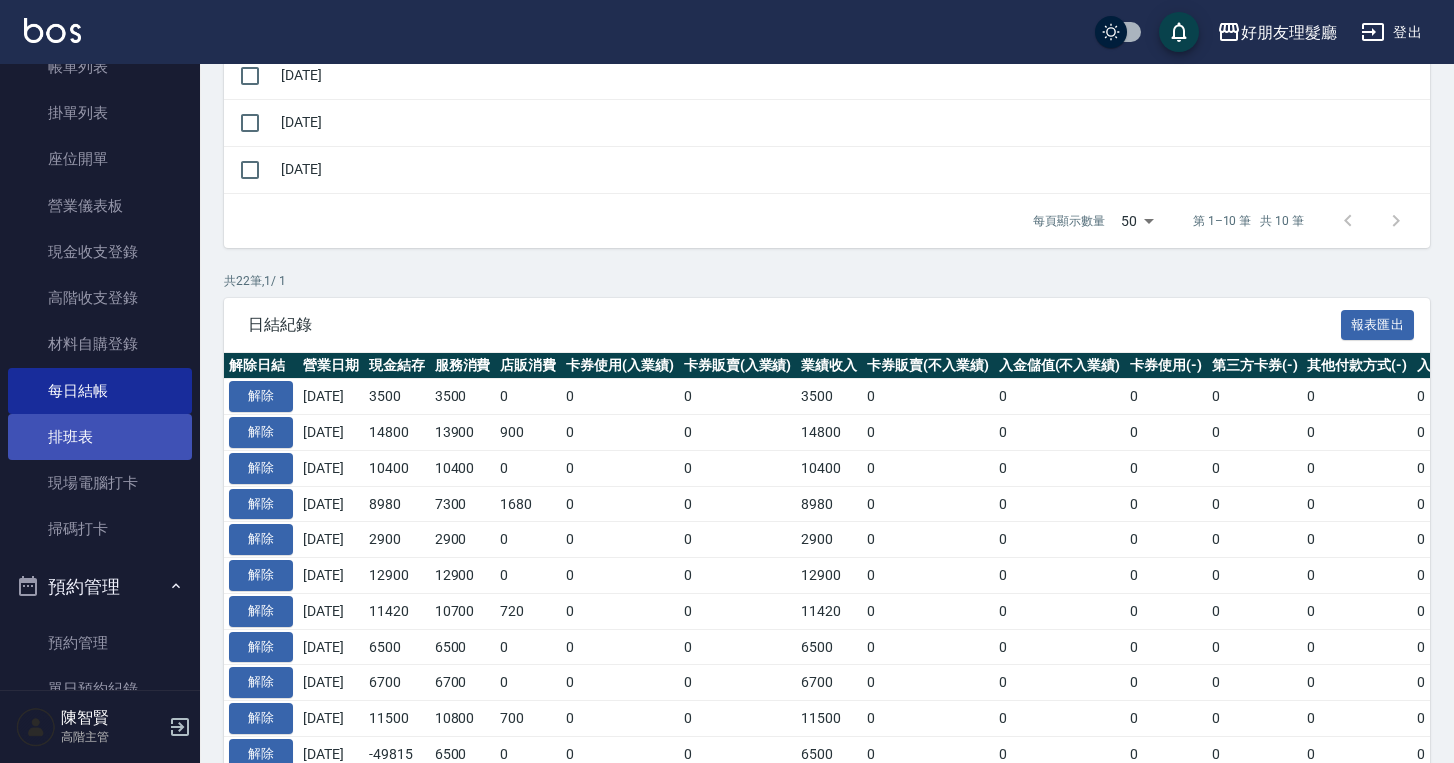 click on "排班表" at bounding box center (100, 437) 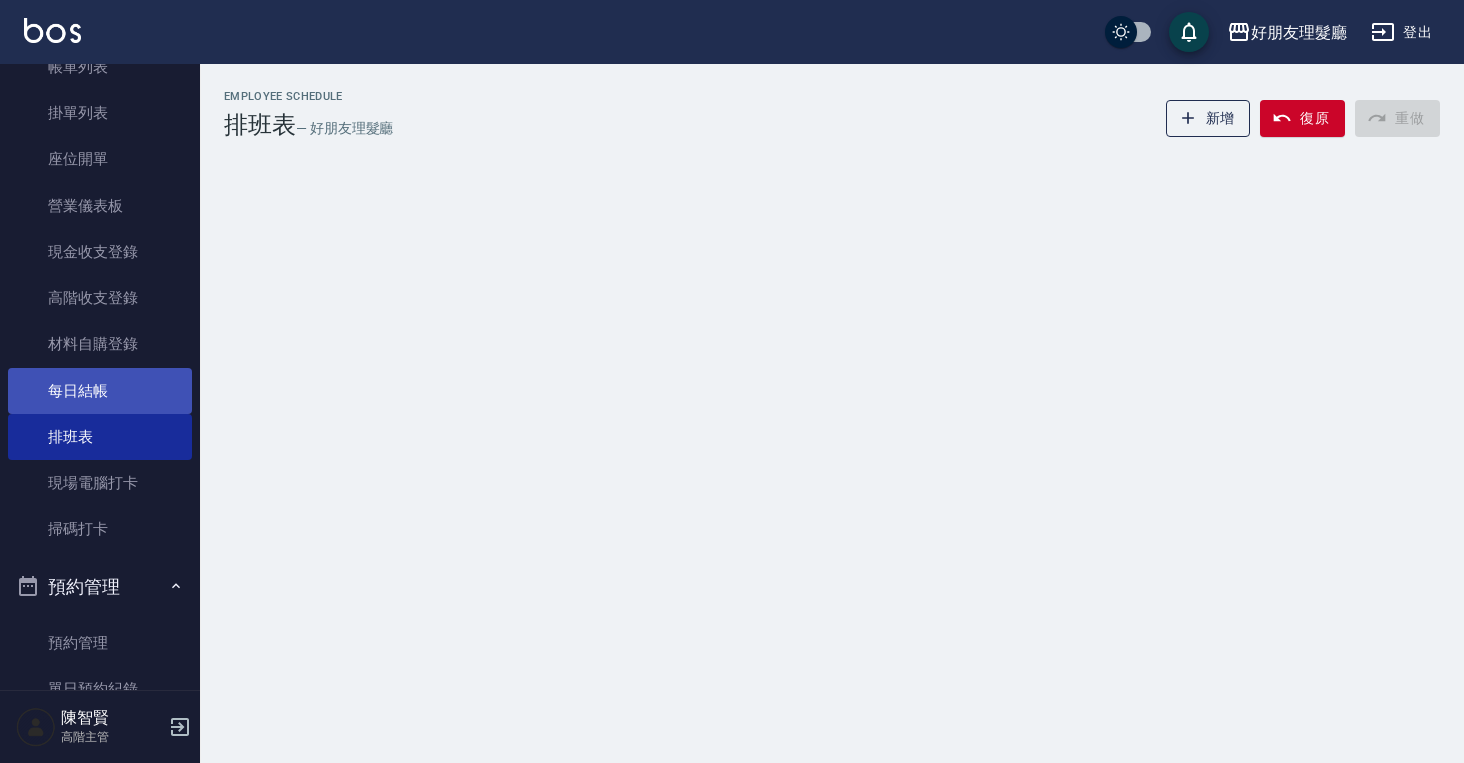 click on "每日結帳" at bounding box center (100, 391) 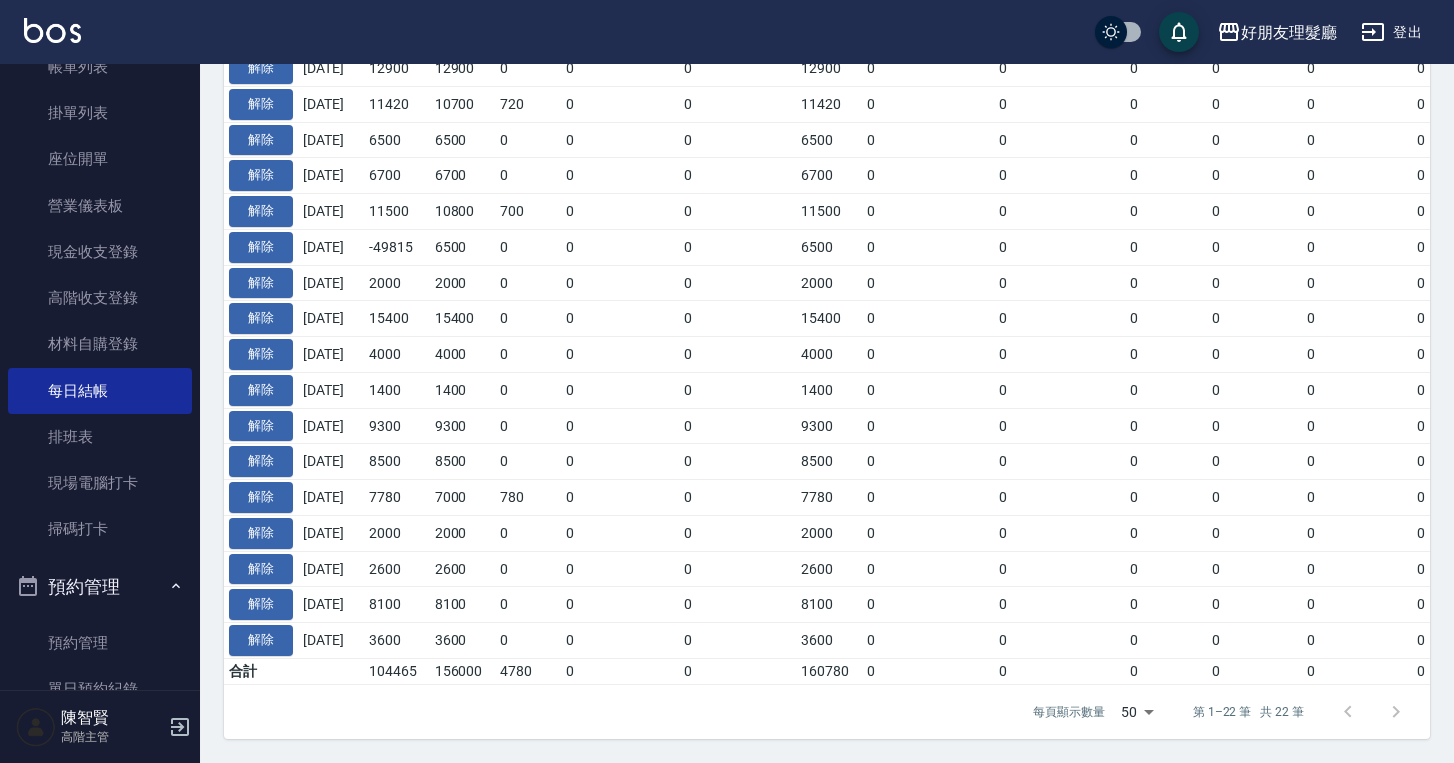 scroll, scrollTop: 1146, scrollLeft: 0, axis: vertical 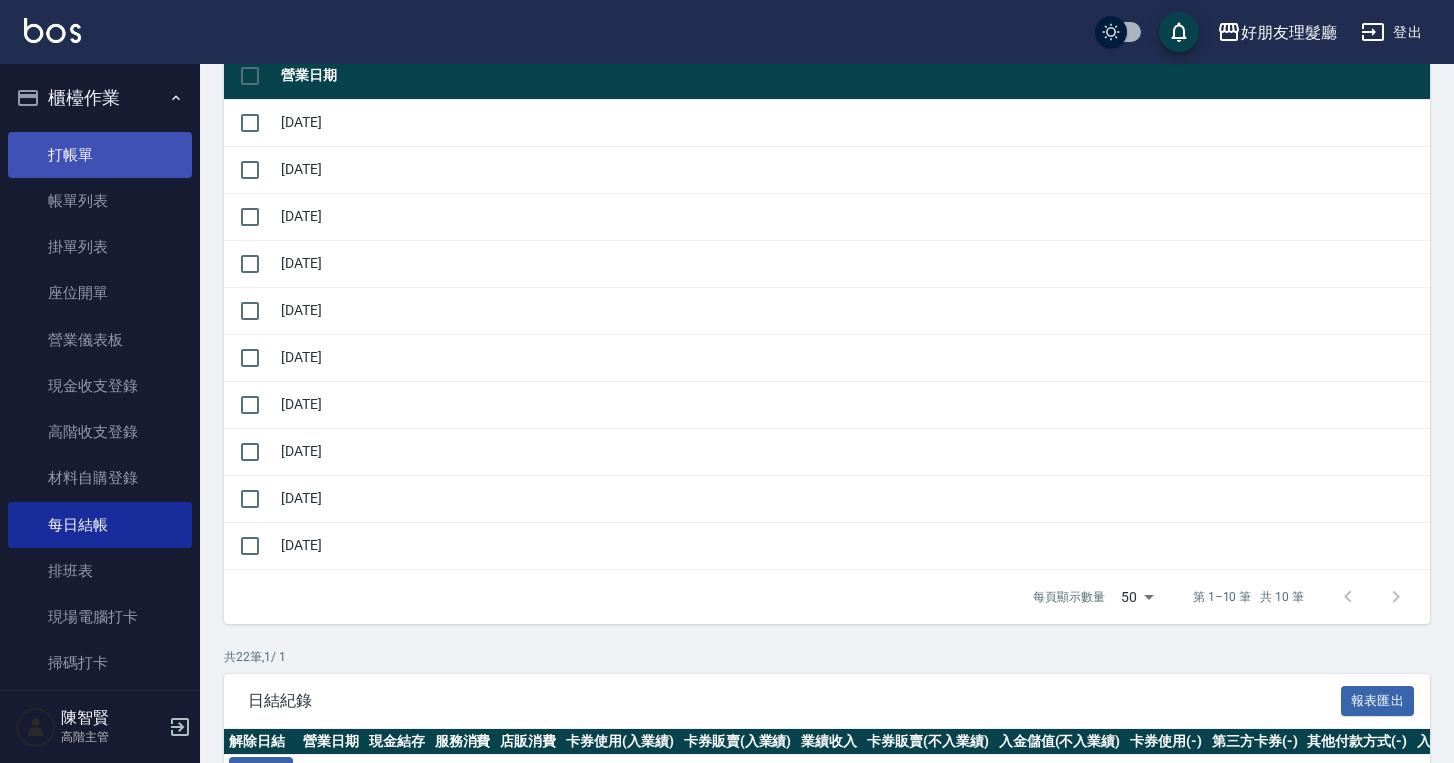 click on "打帳單" at bounding box center (100, 155) 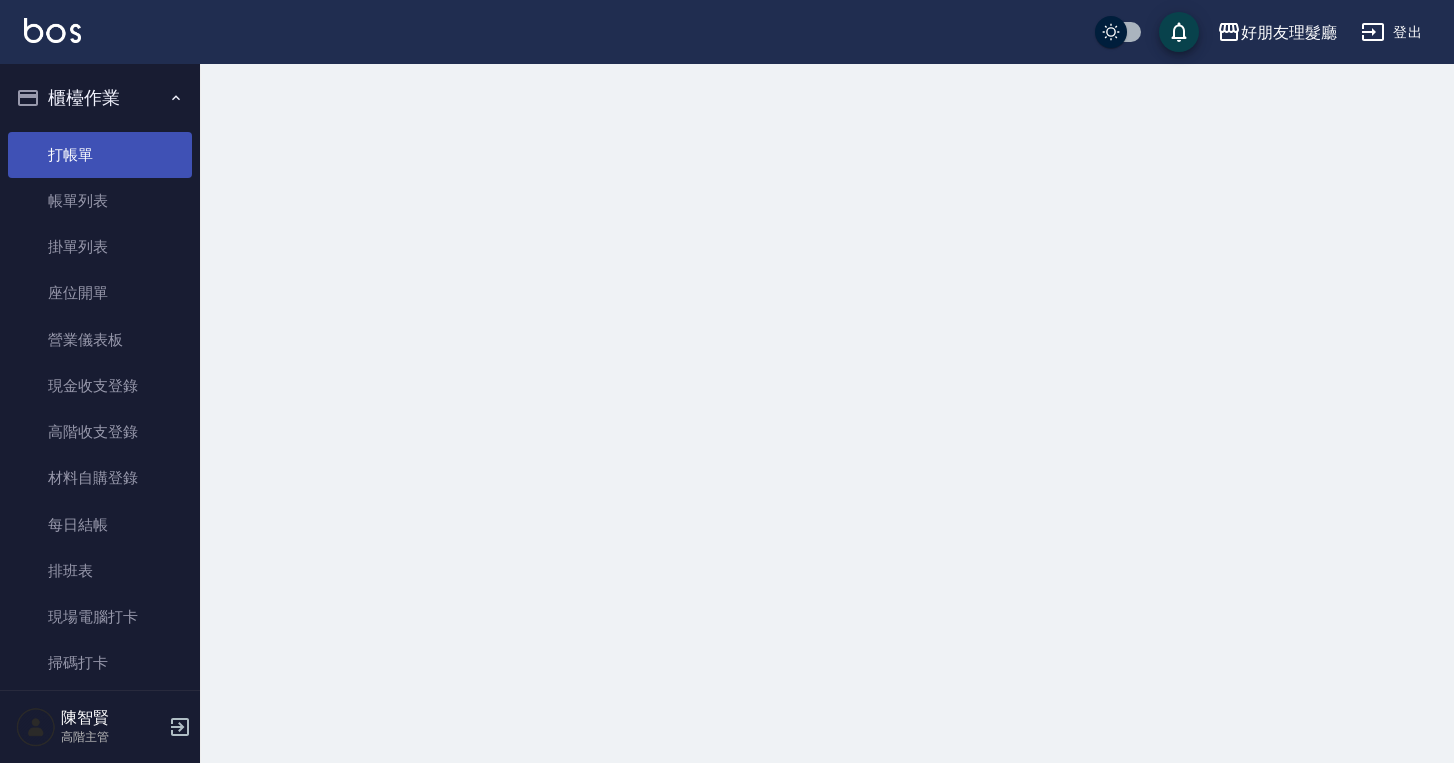 scroll, scrollTop: 0, scrollLeft: 0, axis: both 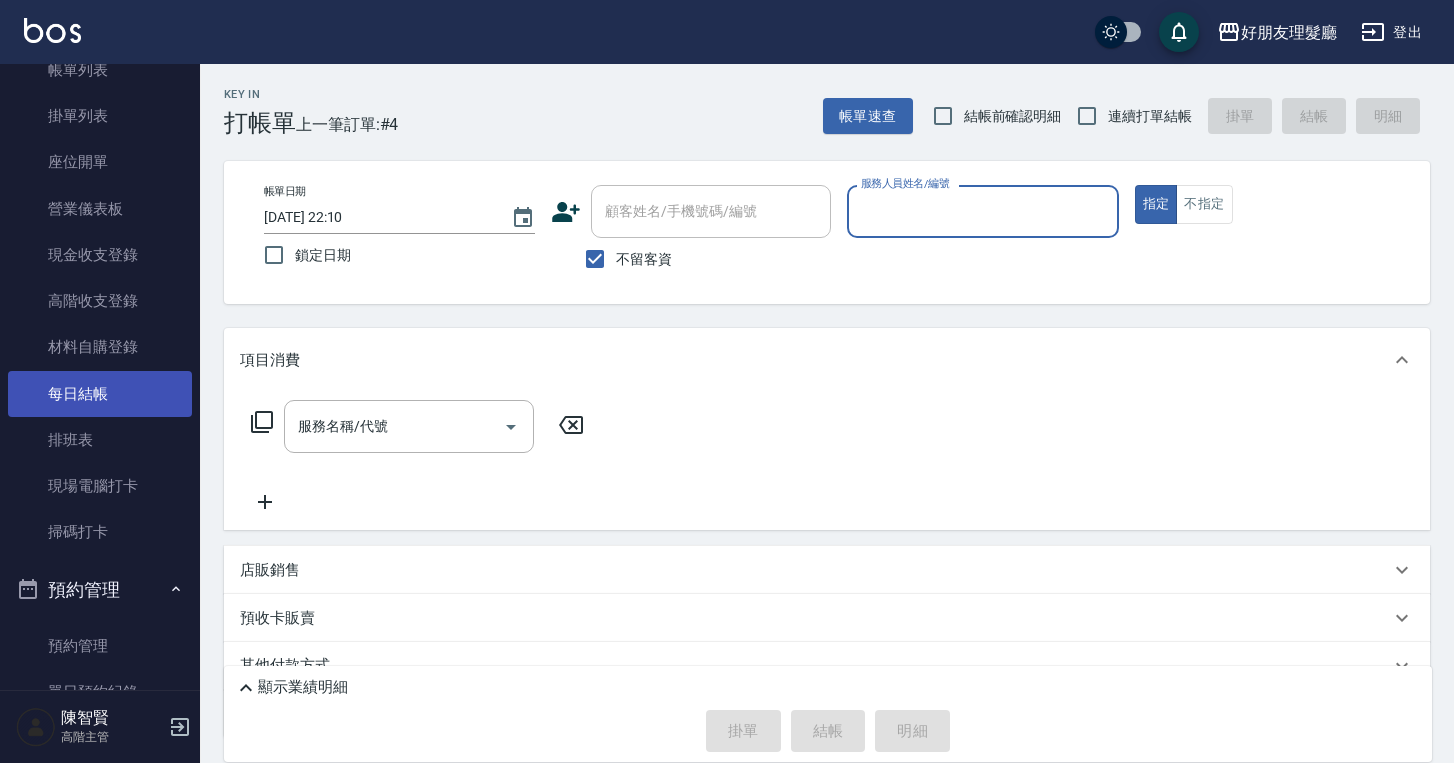 click on "每日結帳" at bounding box center [100, 394] 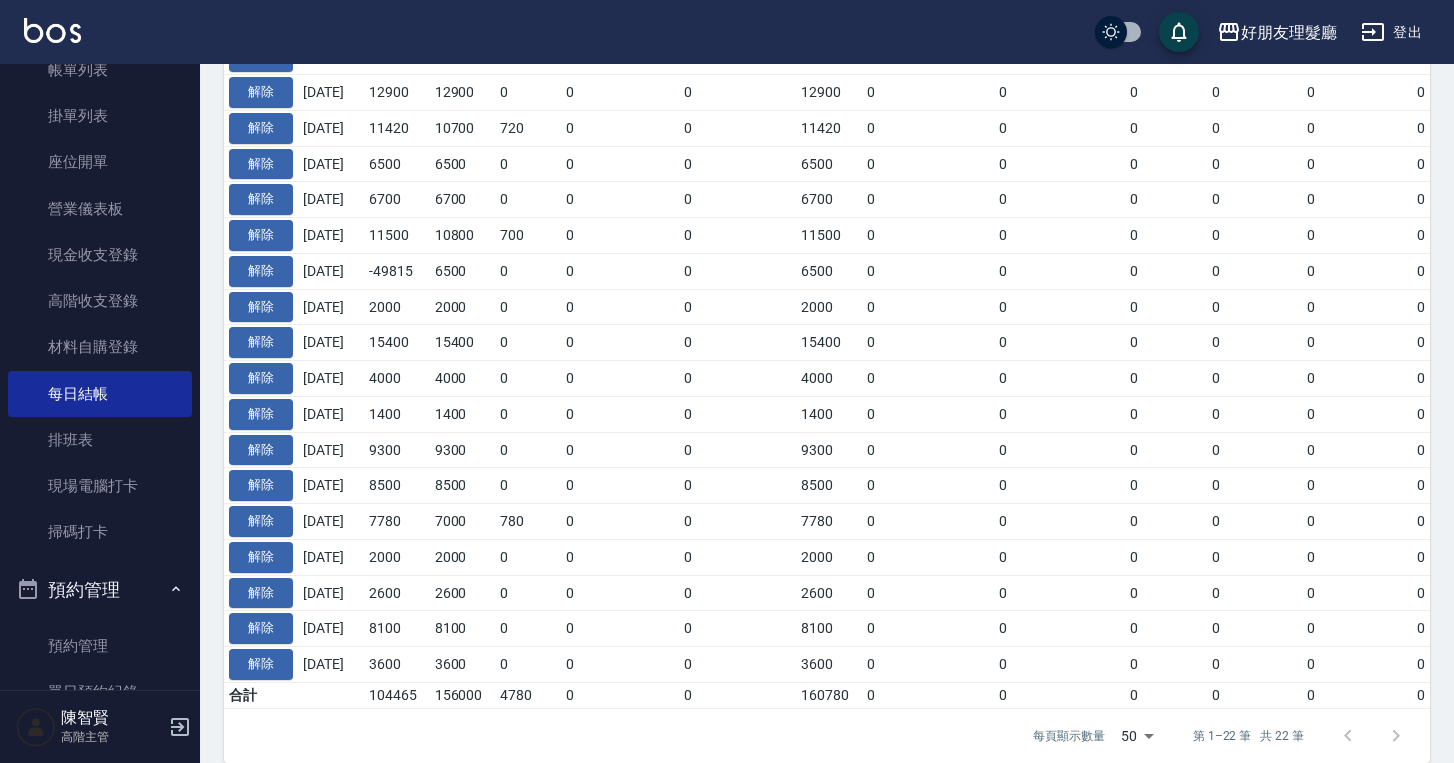 scroll, scrollTop: 1146, scrollLeft: 0, axis: vertical 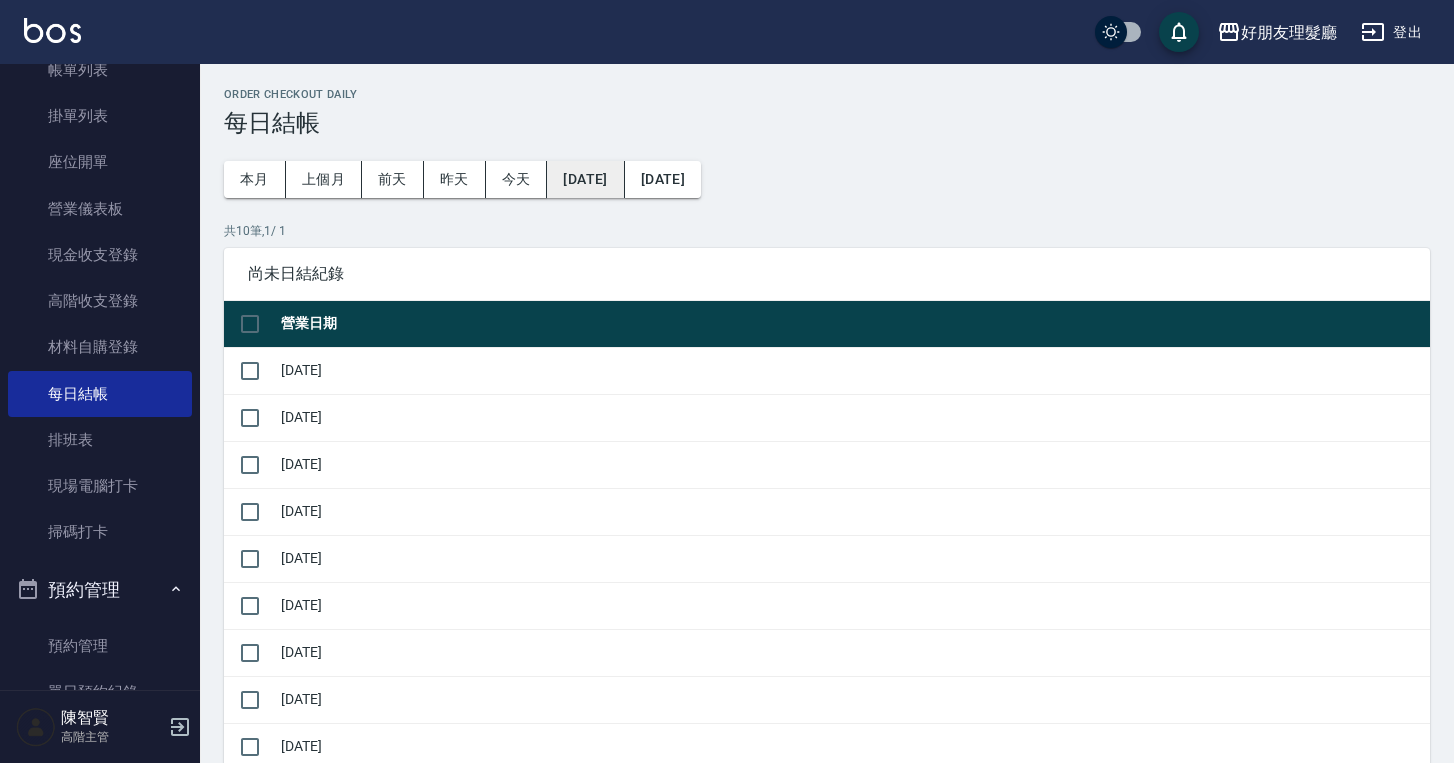 click on "[DATE]" at bounding box center (585, 179) 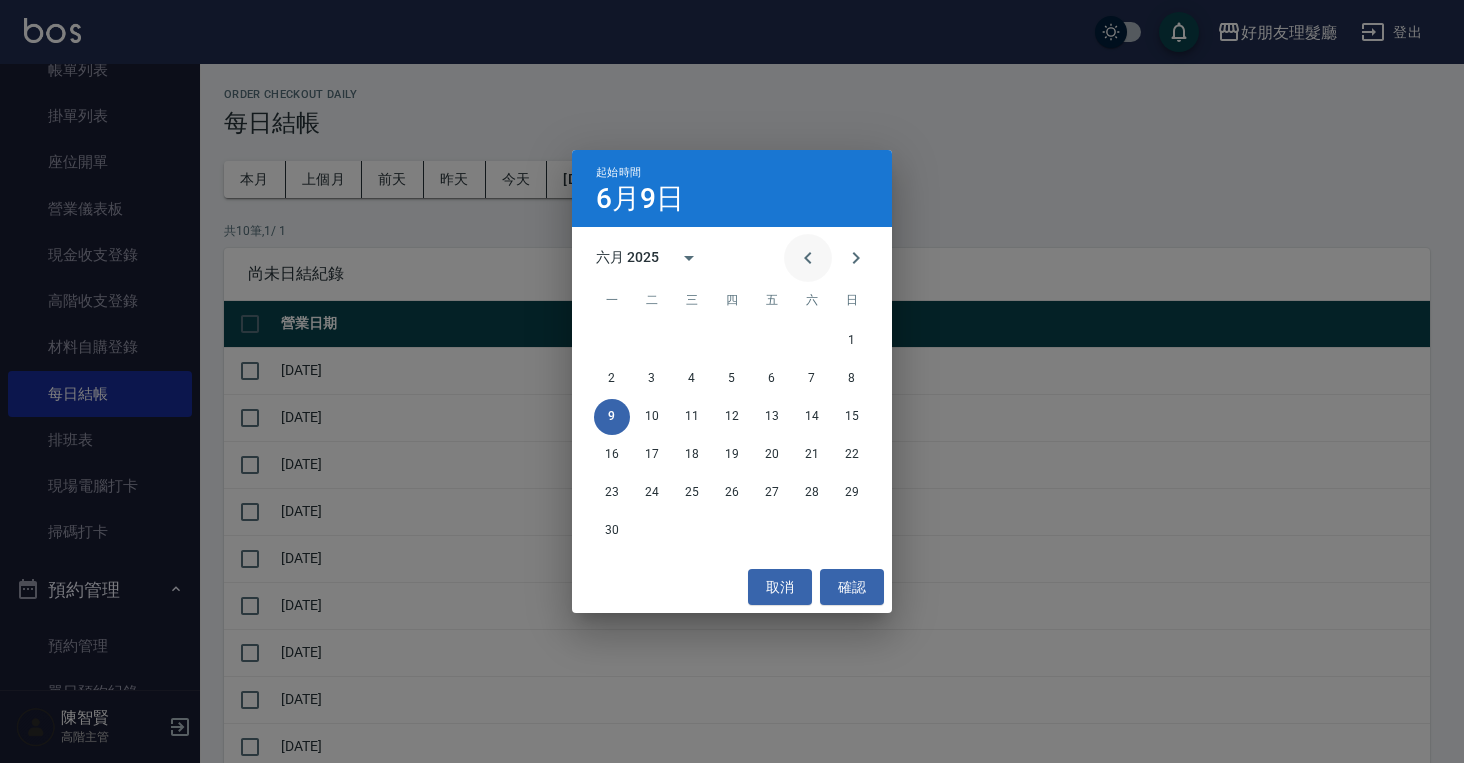 click 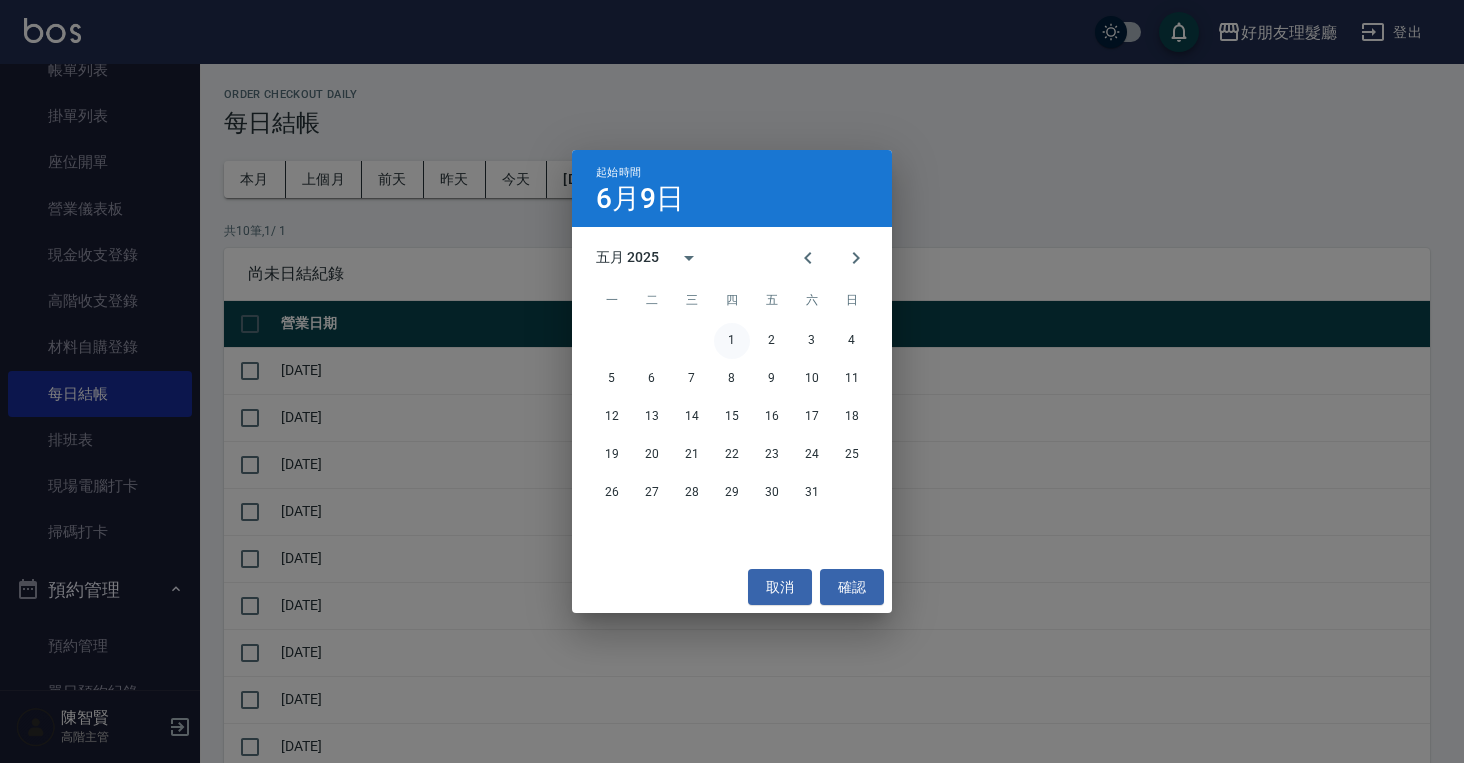 click on "1" at bounding box center (732, 341) 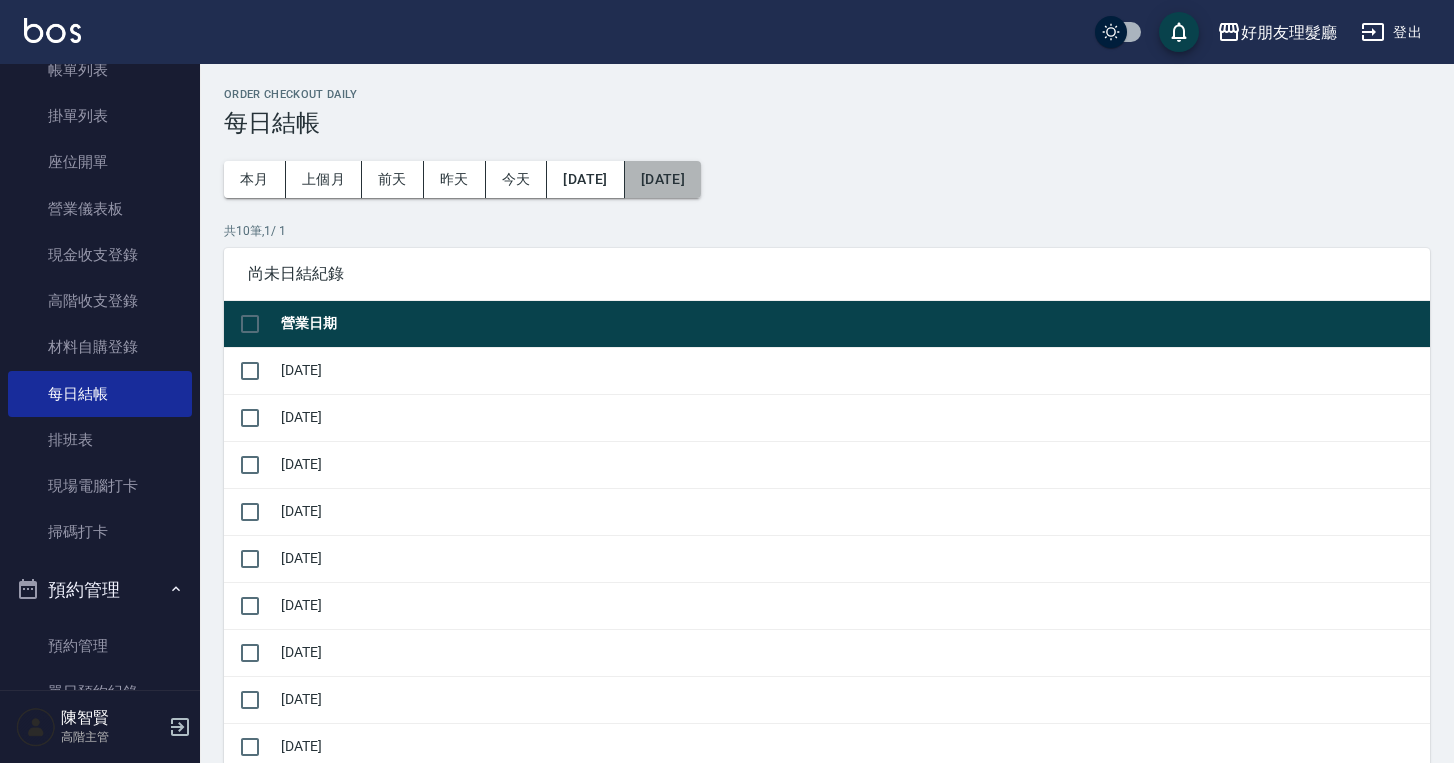 click on "[DATE]" at bounding box center [663, 179] 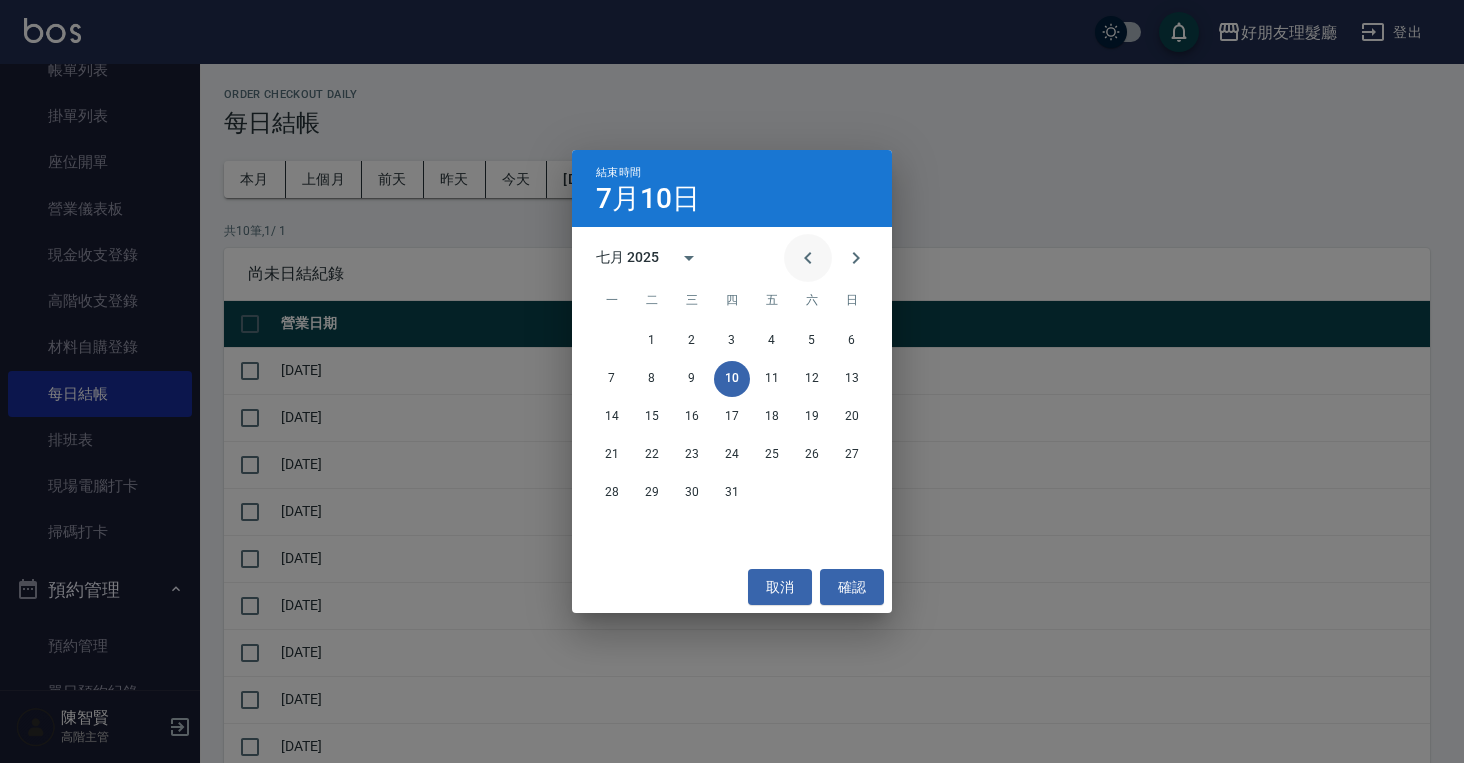click at bounding box center (808, 258) 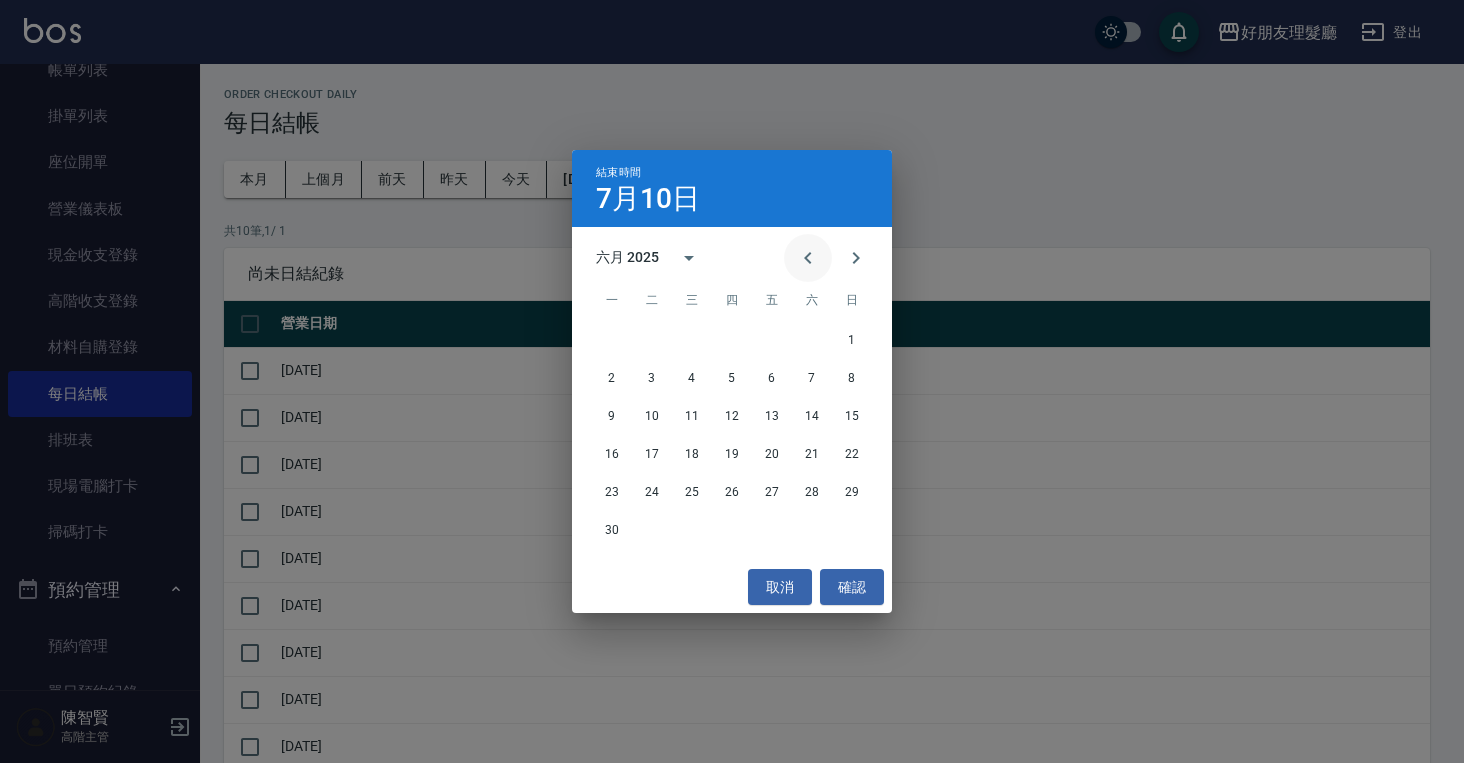click 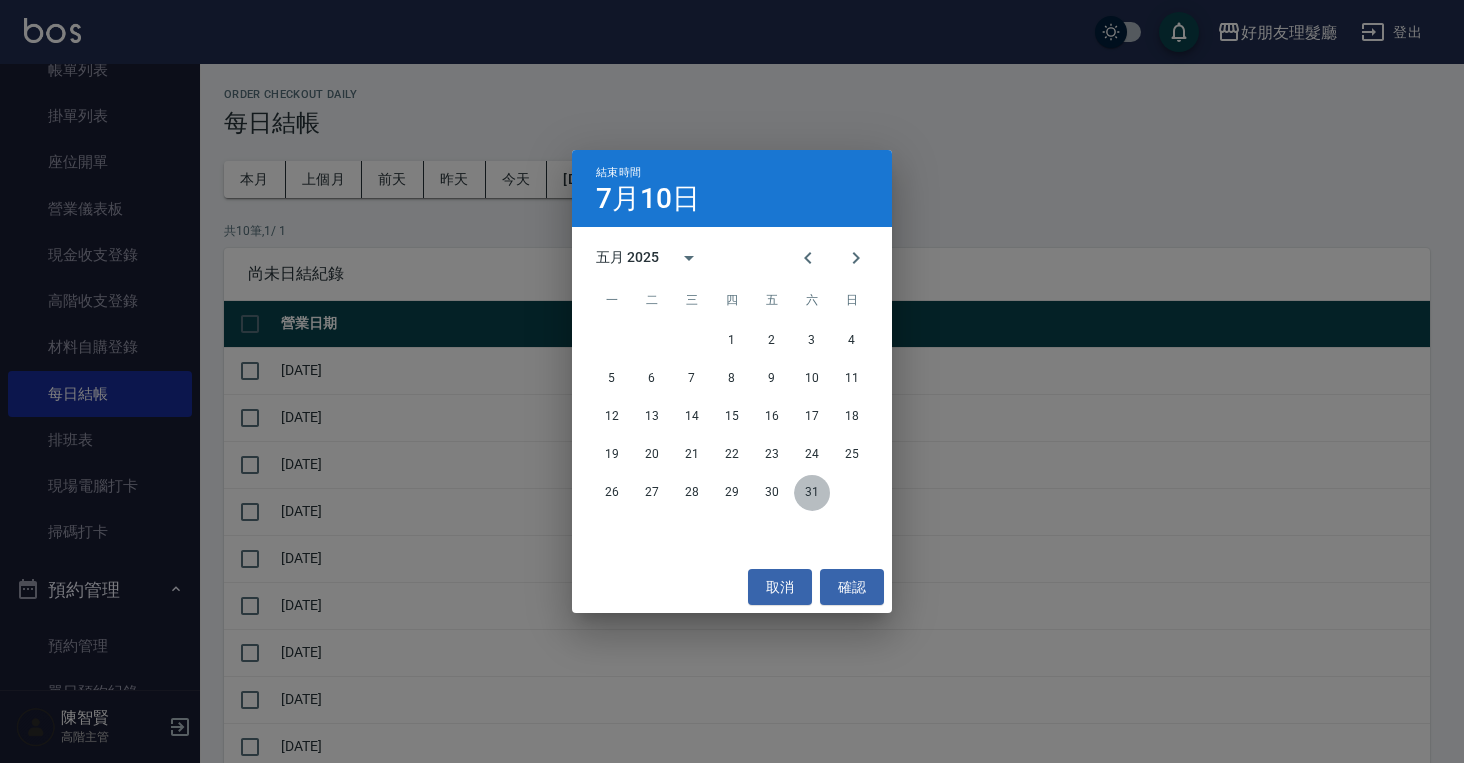 click on "31" at bounding box center (812, 493) 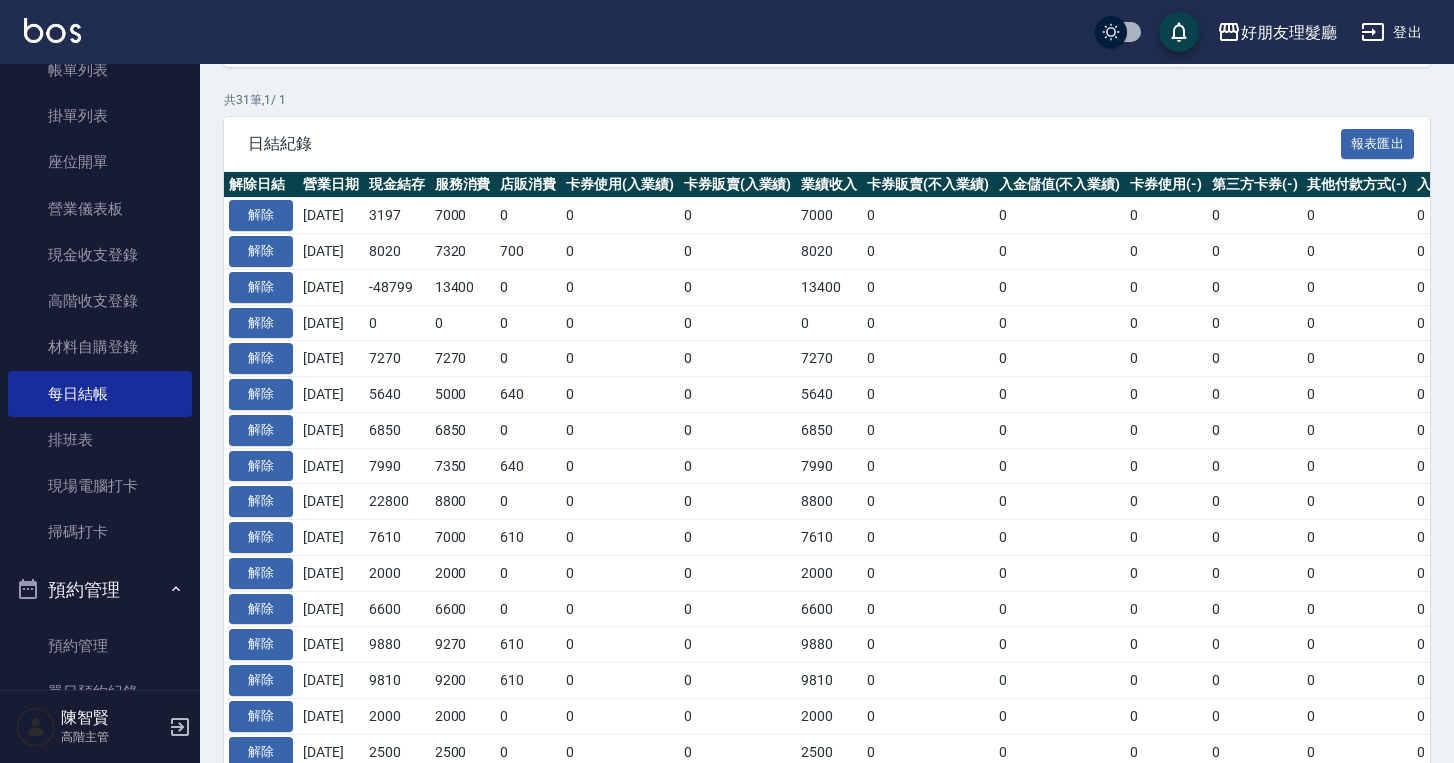 scroll, scrollTop: 406, scrollLeft: 0, axis: vertical 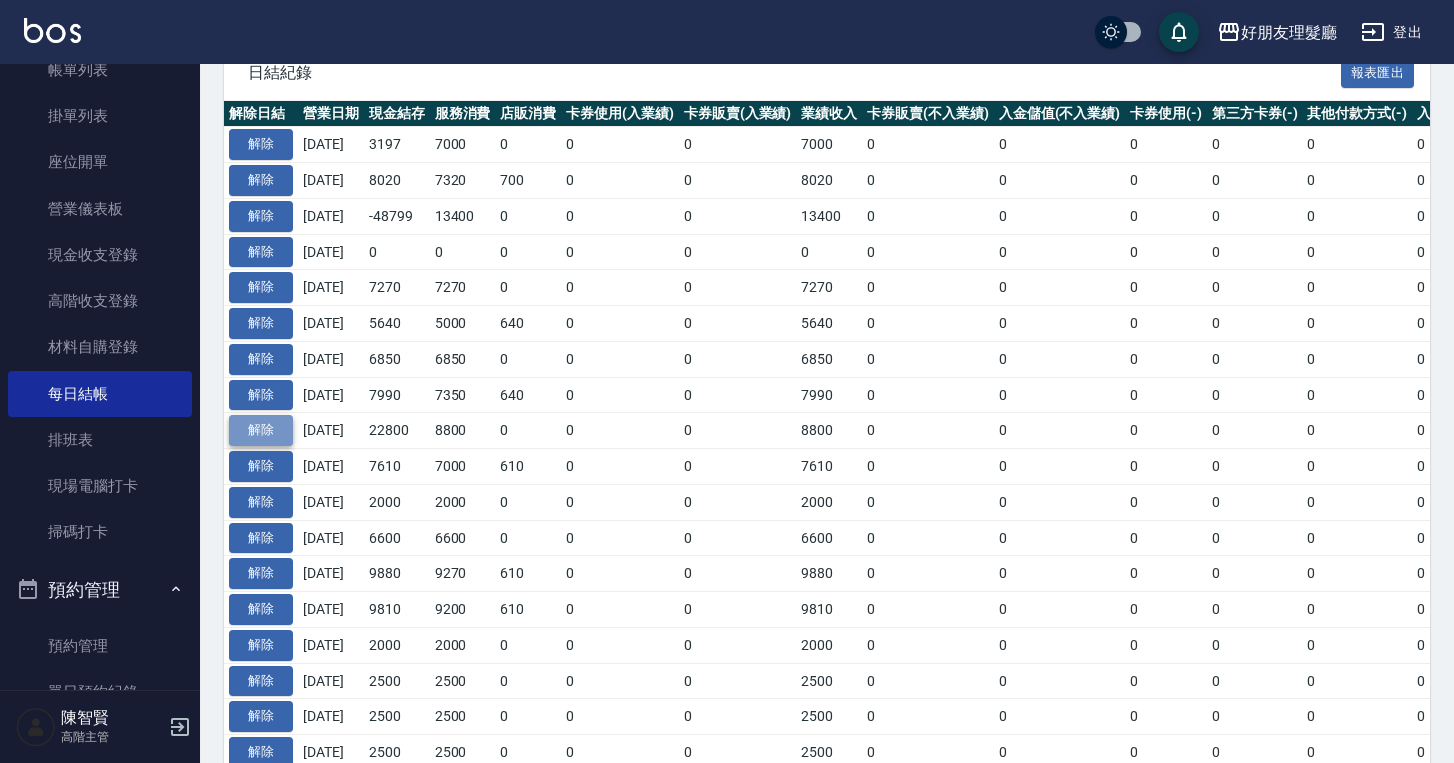 click on "解除" at bounding box center (261, 430) 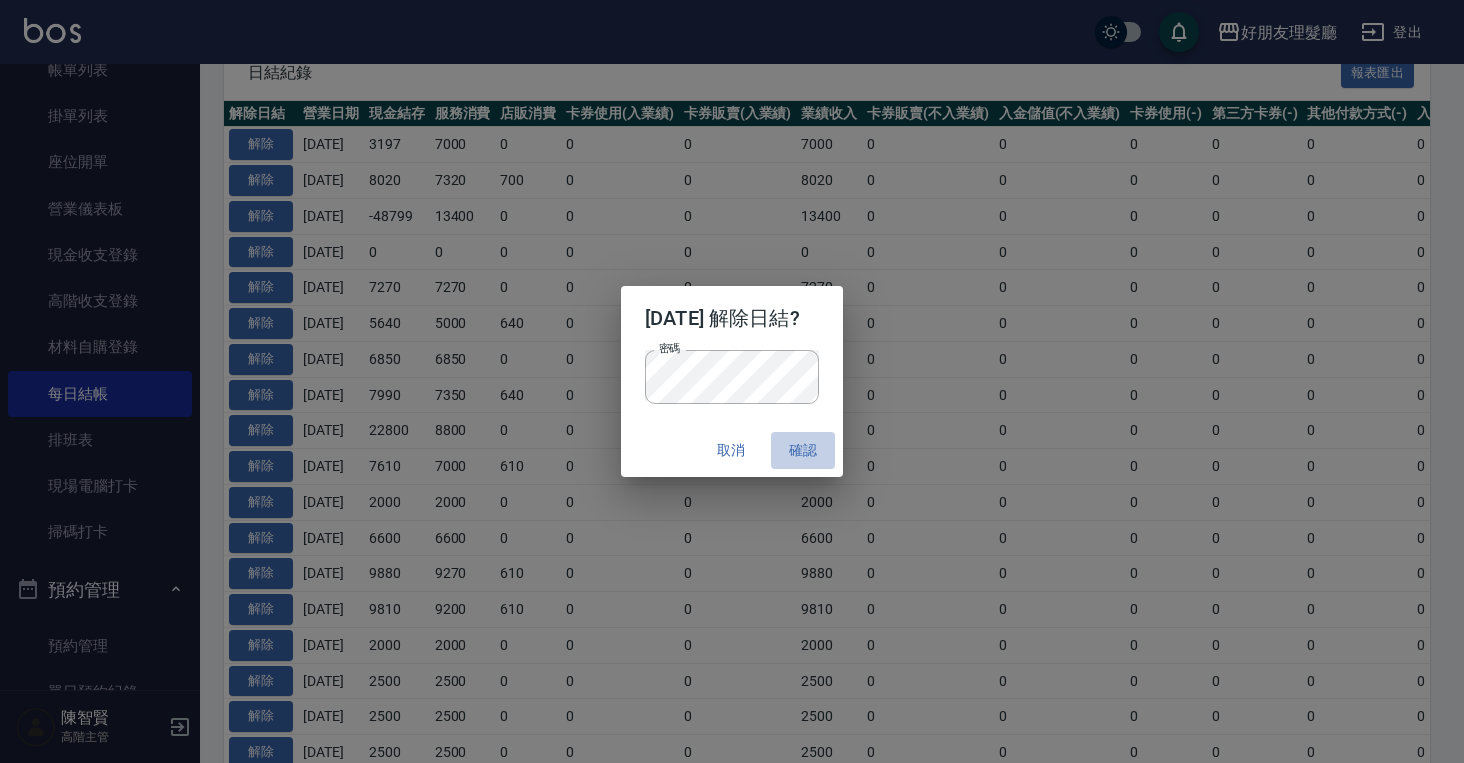 click on "確認" at bounding box center (803, 450) 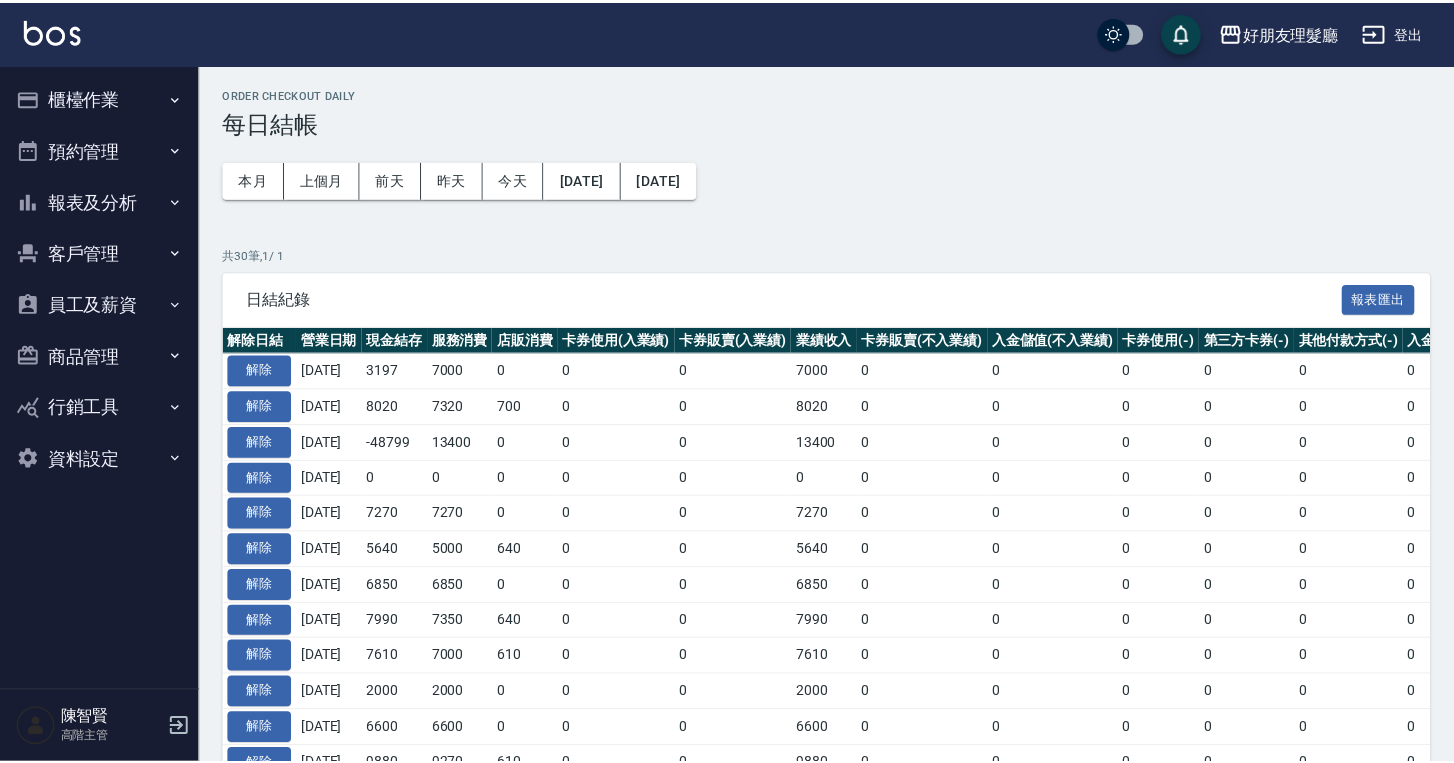 scroll, scrollTop: 453, scrollLeft: 0, axis: vertical 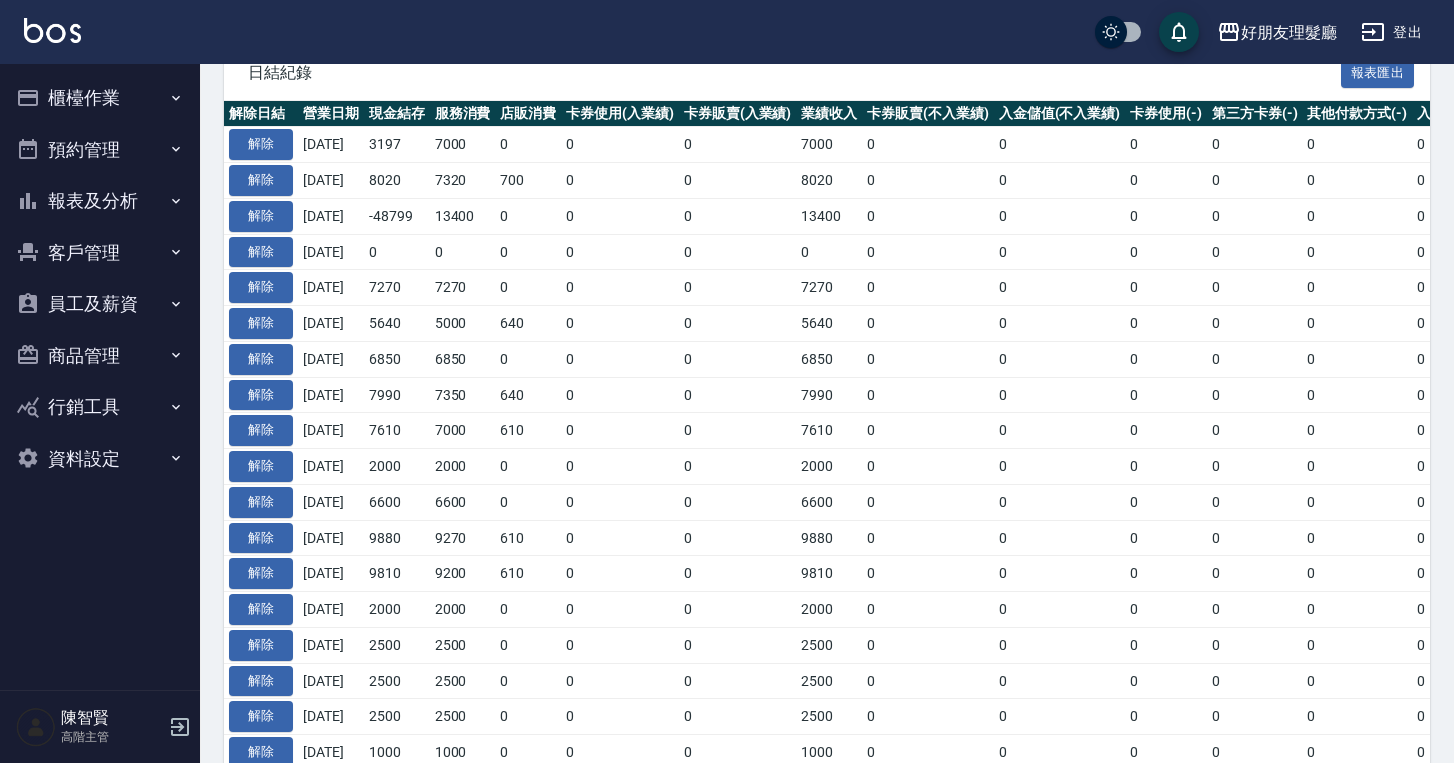 click on "櫃檯作業" at bounding box center (100, 98) 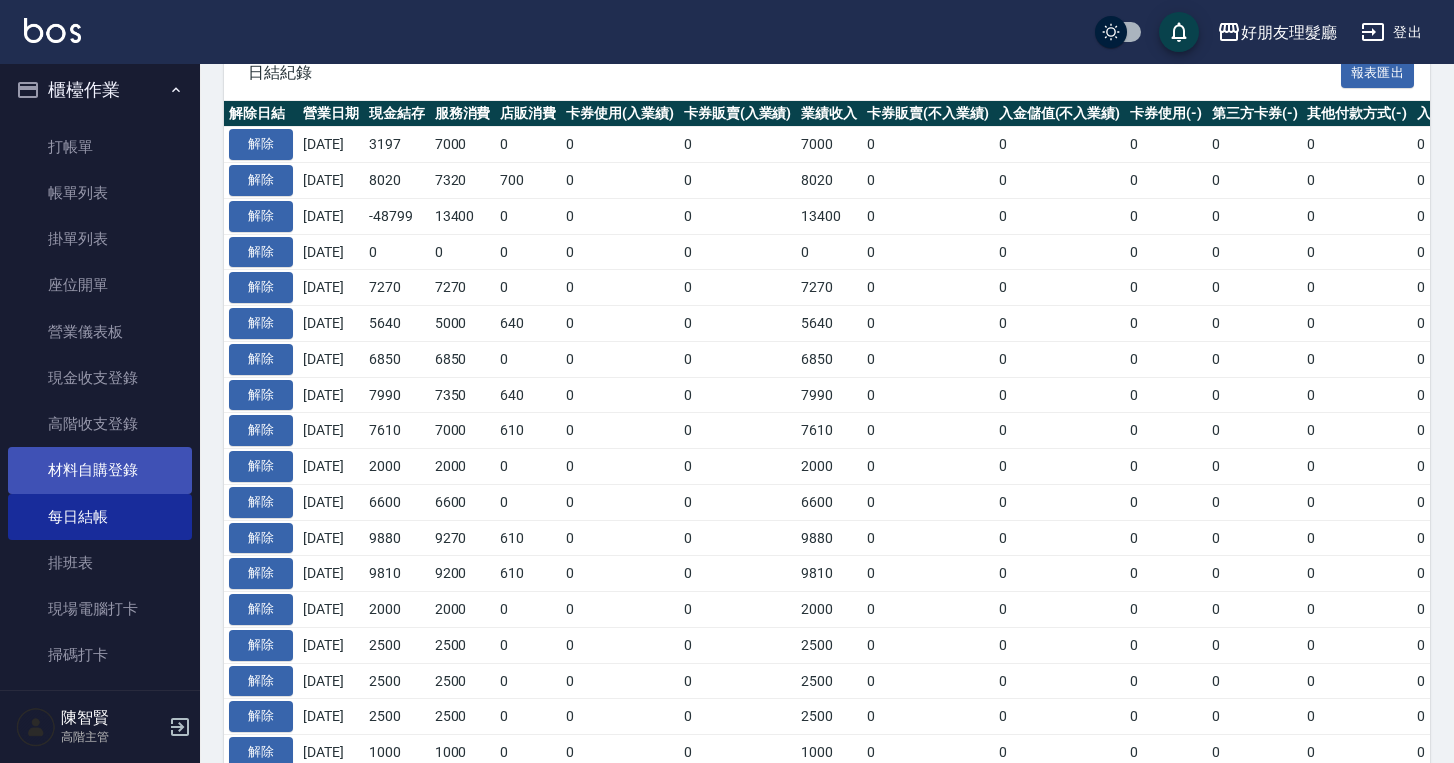 scroll, scrollTop: 24, scrollLeft: 0, axis: vertical 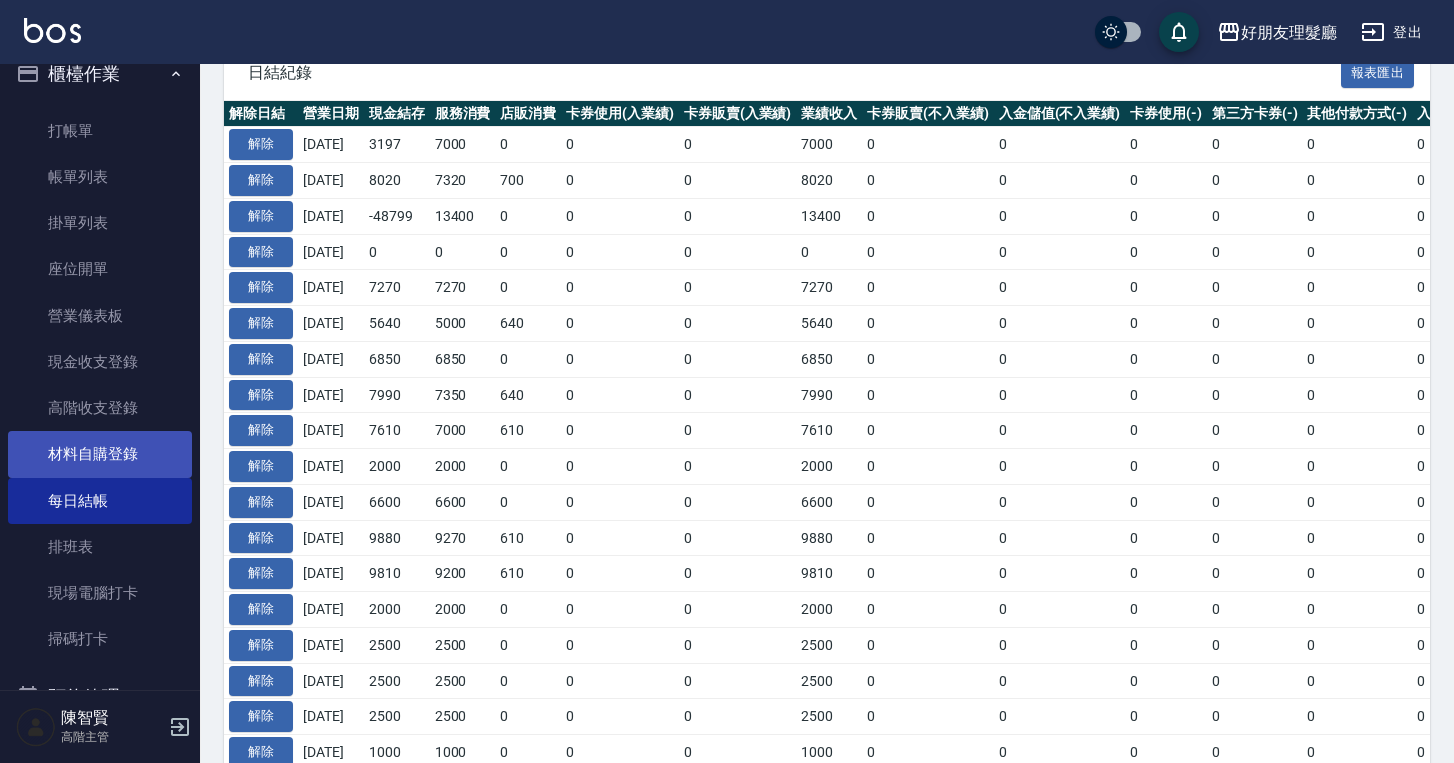 click on "材料自購登錄" at bounding box center (100, 454) 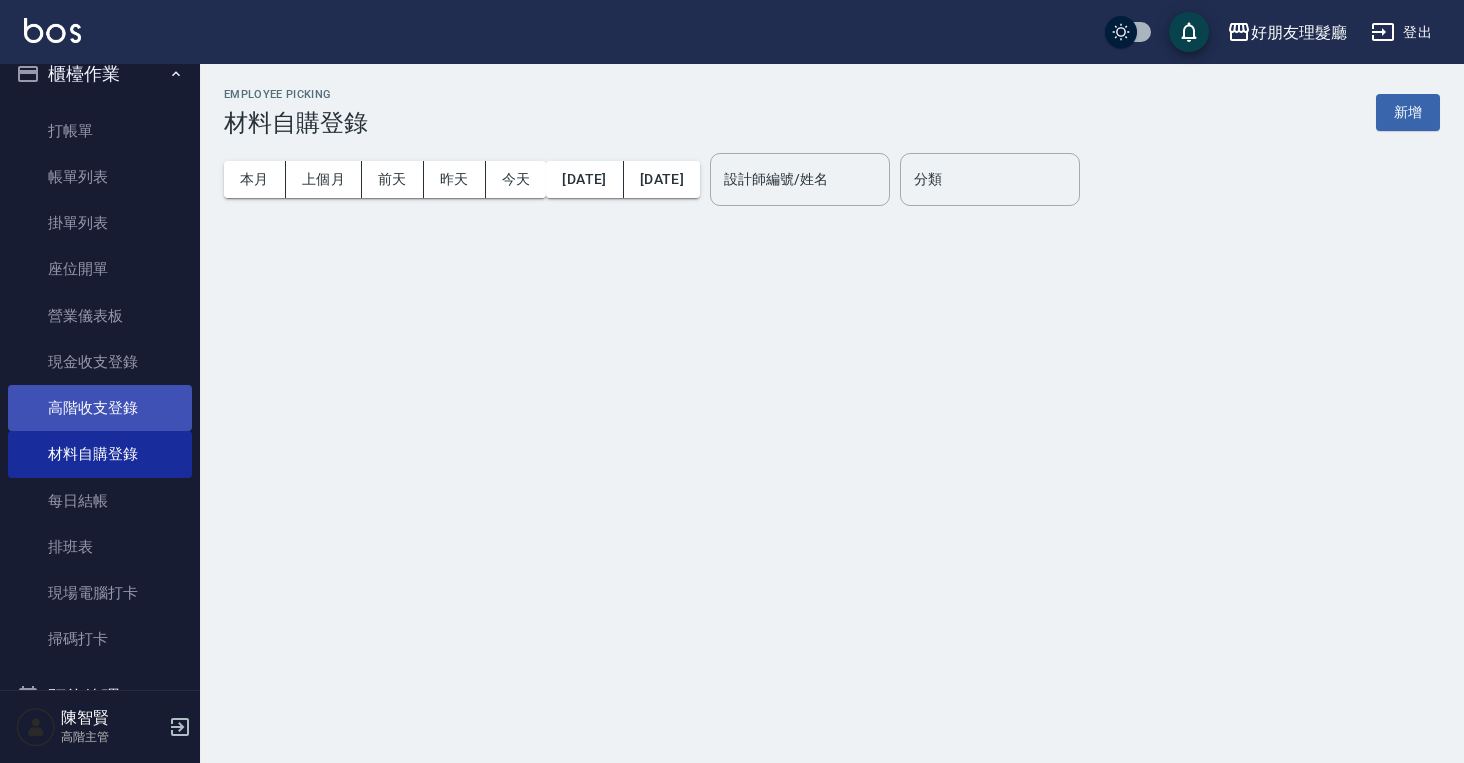 click on "高階收支登錄" at bounding box center [100, 408] 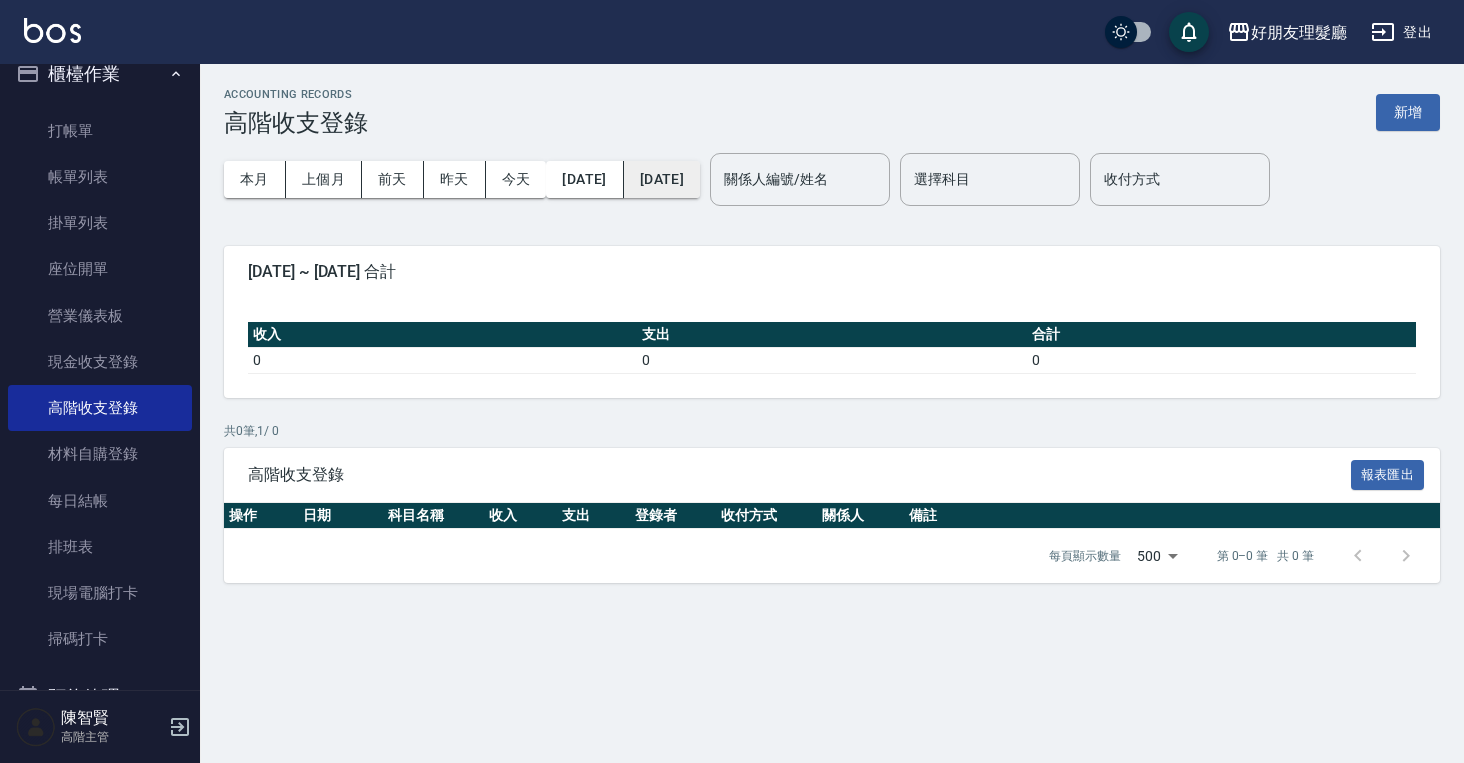 click on "[DATE]" at bounding box center (662, 179) 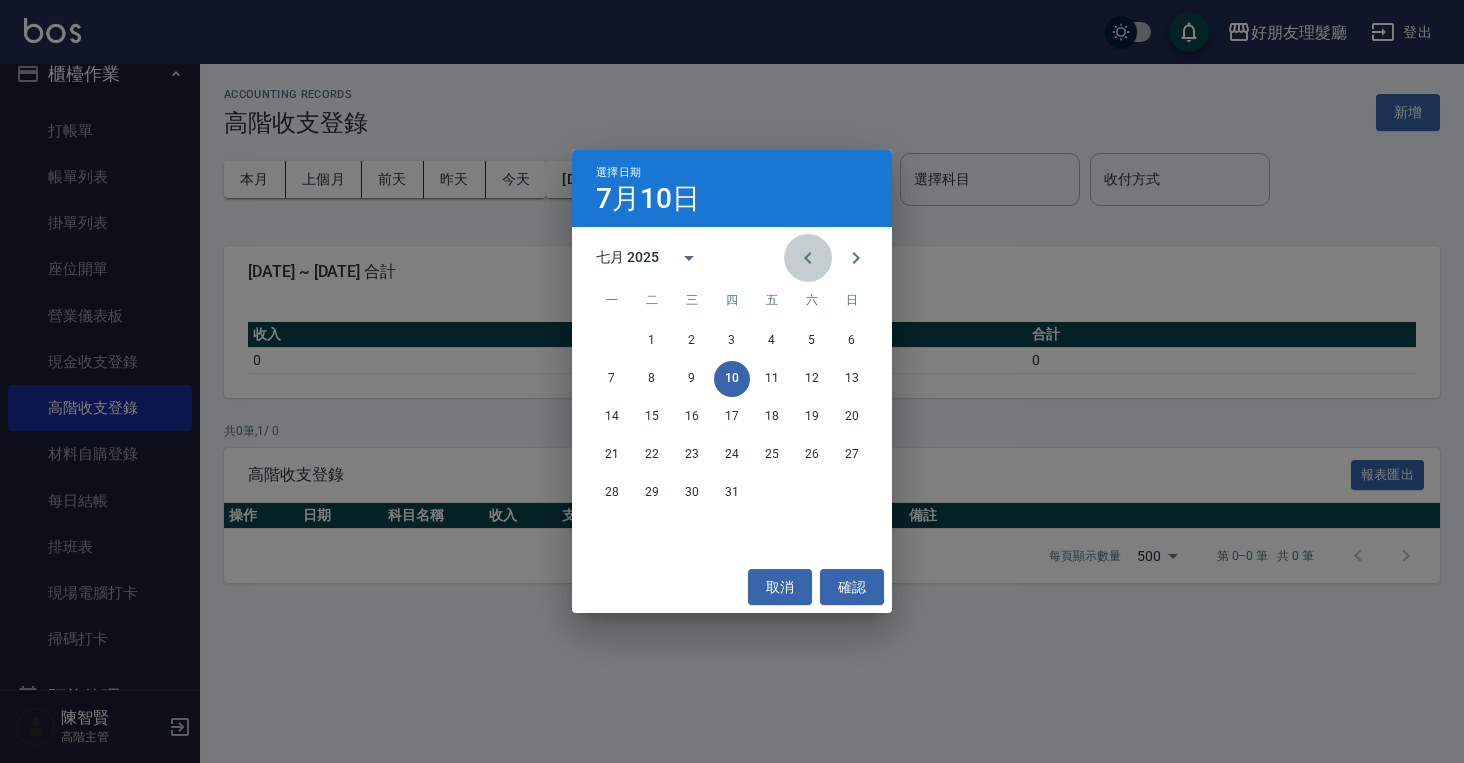 click at bounding box center (808, 258) 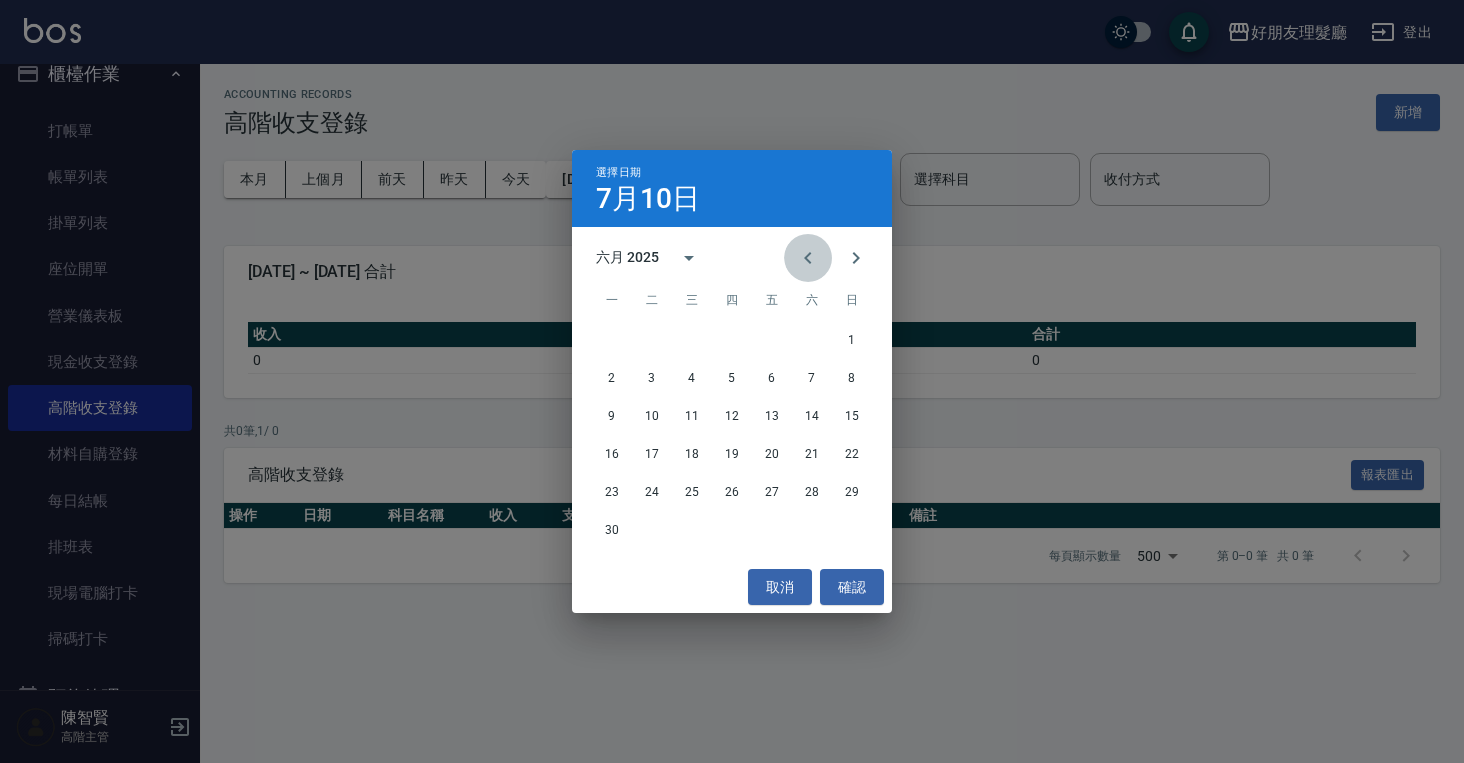 click at bounding box center [808, 258] 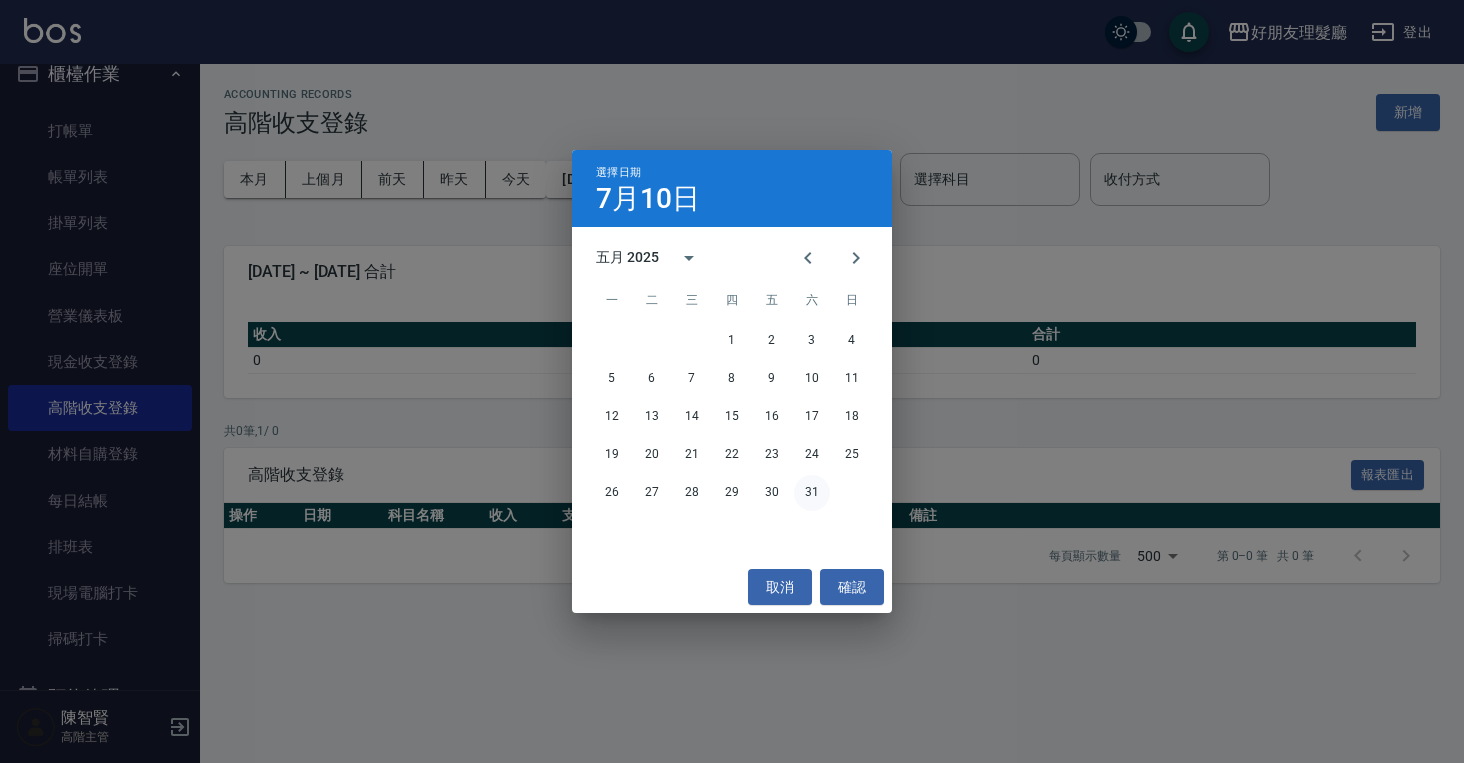 click on "31" at bounding box center [812, 493] 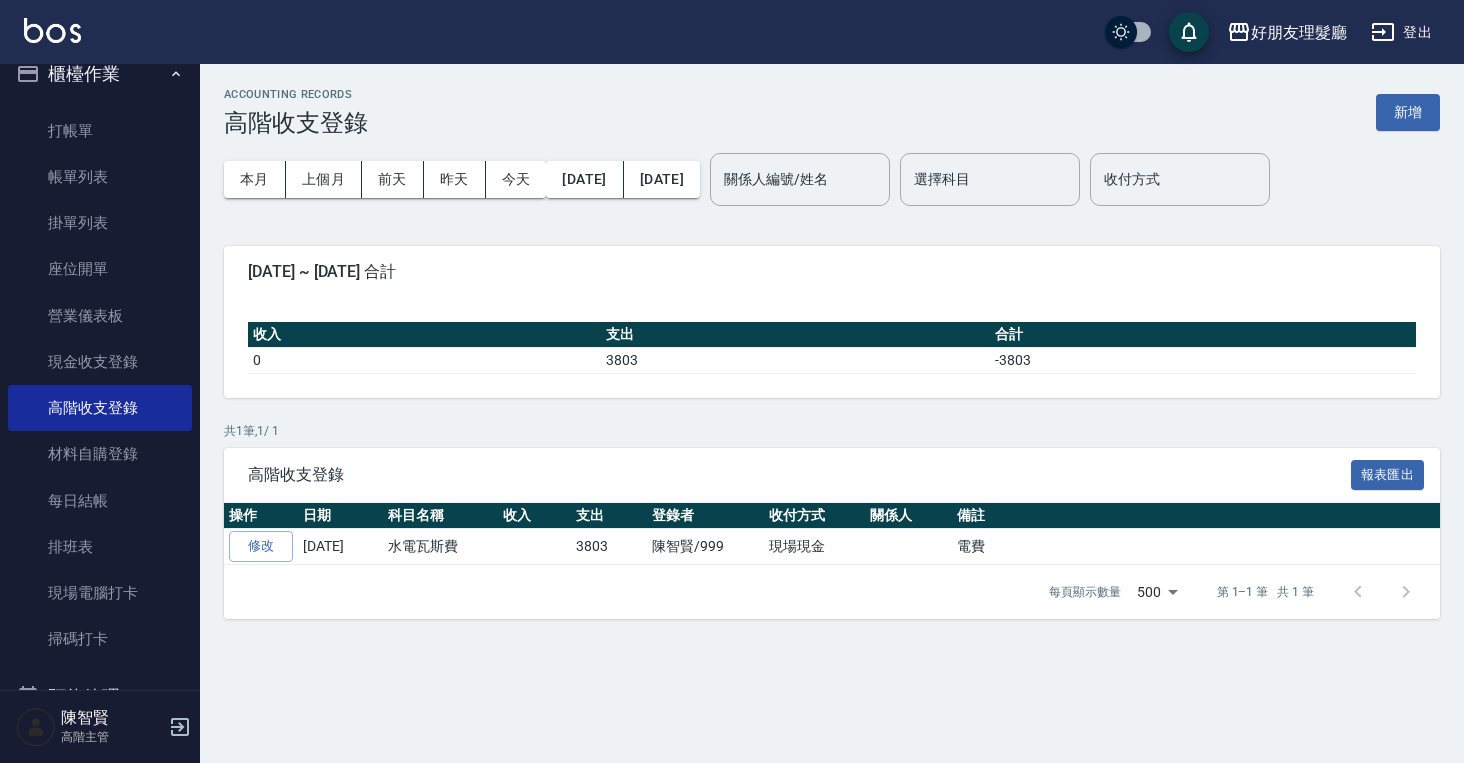 click on "本月 上個月 前天 昨天 今天 2025/05/31 2025/05/31" at bounding box center [462, 179] 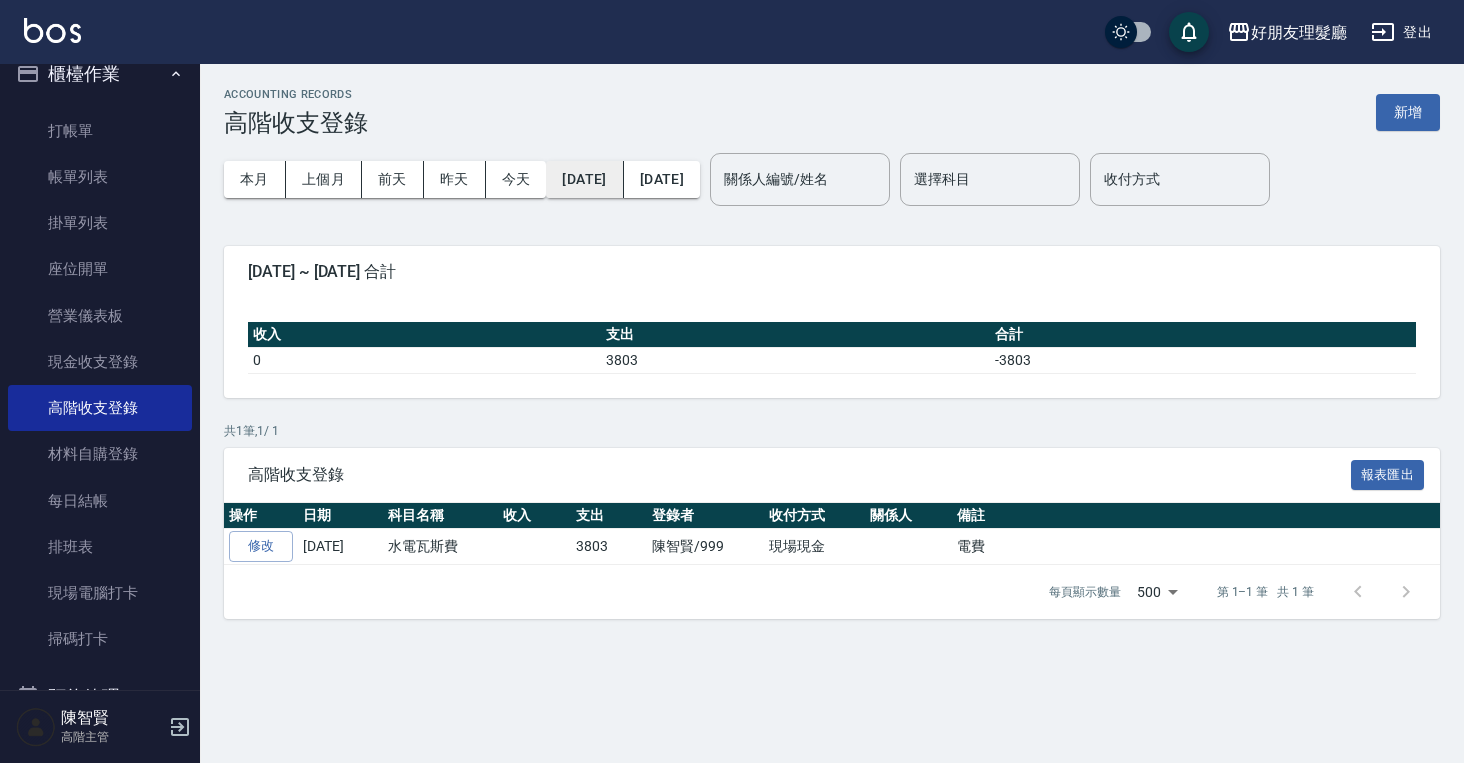 click on "[DATE]" at bounding box center (584, 179) 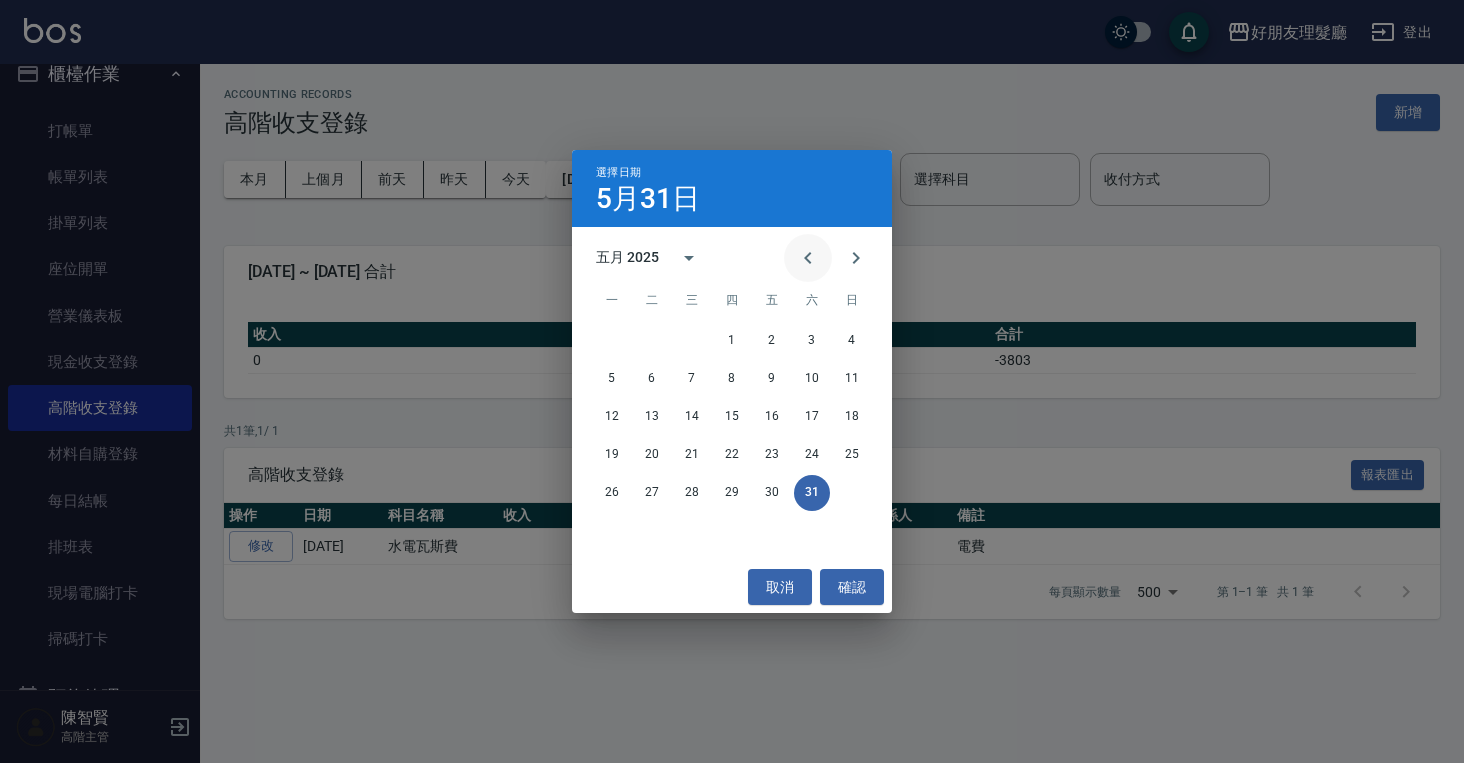 click 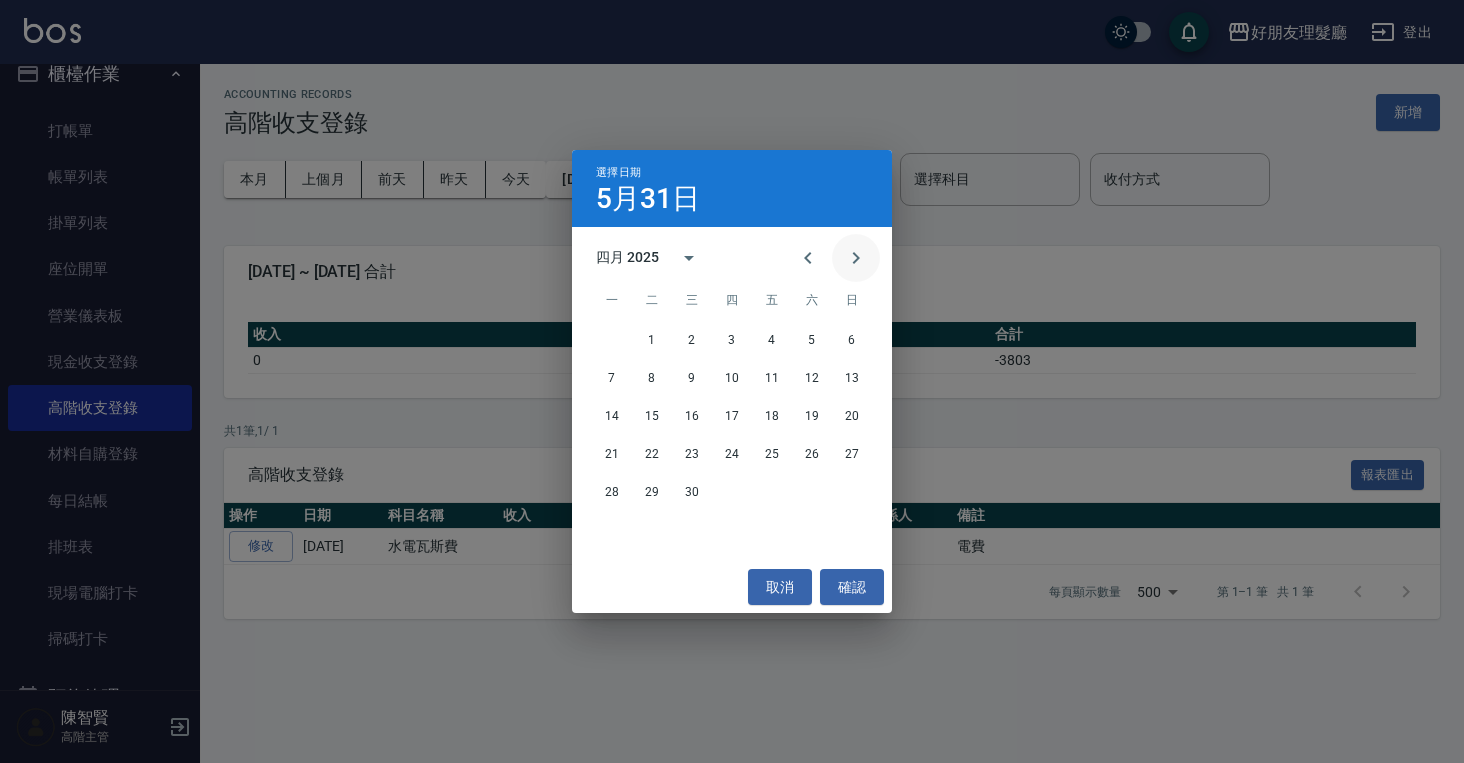 click at bounding box center [856, 258] 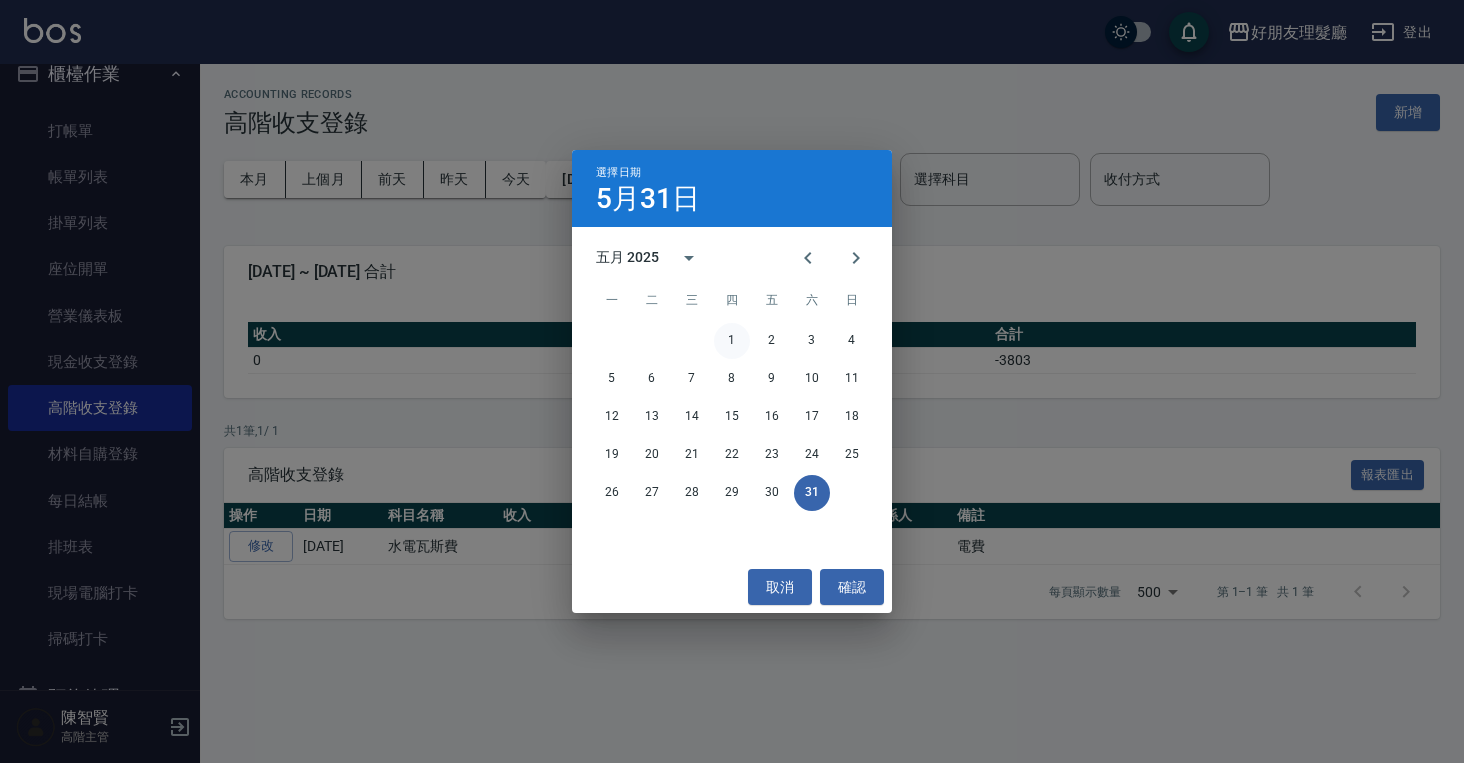 click on "1" at bounding box center (732, 341) 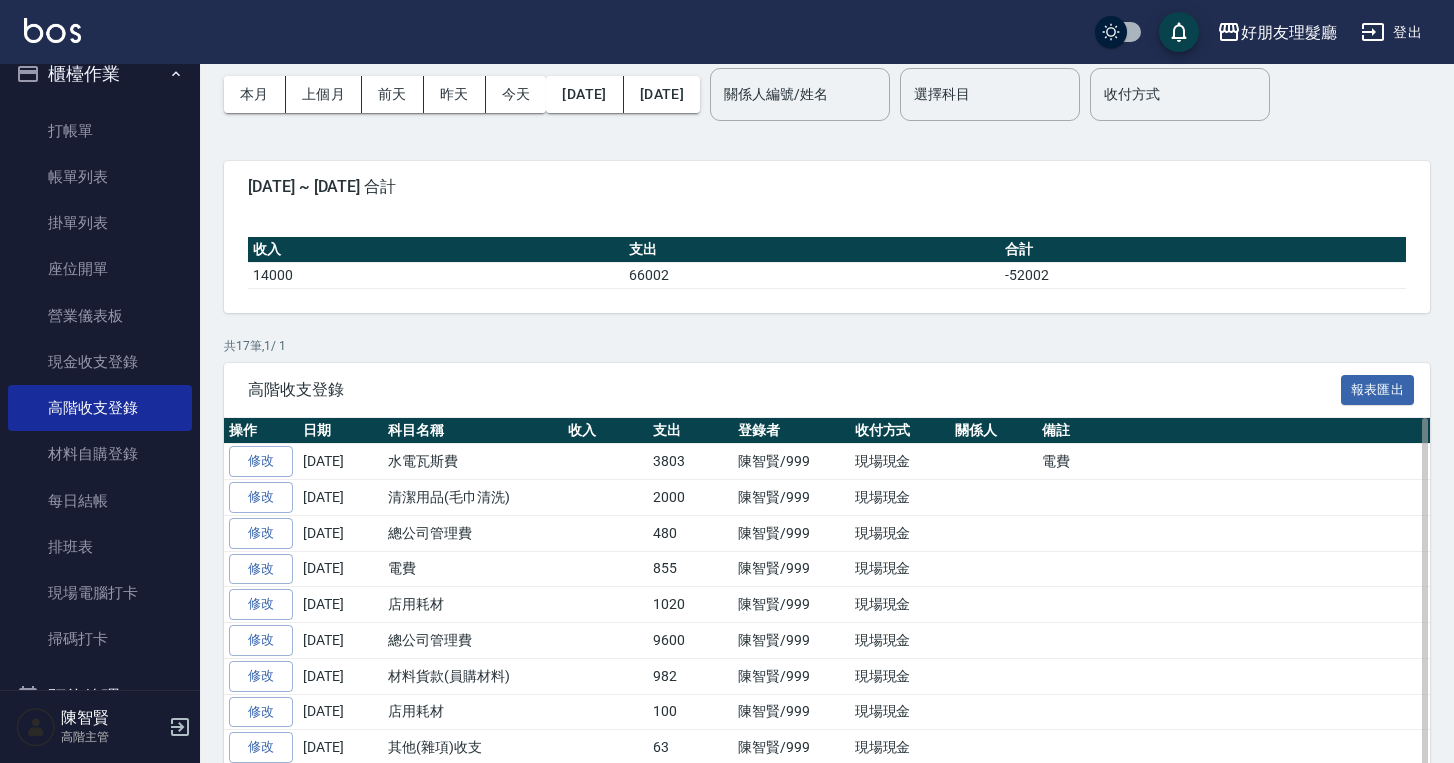 scroll, scrollTop: 452, scrollLeft: 0, axis: vertical 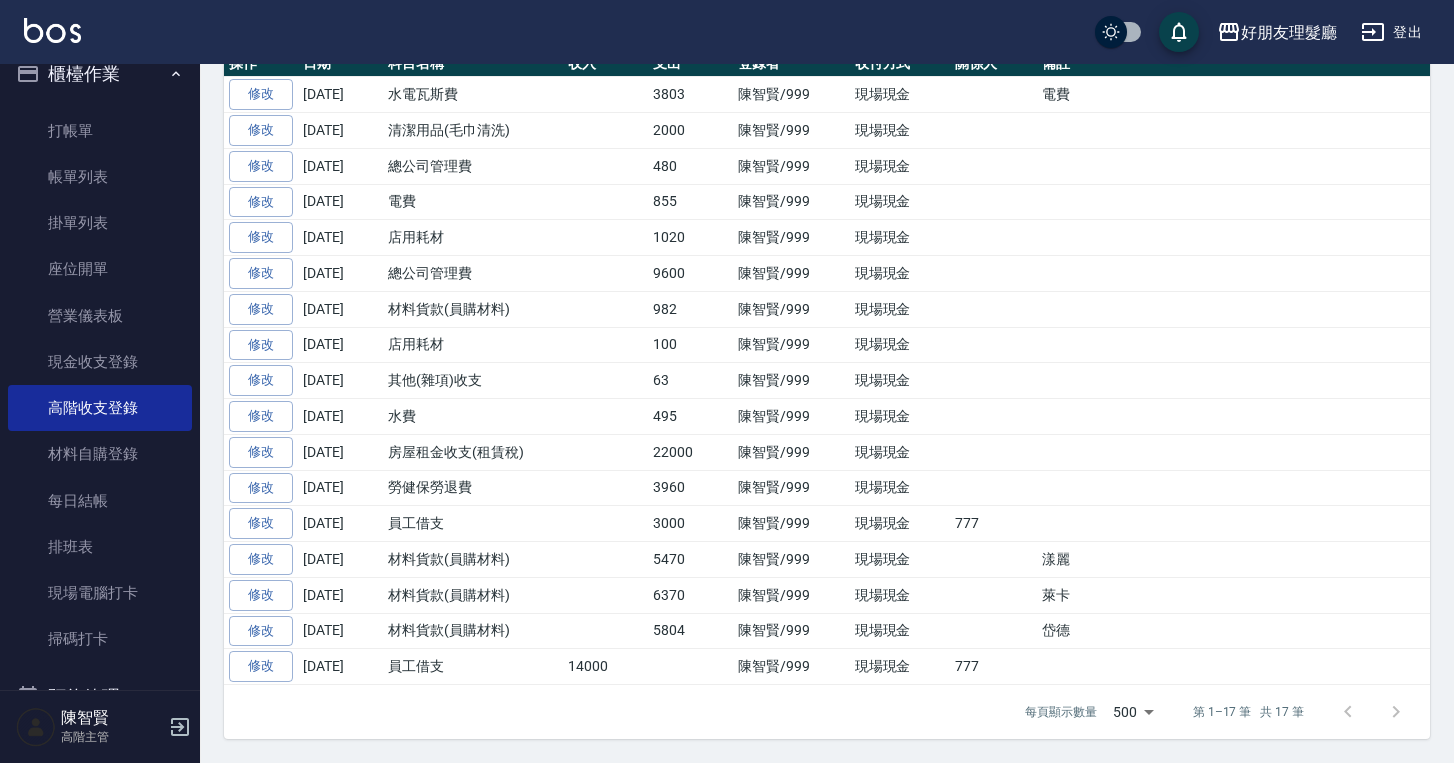 click on "修改" at bounding box center (261, 666) 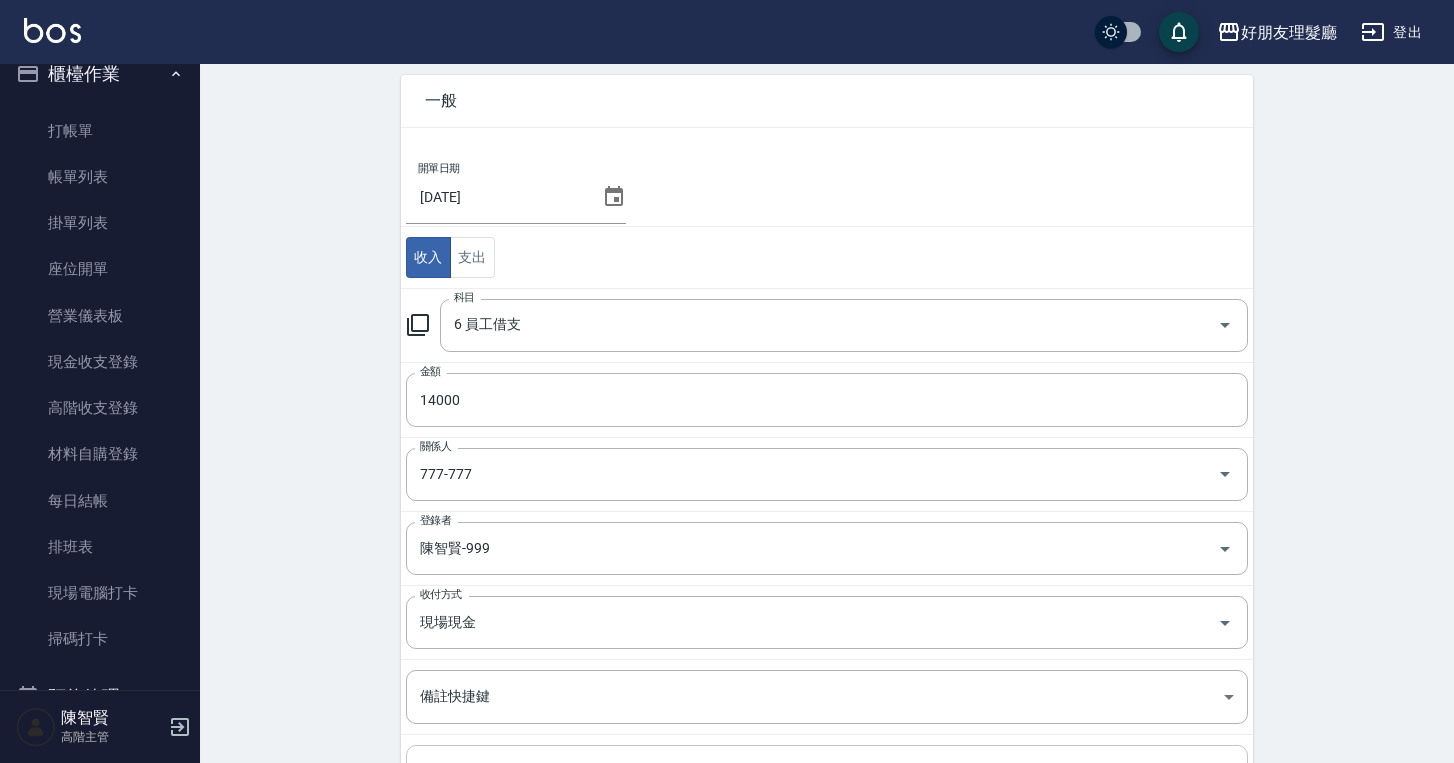 scroll, scrollTop: 289, scrollLeft: 0, axis: vertical 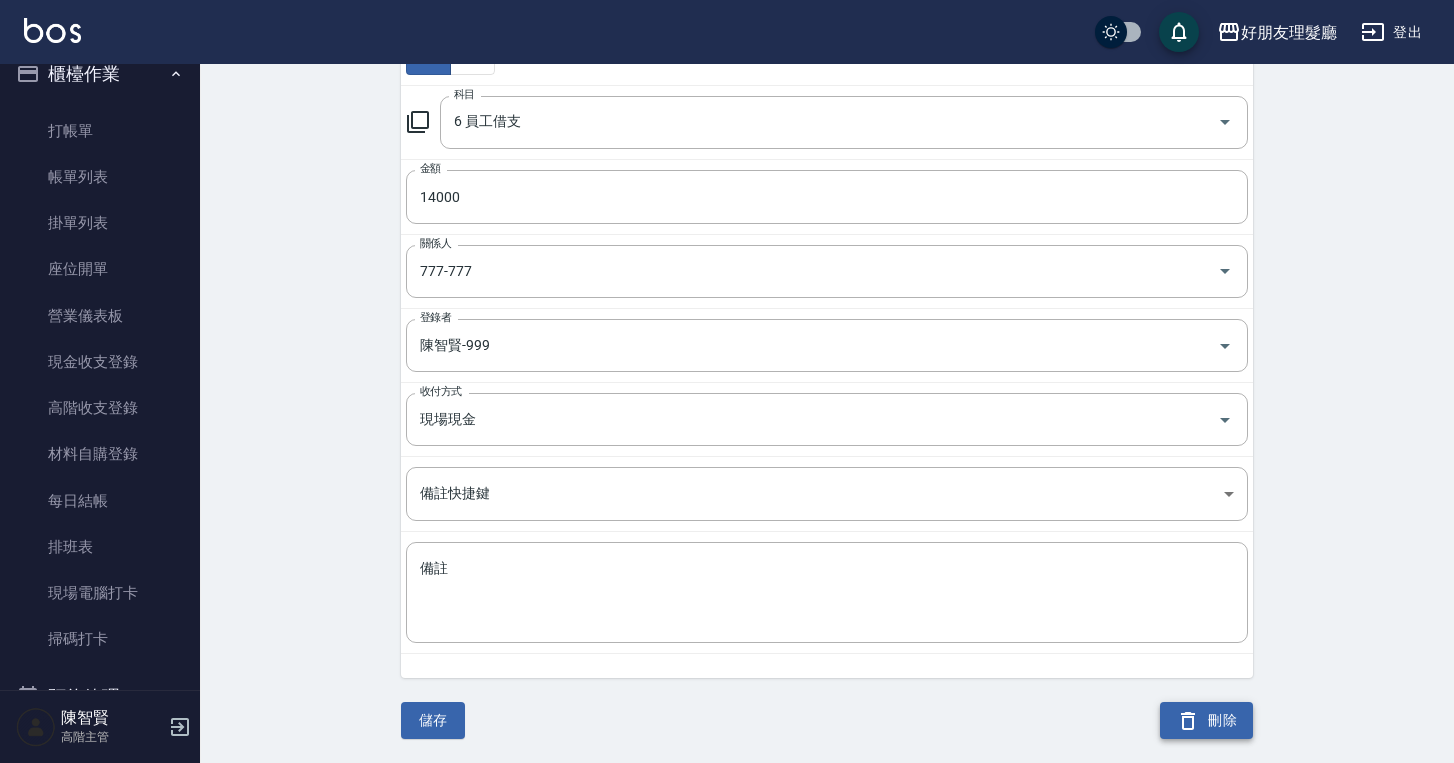 click on "刪除" at bounding box center (1206, 720) 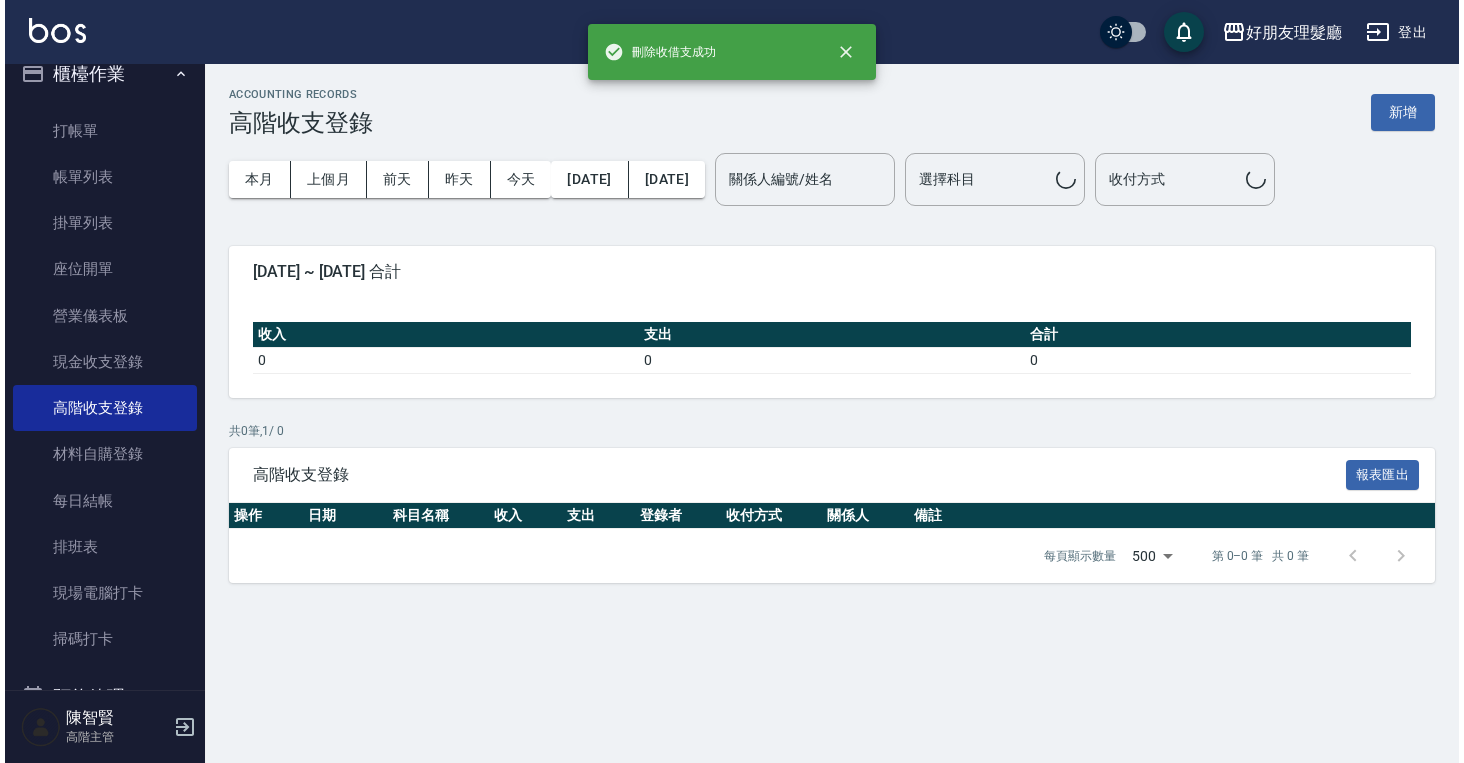 scroll, scrollTop: 0, scrollLeft: 0, axis: both 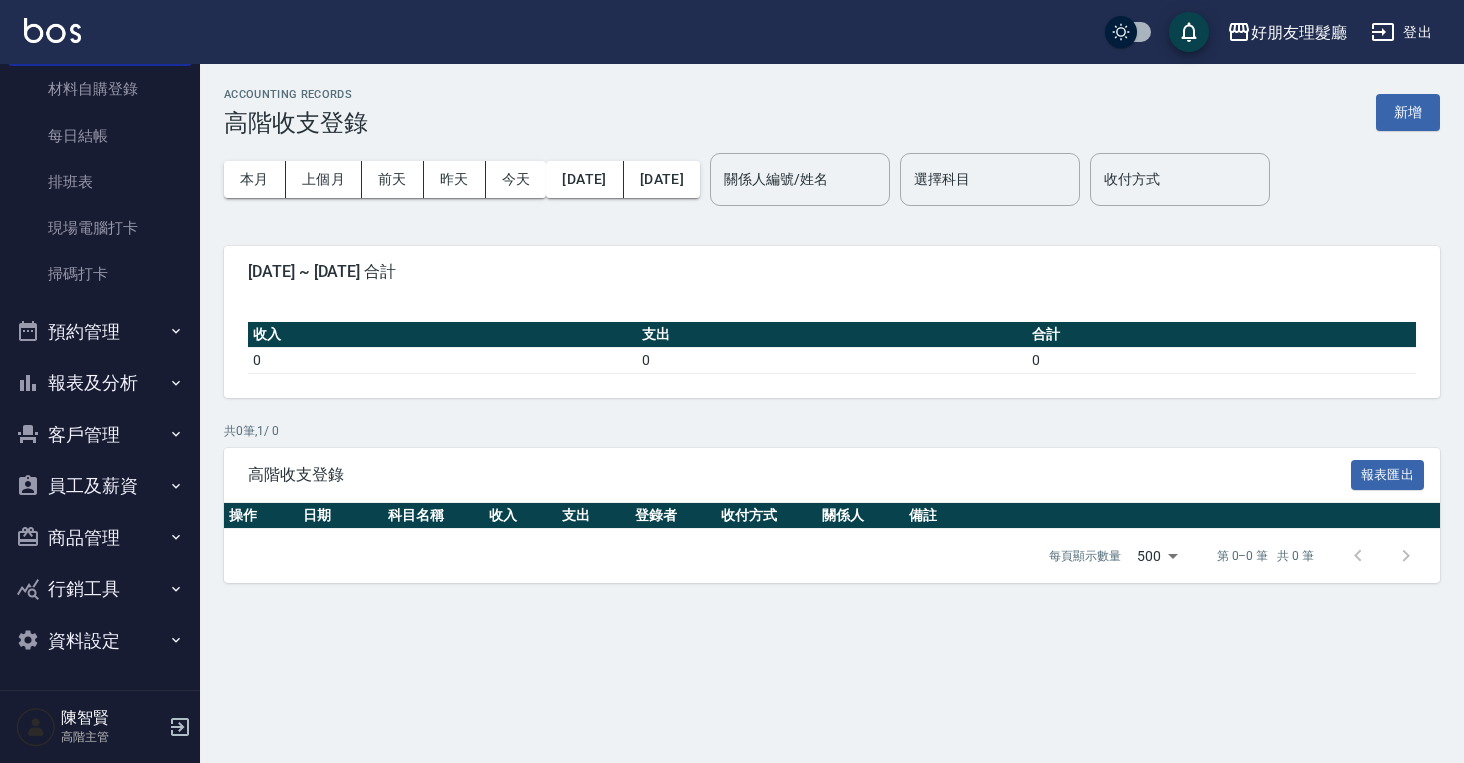 click on "客戶管理" at bounding box center (100, 435) 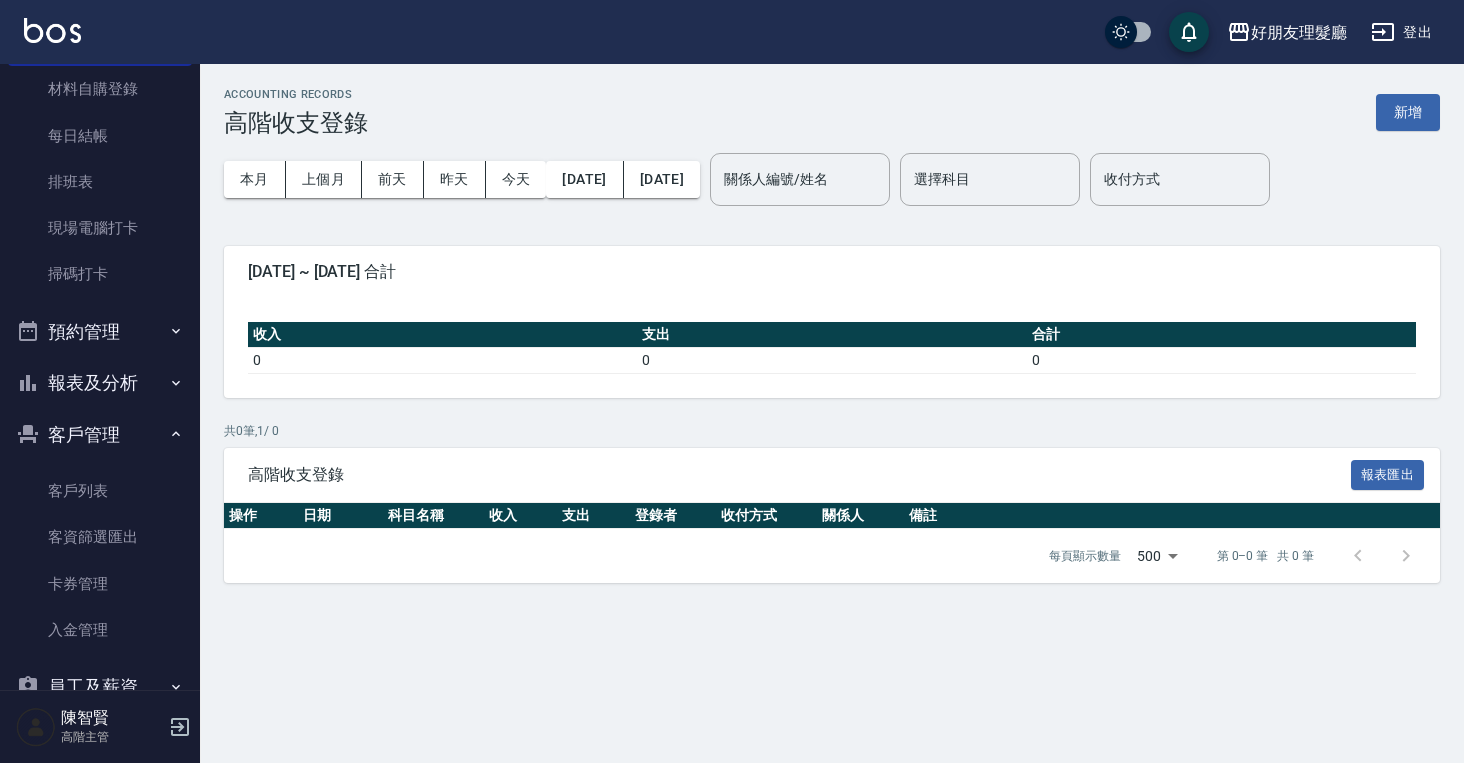click on "預約管理" at bounding box center [100, 332] 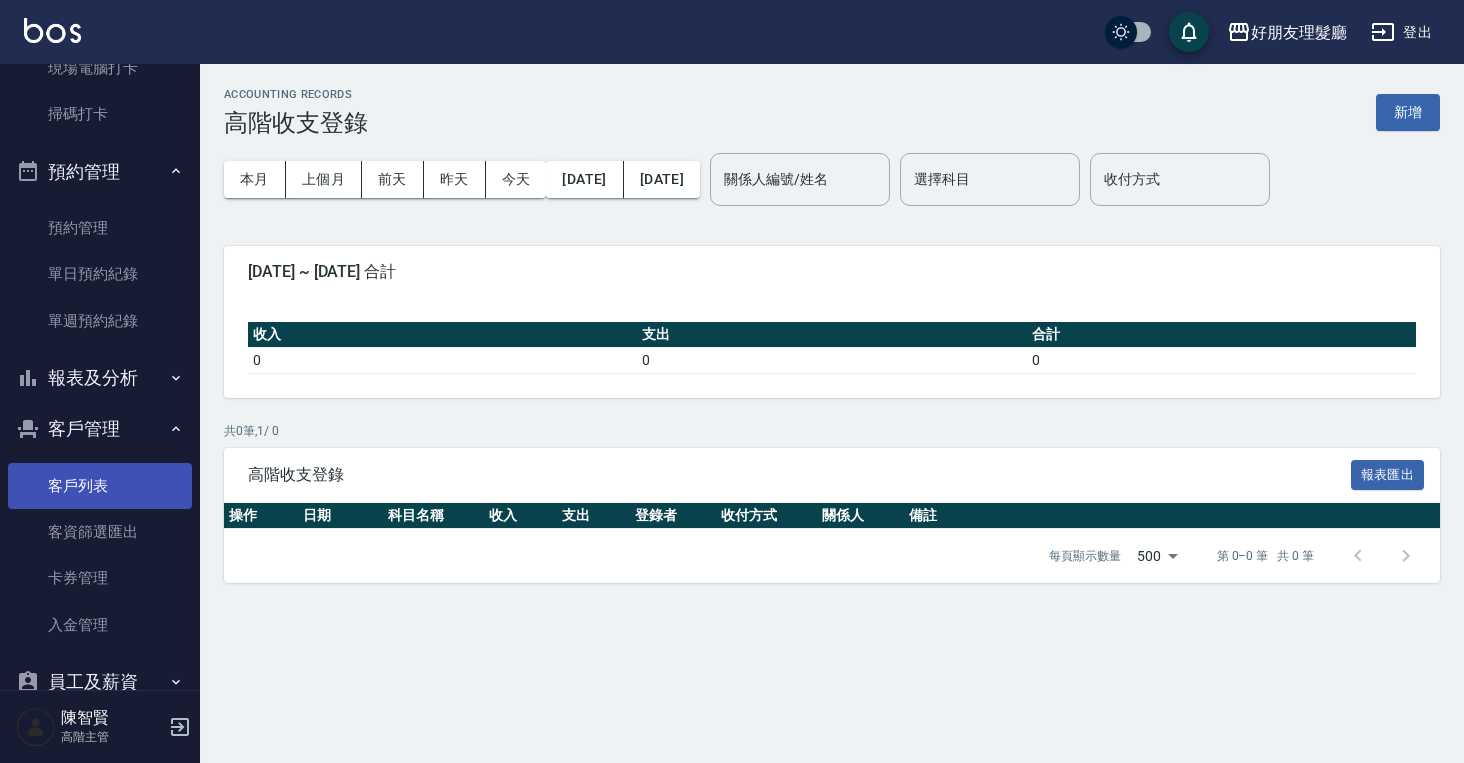 scroll, scrollTop: 588, scrollLeft: 0, axis: vertical 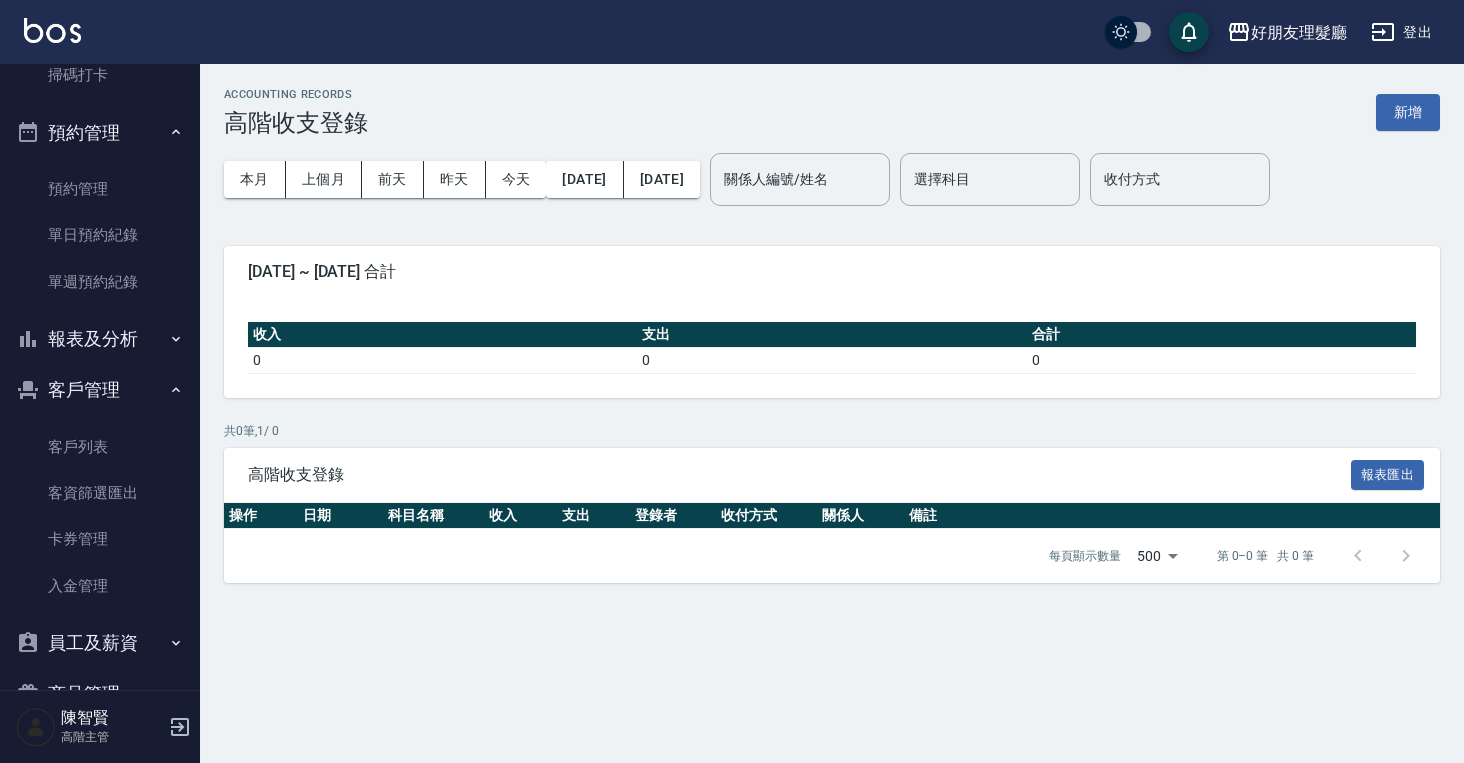 click on "報表及分析" at bounding box center [100, 339] 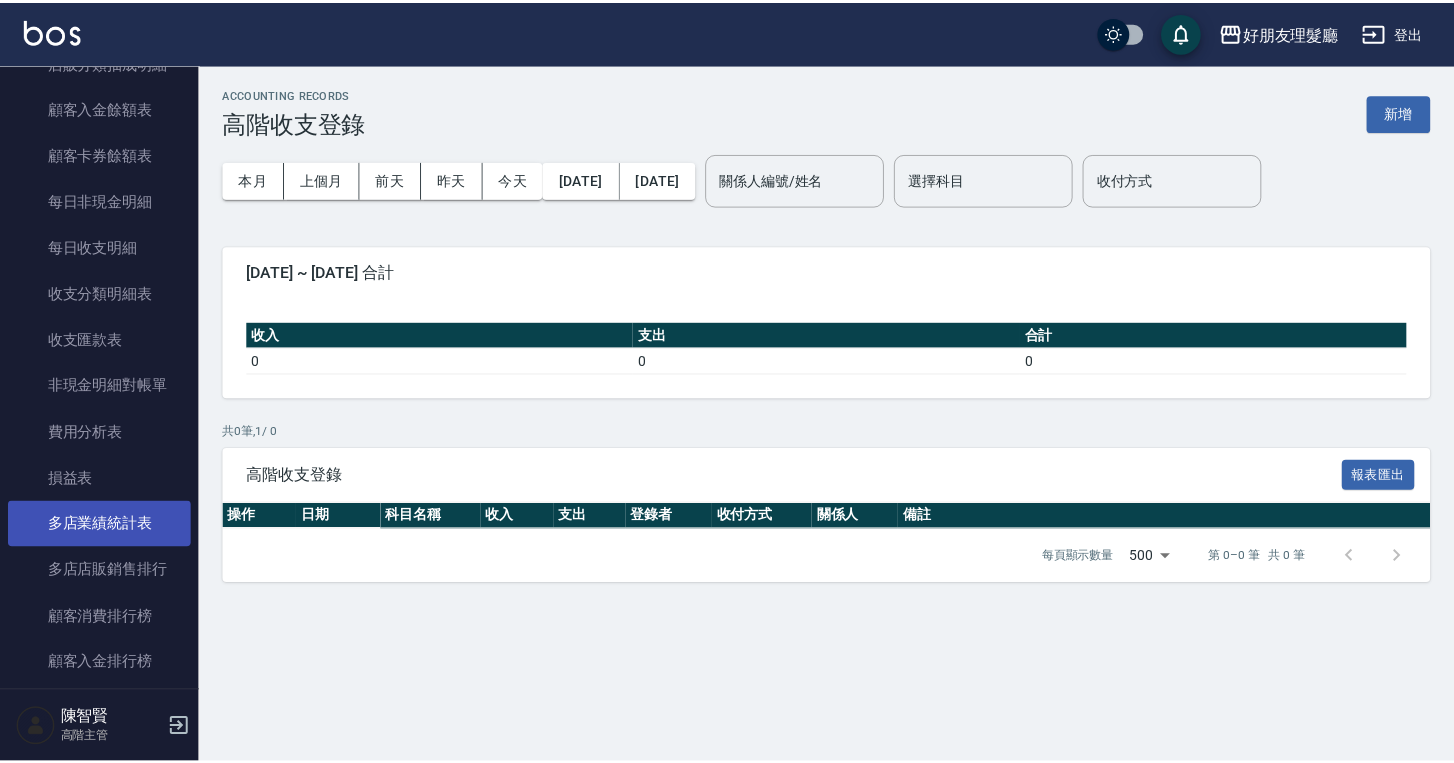scroll, scrollTop: 2269, scrollLeft: 0, axis: vertical 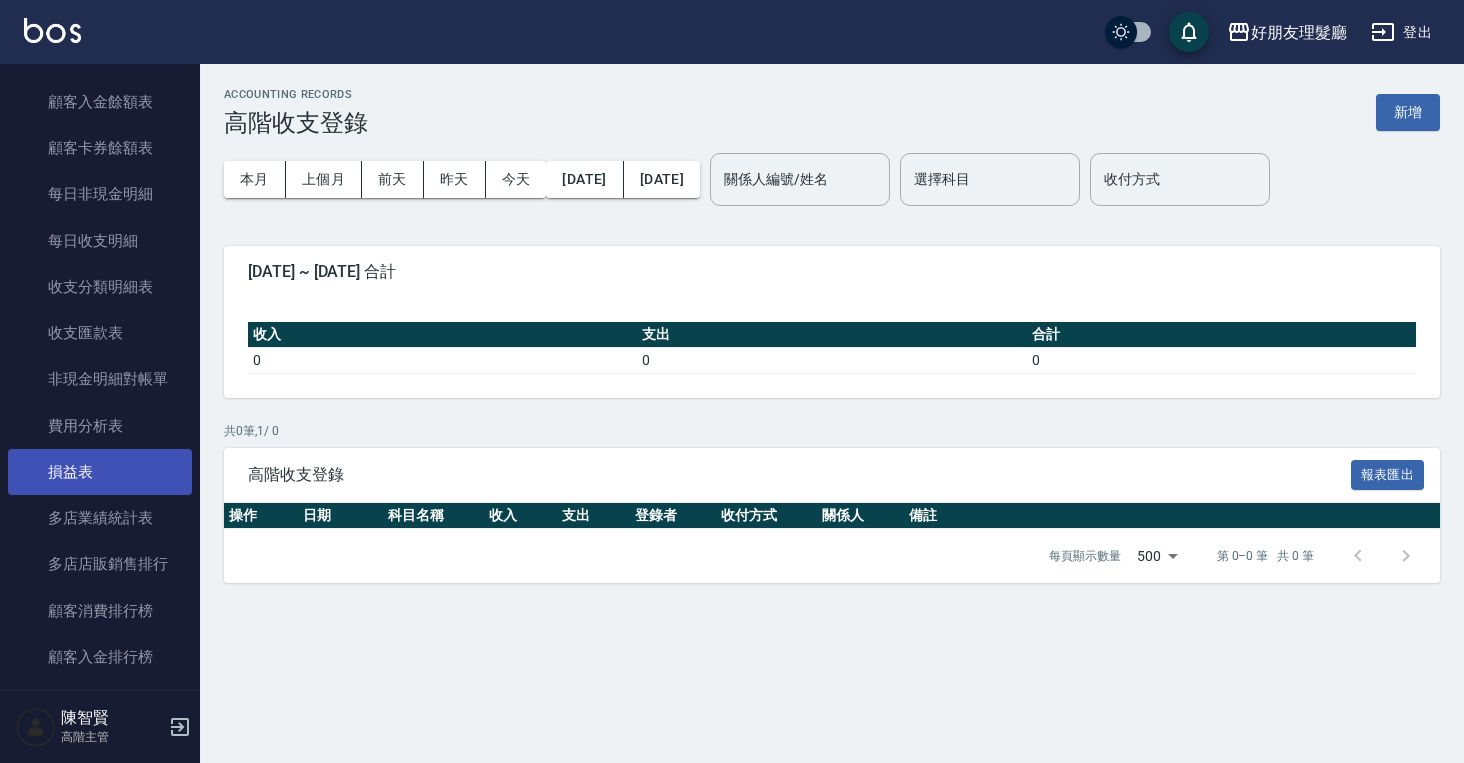 click on "損益表" at bounding box center (100, 472) 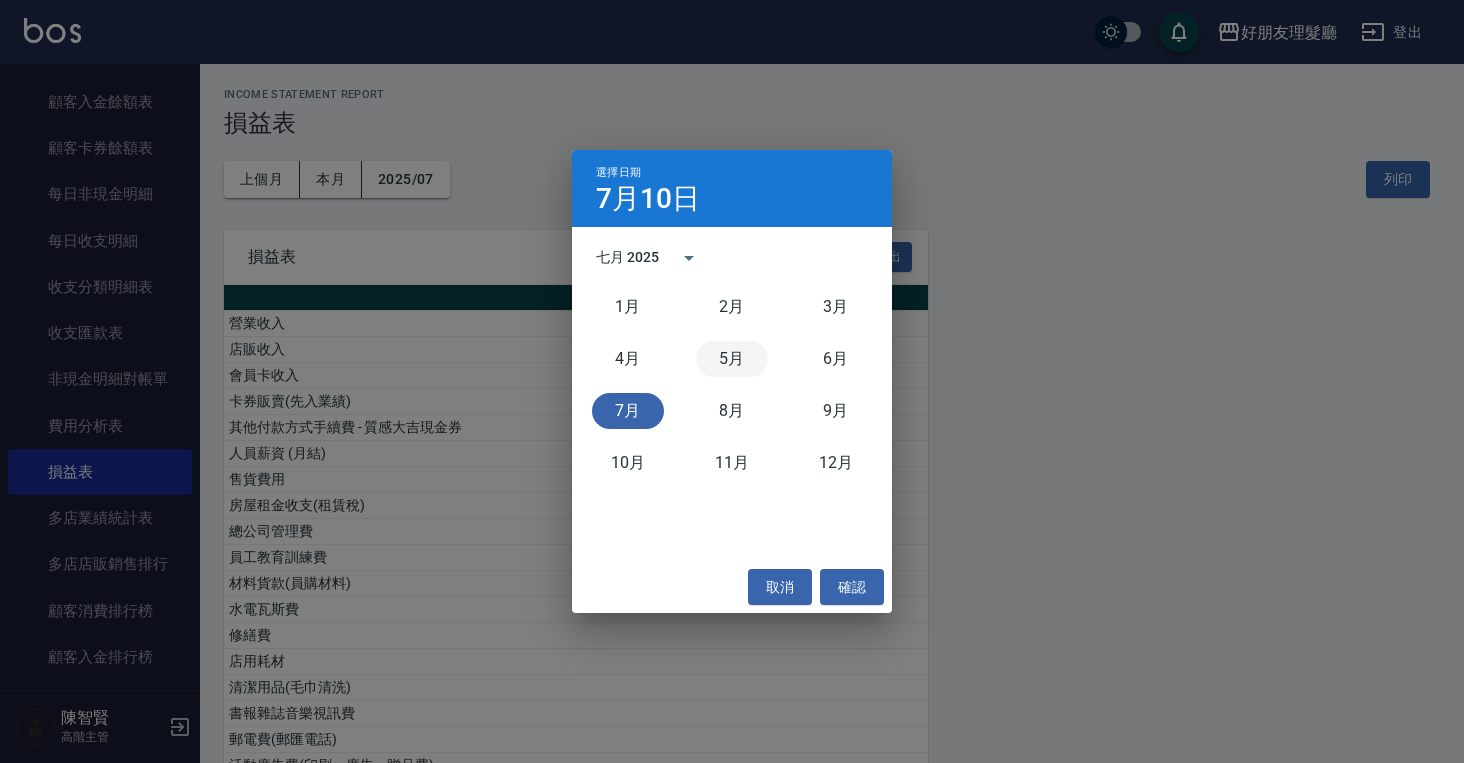 click on "5月" at bounding box center (732, 359) 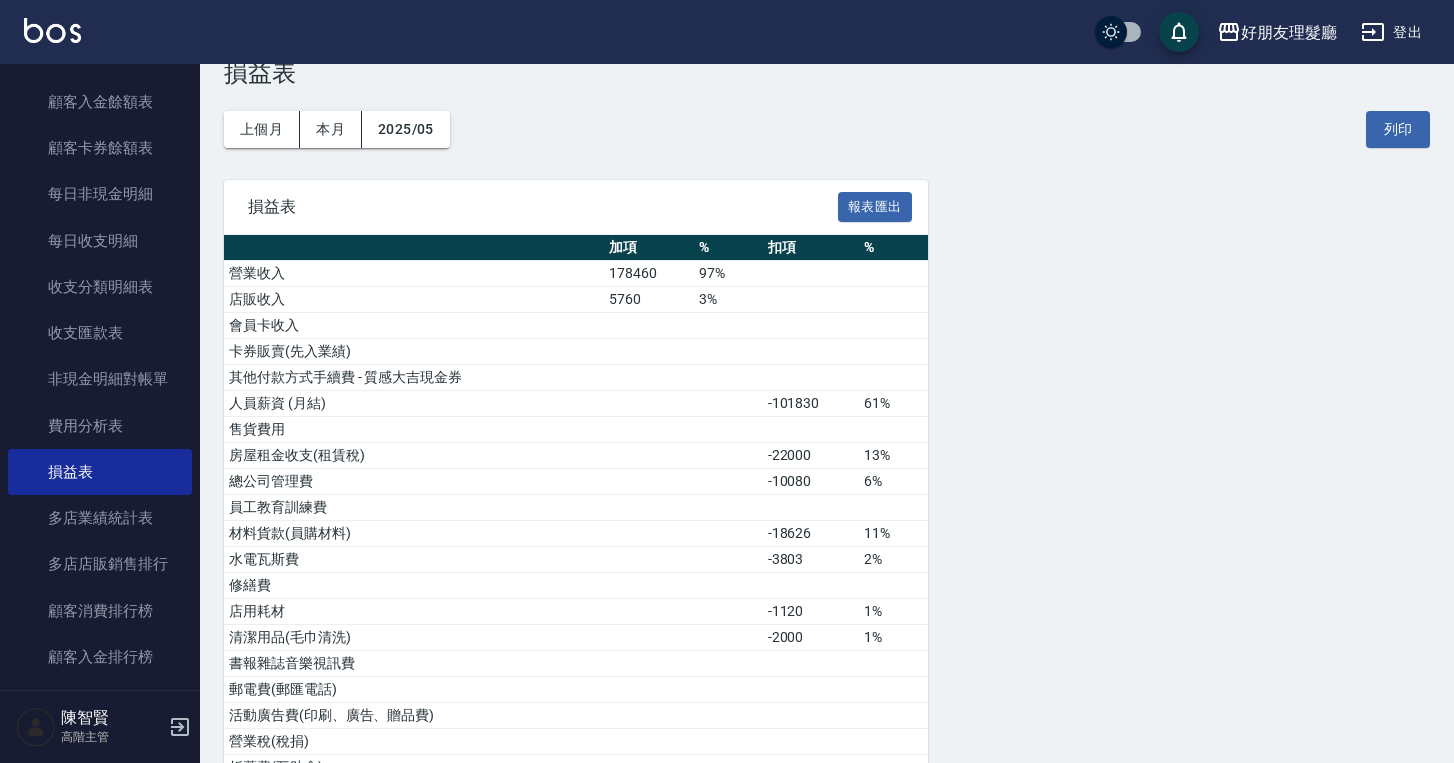 scroll, scrollTop: 0, scrollLeft: 0, axis: both 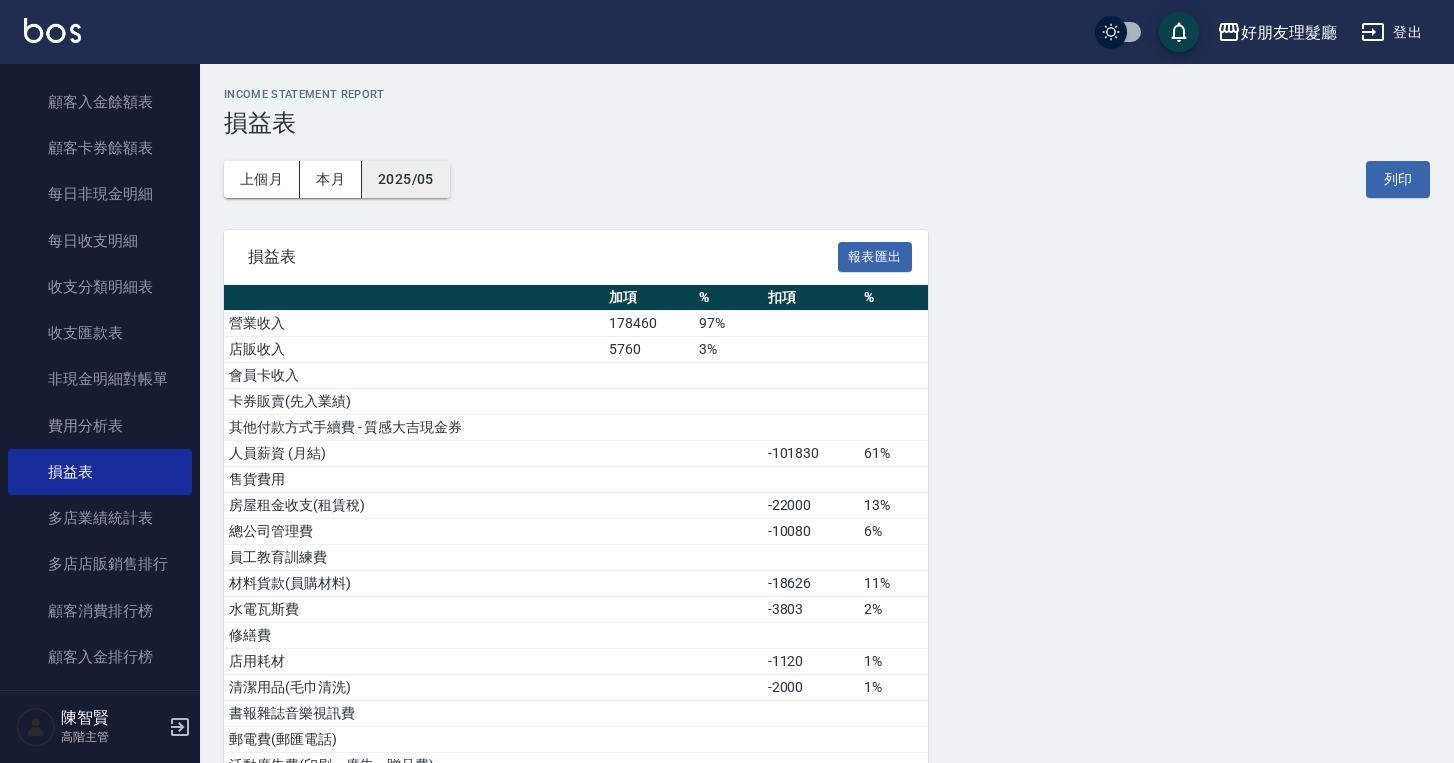 click on "2025/05" at bounding box center (406, 179) 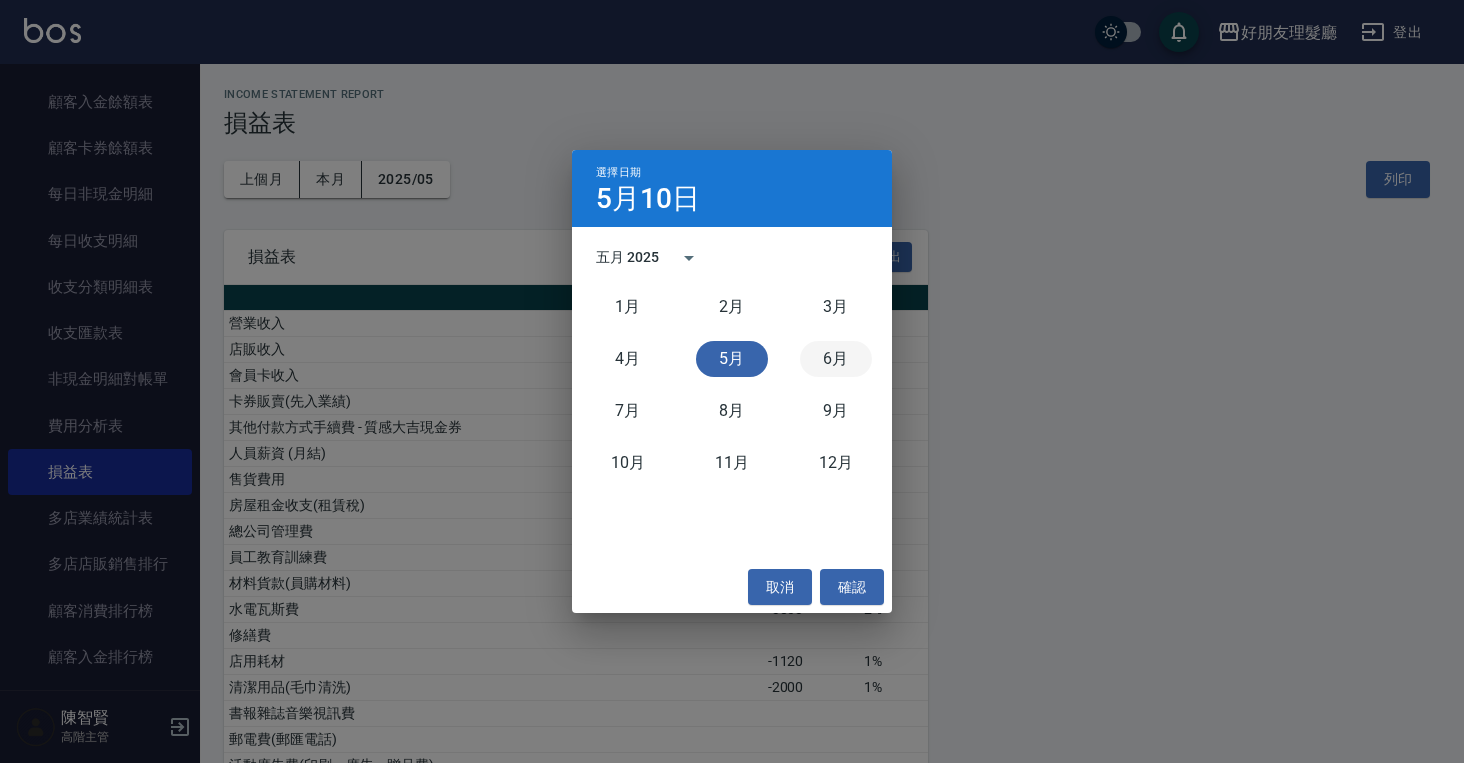 click on "6月" at bounding box center [836, 359] 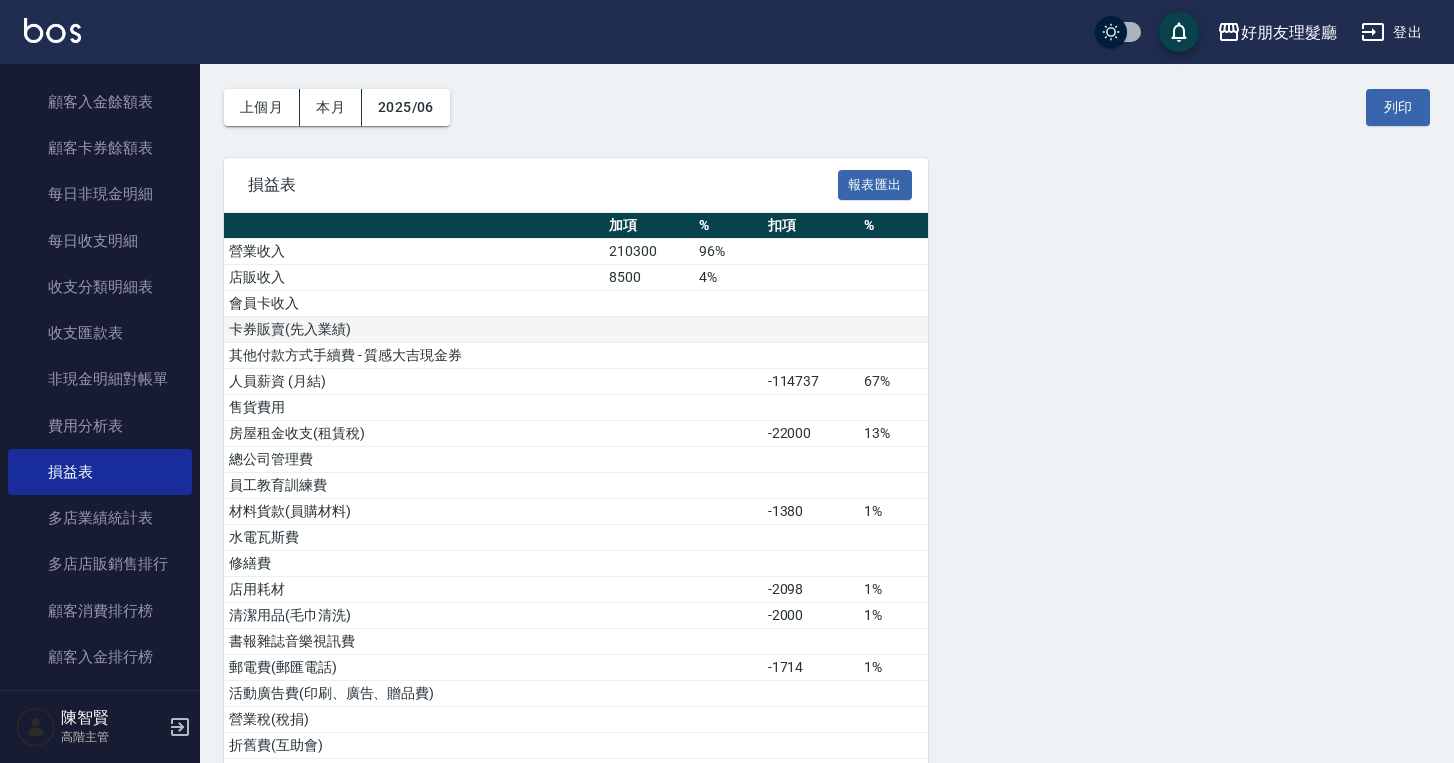 scroll, scrollTop: 0, scrollLeft: 0, axis: both 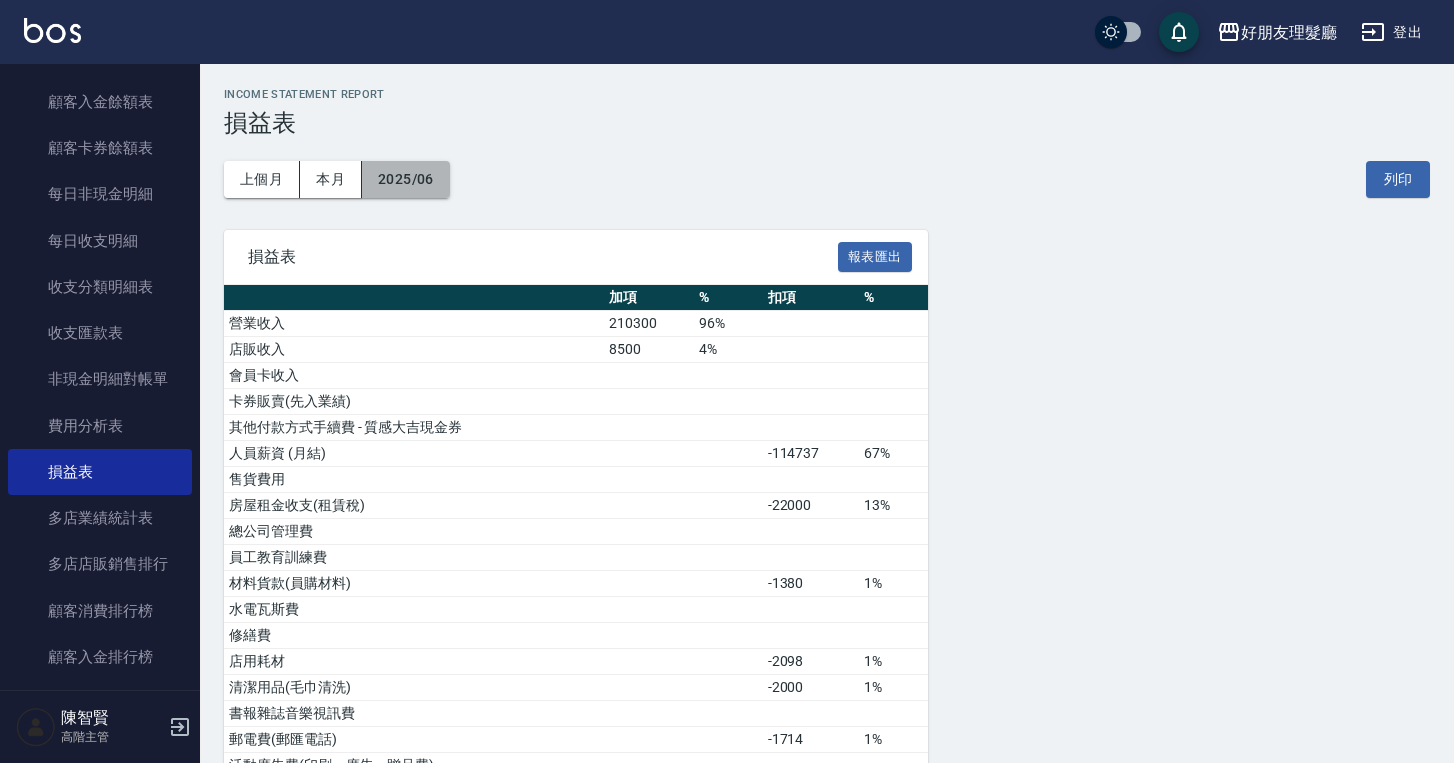 click on "2025/06" at bounding box center [406, 179] 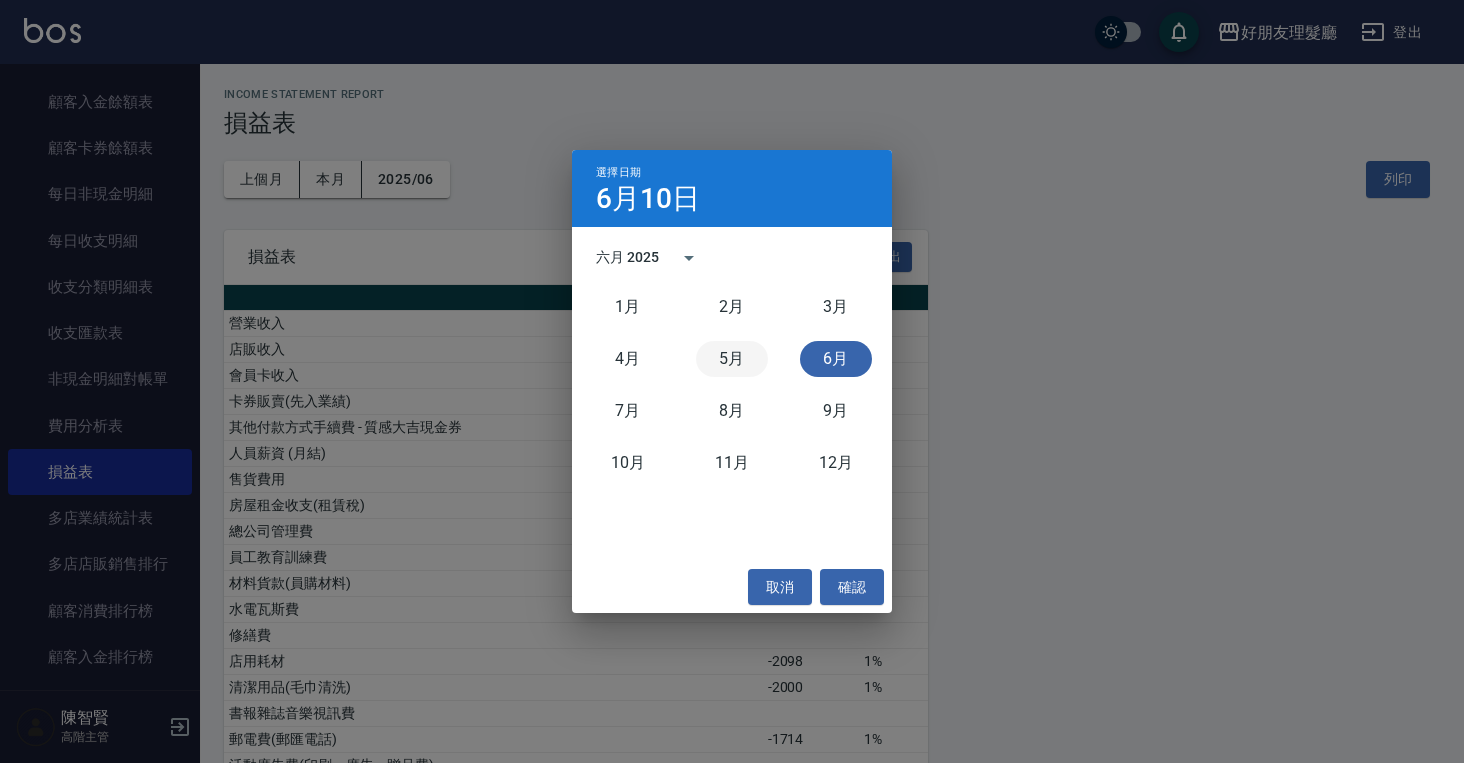 click on "5月" at bounding box center [732, 359] 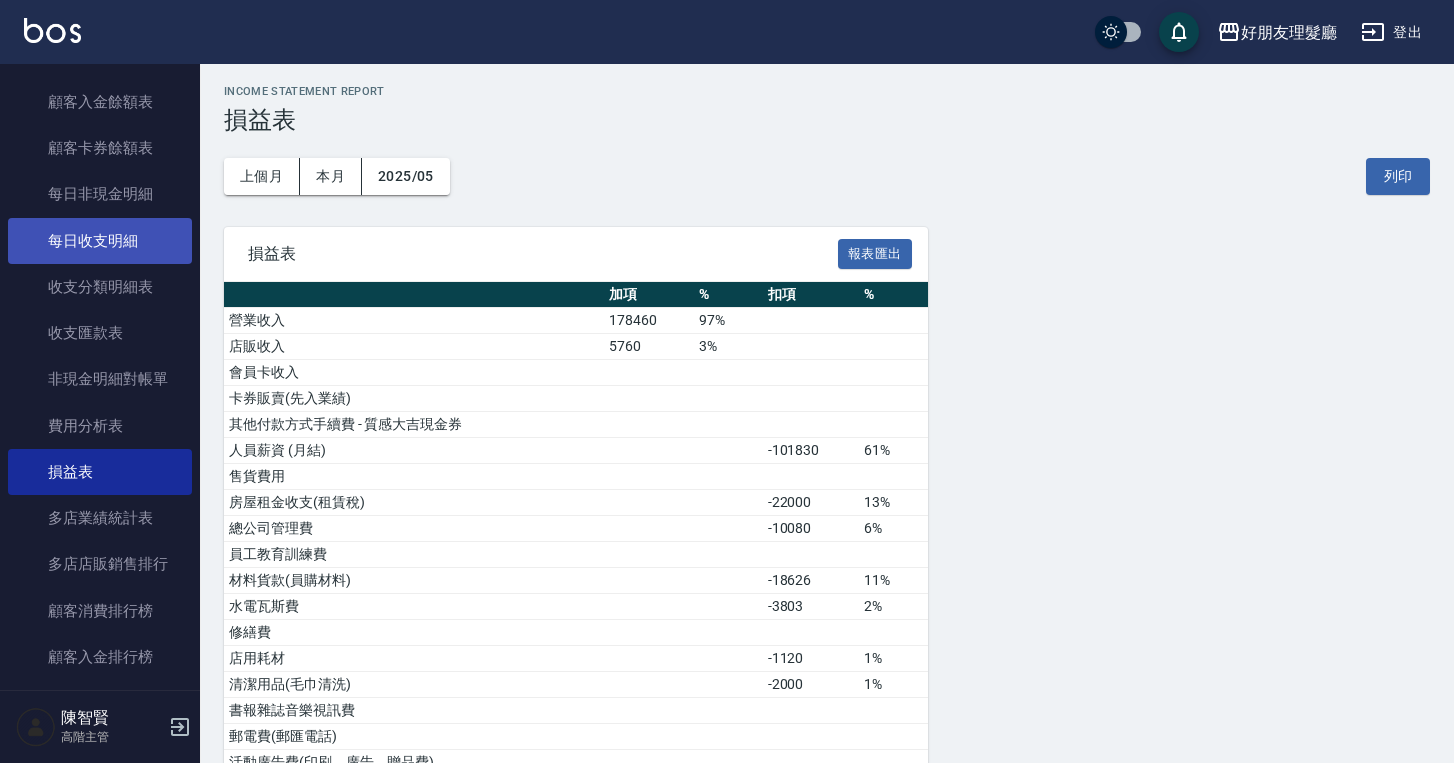 scroll, scrollTop: 4, scrollLeft: 0, axis: vertical 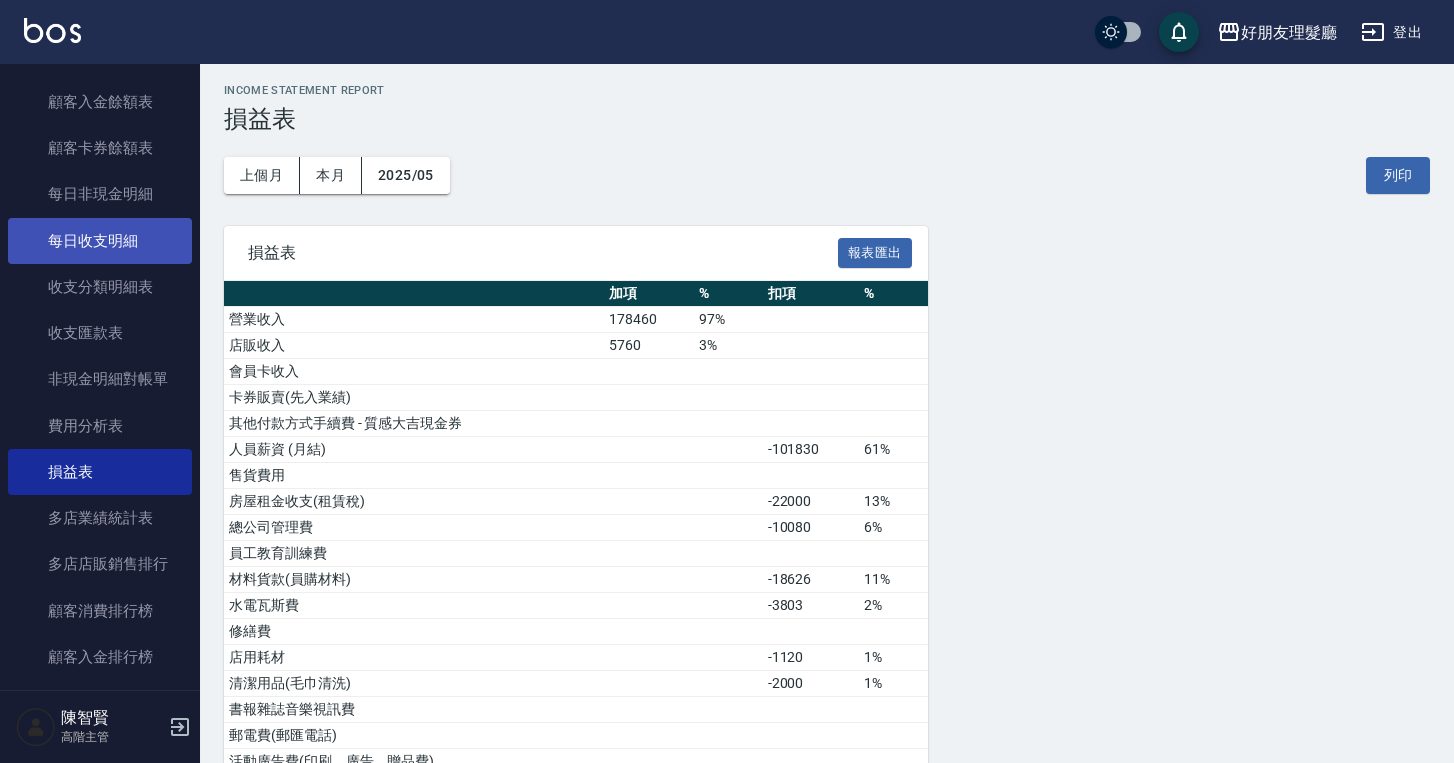 click on "每日收支明細" at bounding box center (100, 241) 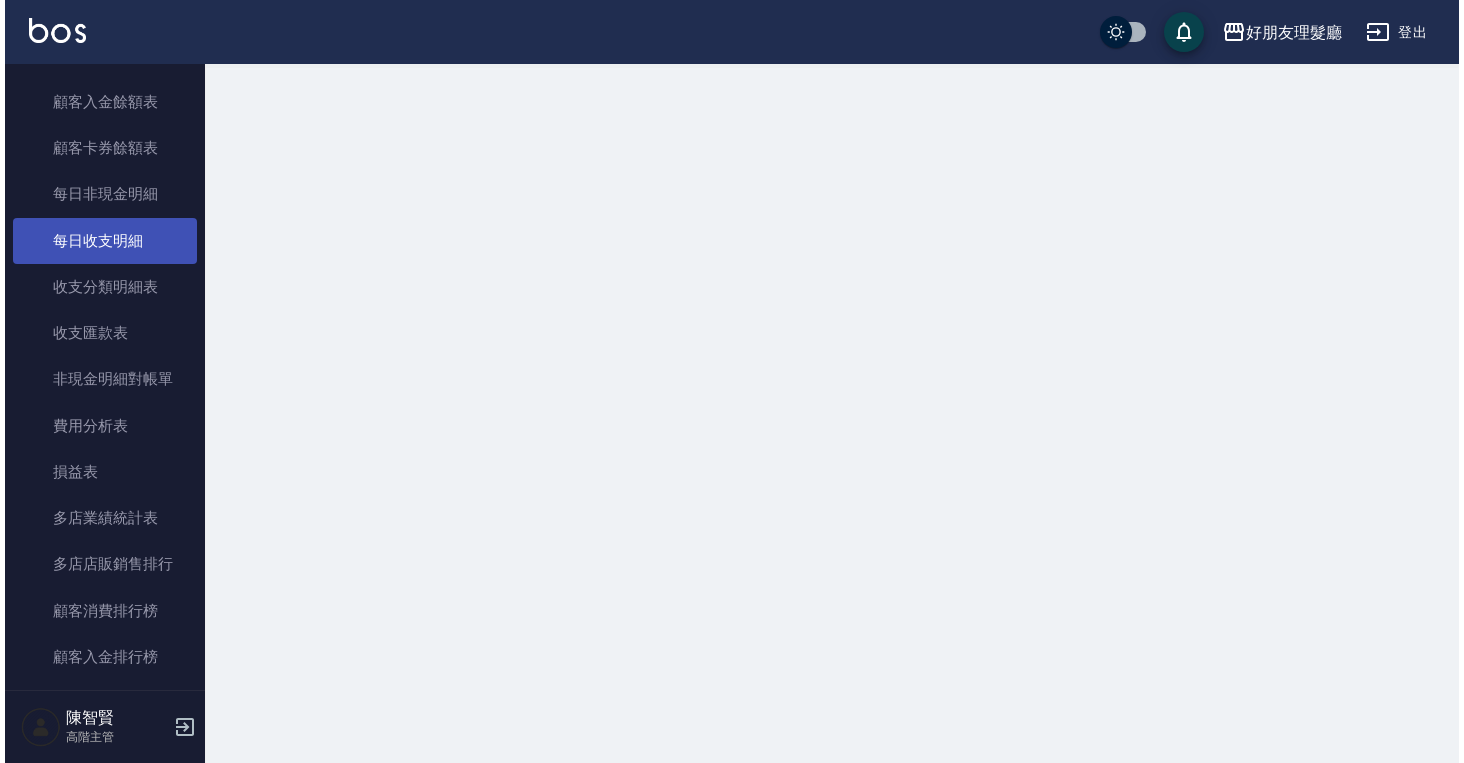 scroll, scrollTop: 0, scrollLeft: 0, axis: both 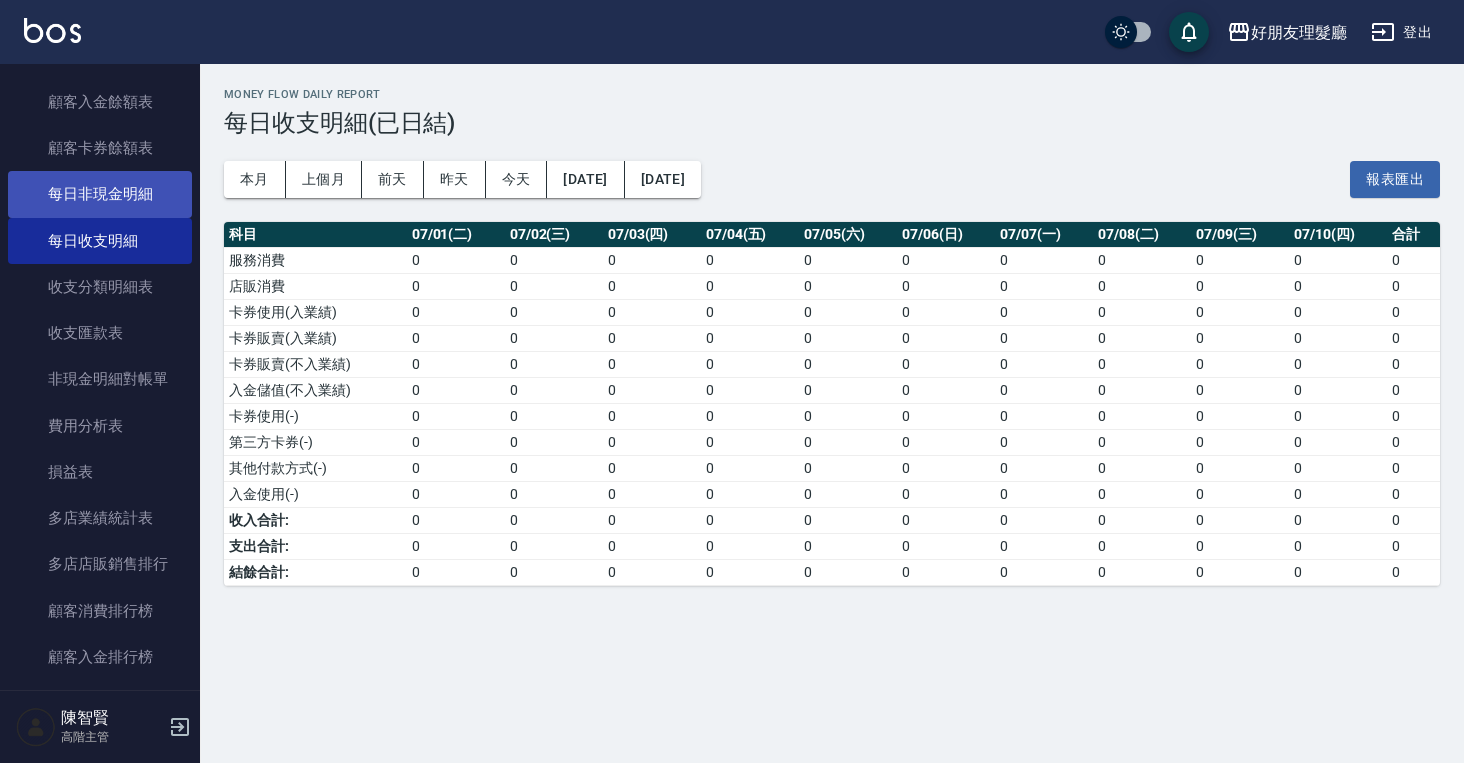 click on "每日非現金明細" at bounding box center (100, 194) 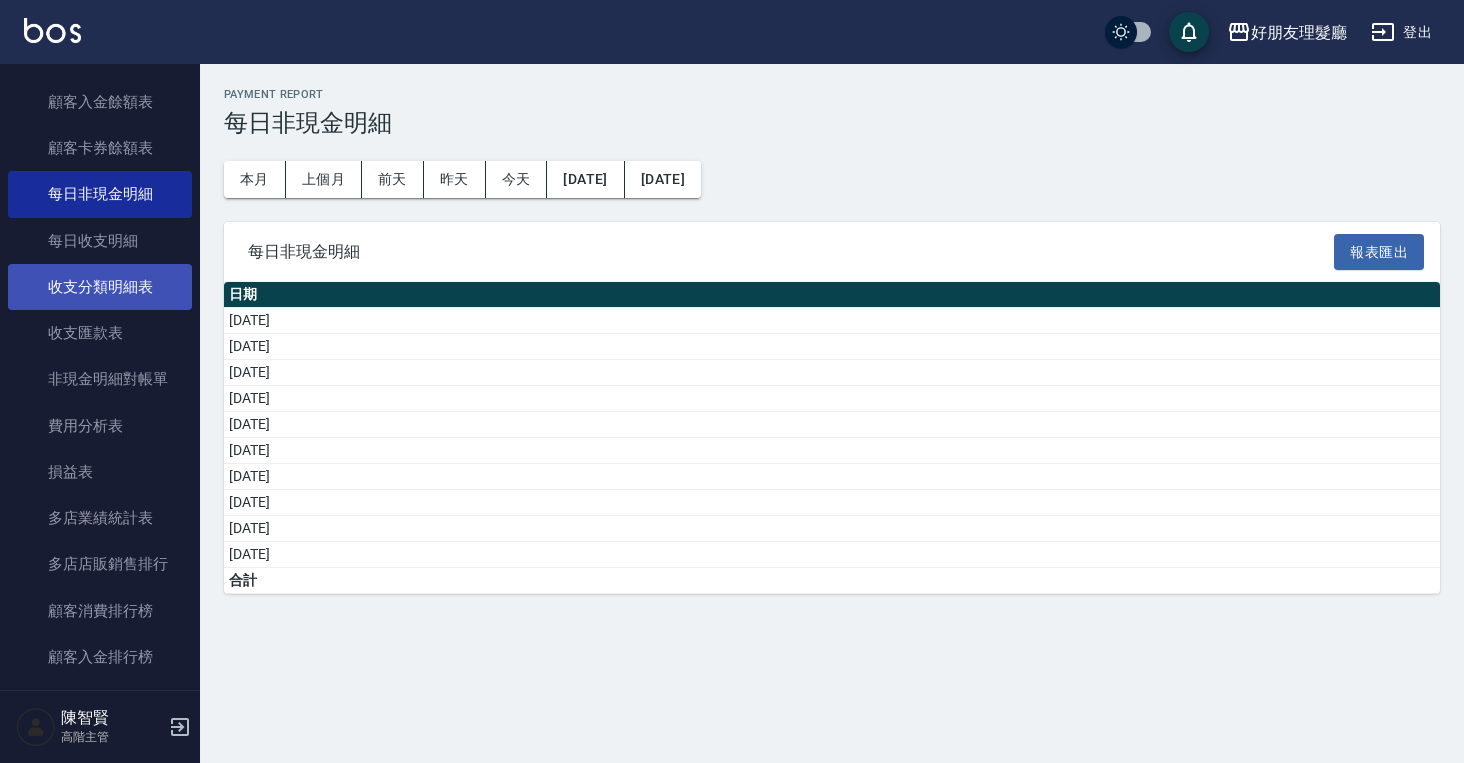 click on "收支分類明細表" at bounding box center (100, 287) 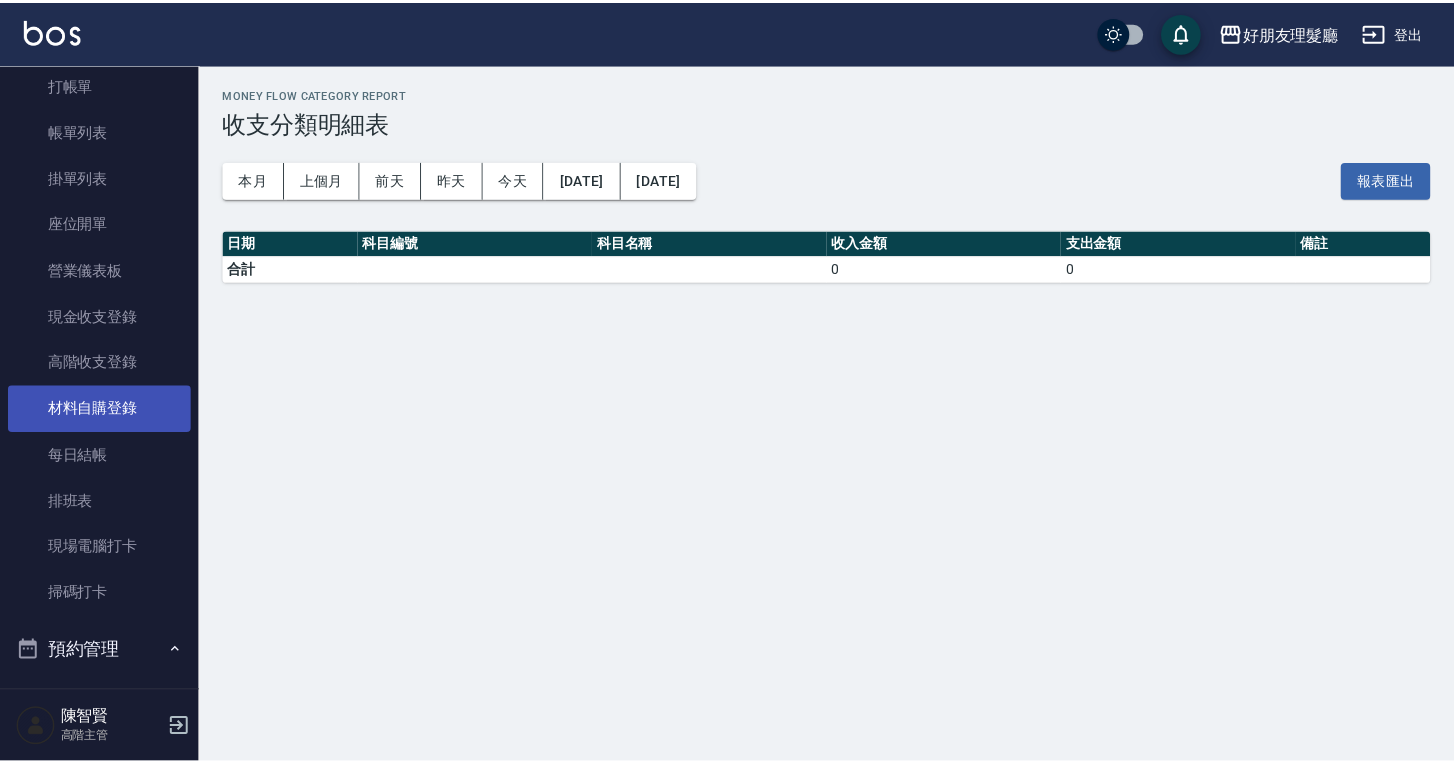 scroll, scrollTop: 182, scrollLeft: 0, axis: vertical 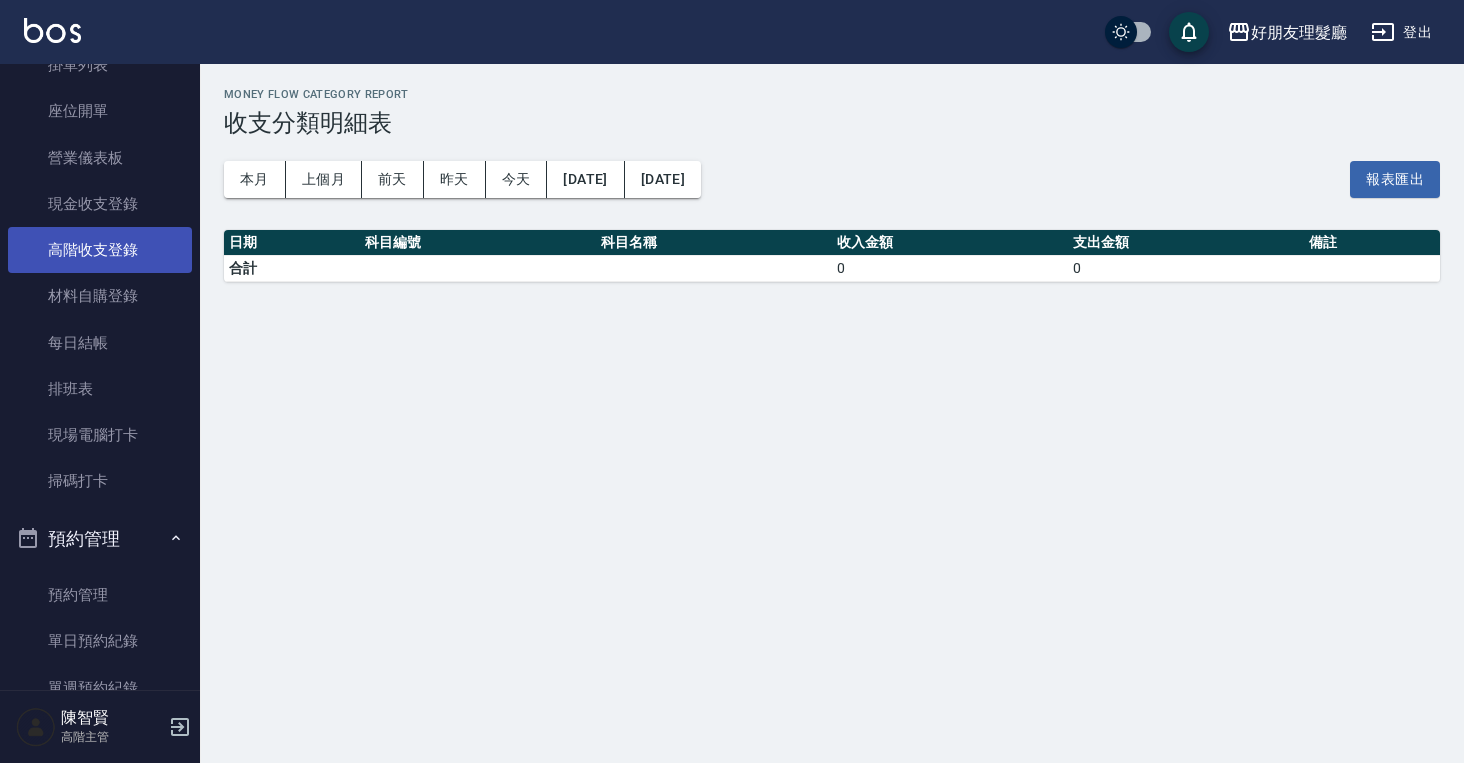 click on "高階收支登錄" at bounding box center [100, 250] 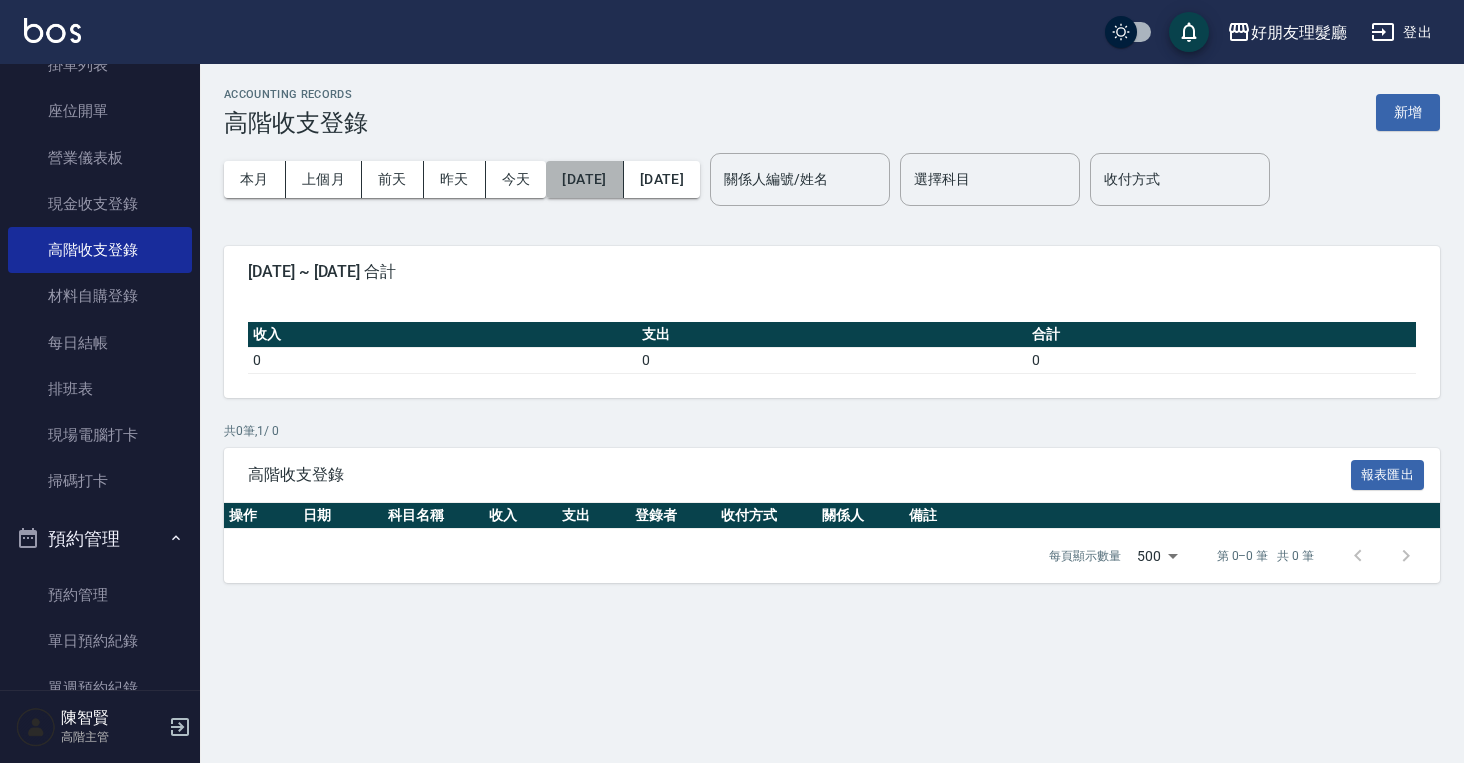 click on "[DATE]" at bounding box center (584, 179) 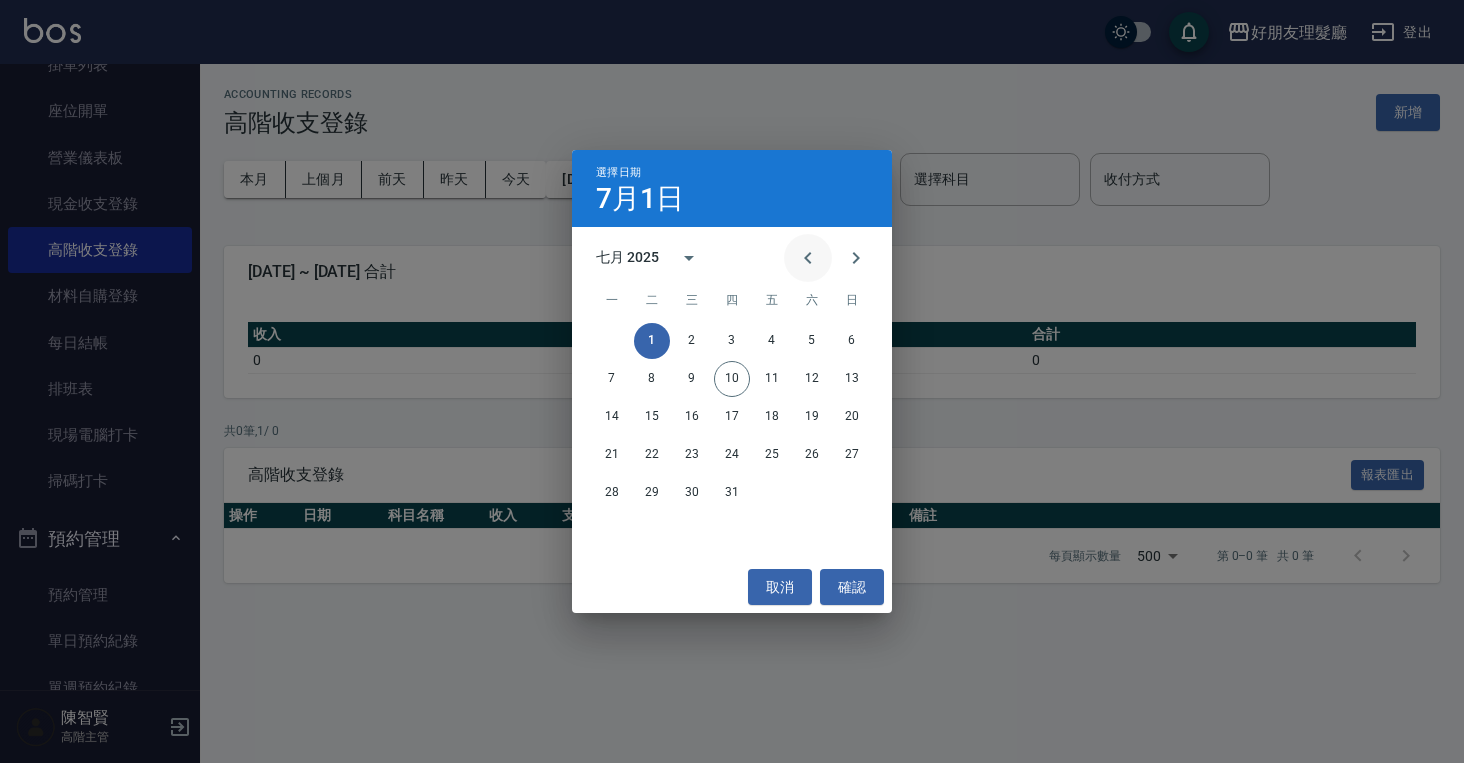 click 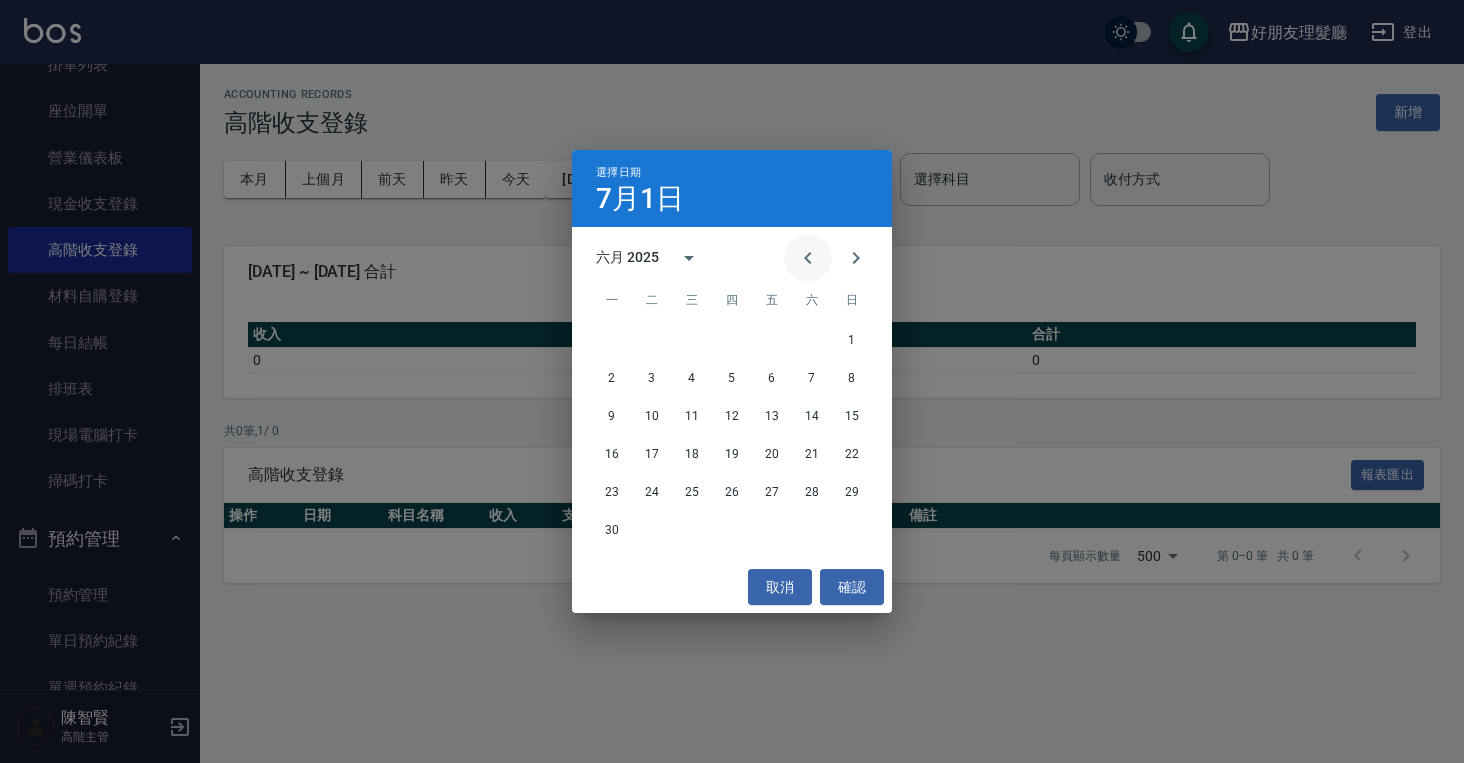 click 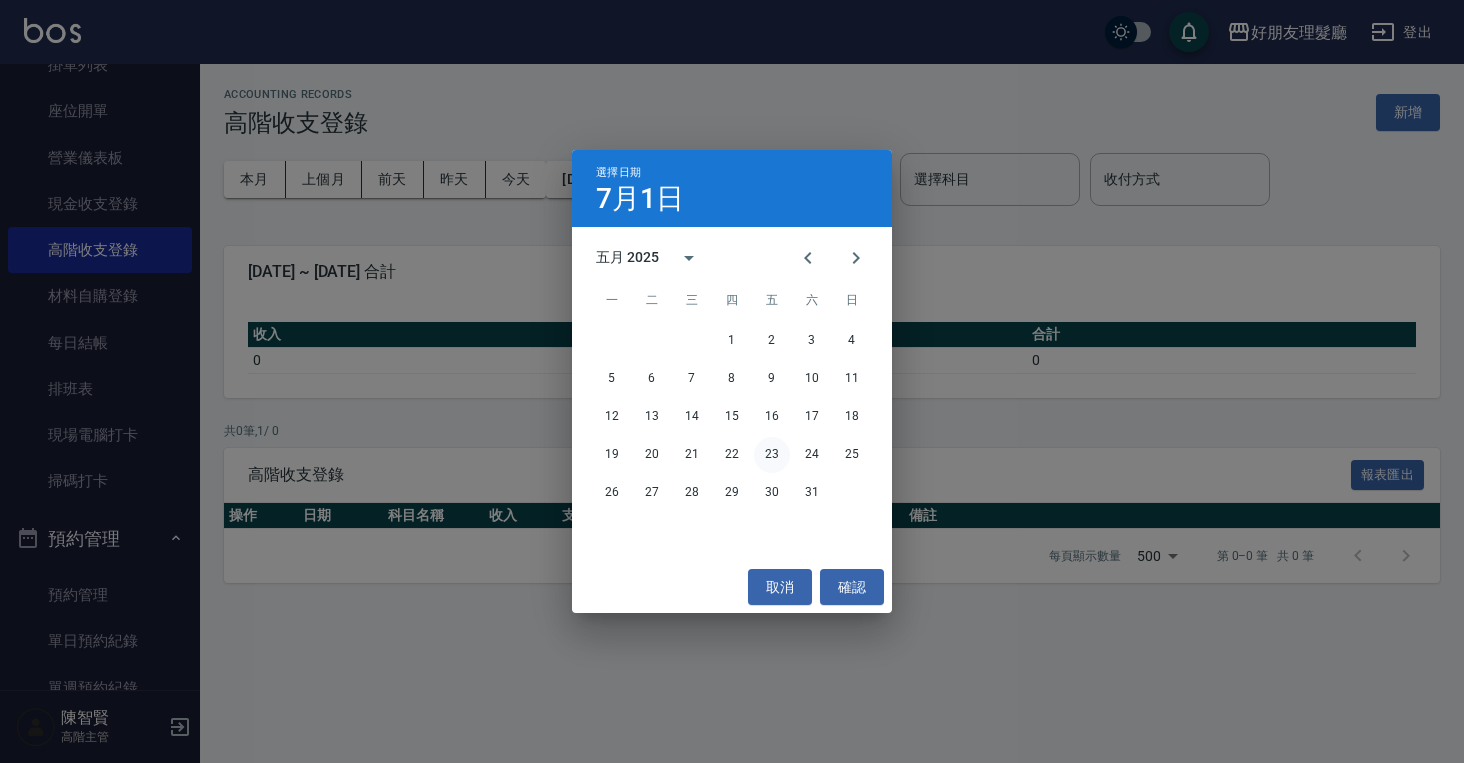 click on "23" at bounding box center [772, 455] 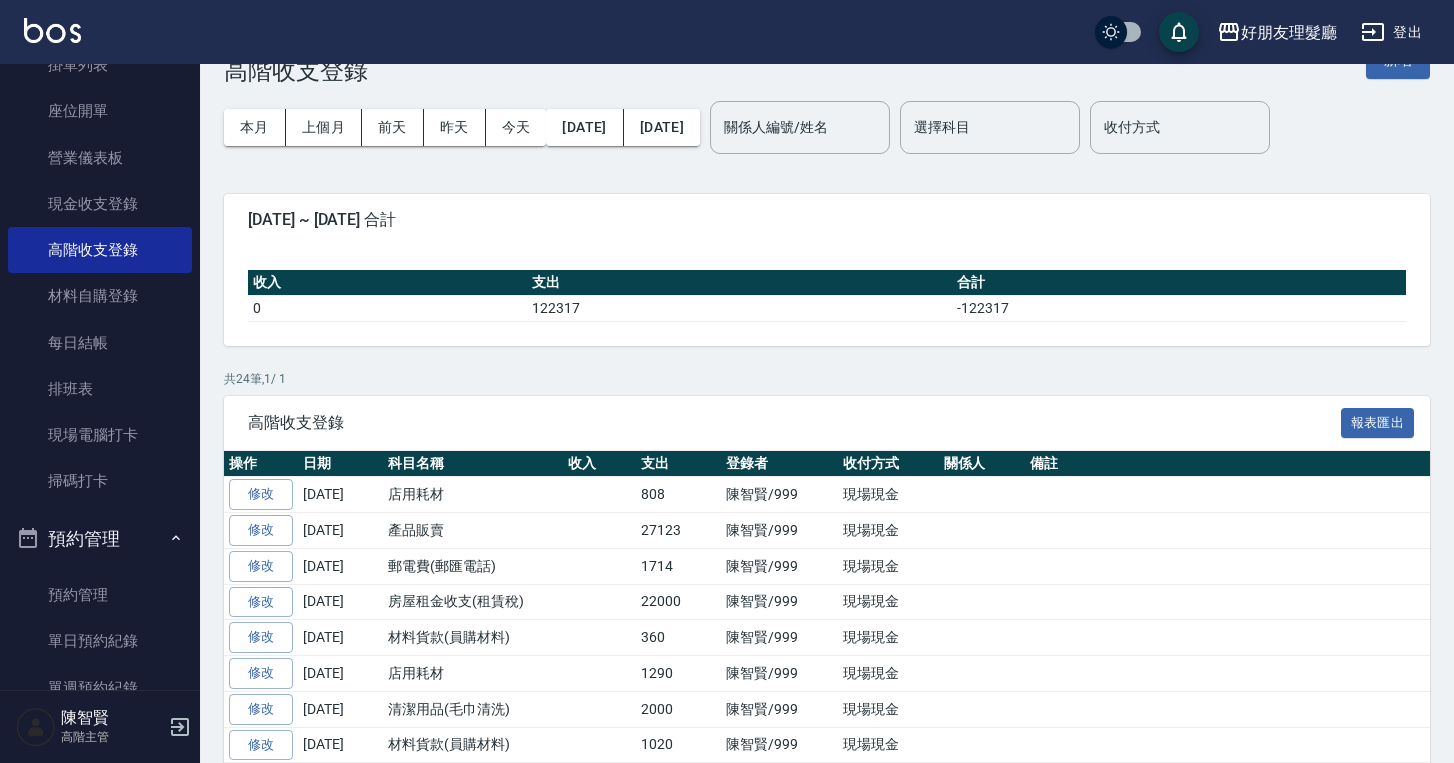 scroll, scrollTop: 0, scrollLeft: 0, axis: both 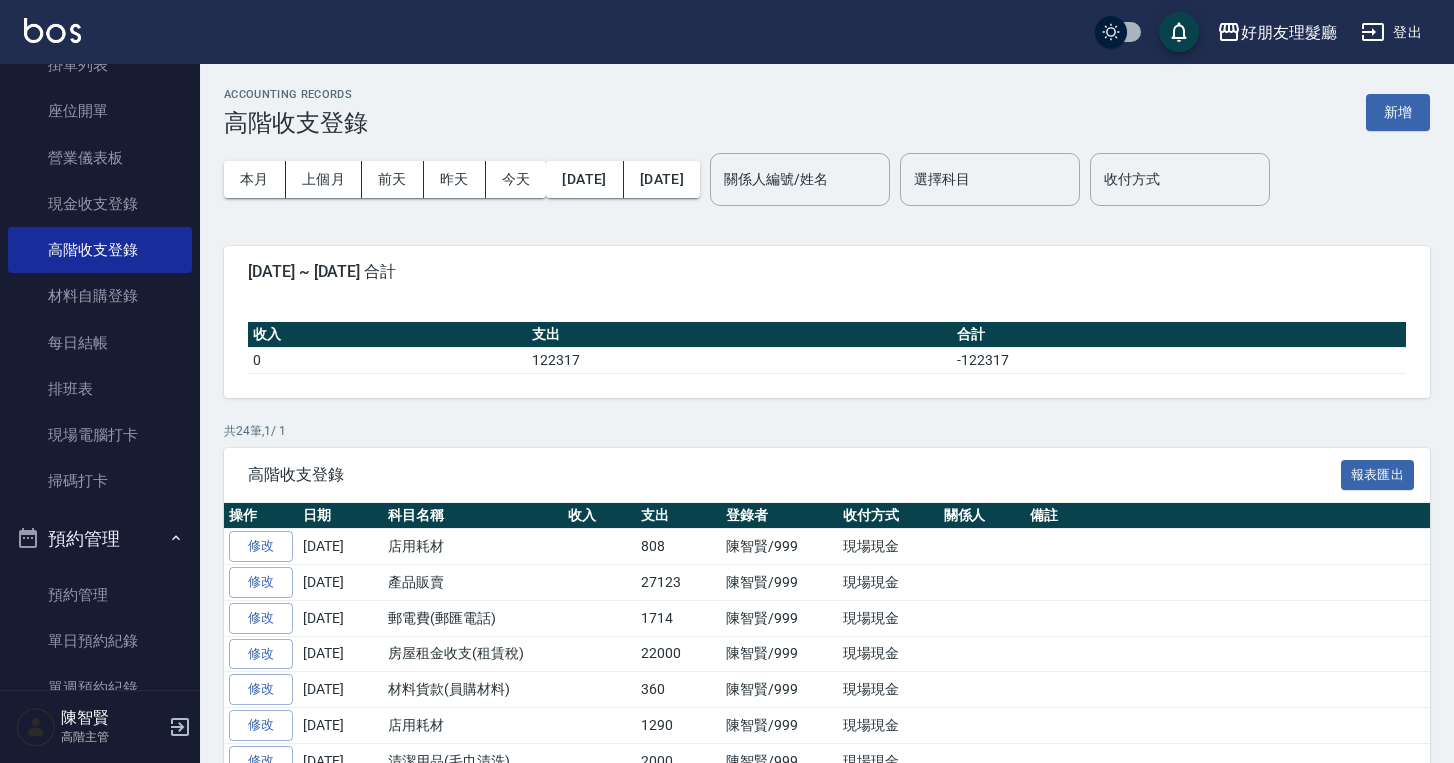 click on "新增" at bounding box center (1398, 112) 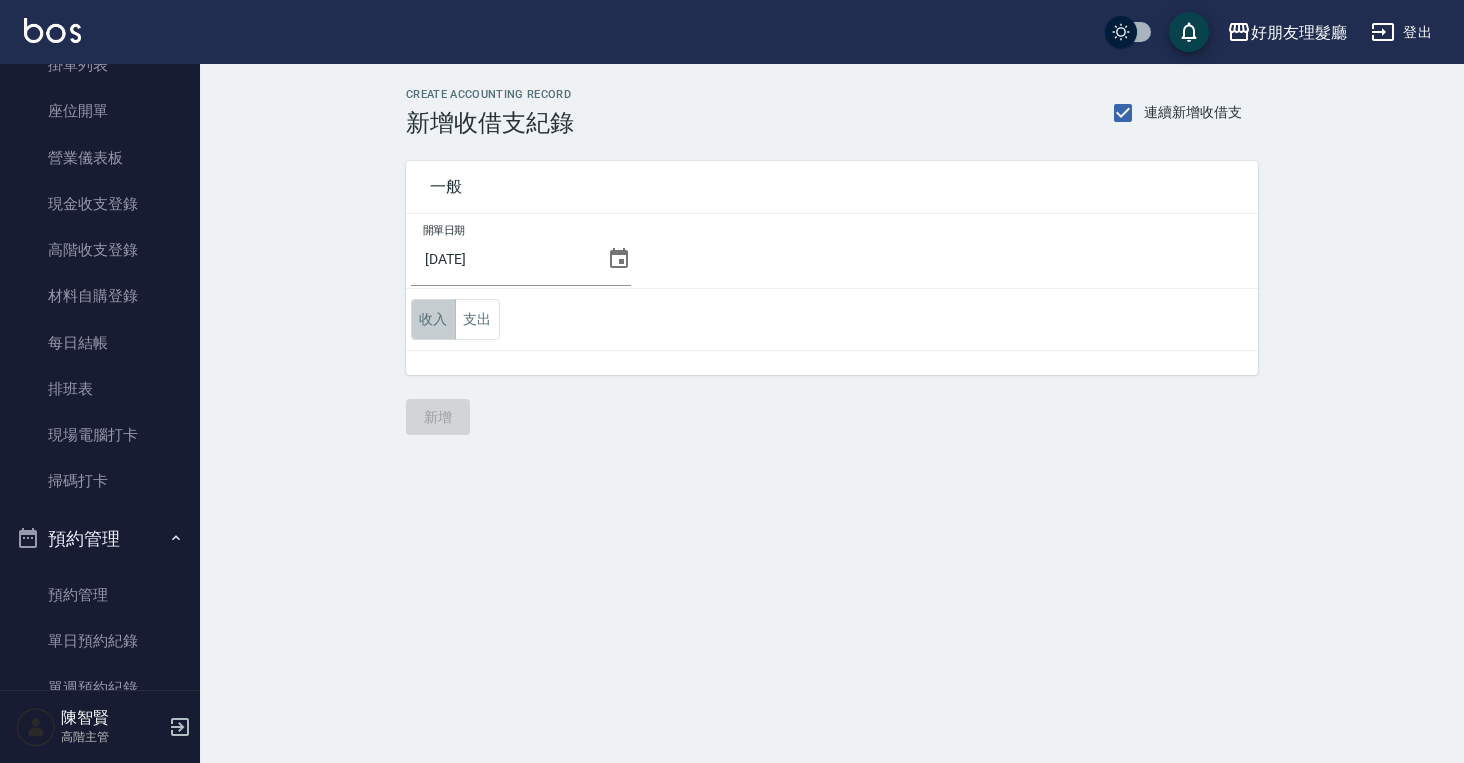 click on "收入" at bounding box center [433, 319] 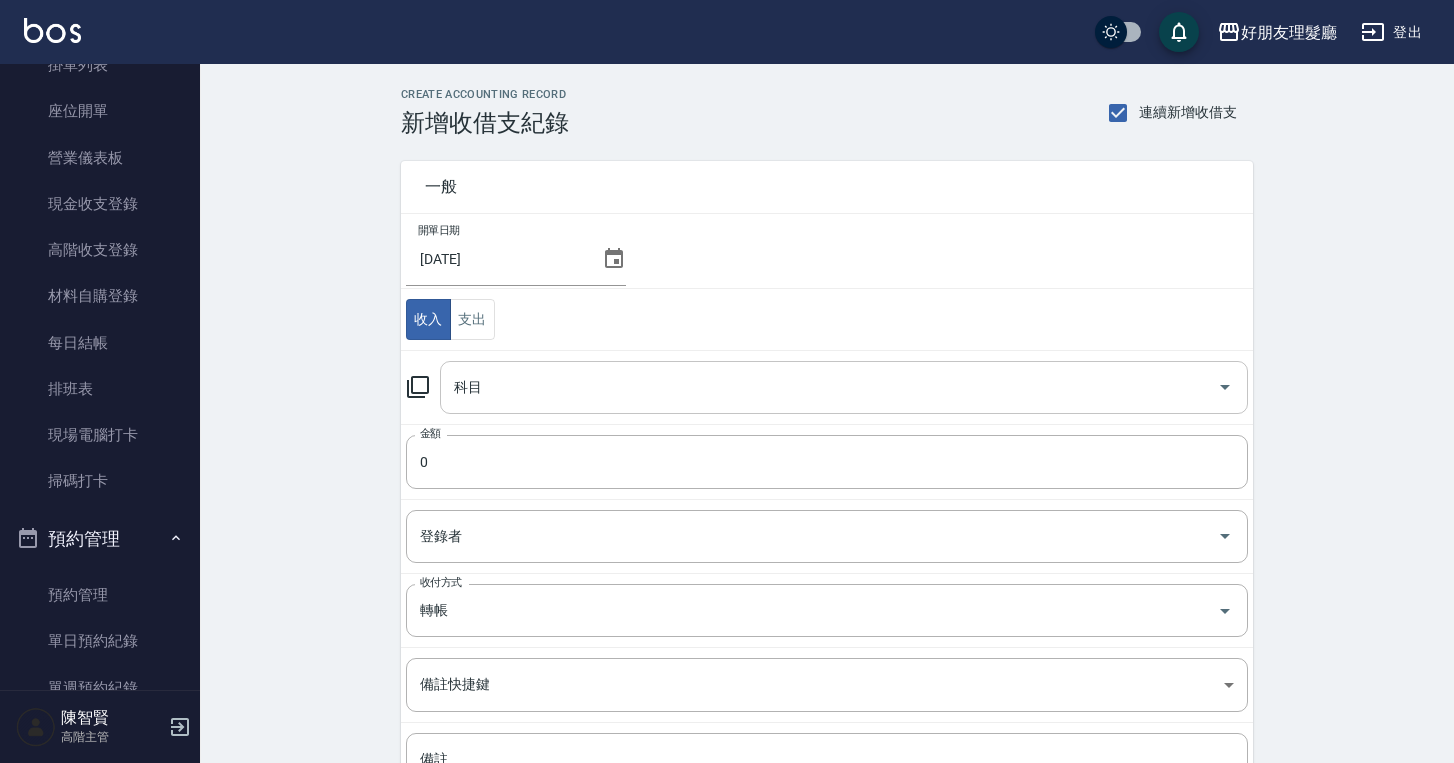 click on "科目" at bounding box center (829, 387) 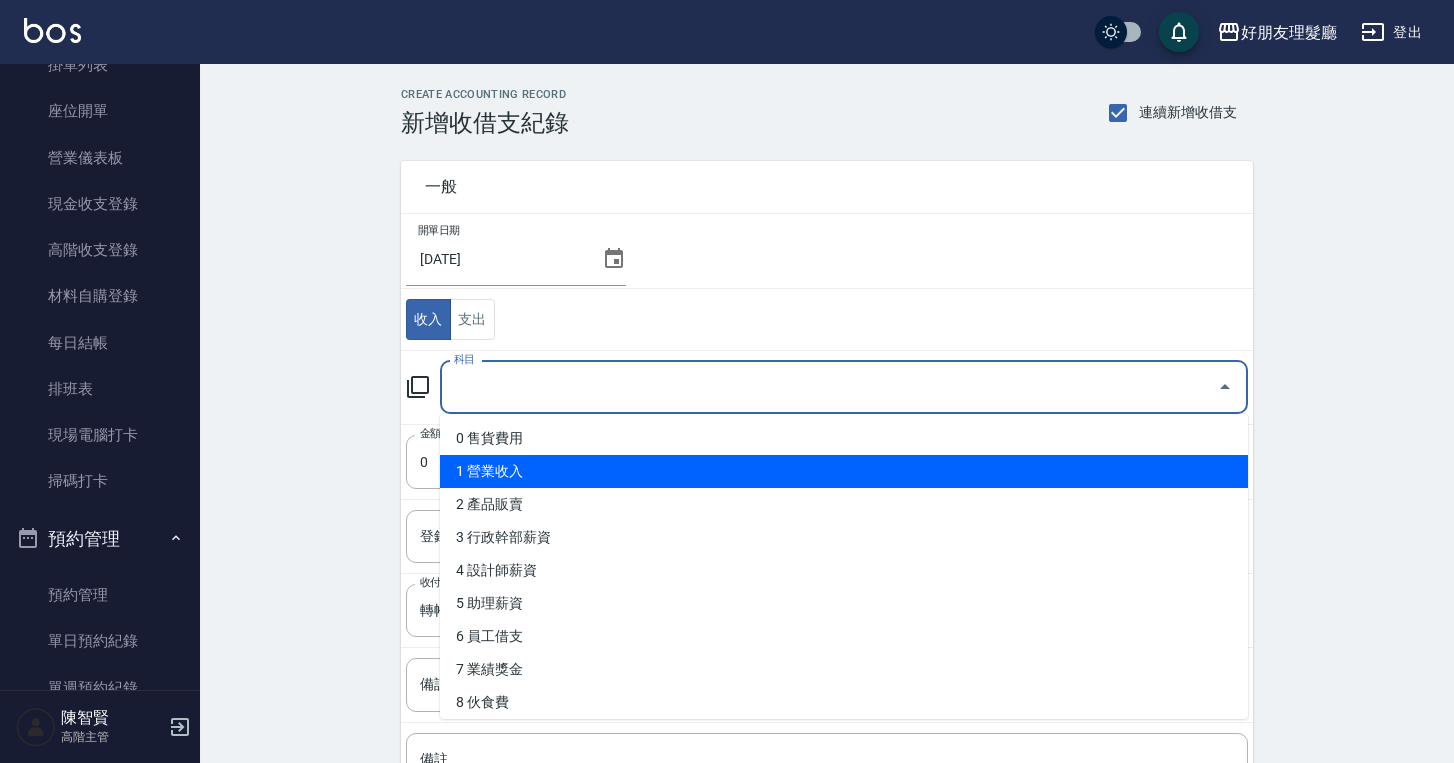 click on "1 營業收入" at bounding box center (844, 471) 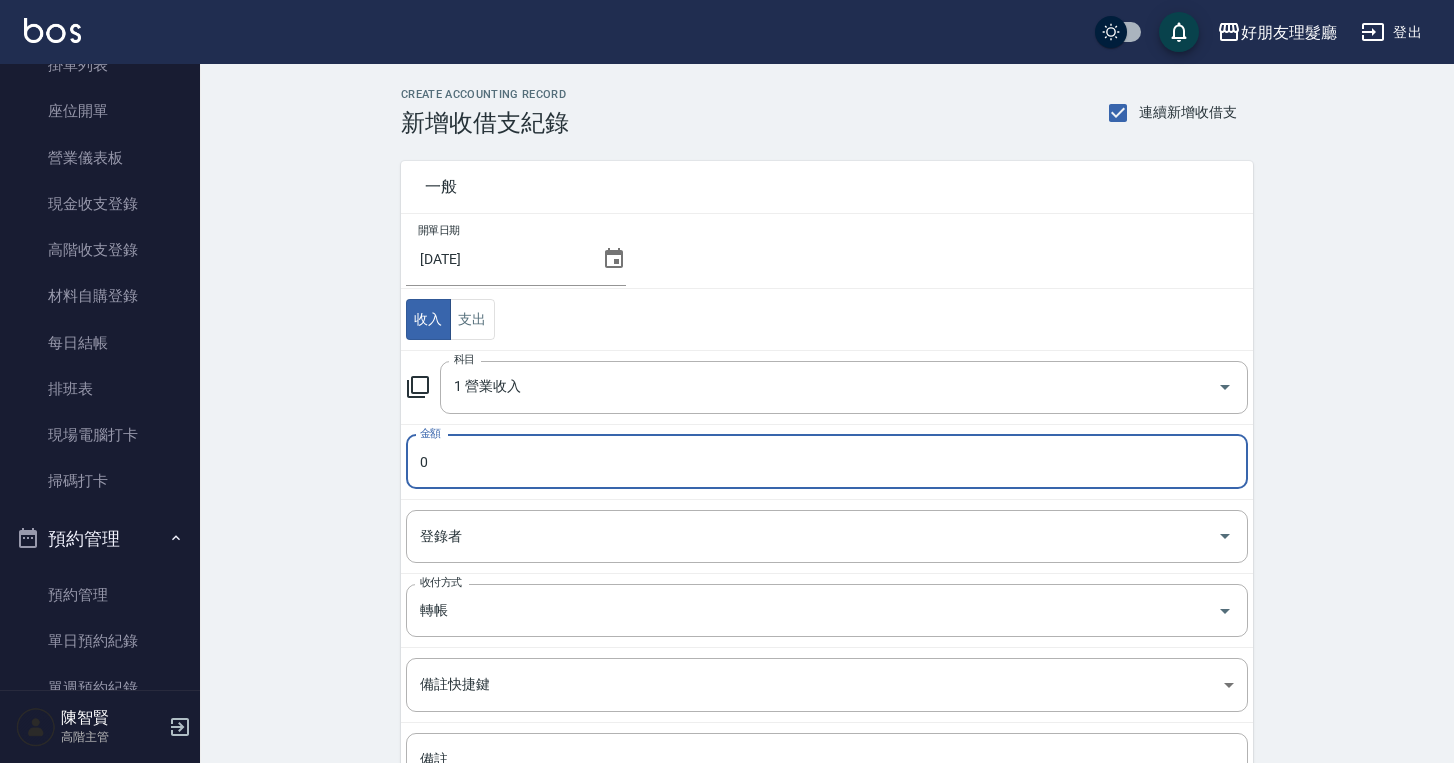 click on "0" at bounding box center [827, 462] 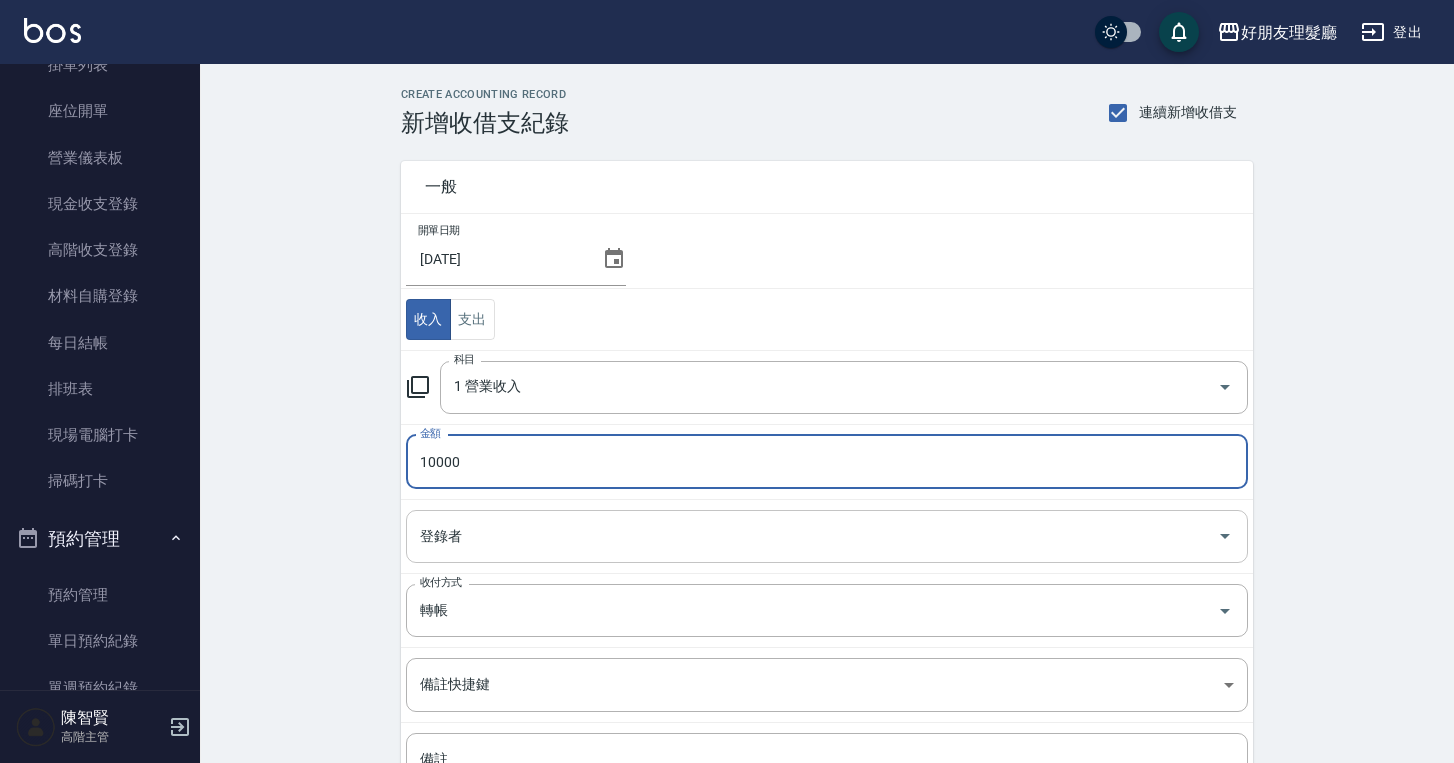 type on "10000" 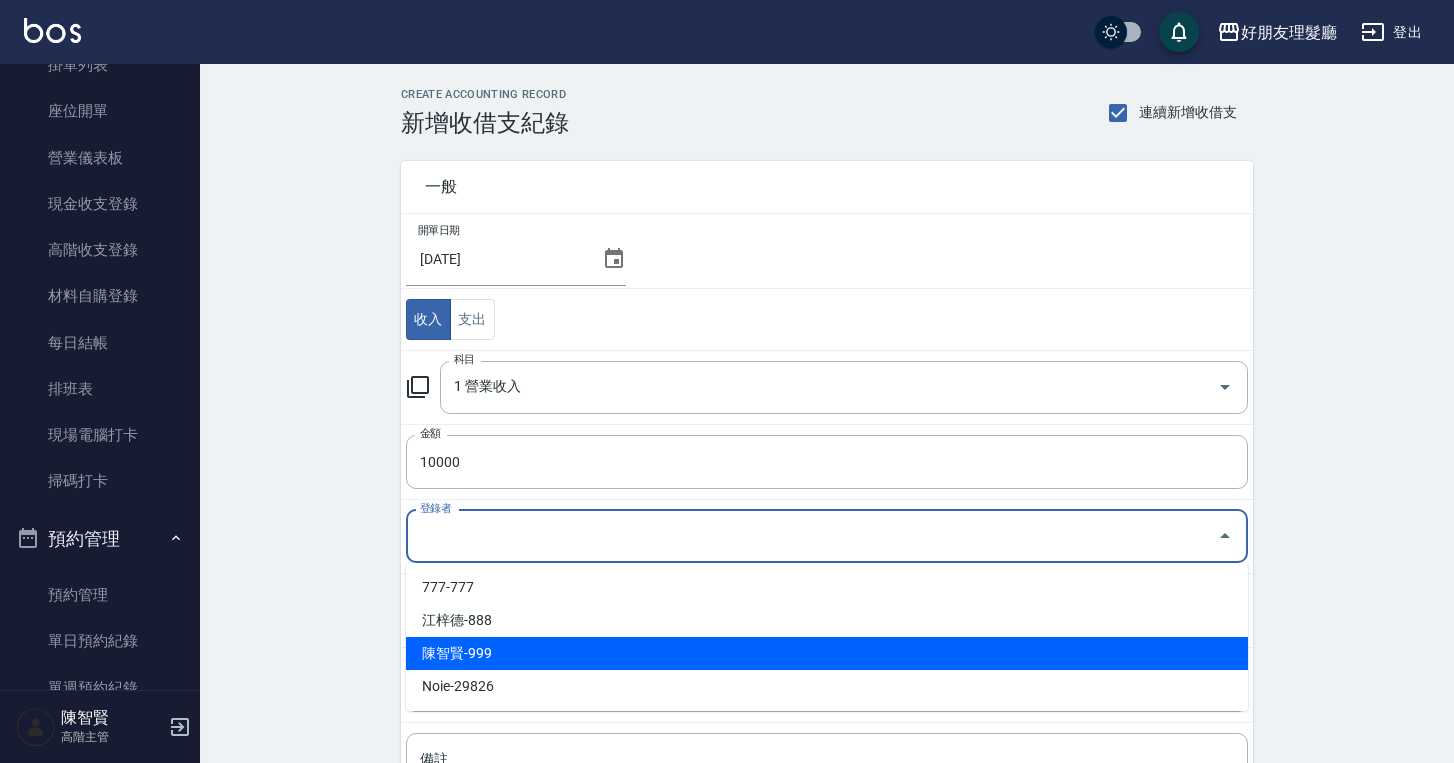 click on "陳智賢-999" at bounding box center [827, 653] 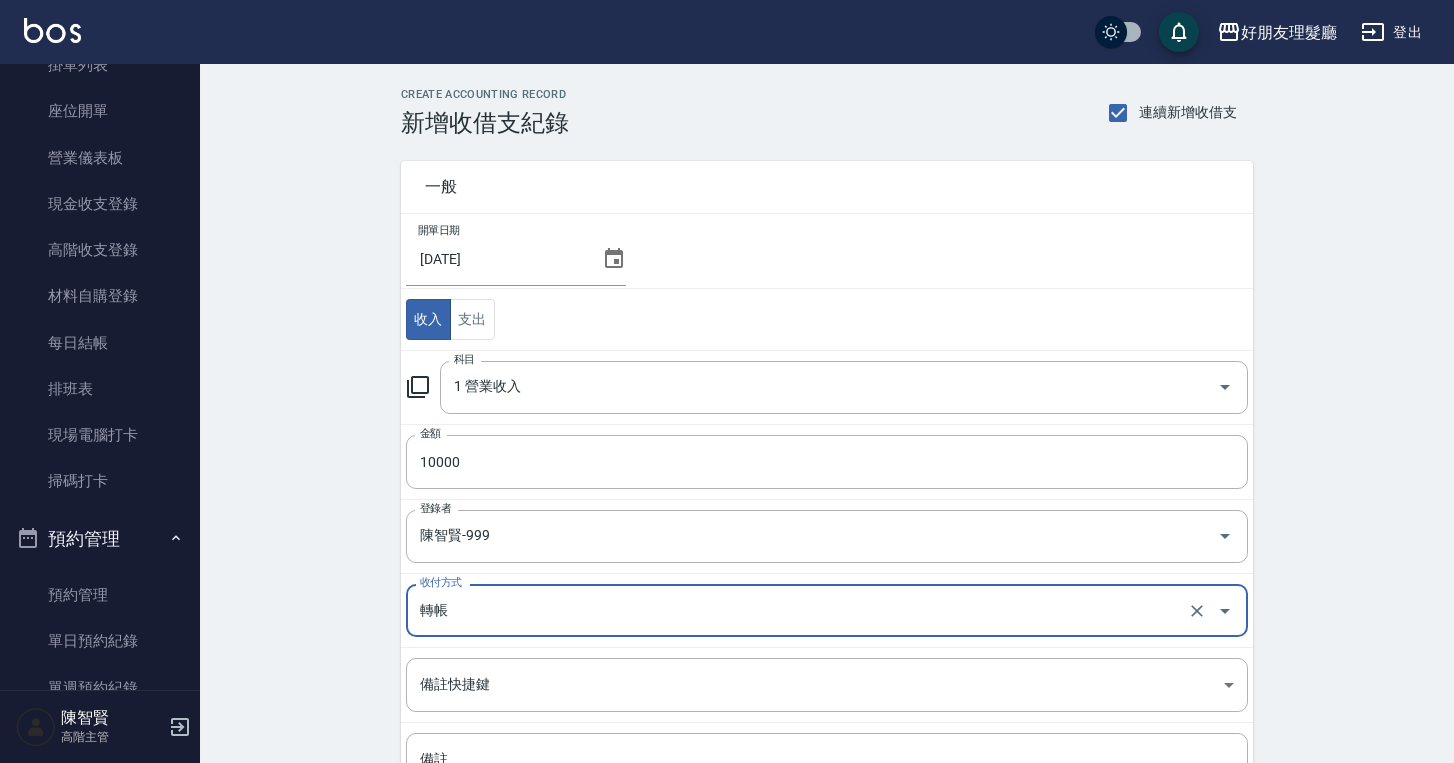 click on "CREATE ACCOUNTING RECORD 新增收借支紀錄 連續新增收借支 一般 開單日期 2025/07/10 收入 支出 科目 1 營業收入 科目 金額 10000 金額 登錄者 陳智賢-999 登錄者 收付方式 轉帳 收付方式 備註快捷鍵 ​ 備註快捷鍵 備註 x 備註 新增" at bounding box center (827, 509) 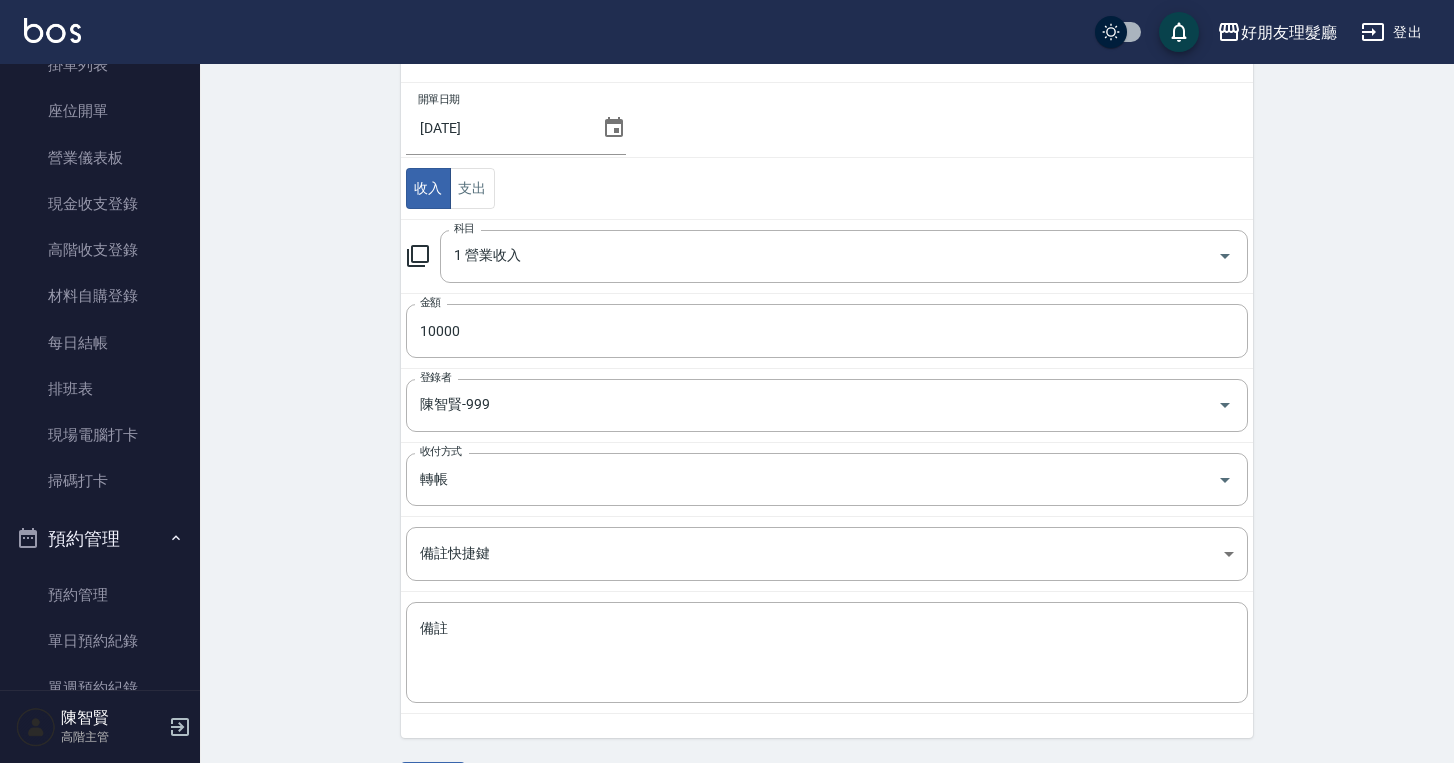 scroll, scrollTop: 191, scrollLeft: 0, axis: vertical 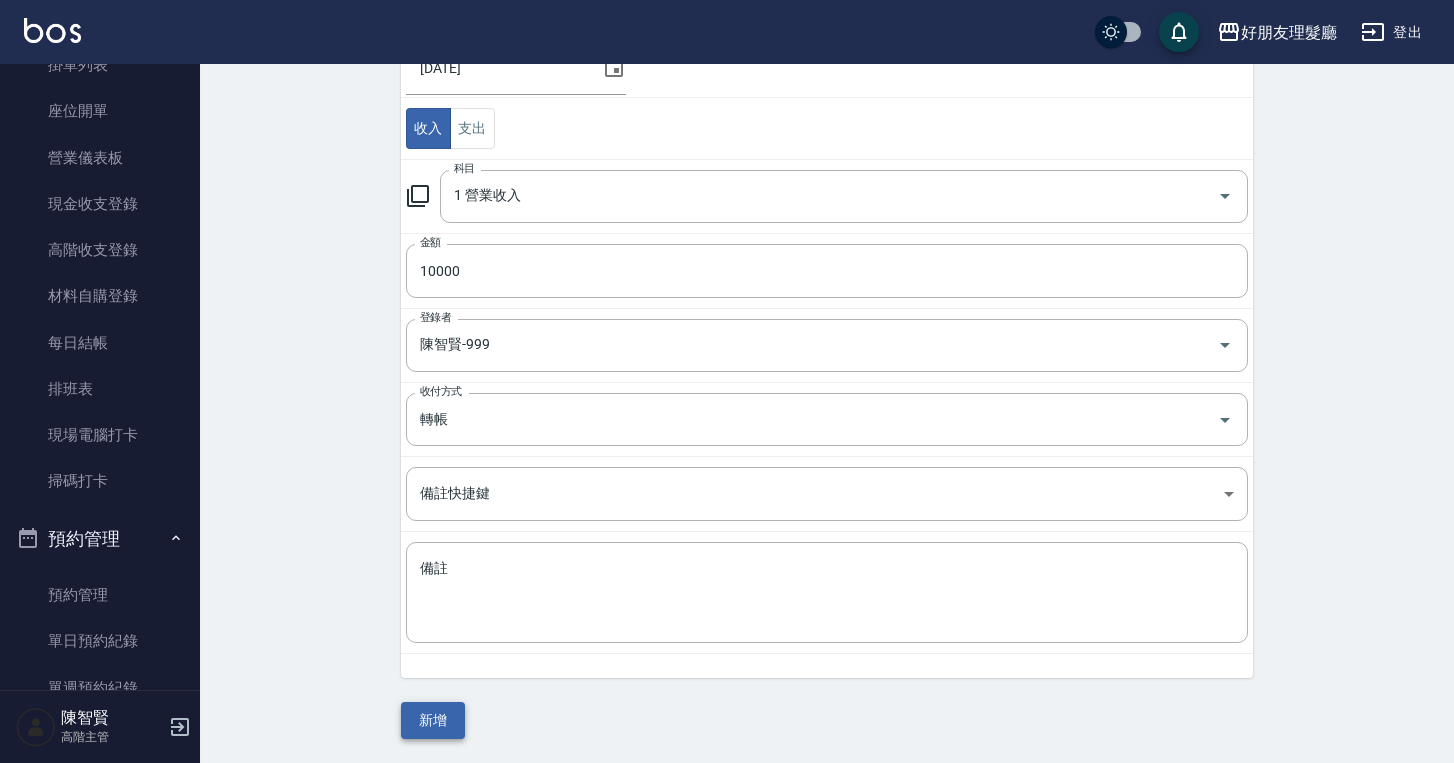 click on "新增" at bounding box center (433, 720) 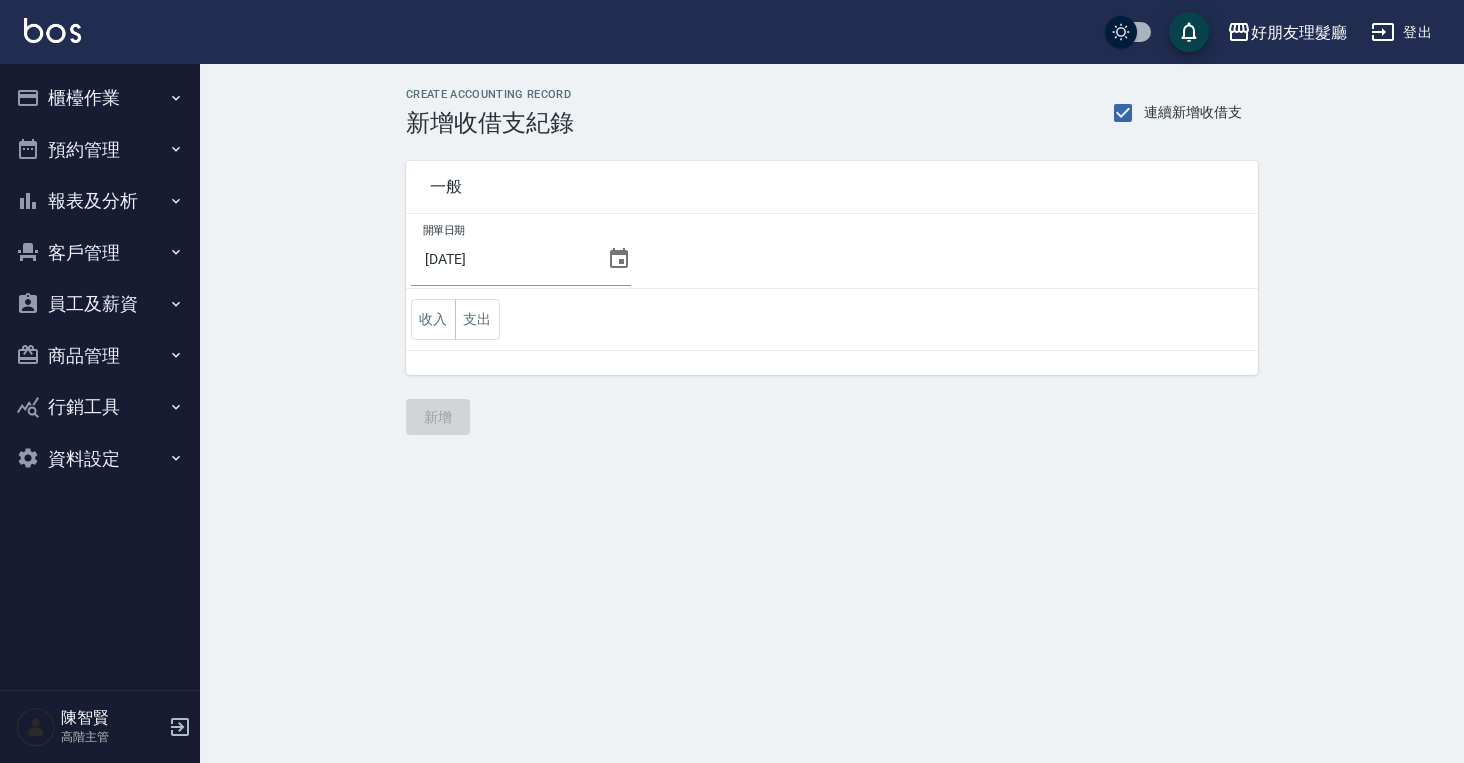 scroll, scrollTop: 0, scrollLeft: 0, axis: both 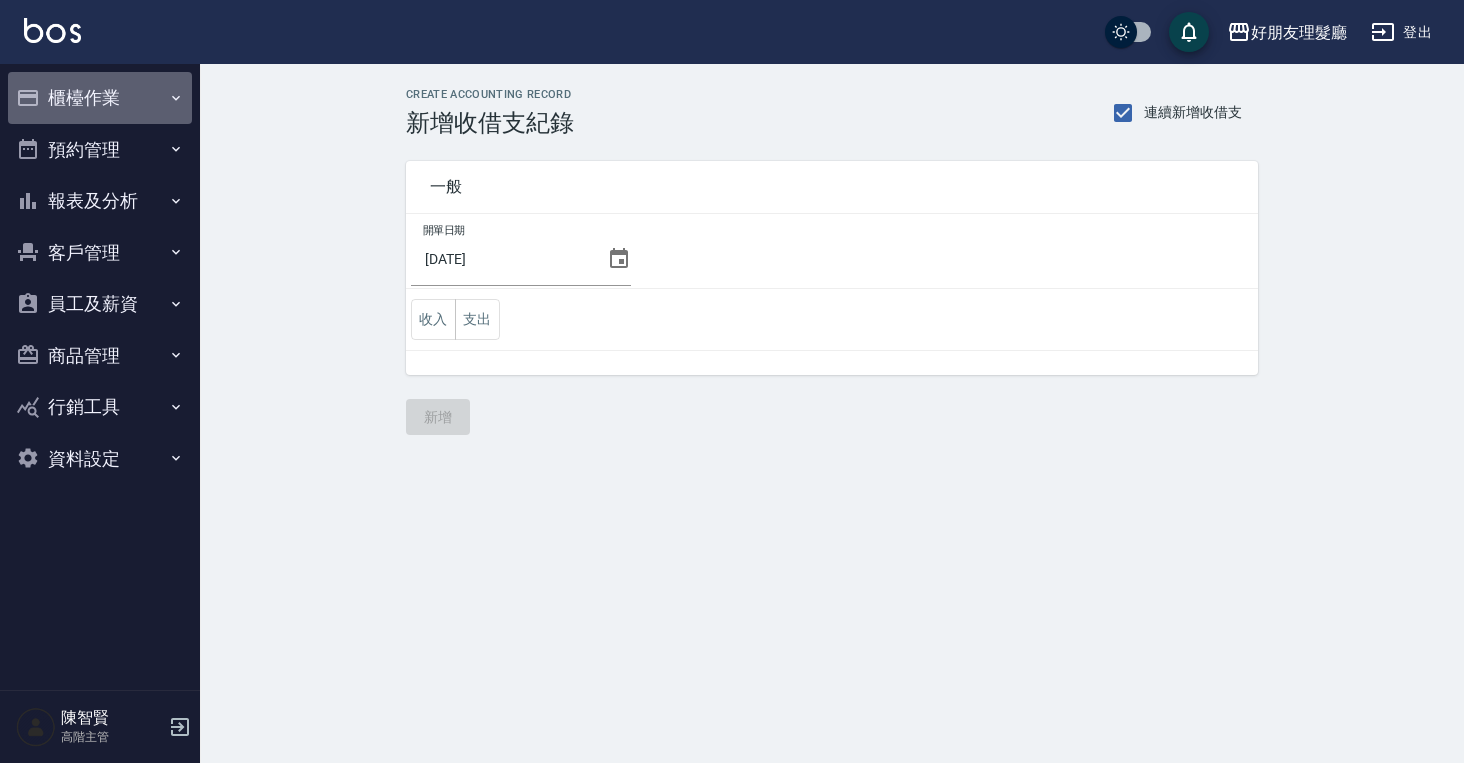 click on "櫃檯作業" at bounding box center (100, 98) 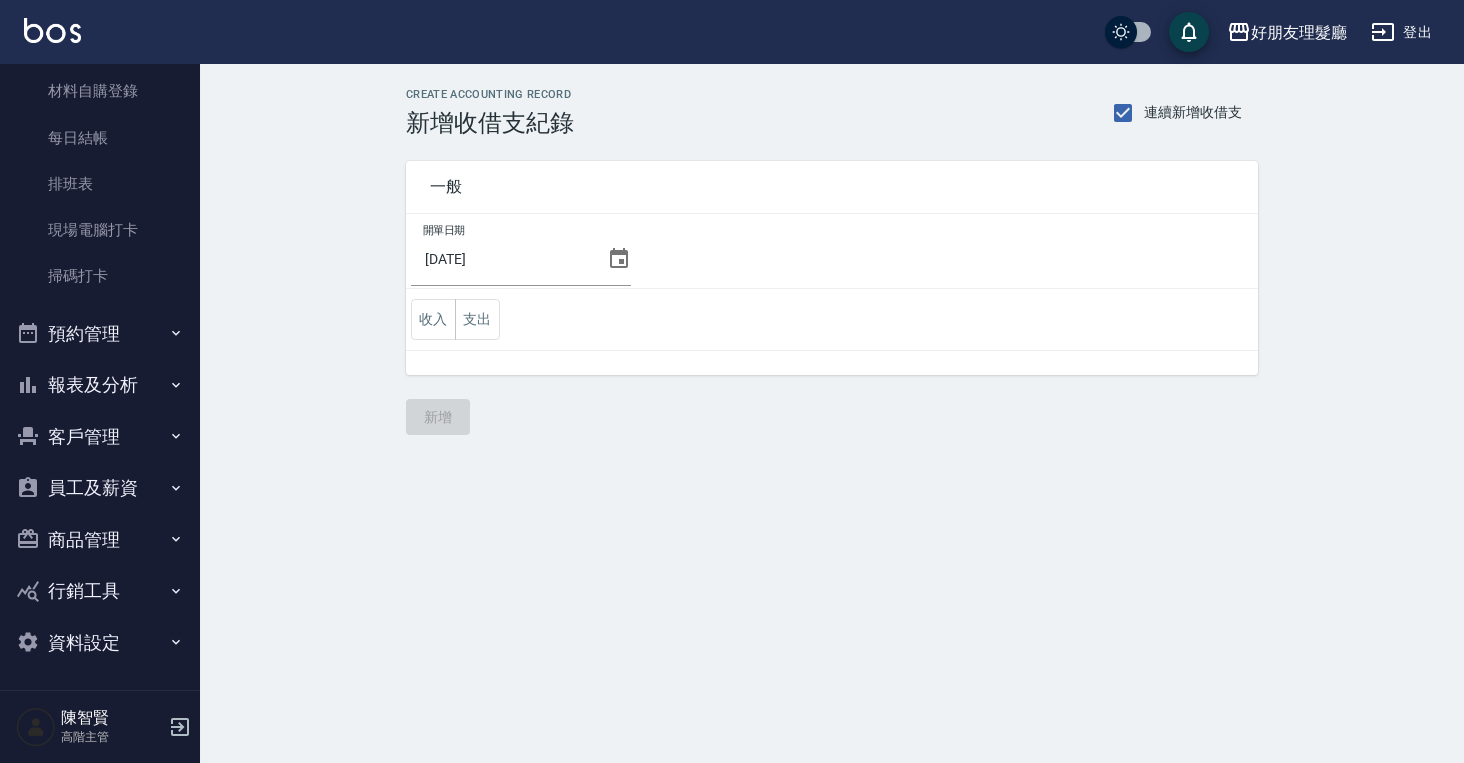 scroll, scrollTop: 389, scrollLeft: 0, axis: vertical 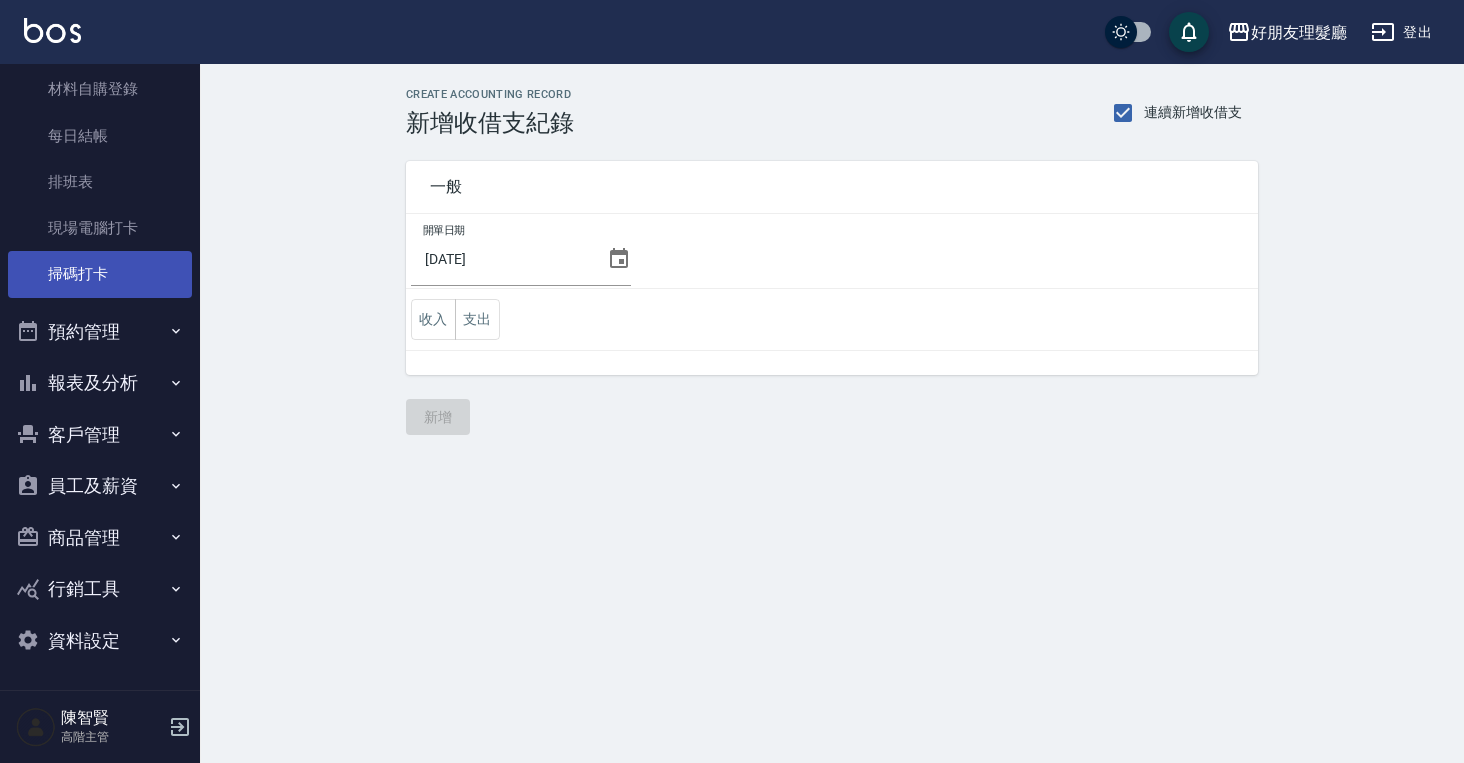 click on "掃碼打卡" at bounding box center [100, 274] 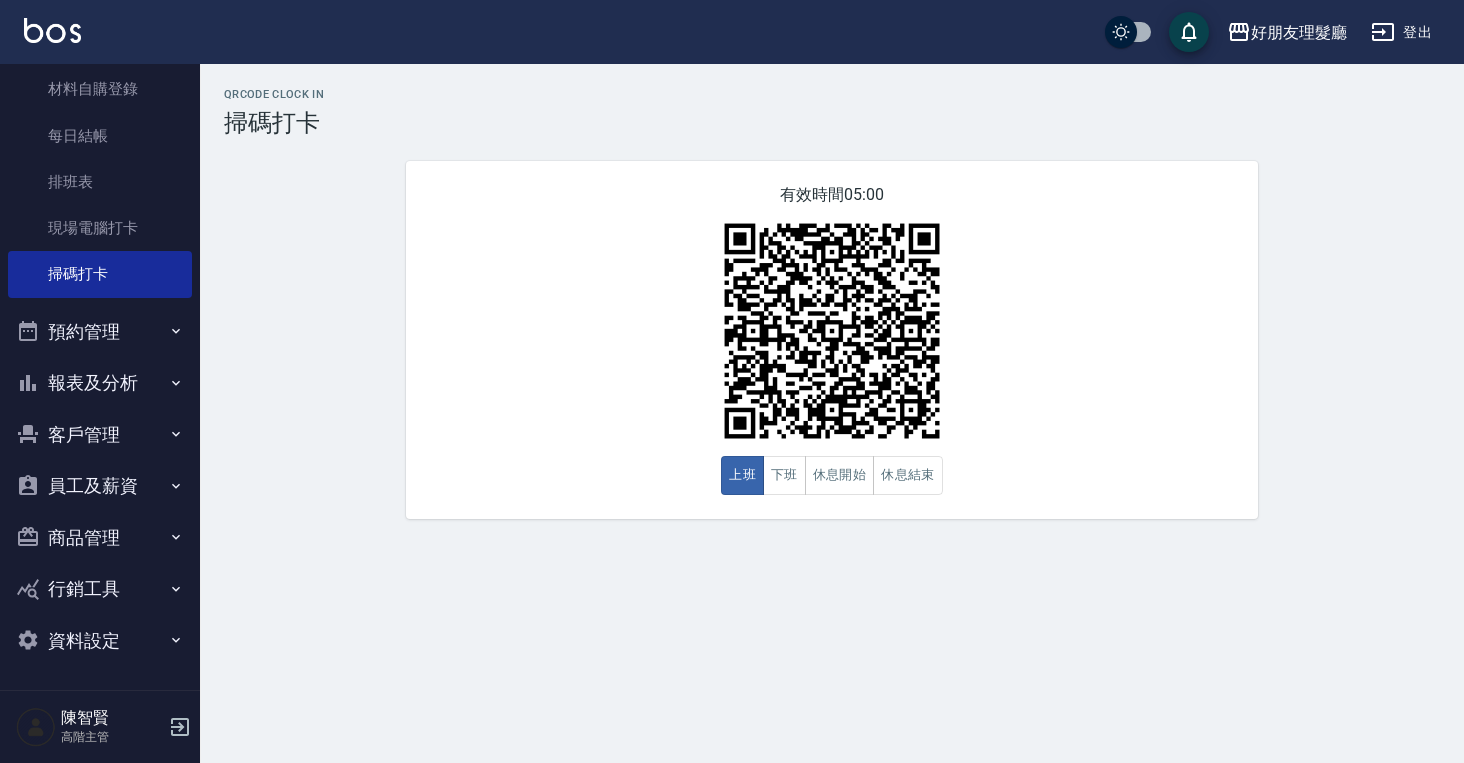 click on "行銷工具" at bounding box center (100, 589) 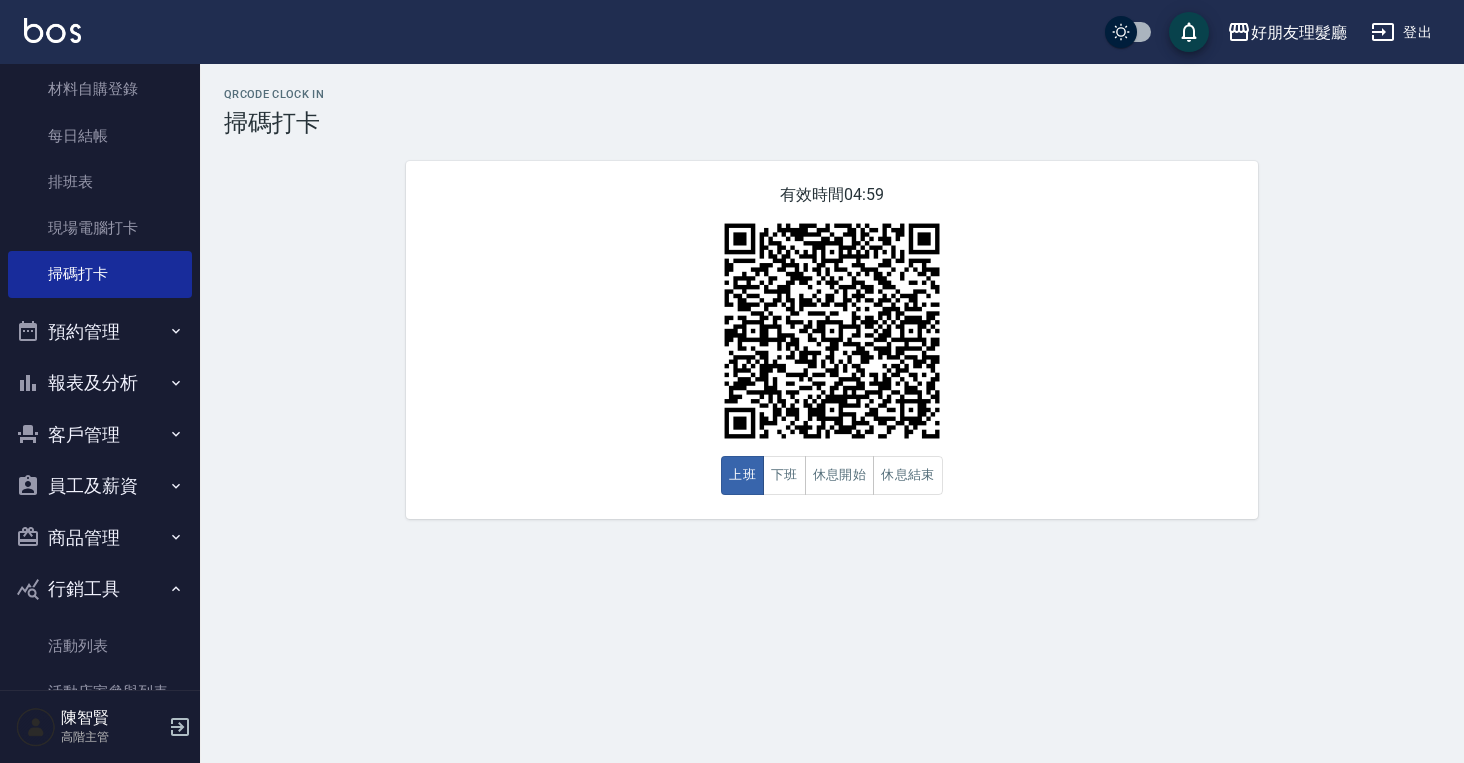 scroll, scrollTop: 544, scrollLeft: 0, axis: vertical 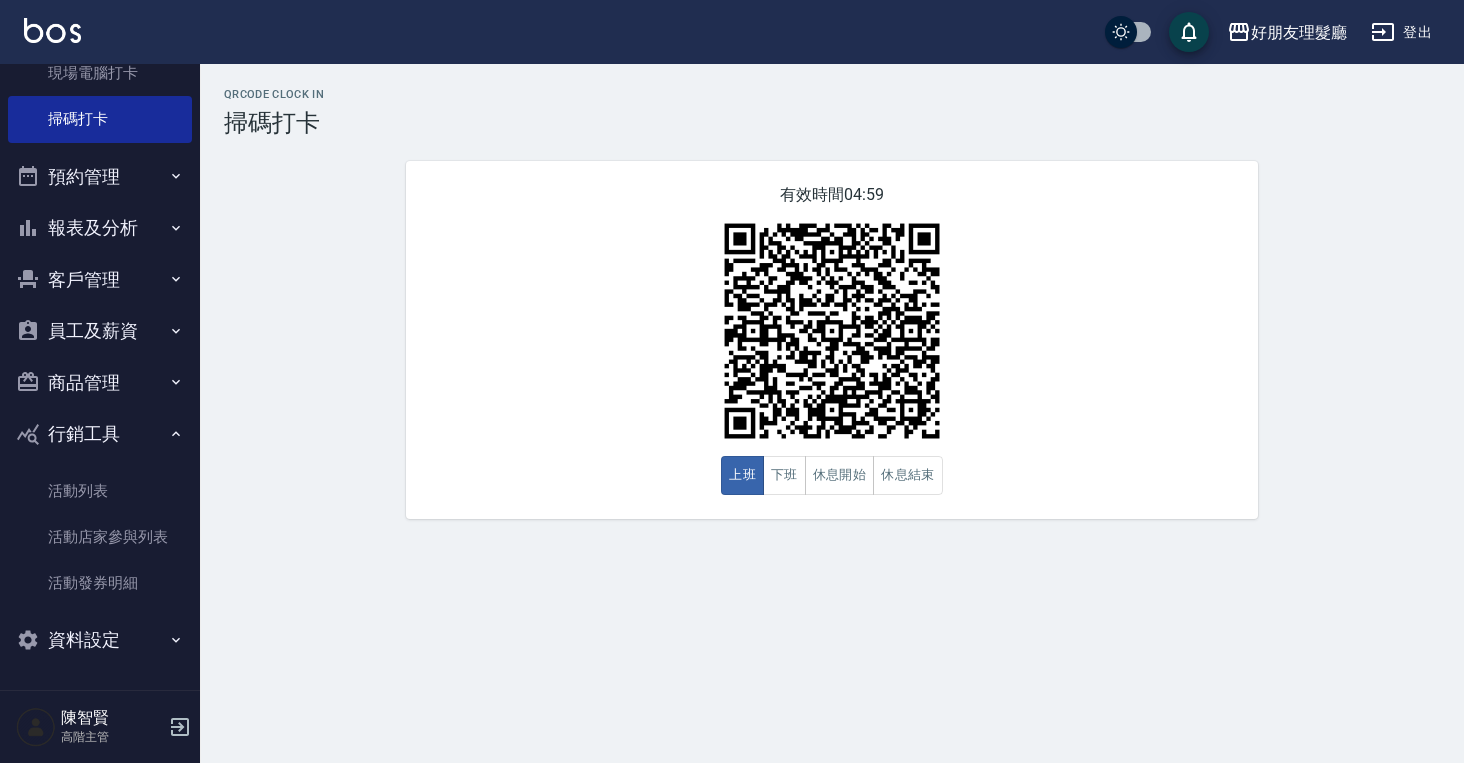 click on "行銷工具" at bounding box center (100, 434) 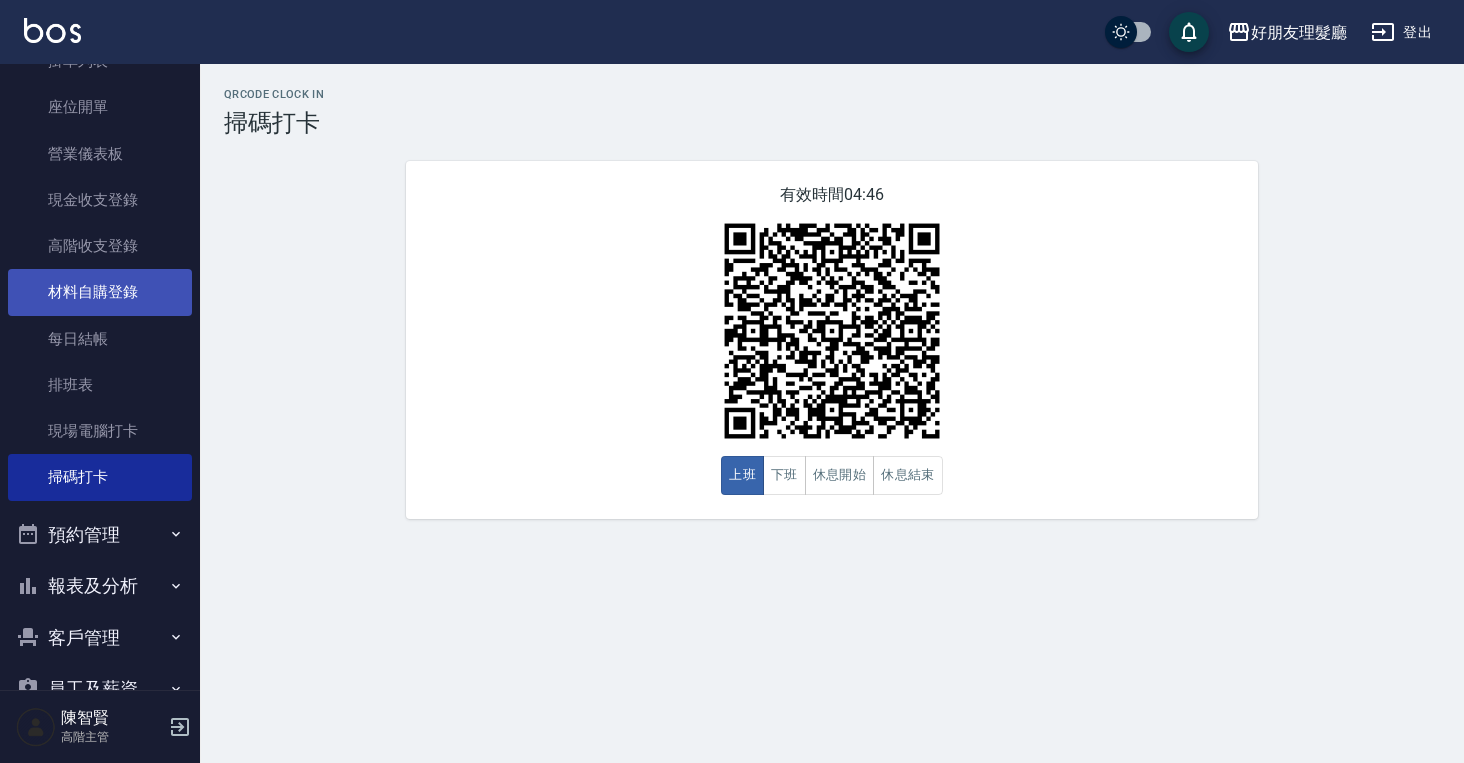 scroll, scrollTop: 20, scrollLeft: 0, axis: vertical 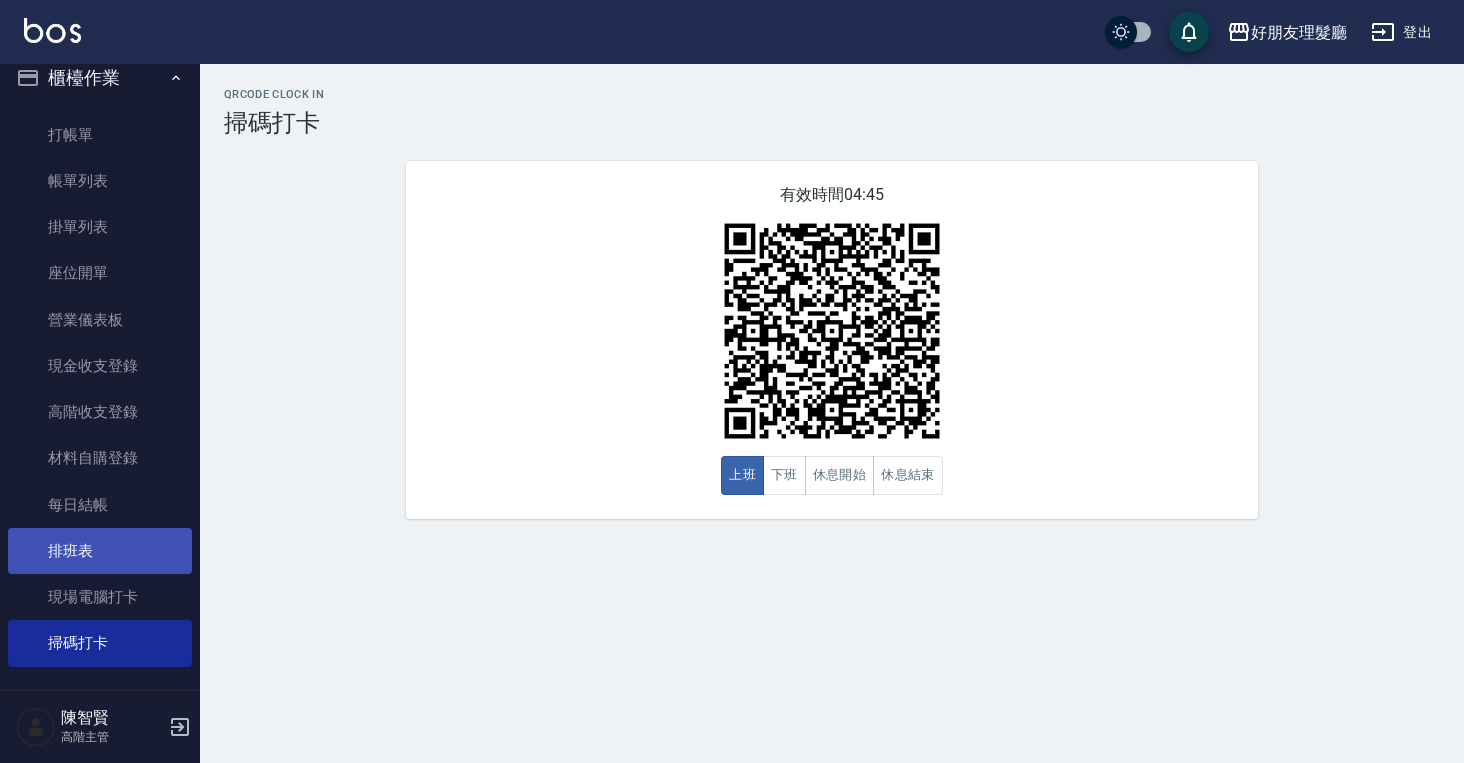 click on "排班表" at bounding box center [100, 551] 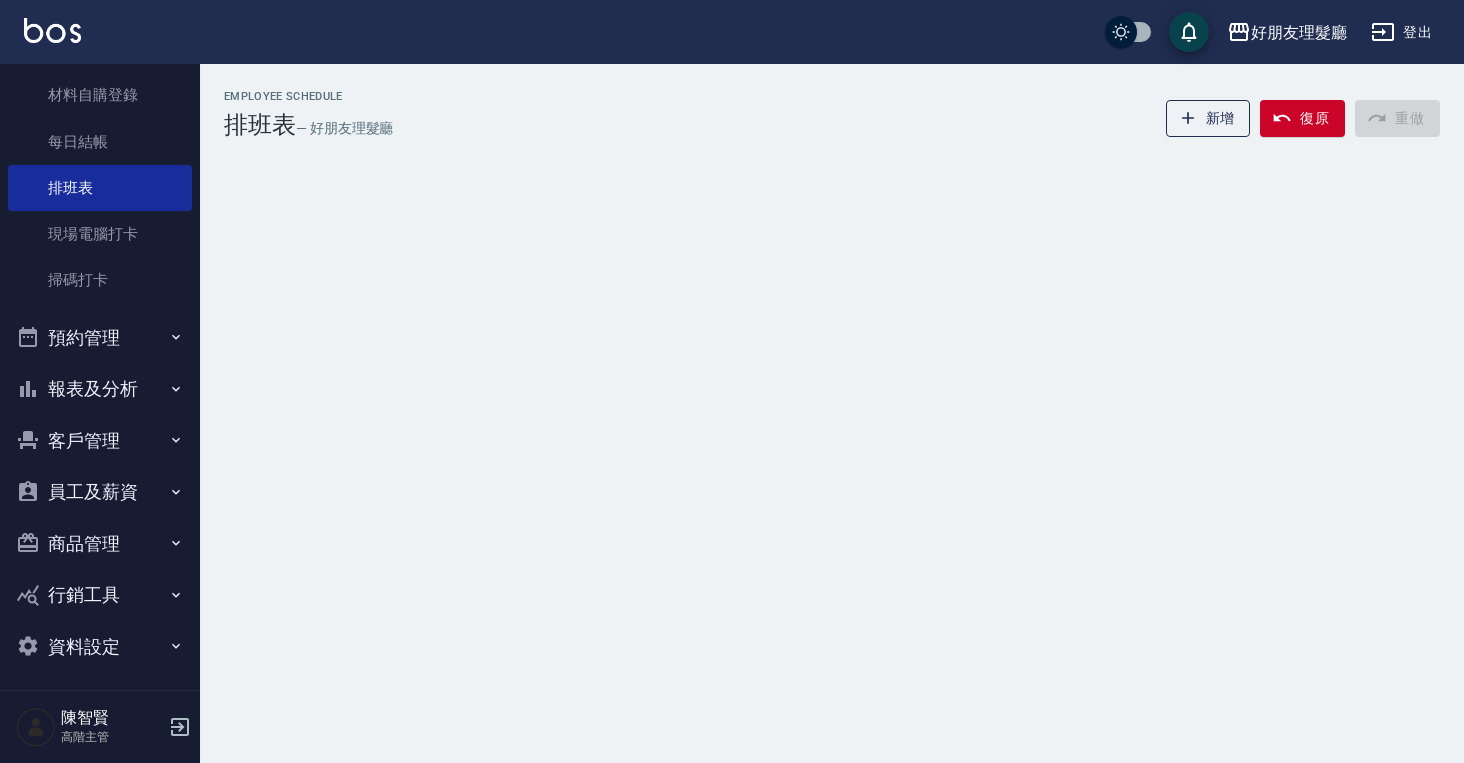 scroll, scrollTop: 389, scrollLeft: 0, axis: vertical 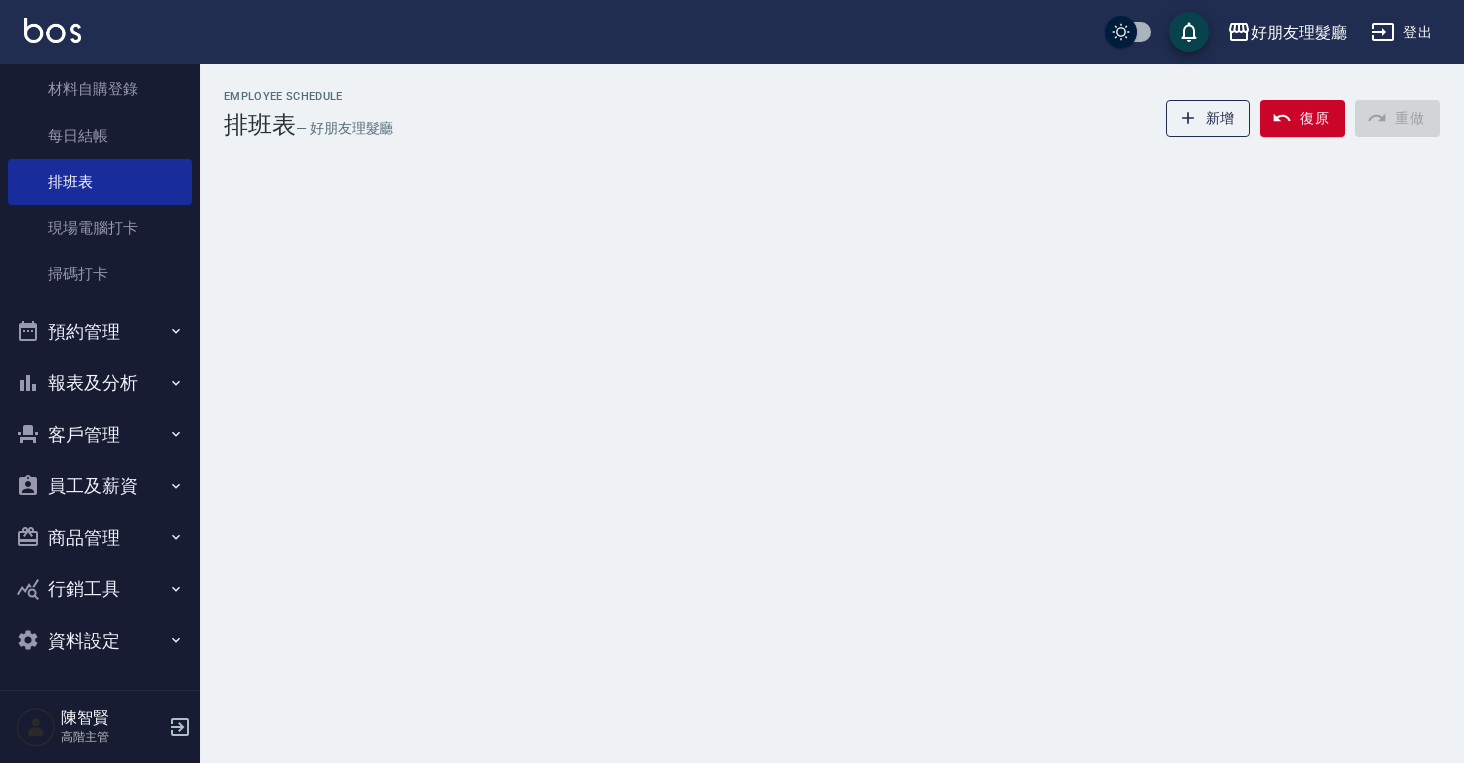 click on "預約管理" at bounding box center [100, 332] 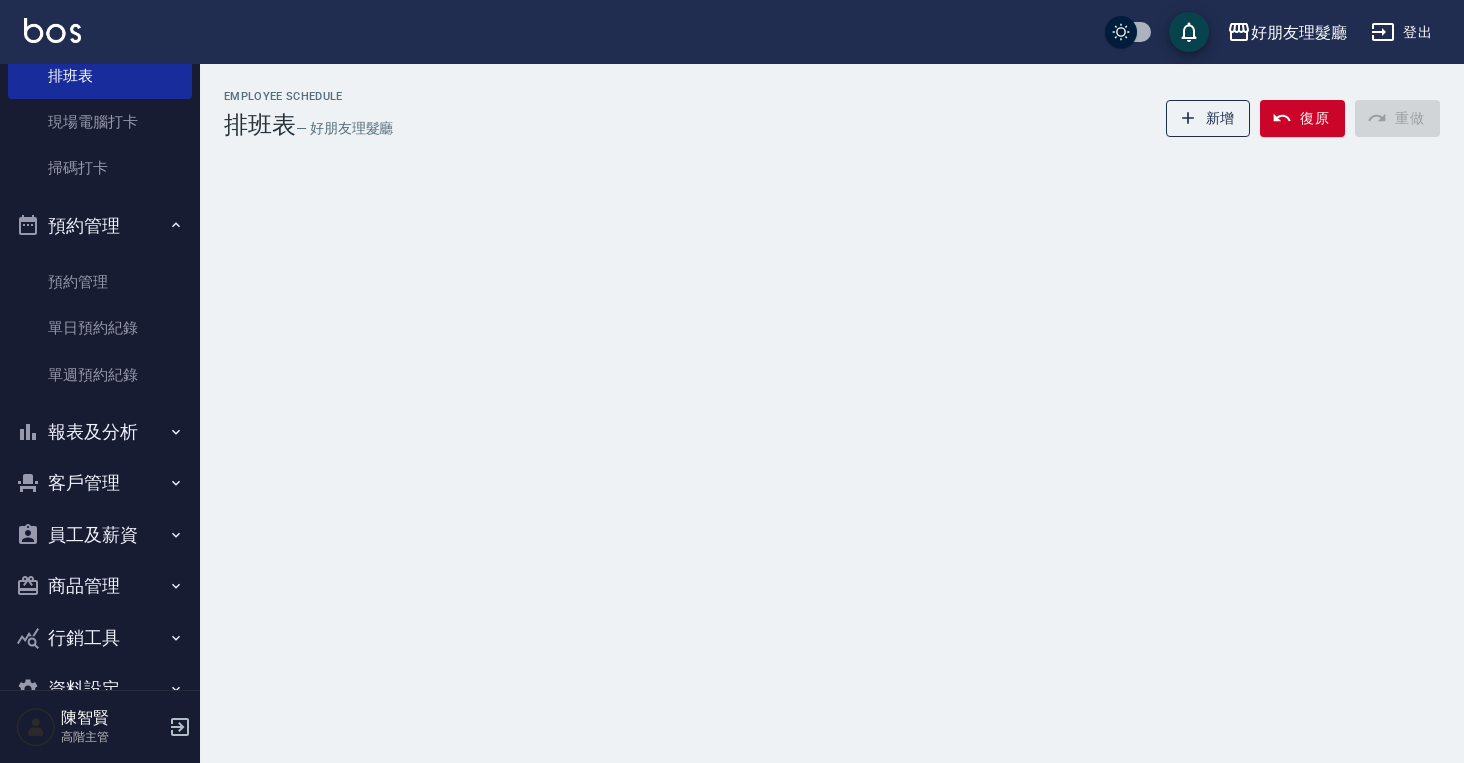 scroll, scrollTop: 544, scrollLeft: 0, axis: vertical 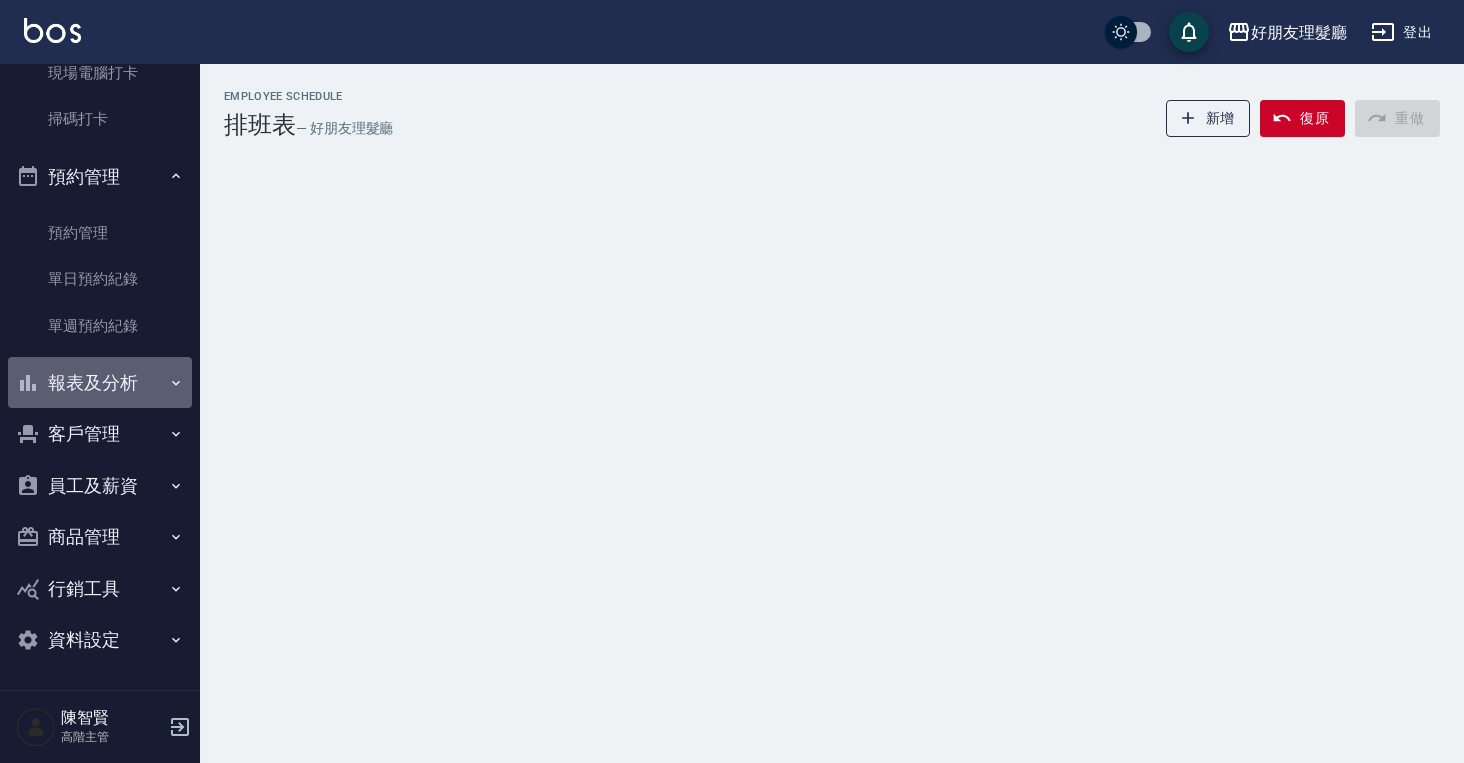 click on "報表及分析" at bounding box center [100, 383] 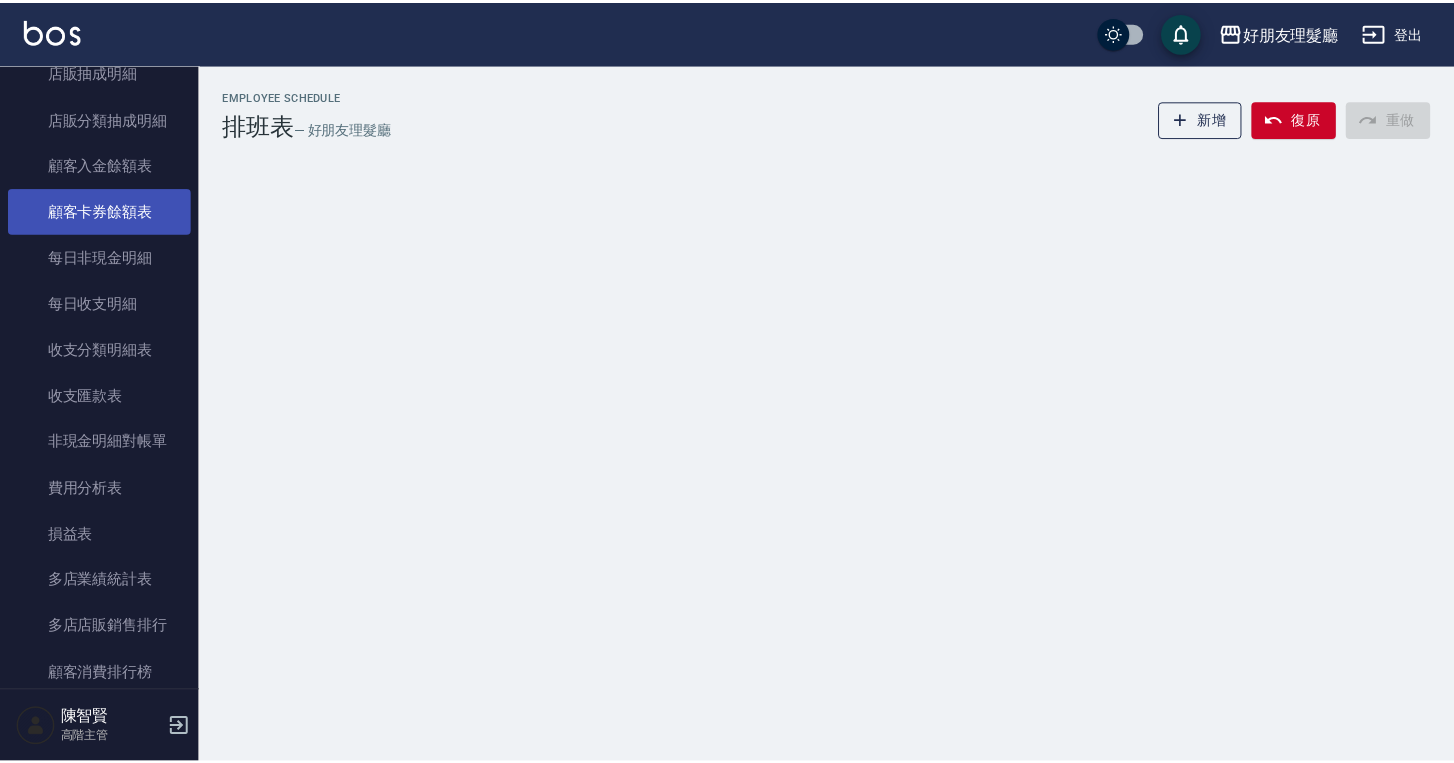 scroll, scrollTop: 2548, scrollLeft: 0, axis: vertical 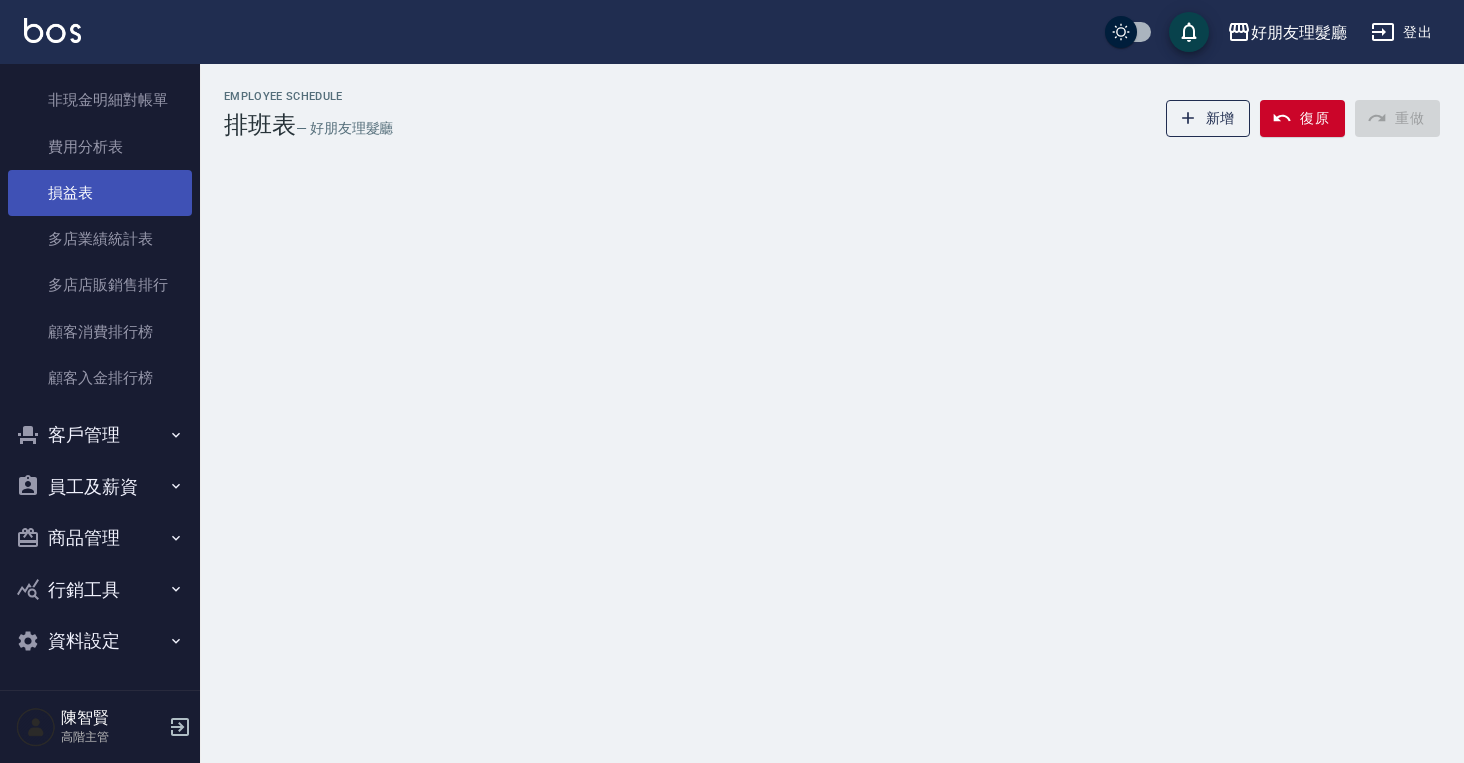 click on "損益表" at bounding box center [100, 193] 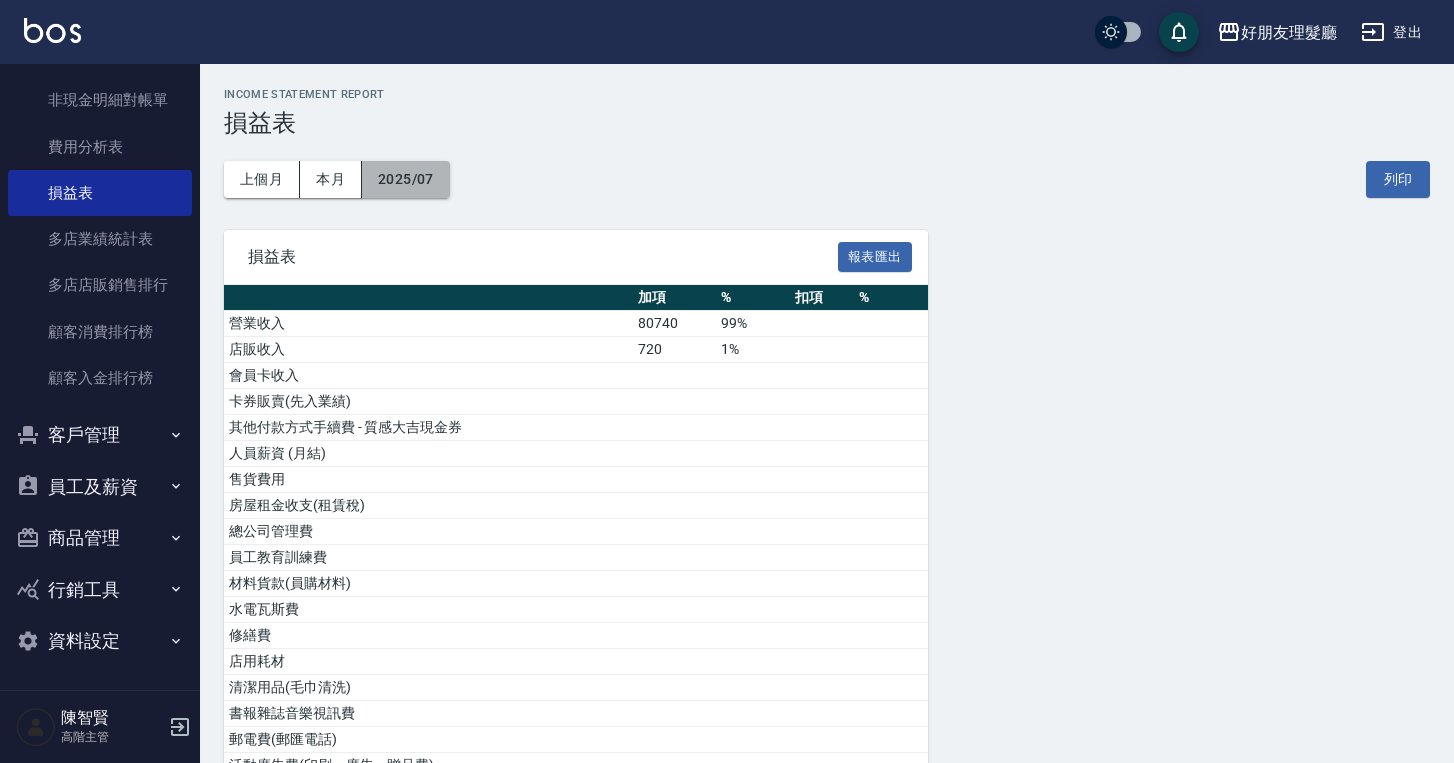 click on "2025/07" at bounding box center (406, 179) 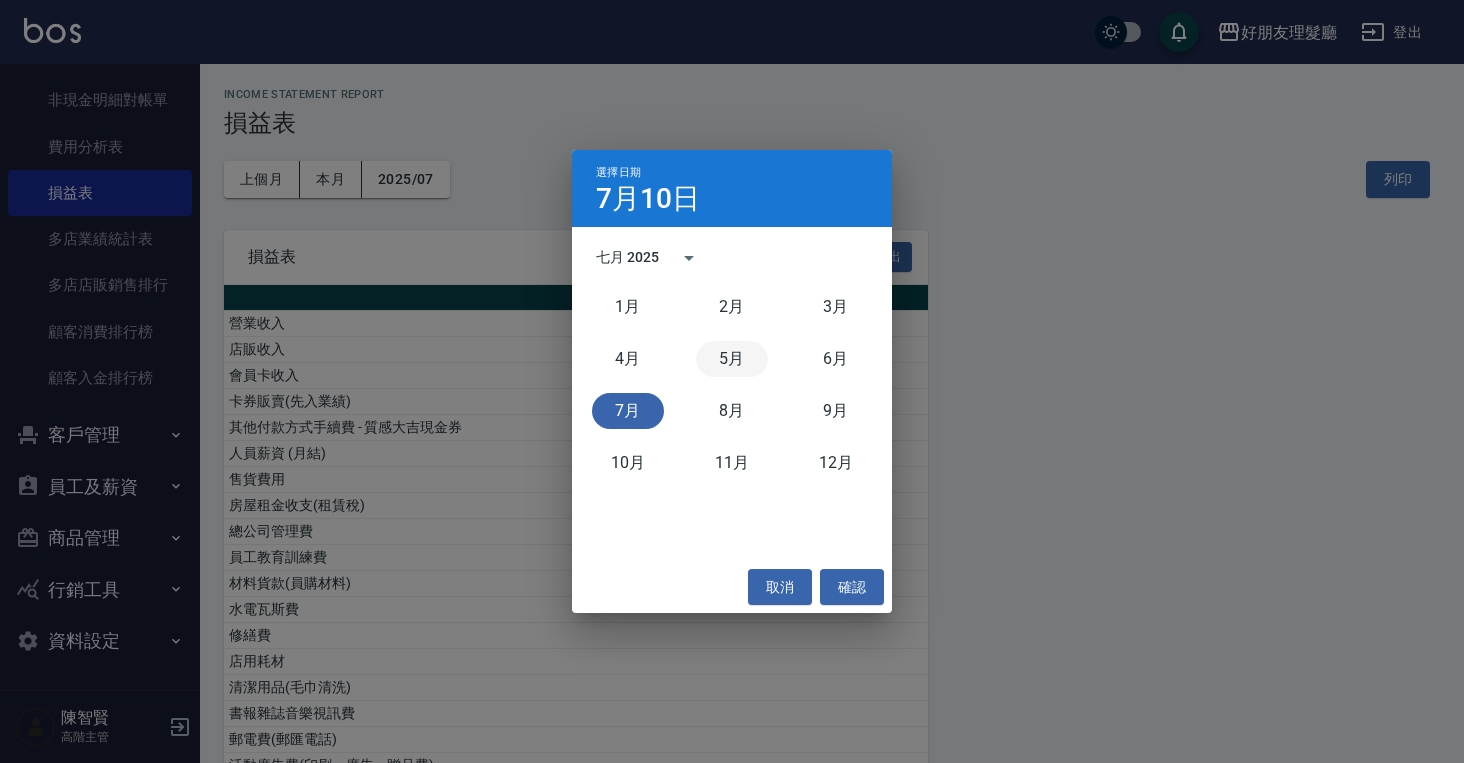 click on "5月" at bounding box center (732, 359) 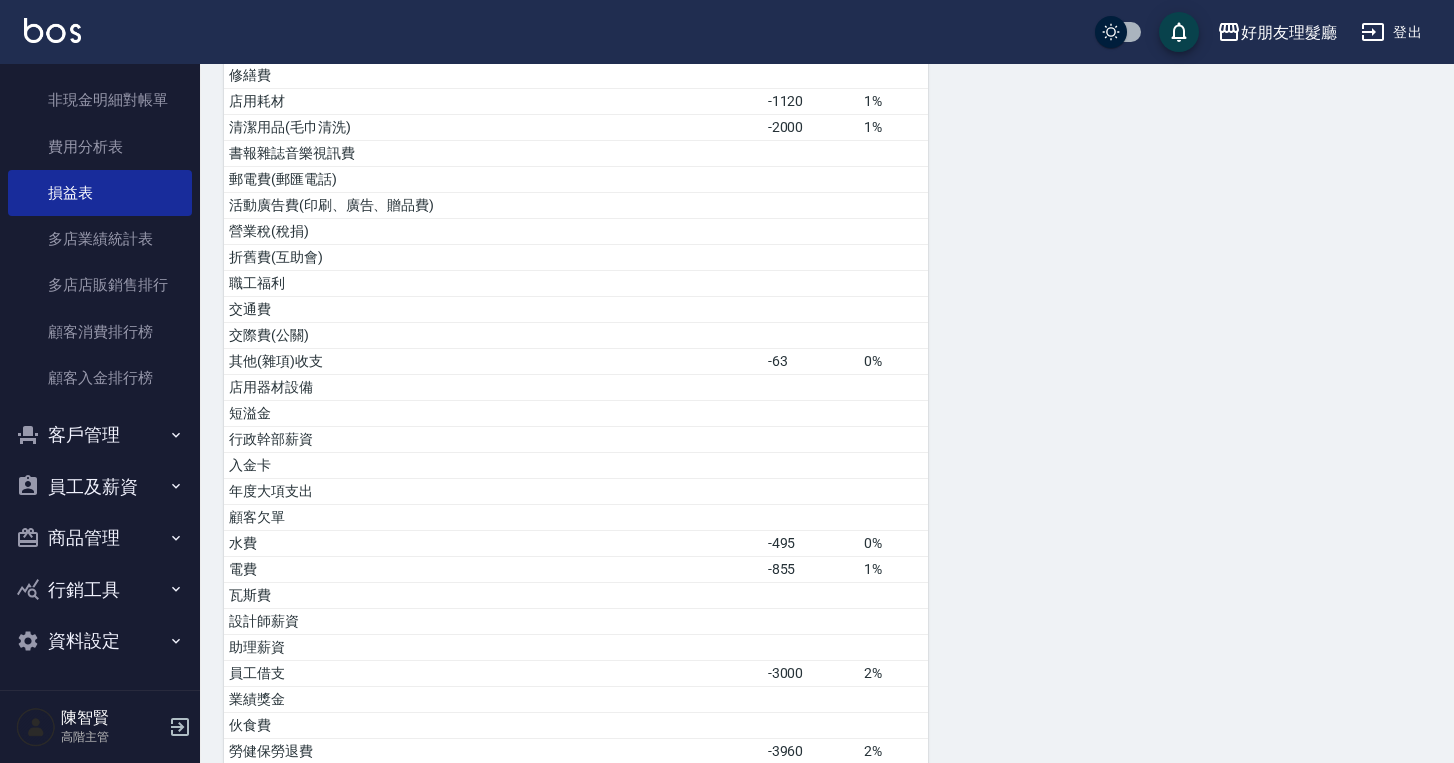 scroll, scrollTop: 766, scrollLeft: 0, axis: vertical 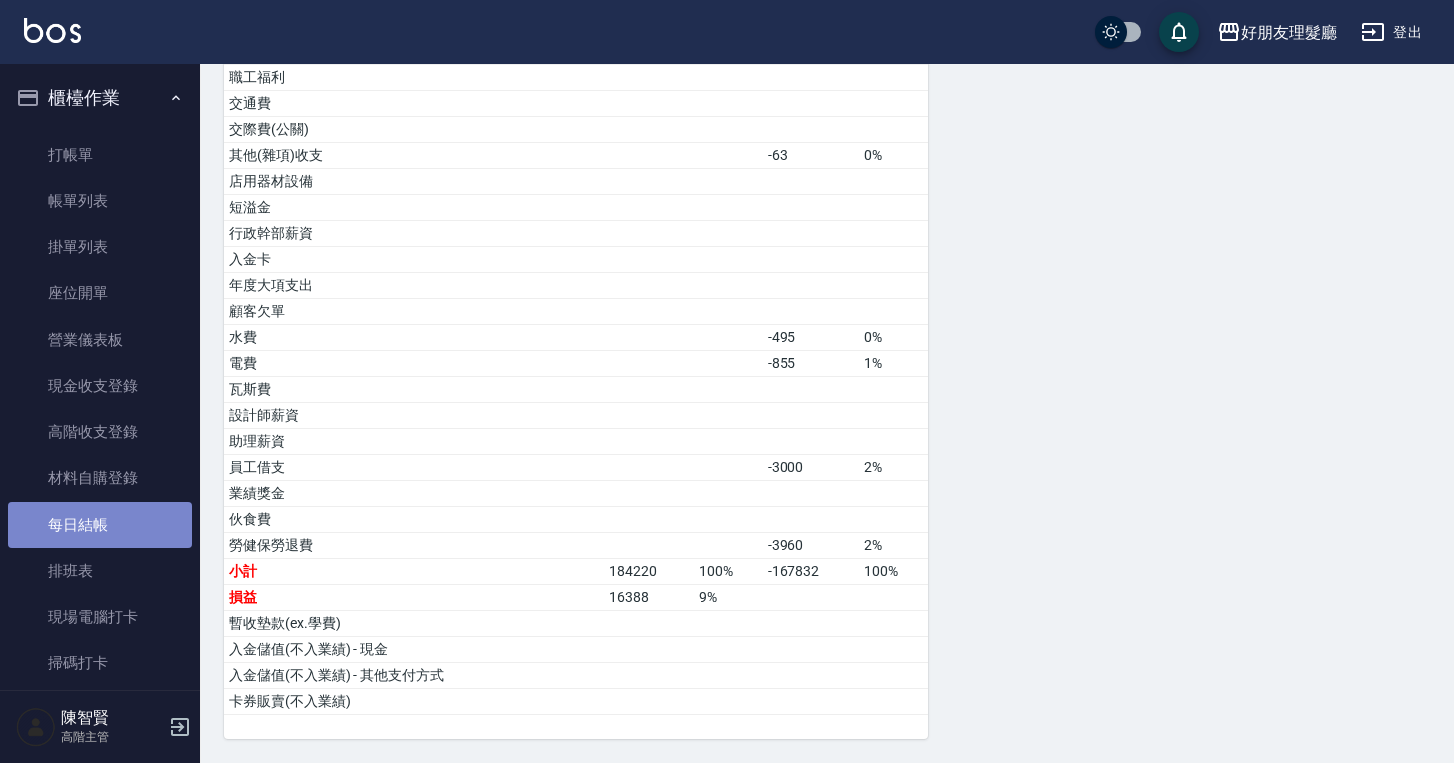 click on "每日結帳" at bounding box center [100, 525] 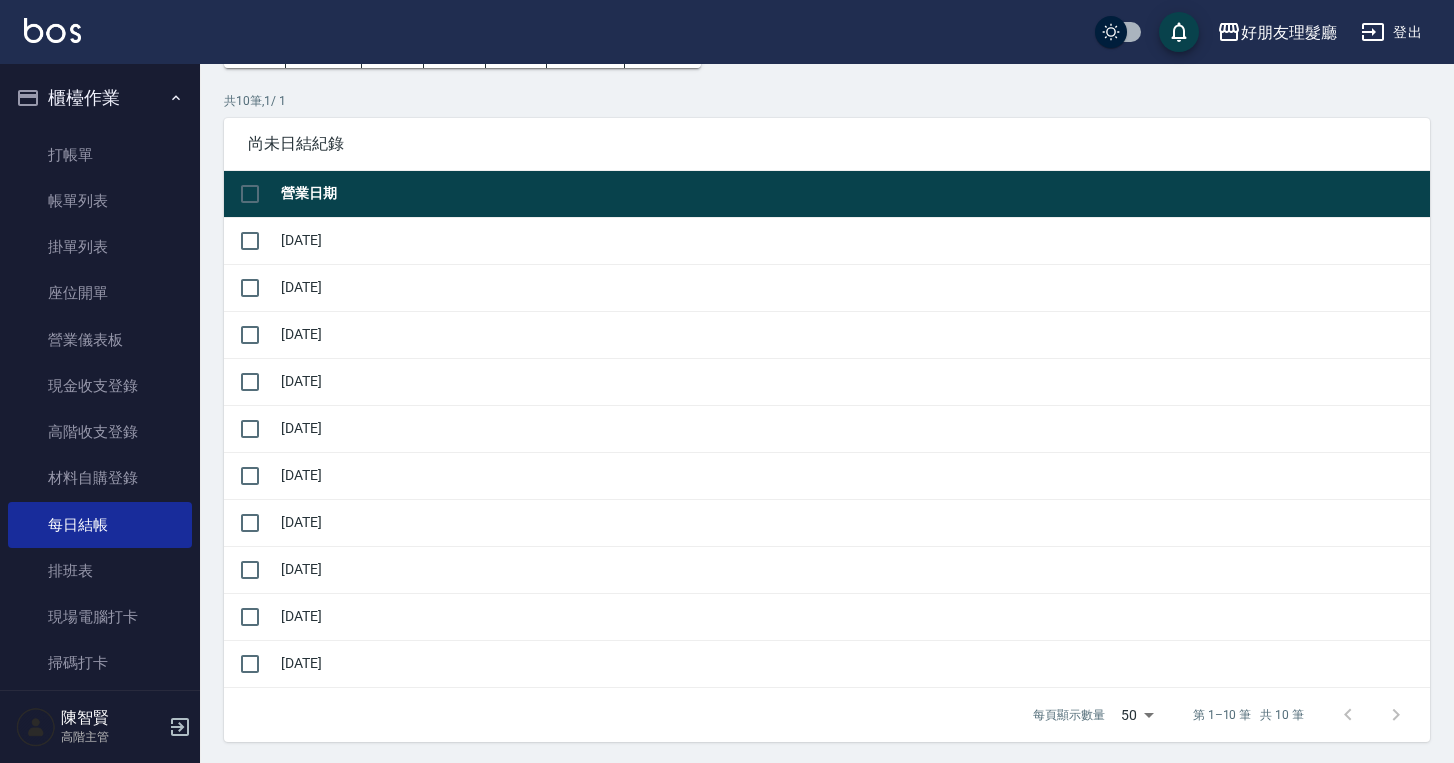 scroll, scrollTop: 0, scrollLeft: 0, axis: both 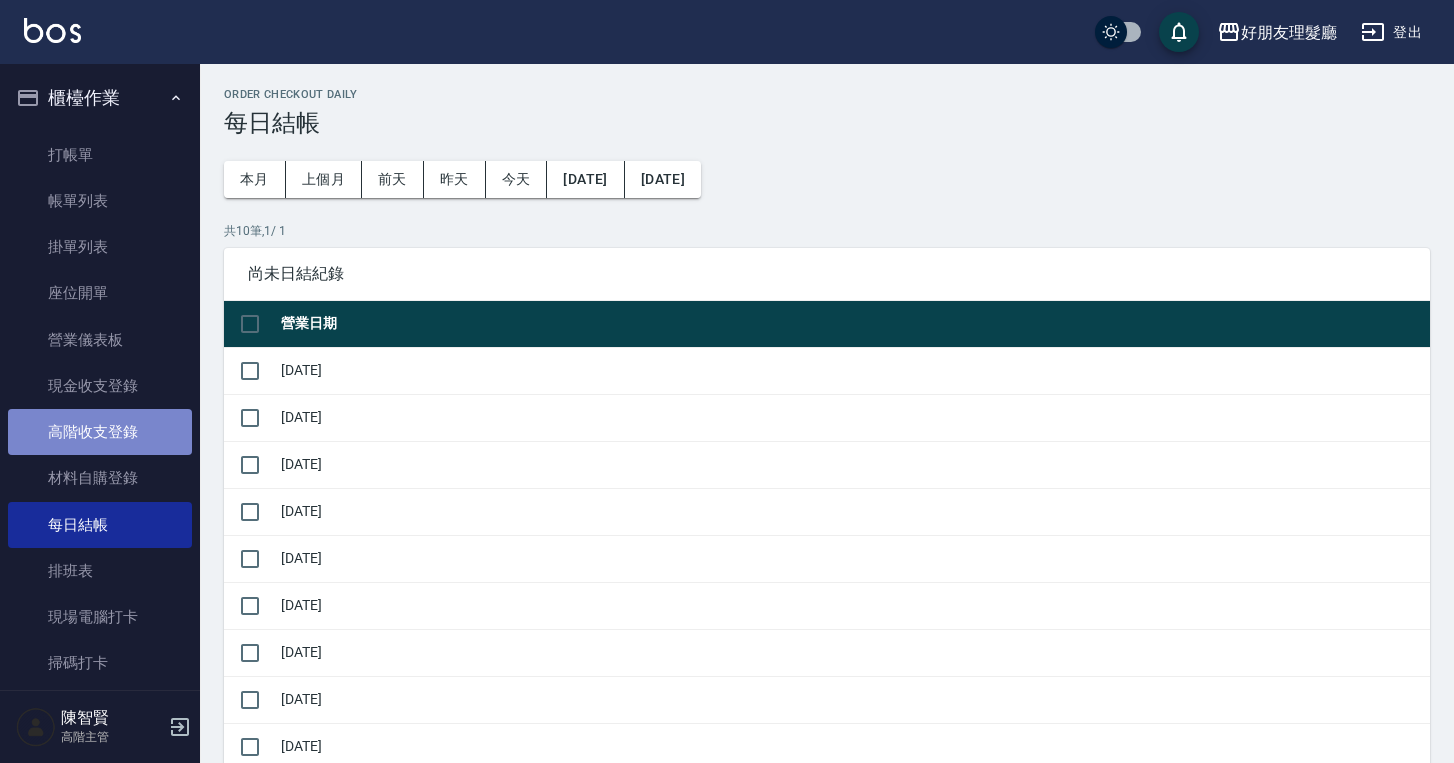 click on "高階收支登錄" at bounding box center [100, 432] 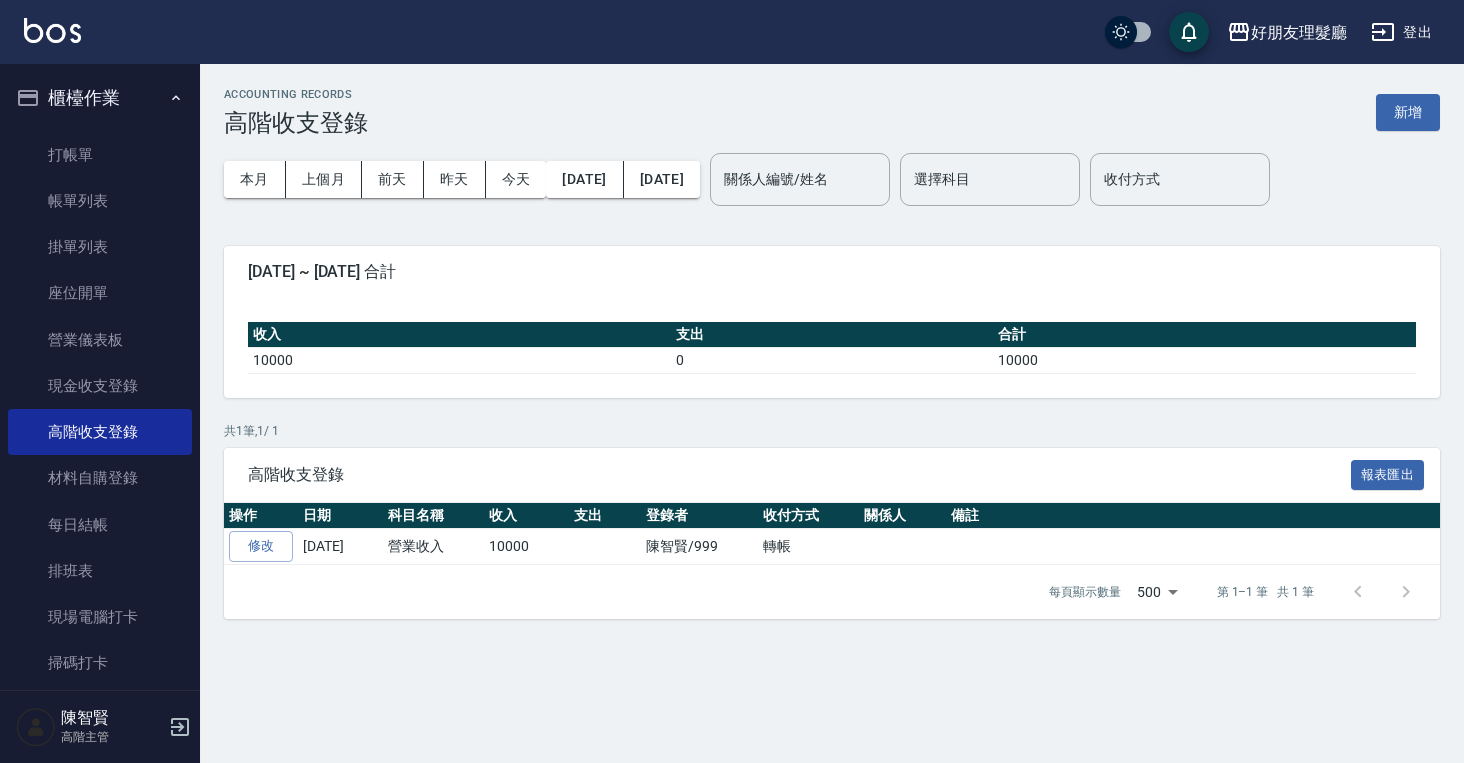 click on "ACCOUNTING RECORDS 高階收支登錄 新增 本月 上個月 前天 昨天 今天 2025/07/01 2025/07/10 關係人編號/姓名 關係人編號/姓名 選擇科目 選擇科目 收付方式 收付方式 2025-07-01 ~ 2025-07-10 合計 收入 支出 合計 10000 0 10000 共  1  筆,  1  /   1 高階收支登錄 報表匯出 操作 日期 科目名稱 收入 支出 登錄者 收付方式 關係人 備註 修改 2025-07-10 營業收入 10000 陳智賢/999 轉帳 每頁顯示數量 500 500 第 1–1 筆   共 1 筆" at bounding box center [832, 353] 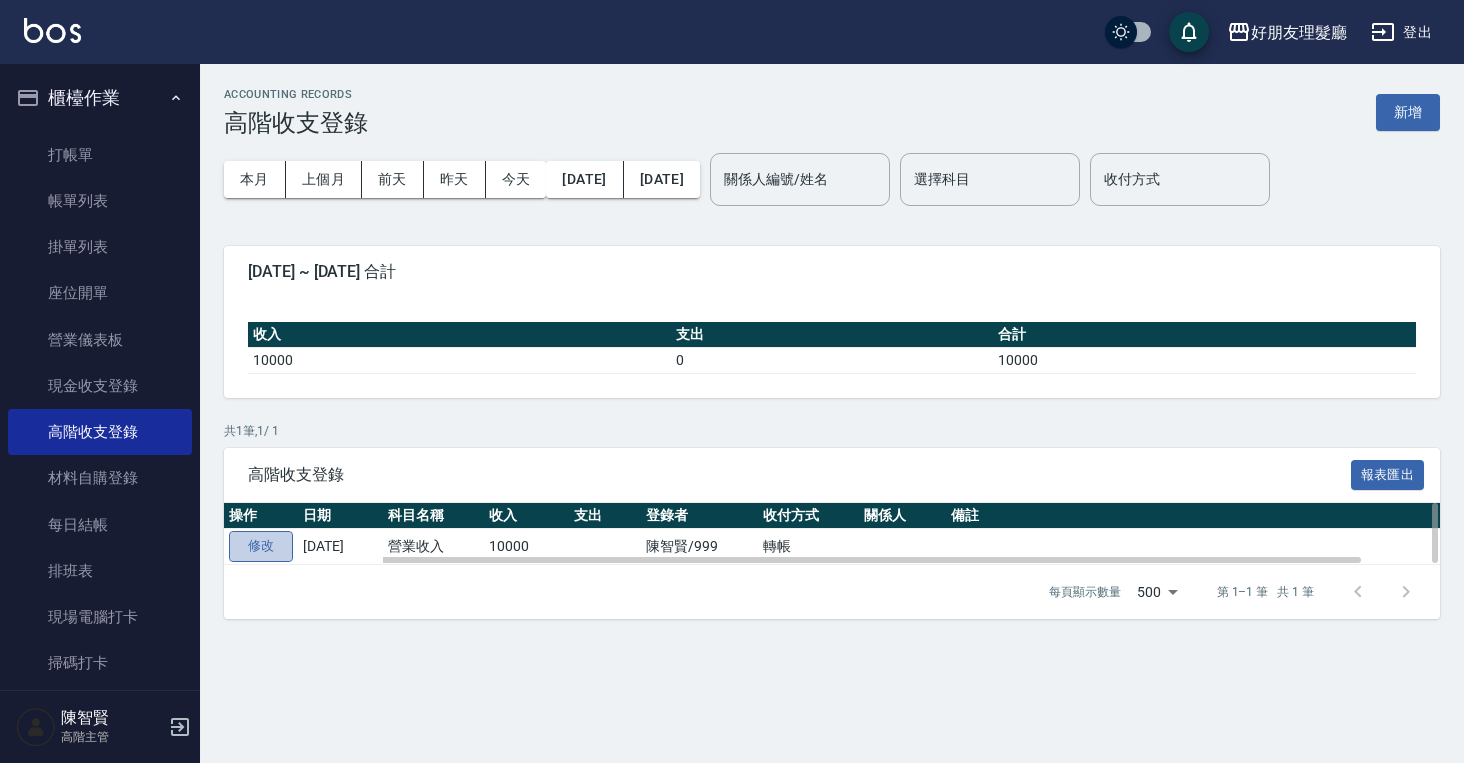 click on "修改" at bounding box center (261, 546) 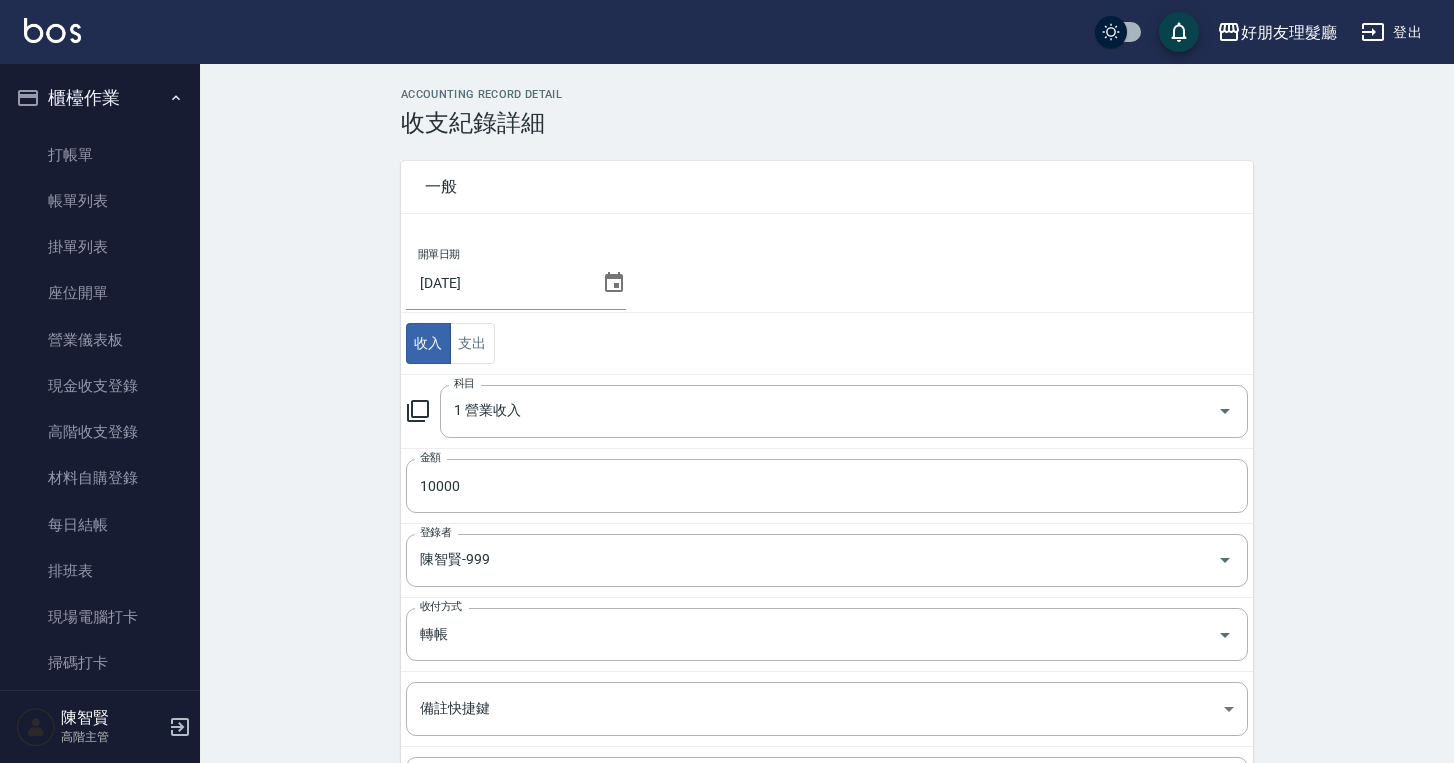 click 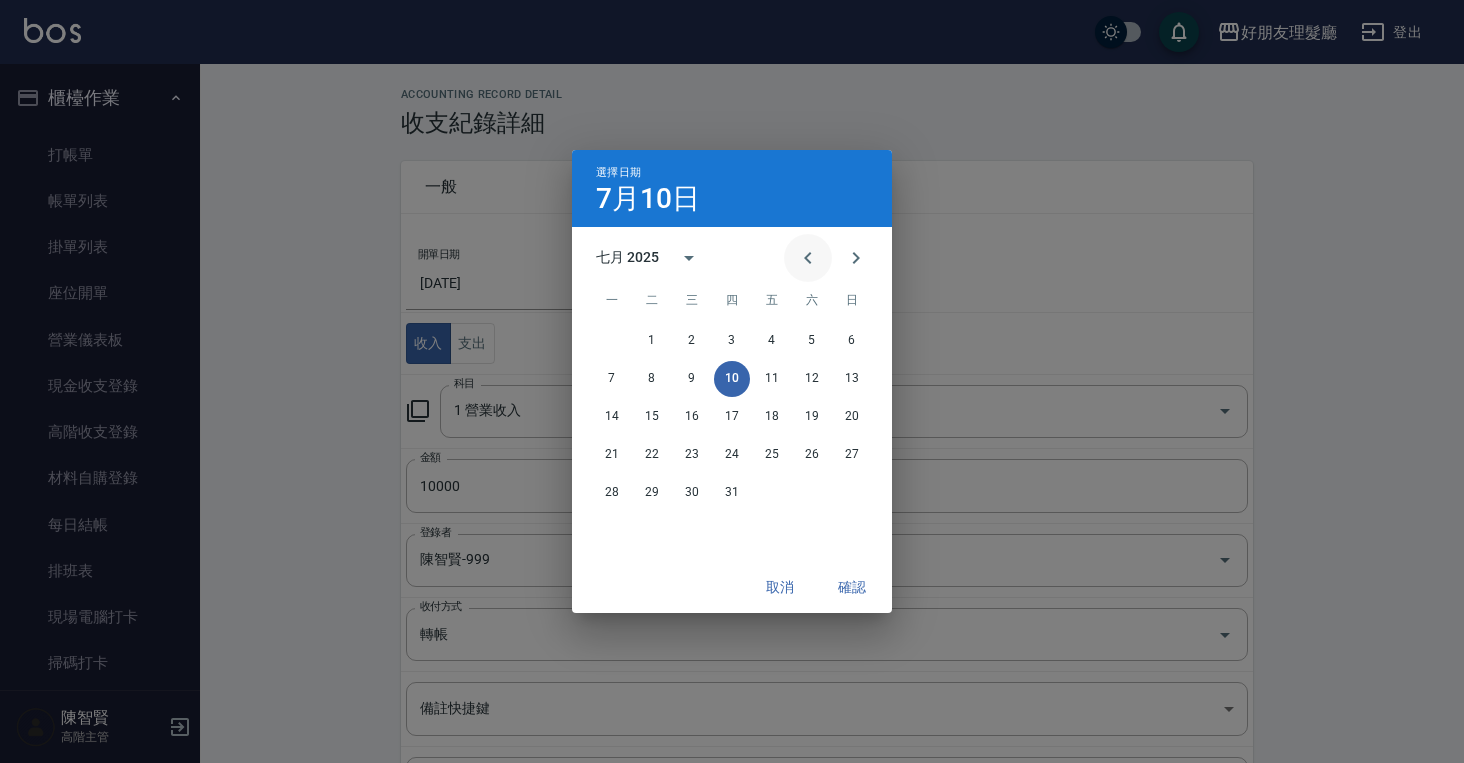click at bounding box center [808, 258] 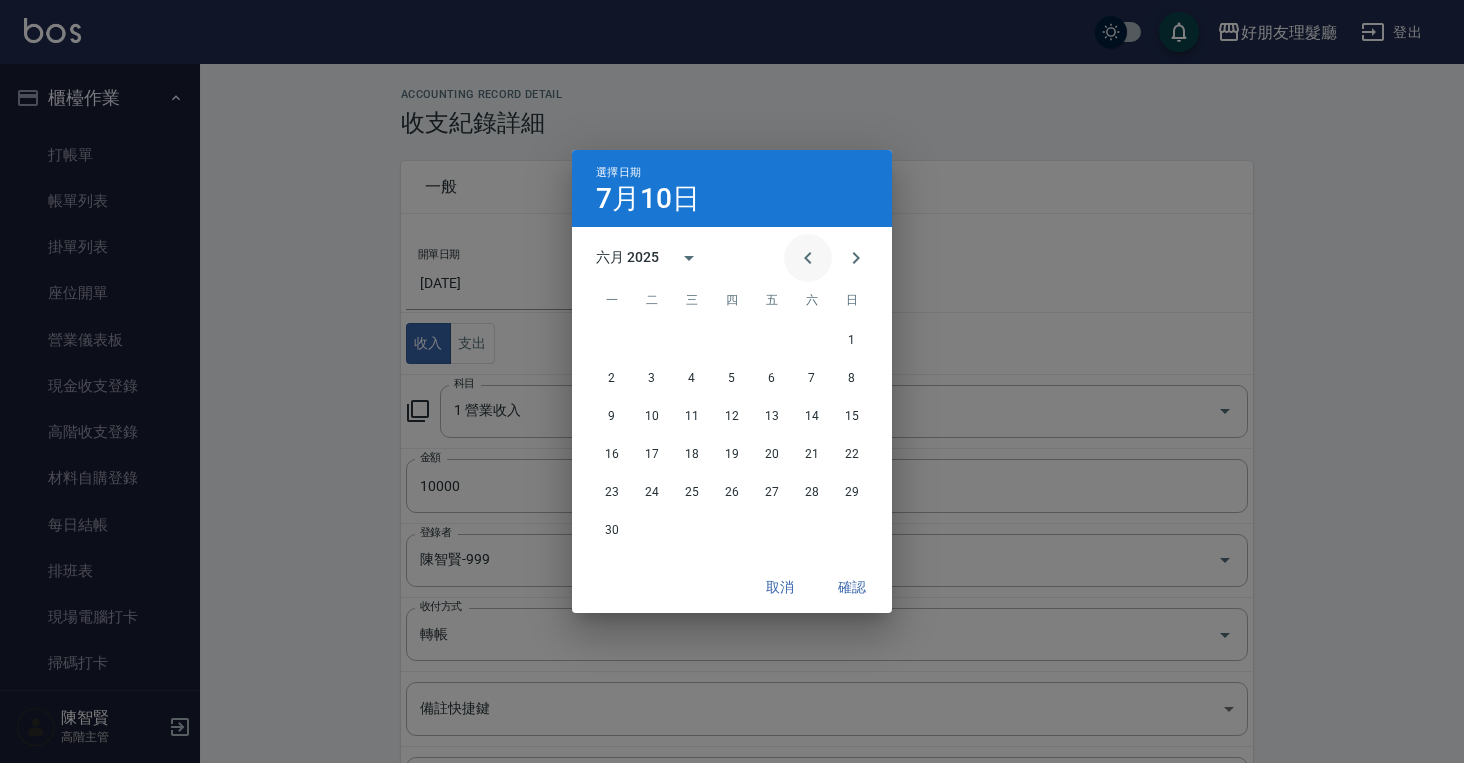 click 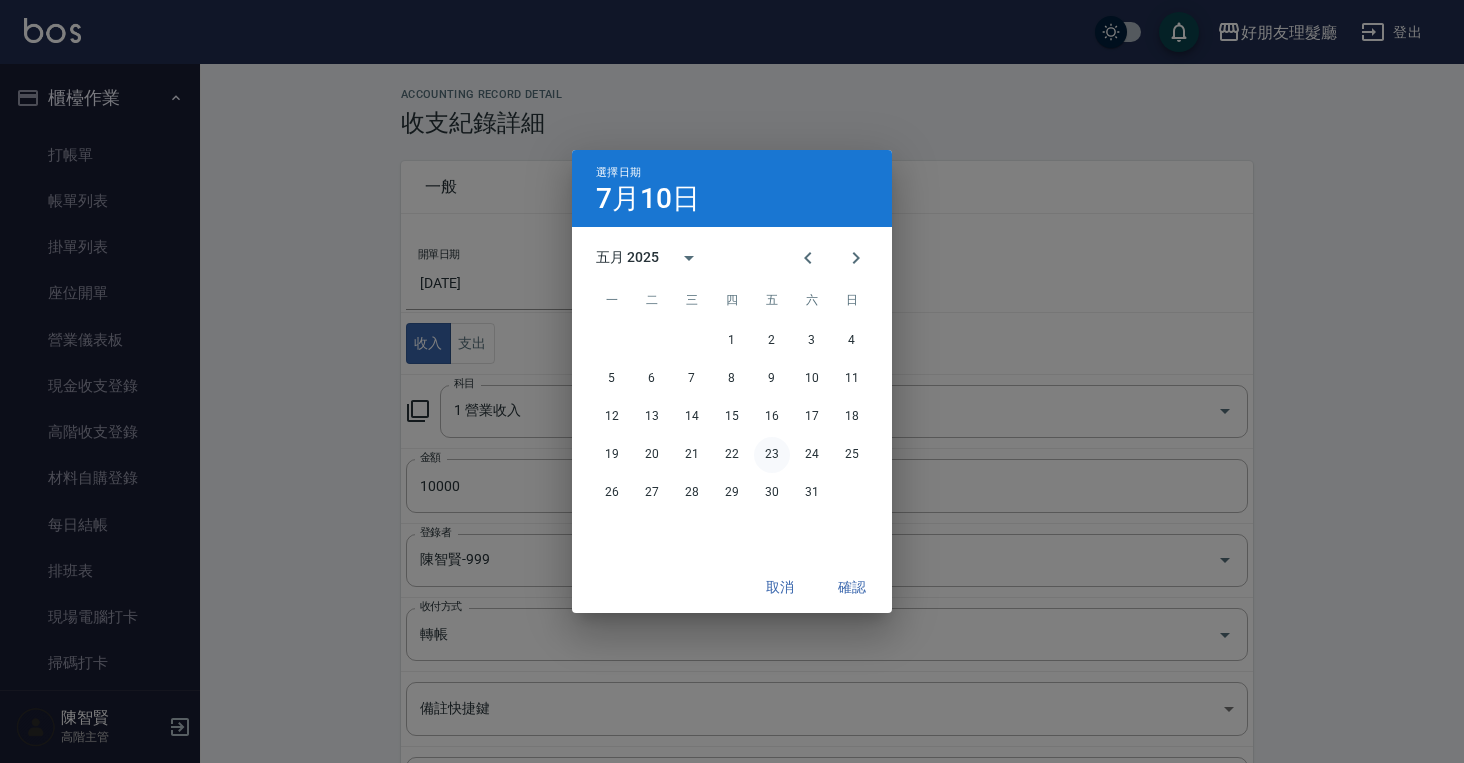 click on "23" at bounding box center [772, 455] 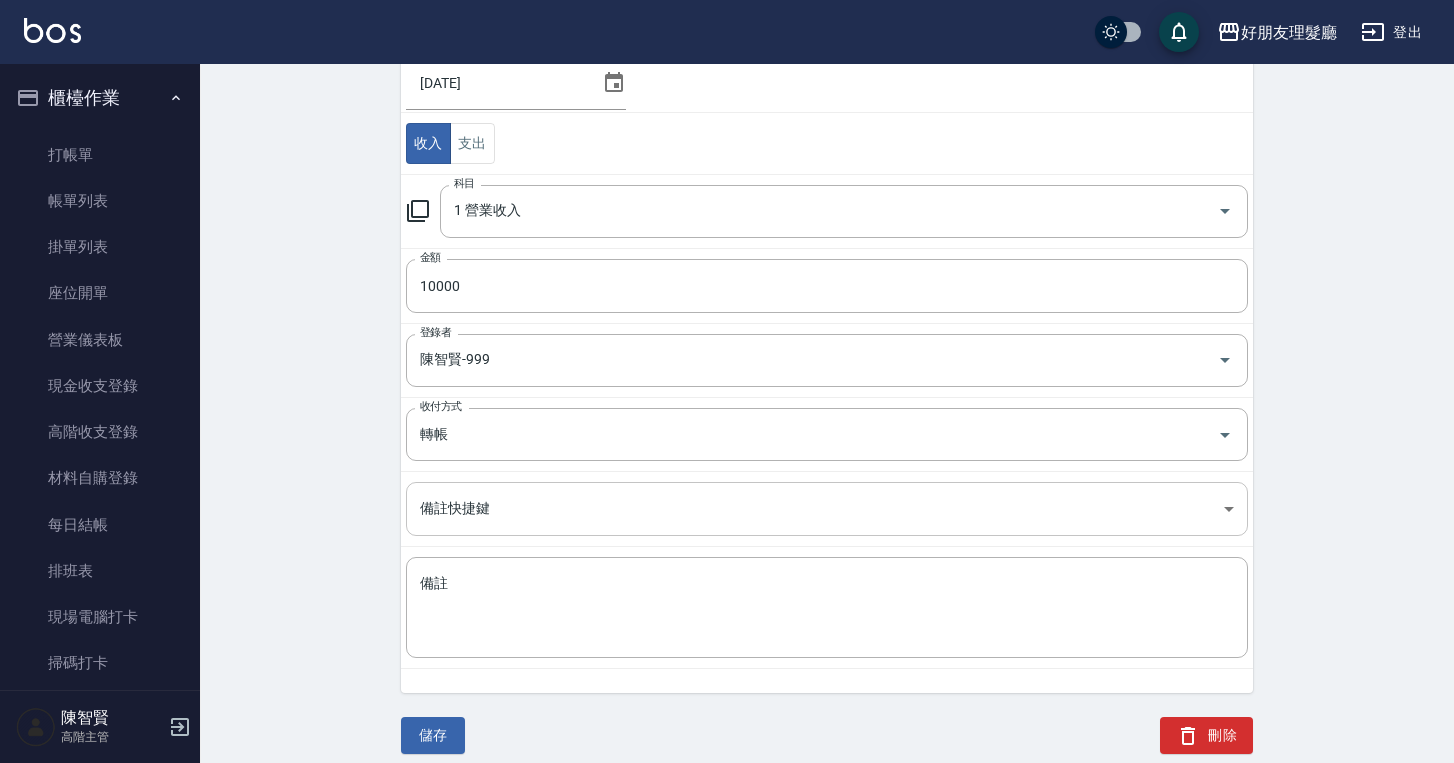 scroll, scrollTop: 215, scrollLeft: 0, axis: vertical 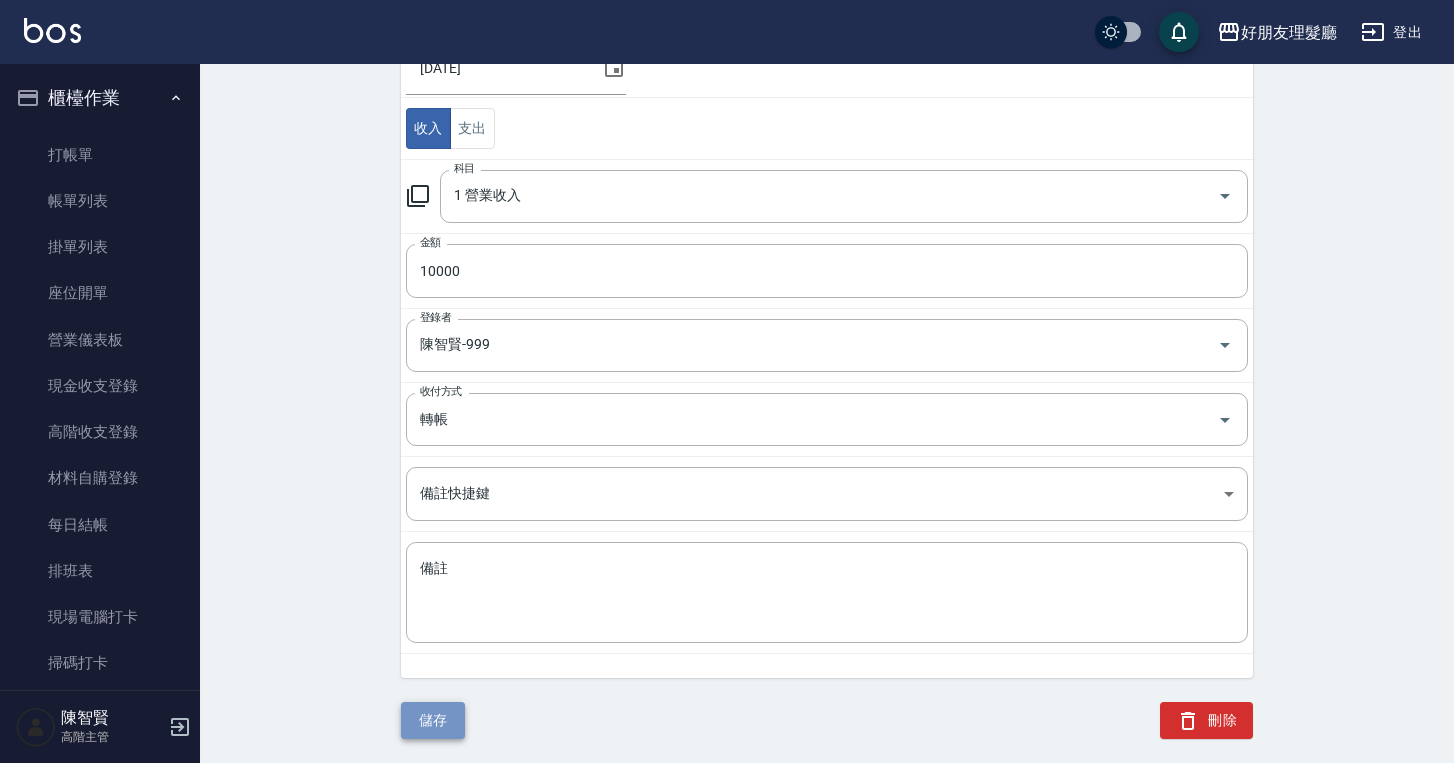 click on "儲存" at bounding box center [433, 720] 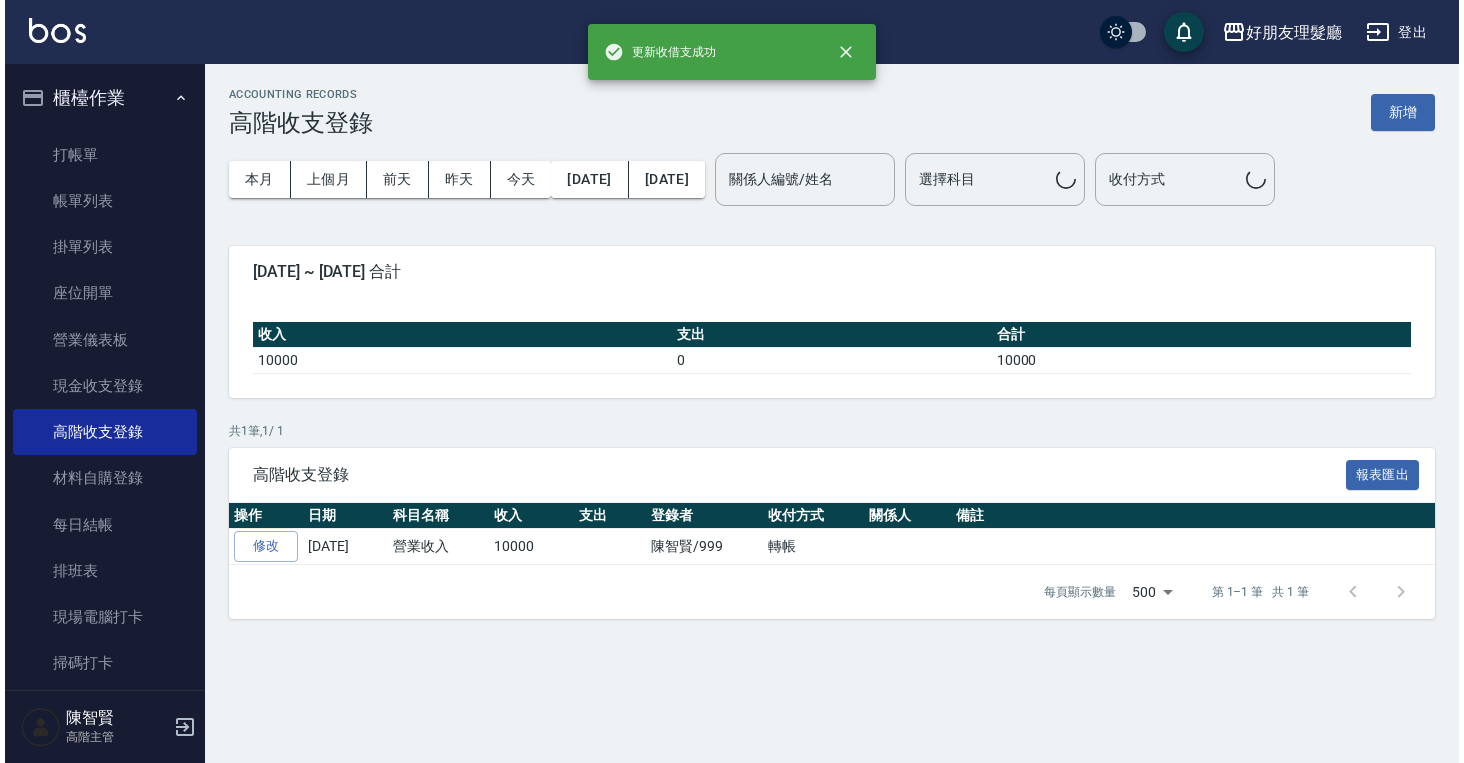 scroll, scrollTop: 0, scrollLeft: 0, axis: both 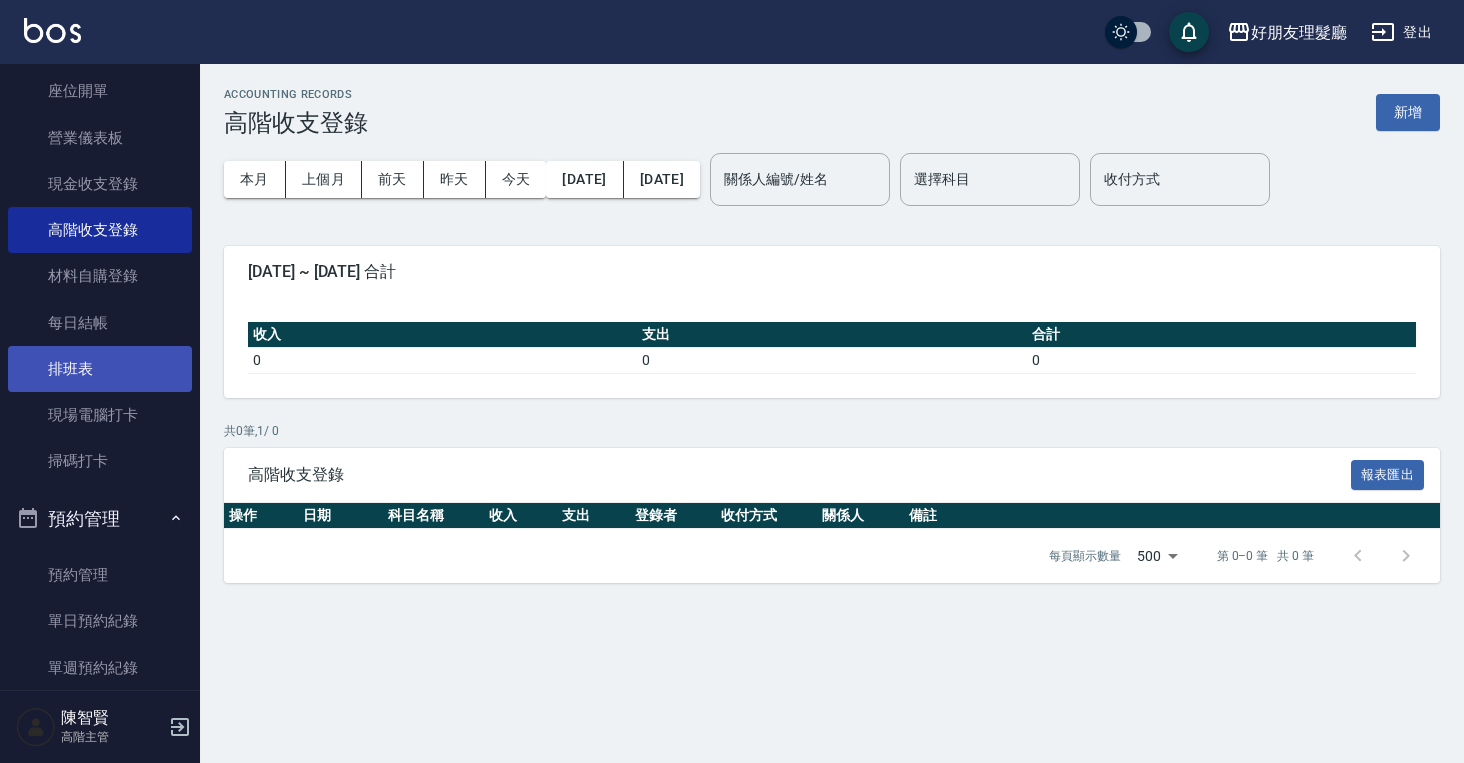 click on "排班表" at bounding box center [100, 369] 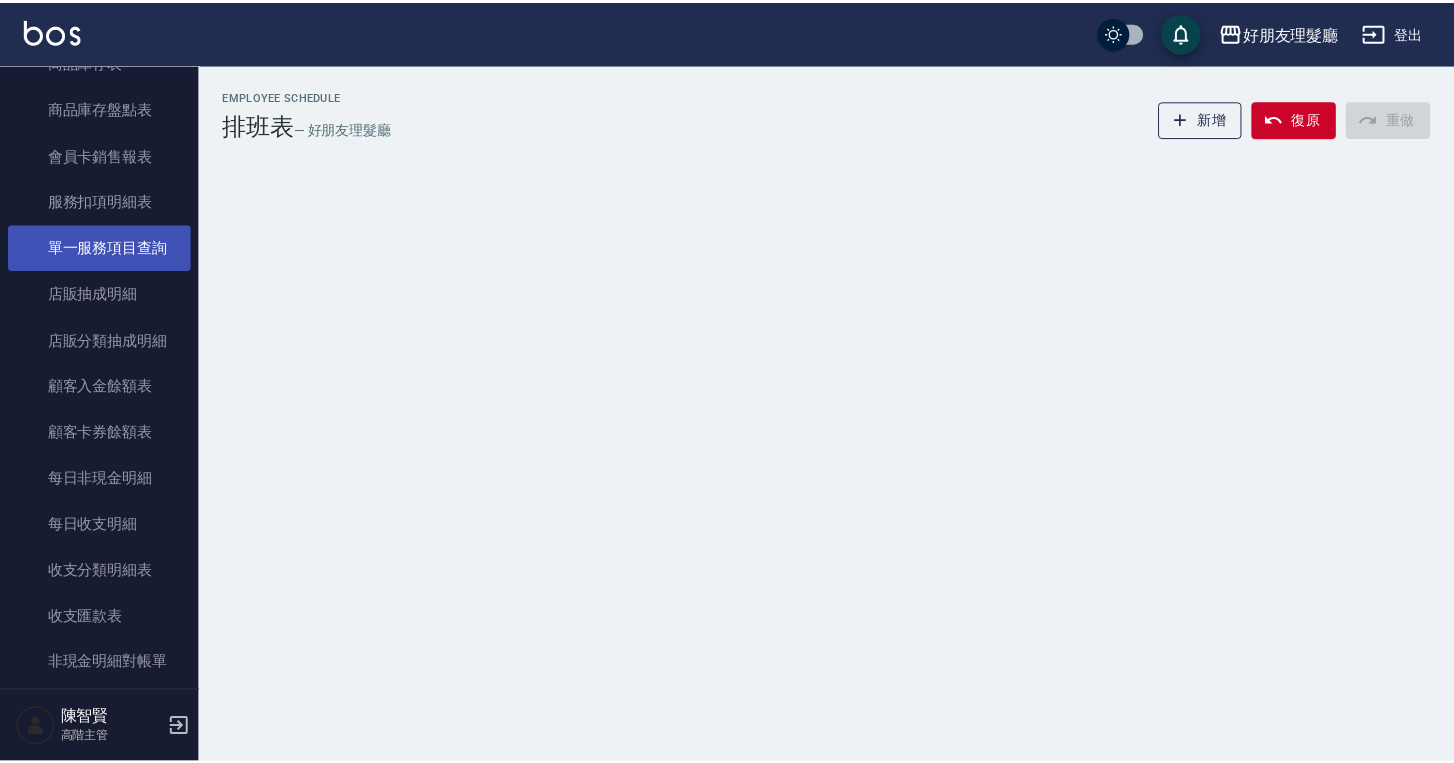 scroll, scrollTop: 2202, scrollLeft: 0, axis: vertical 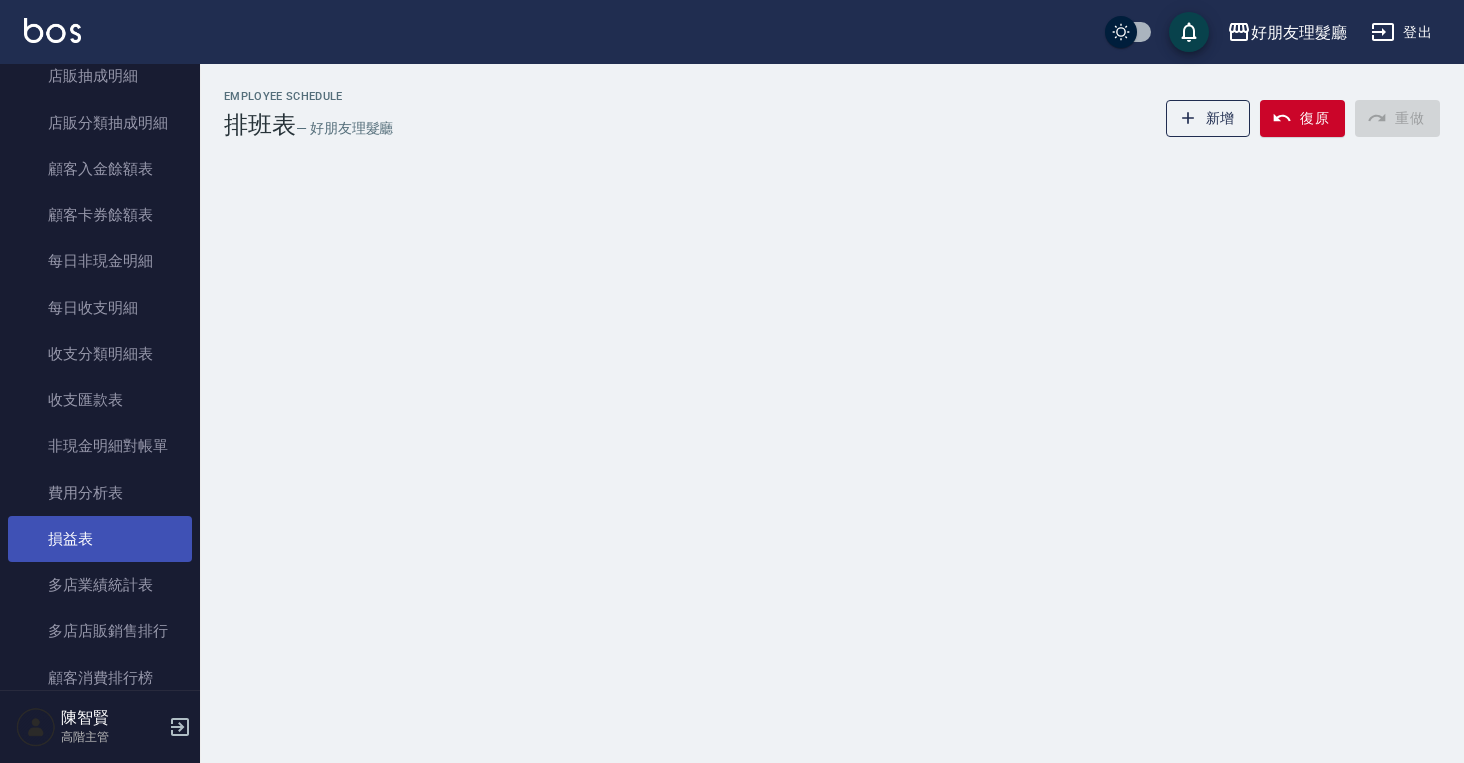 click on "損益表" at bounding box center [100, 539] 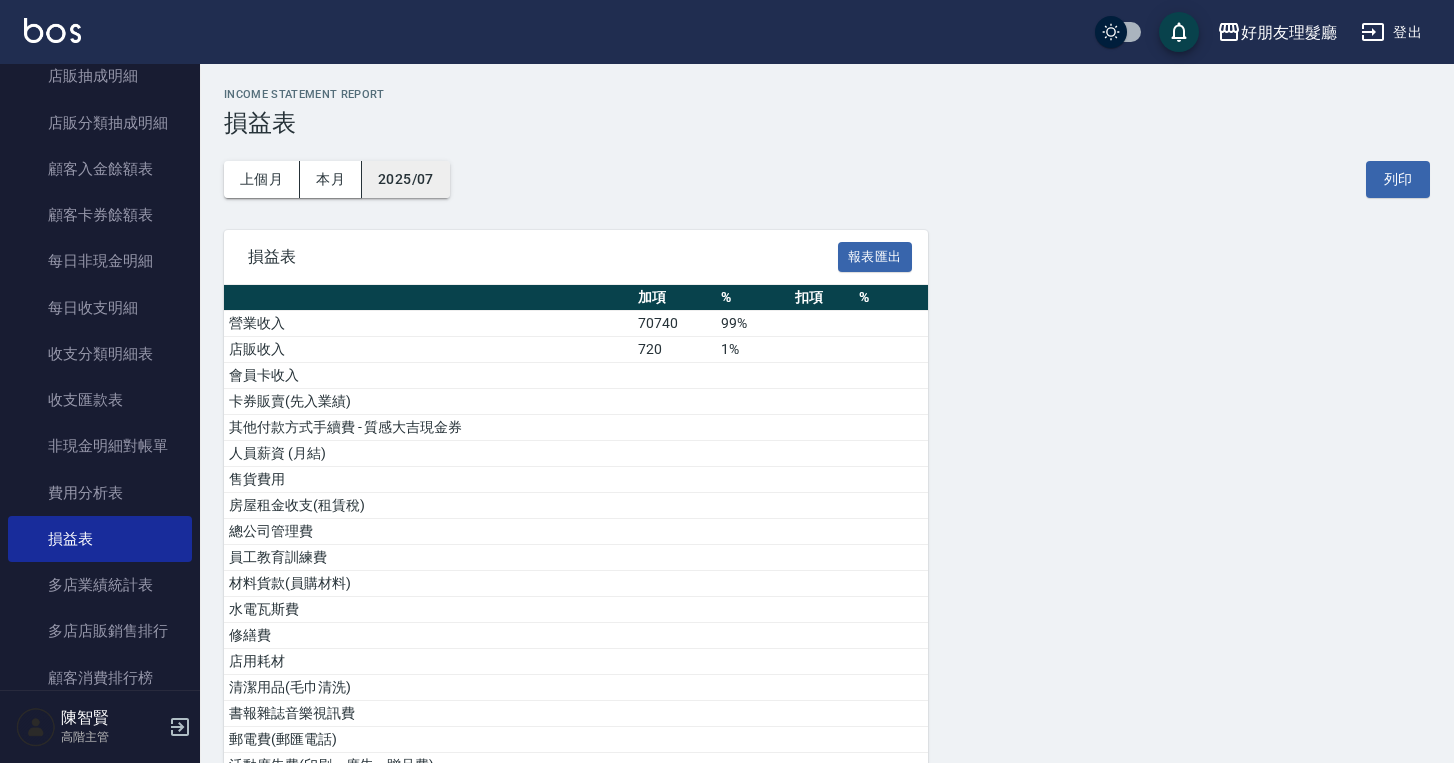 click on "2025/07" at bounding box center (406, 179) 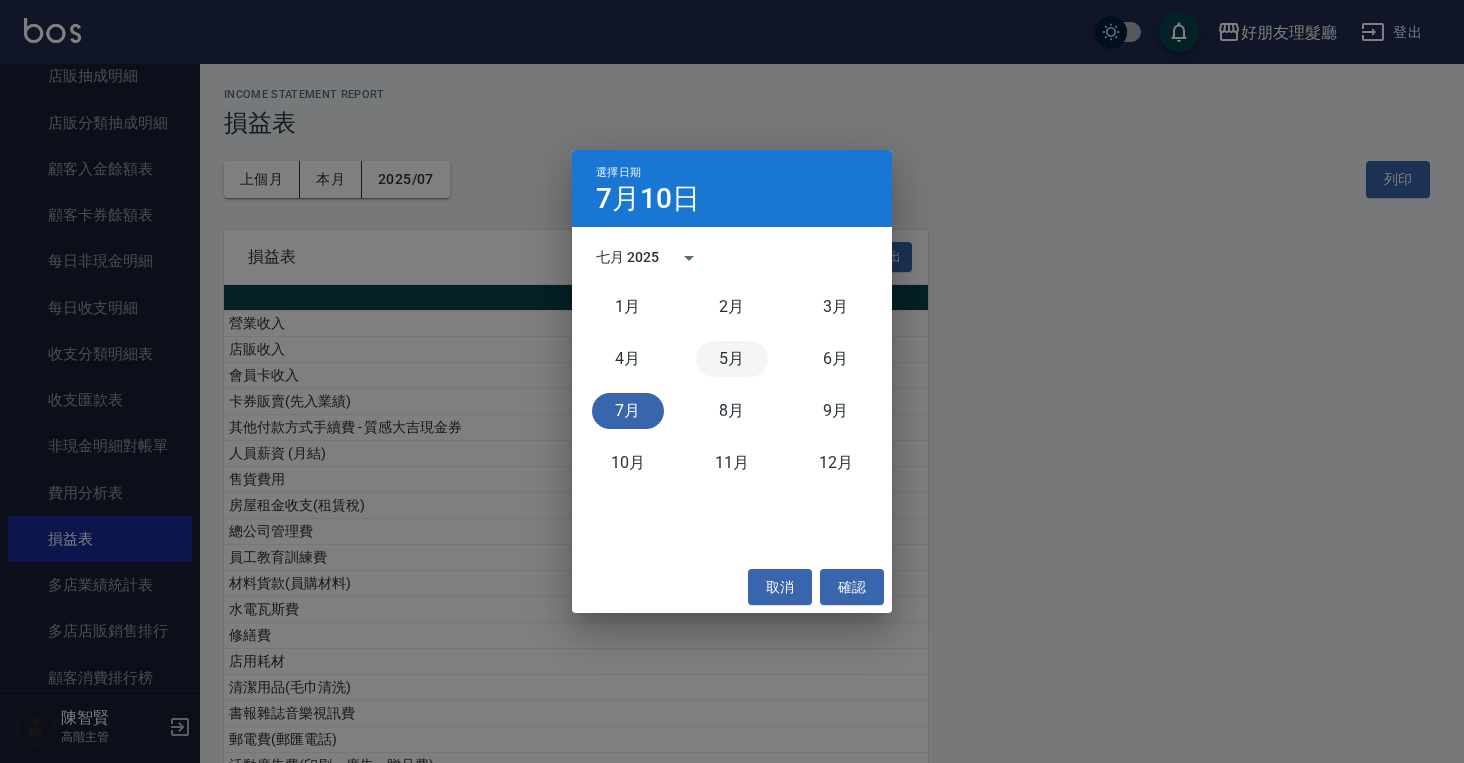 click on "5月" at bounding box center (732, 359) 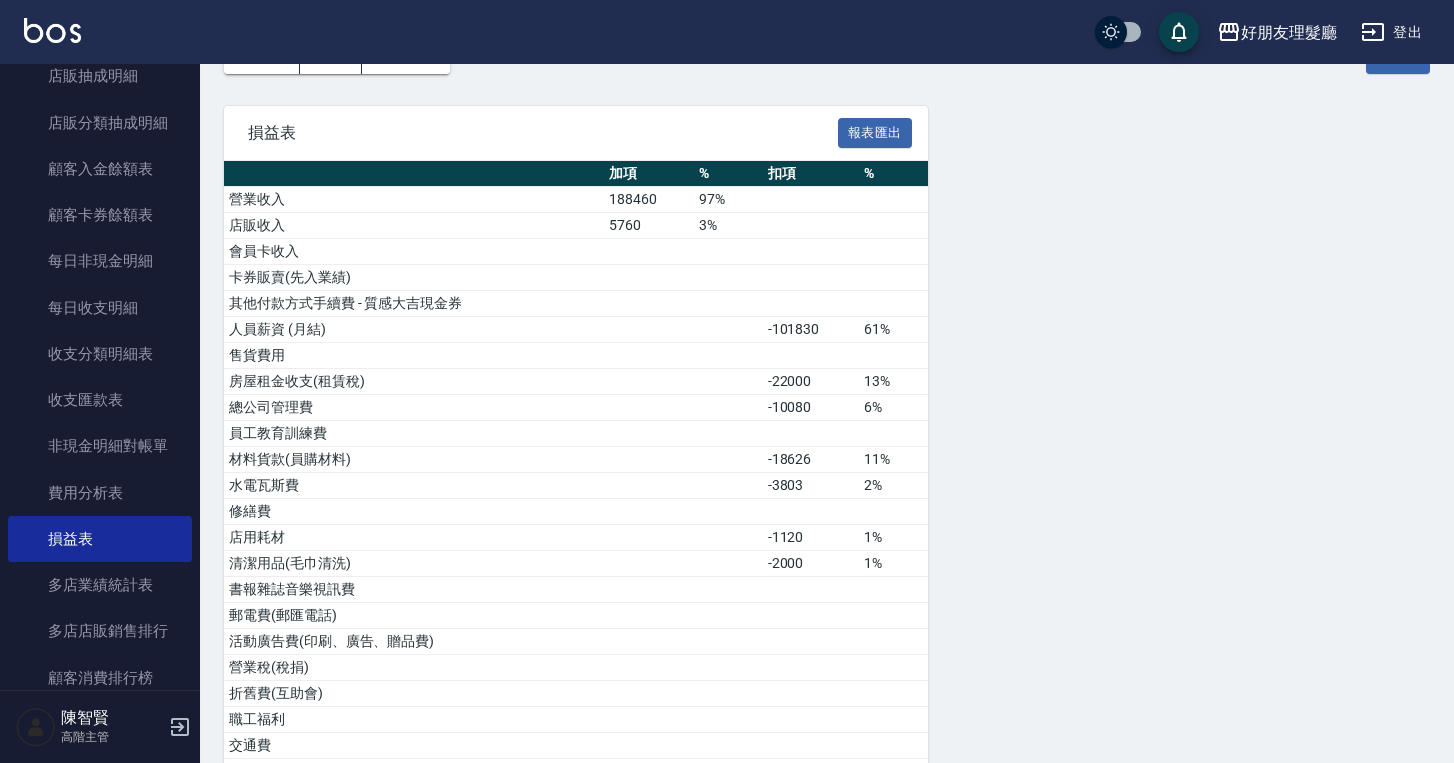 scroll, scrollTop: 0, scrollLeft: 0, axis: both 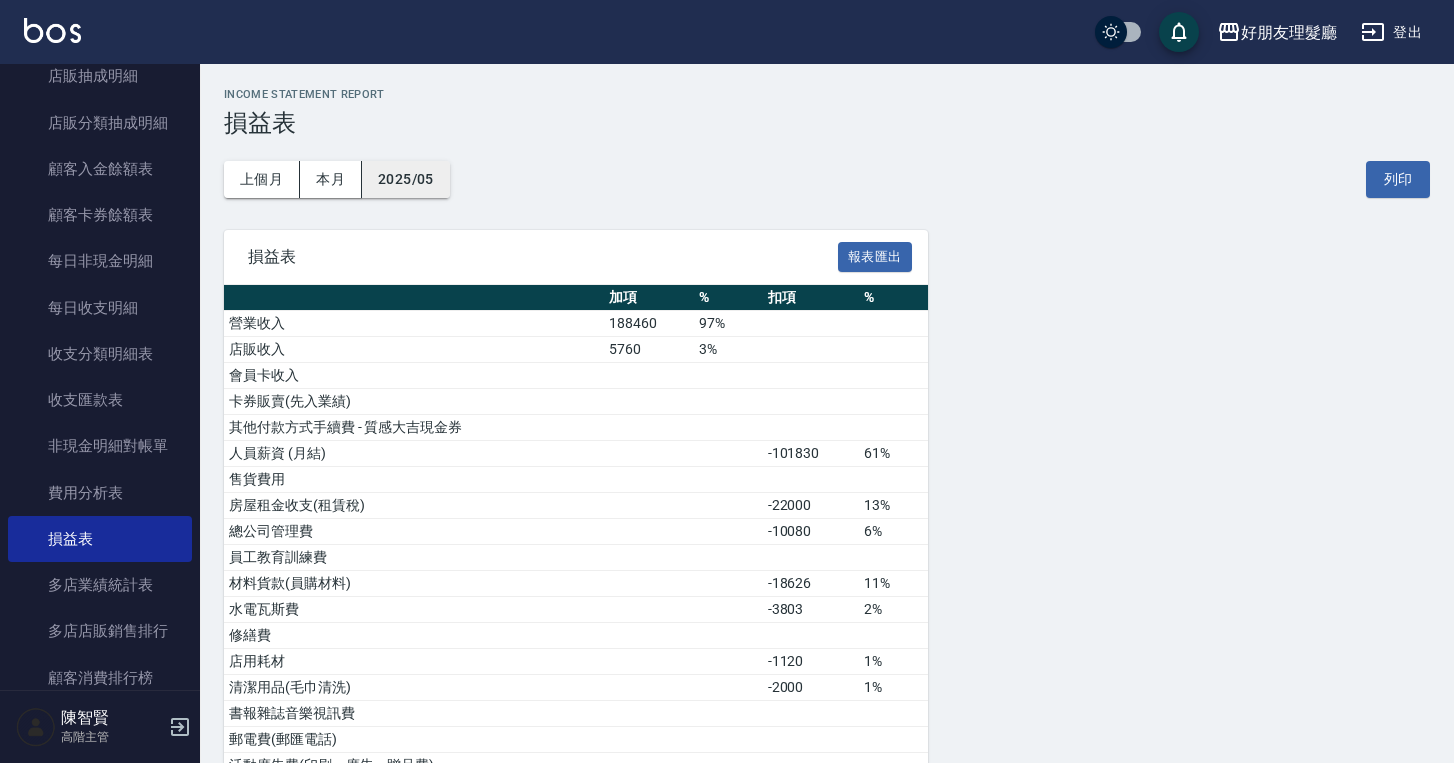 click on "2025/05" at bounding box center (406, 179) 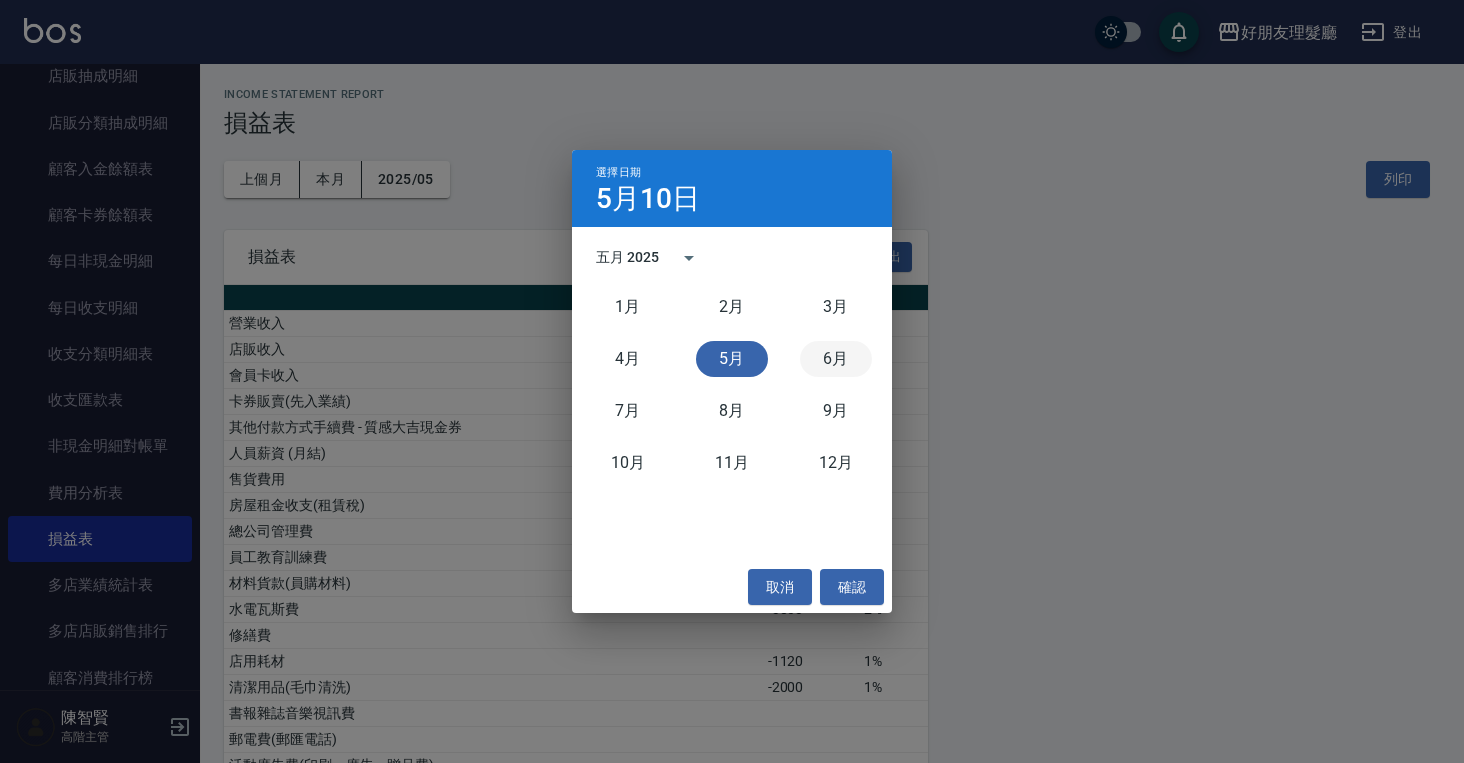 click on "6月" at bounding box center (836, 359) 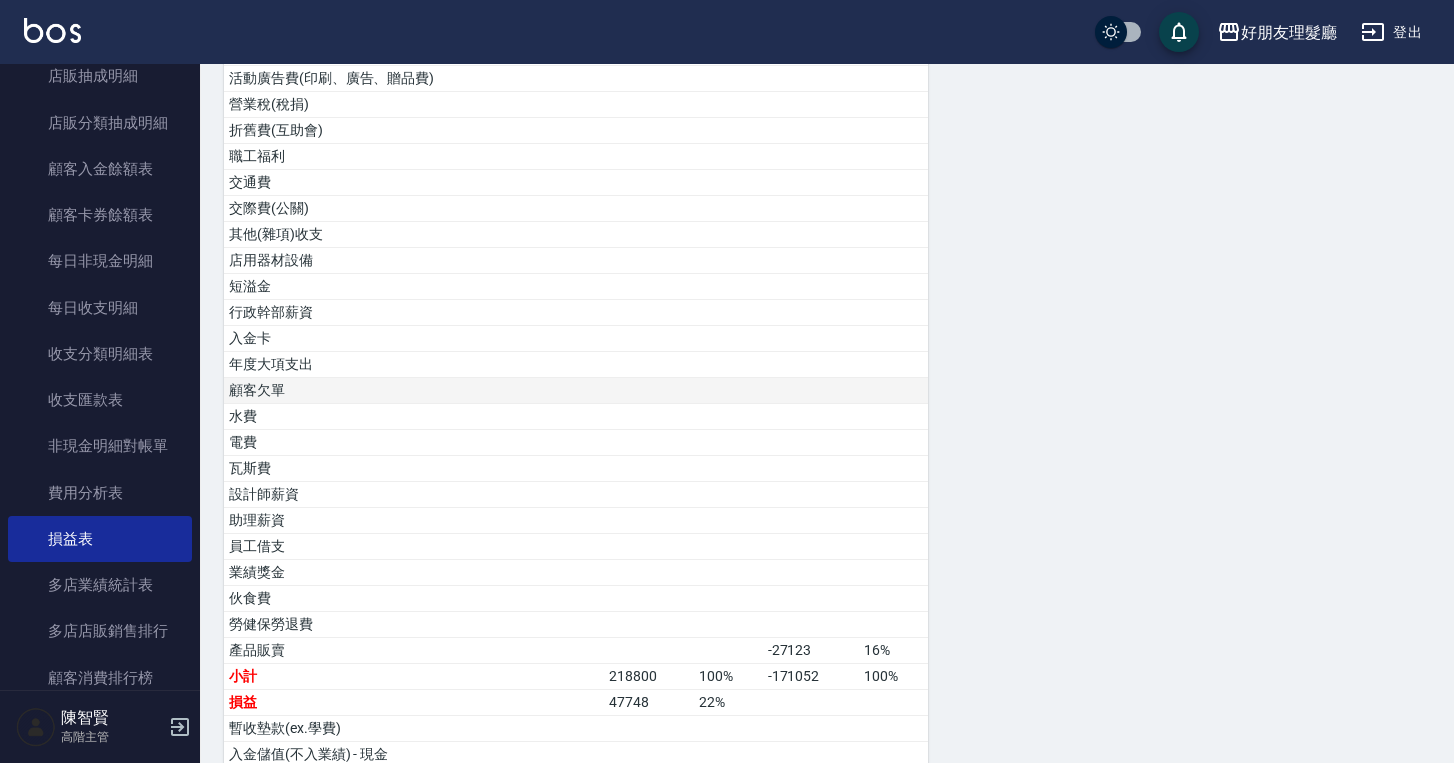 scroll, scrollTop: 0, scrollLeft: 0, axis: both 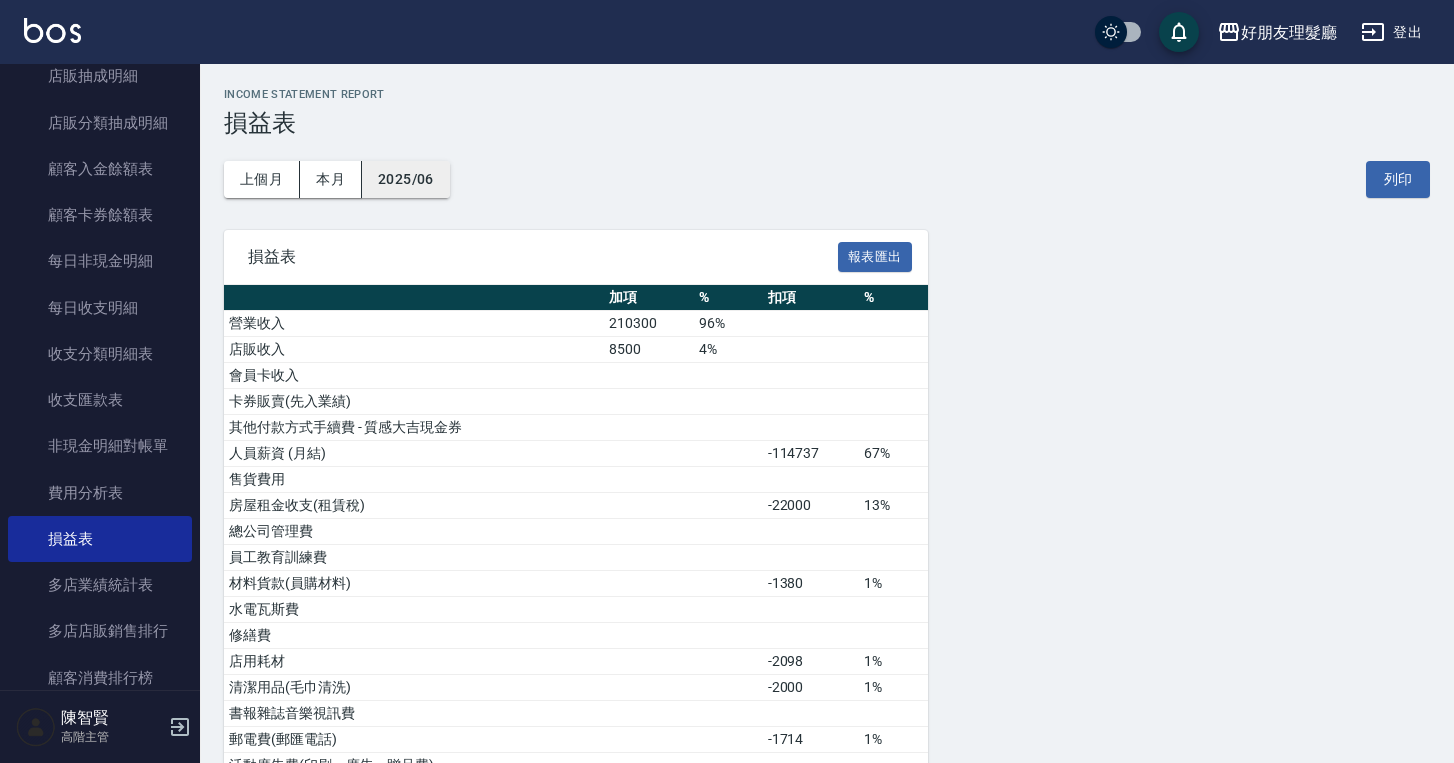 click on "2025/06" at bounding box center [406, 179] 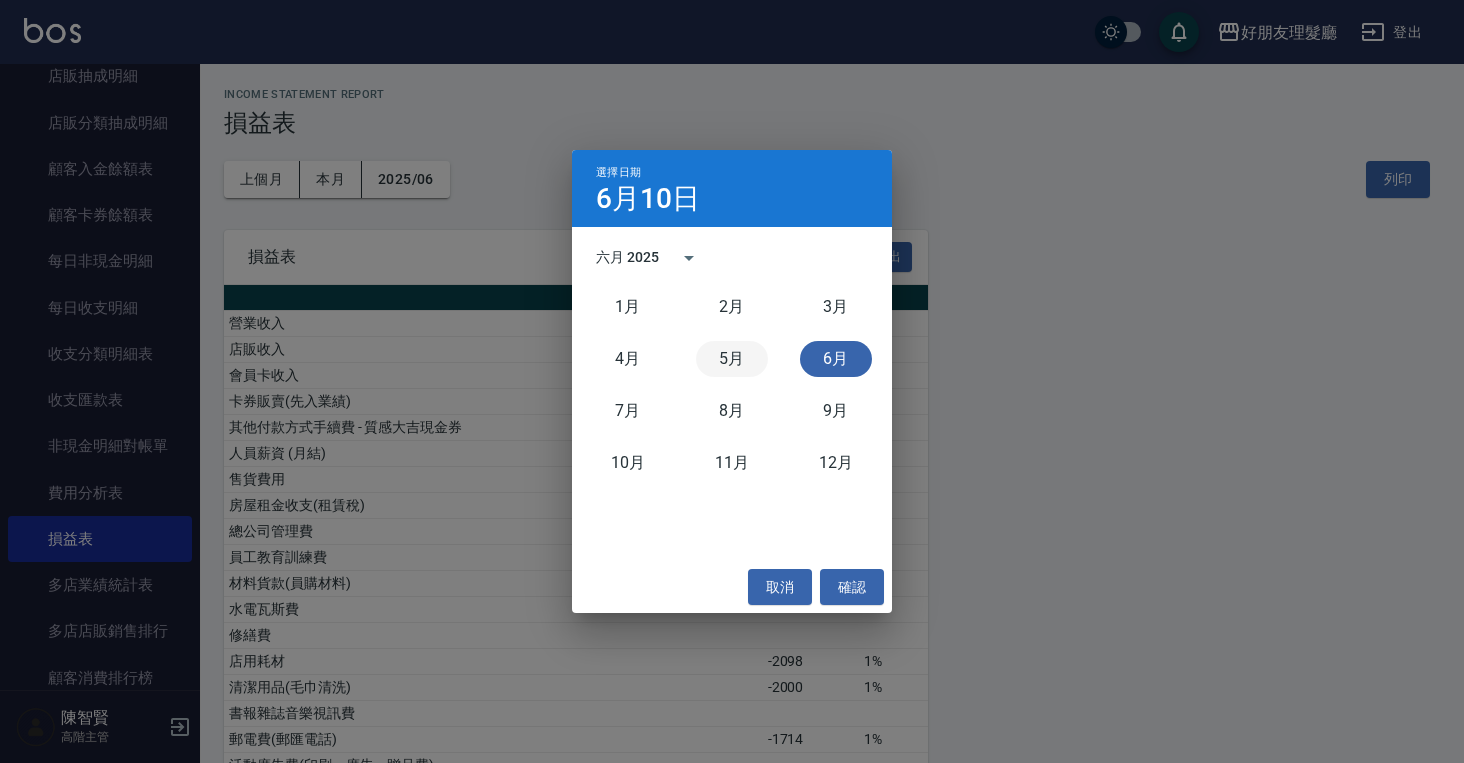 click on "5月" at bounding box center [732, 359] 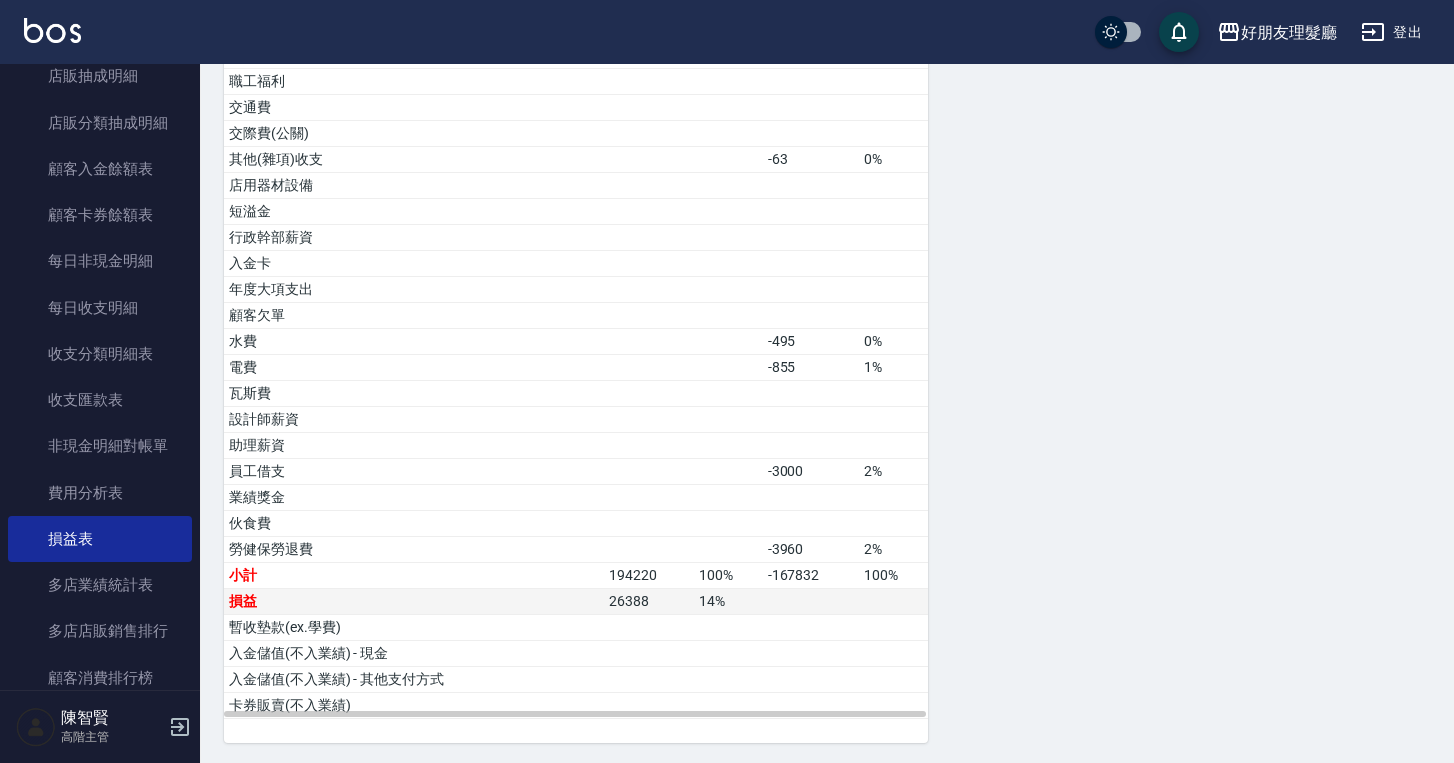 scroll, scrollTop: 766, scrollLeft: 0, axis: vertical 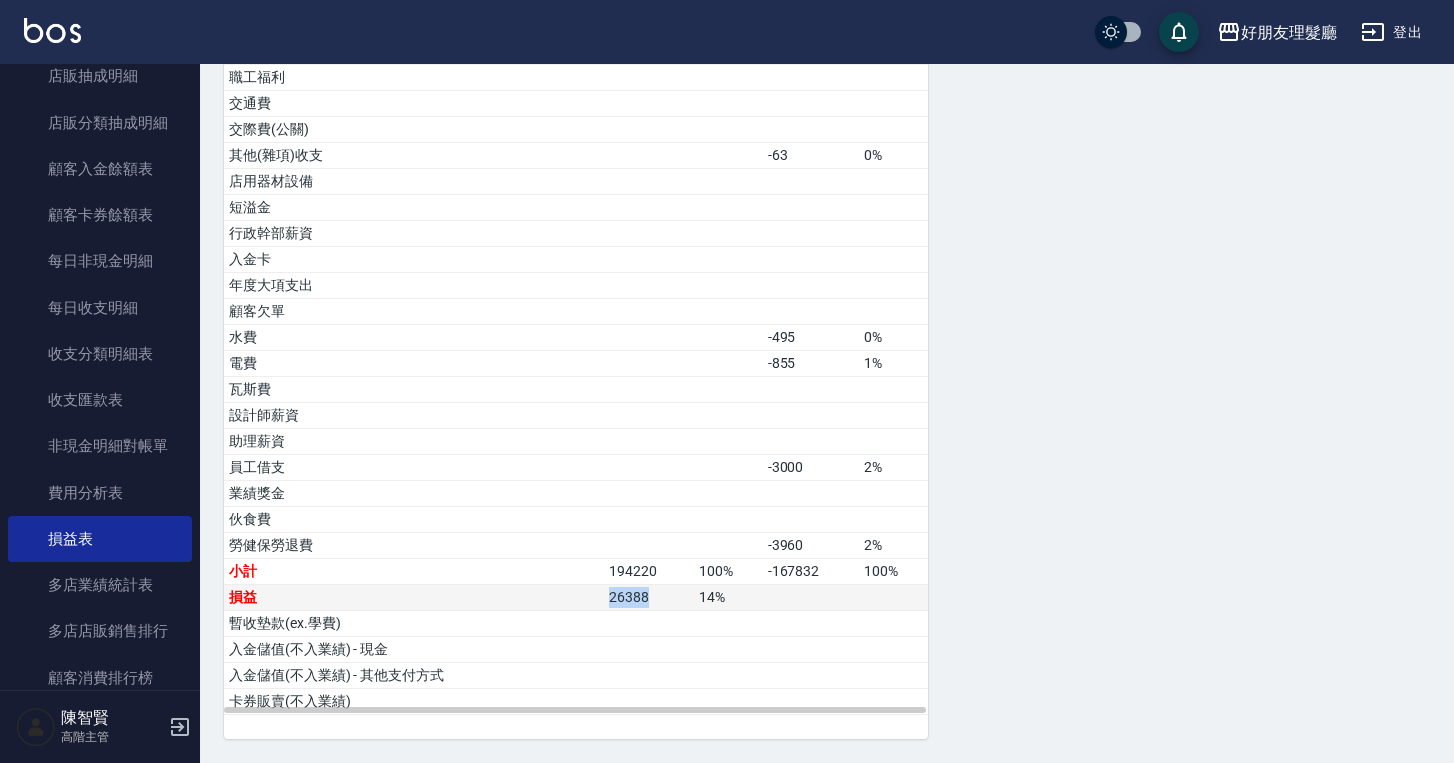 drag, startPoint x: 674, startPoint y: 593, endPoint x: 604, endPoint y: 591, distance: 70.028564 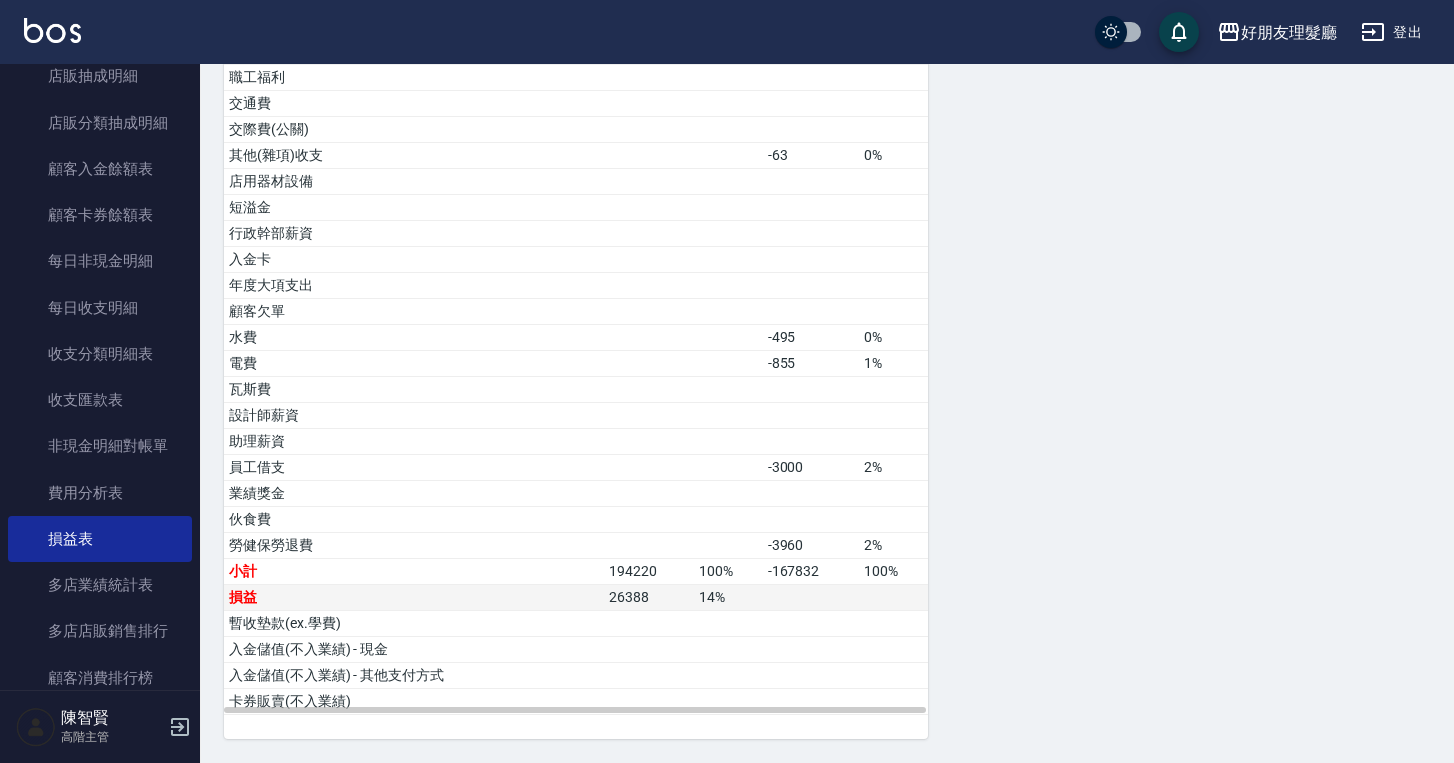 click on "14 %" at bounding box center [728, 598] 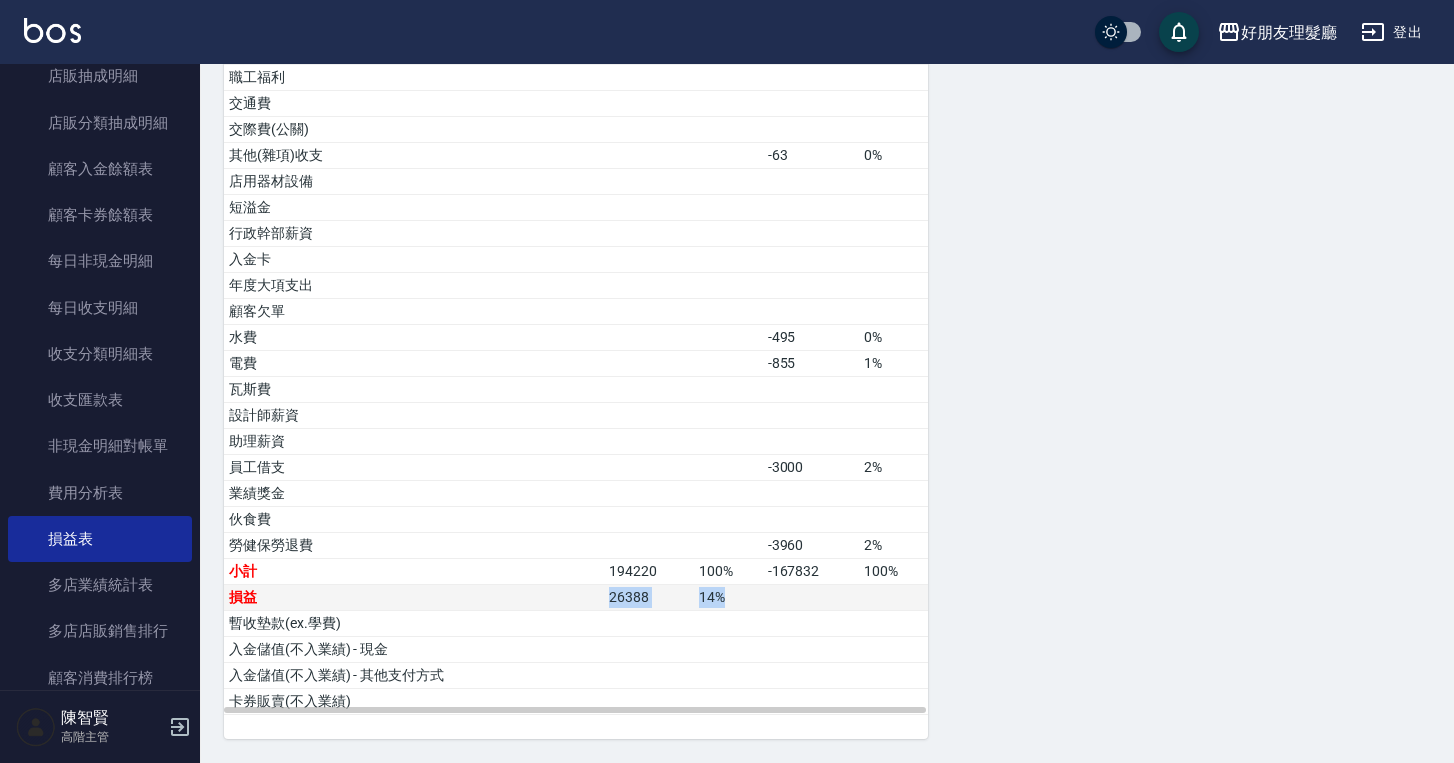 drag, startPoint x: 710, startPoint y: 600, endPoint x: 612, endPoint y: 598, distance: 98.02041 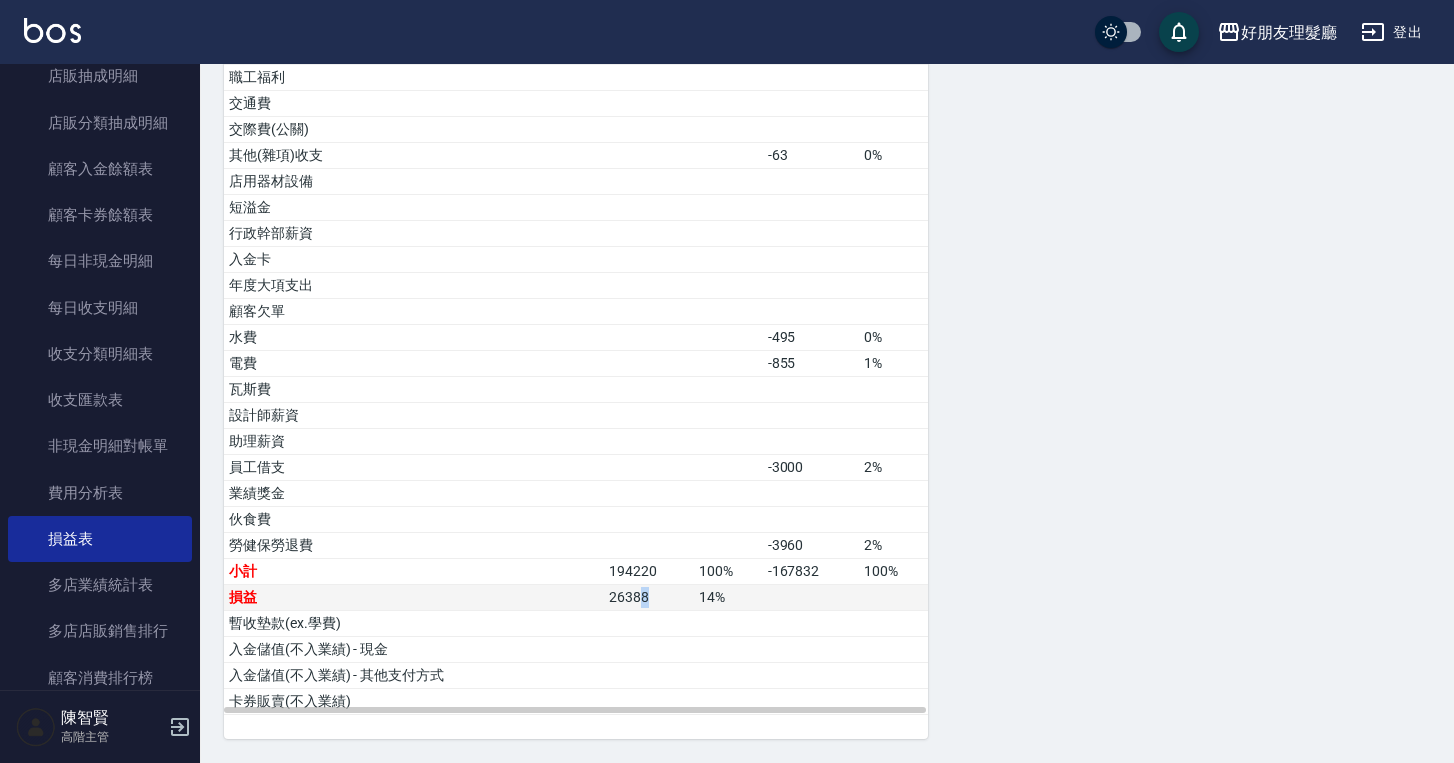 drag, startPoint x: 687, startPoint y: 599, endPoint x: 639, endPoint y: 600, distance: 48.010414 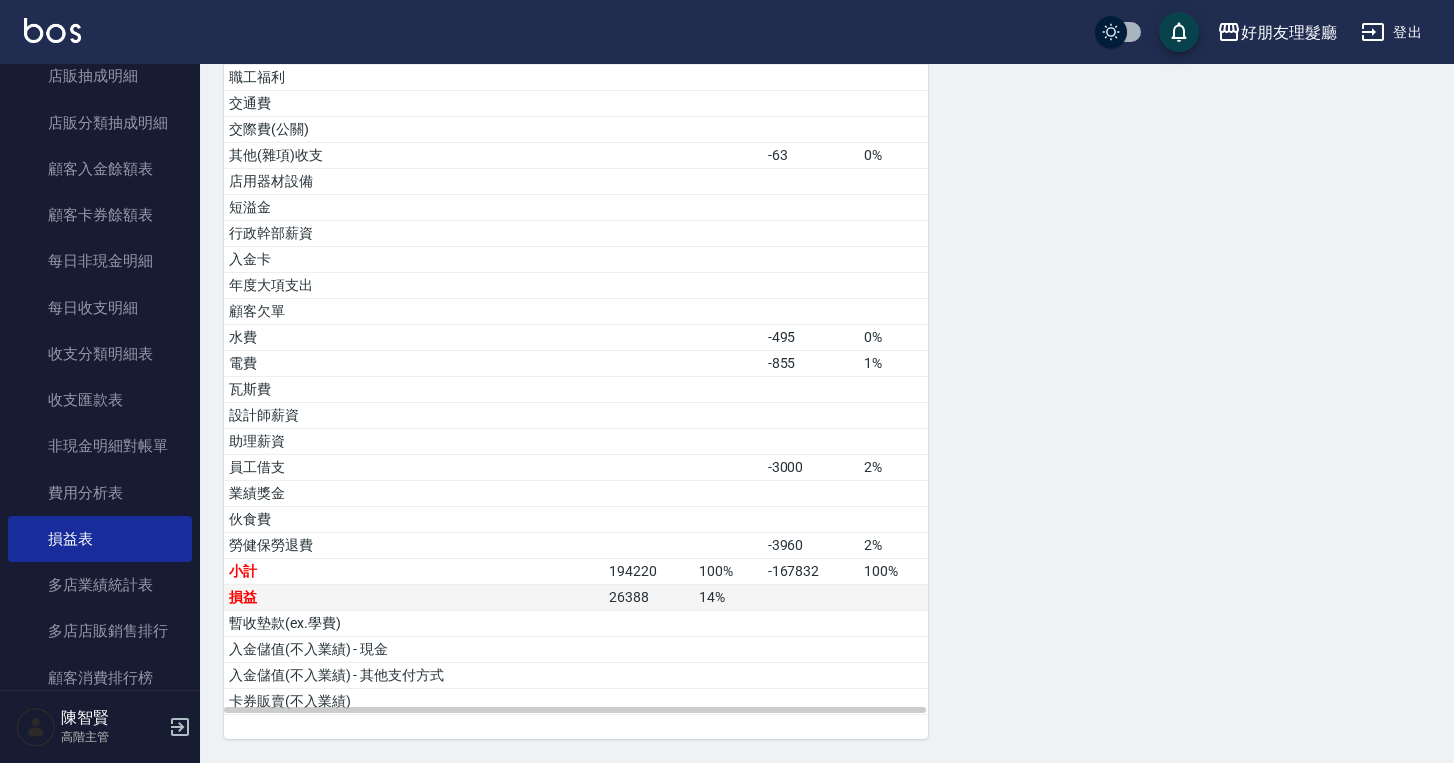 click on "14 %" at bounding box center [728, 598] 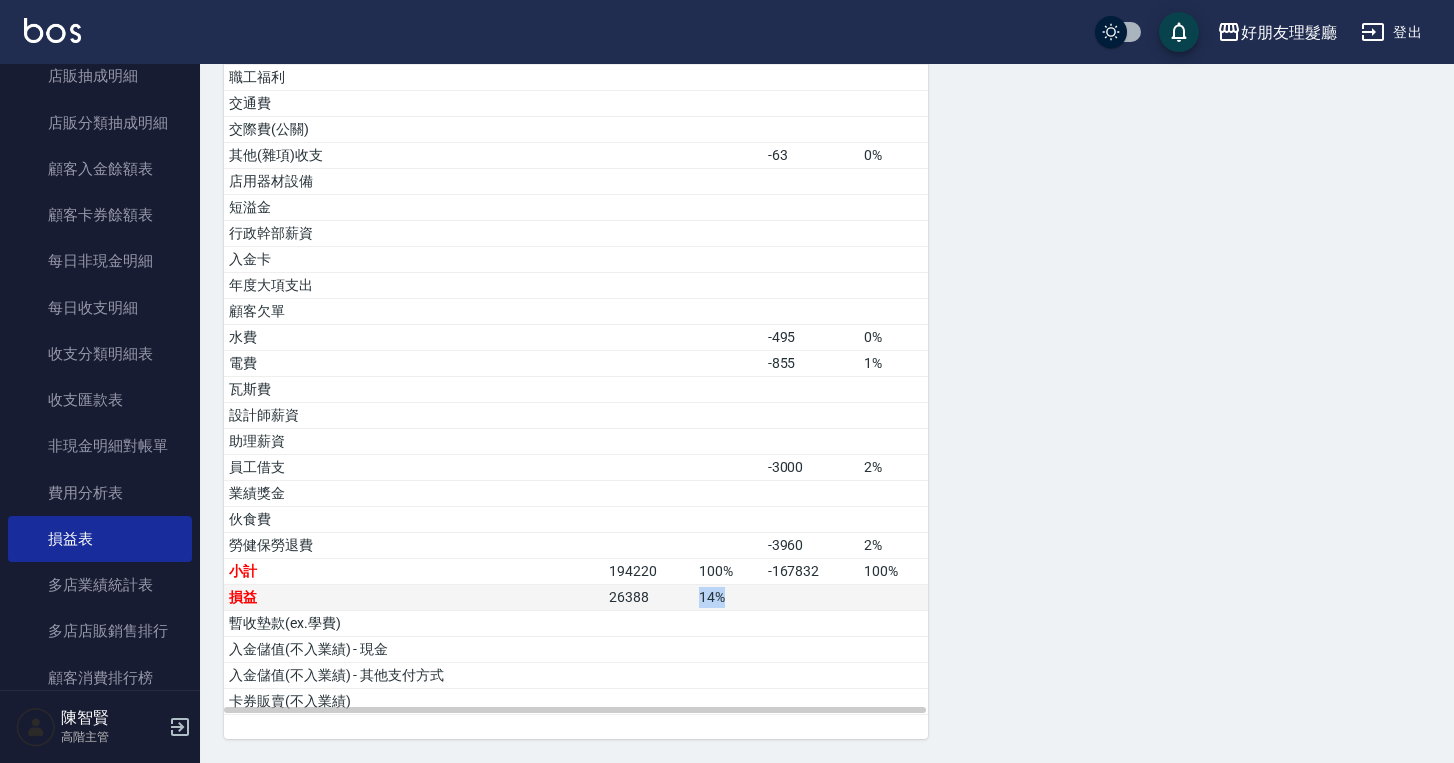 drag, startPoint x: 727, startPoint y: 598, endPoint x: 683, endPoint y: 599, distance: 44.011364 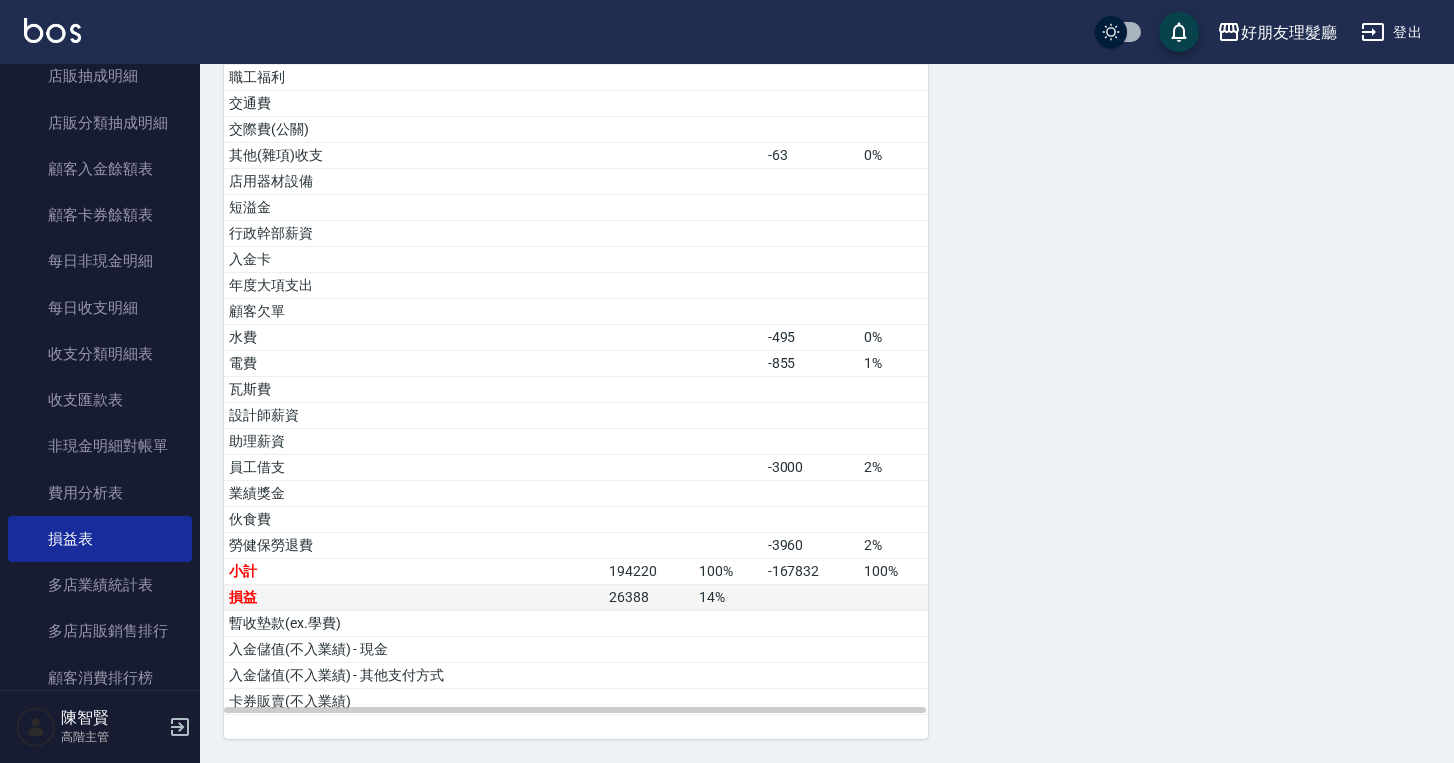 click at bounding box center (811, 598) 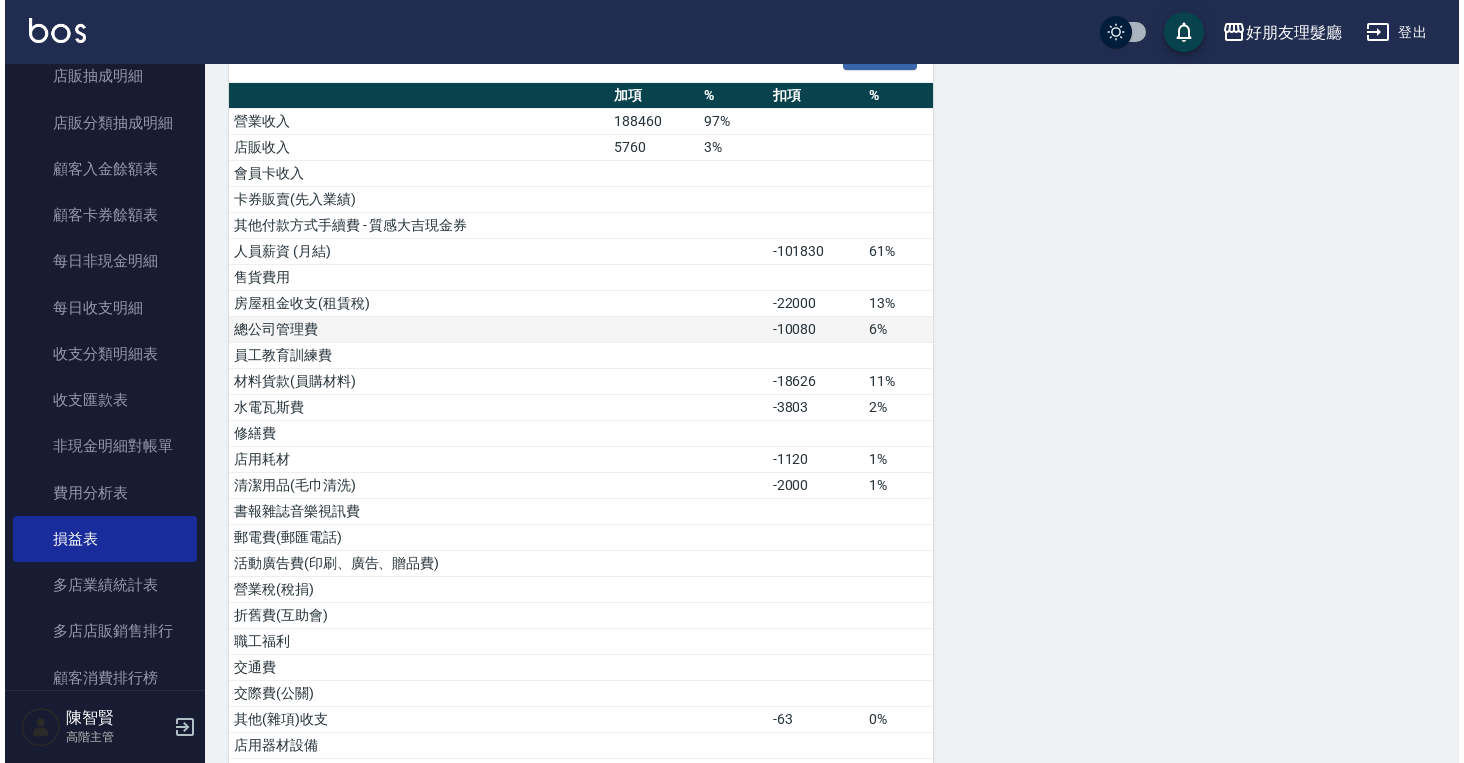 scroll, scrollTop: 0, scrollLeft: 0, axis: both 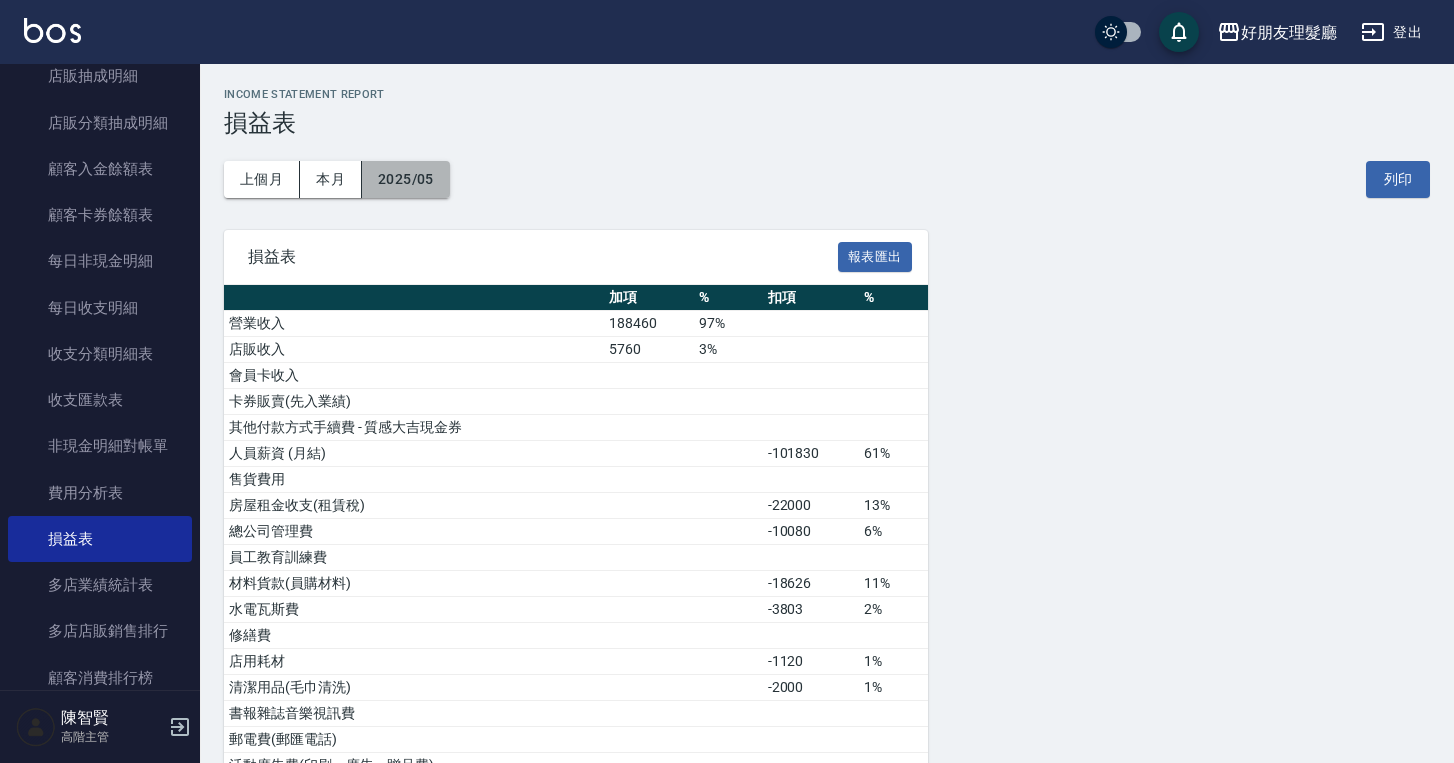 click on "2025/05" at bounding box center [406, 179] 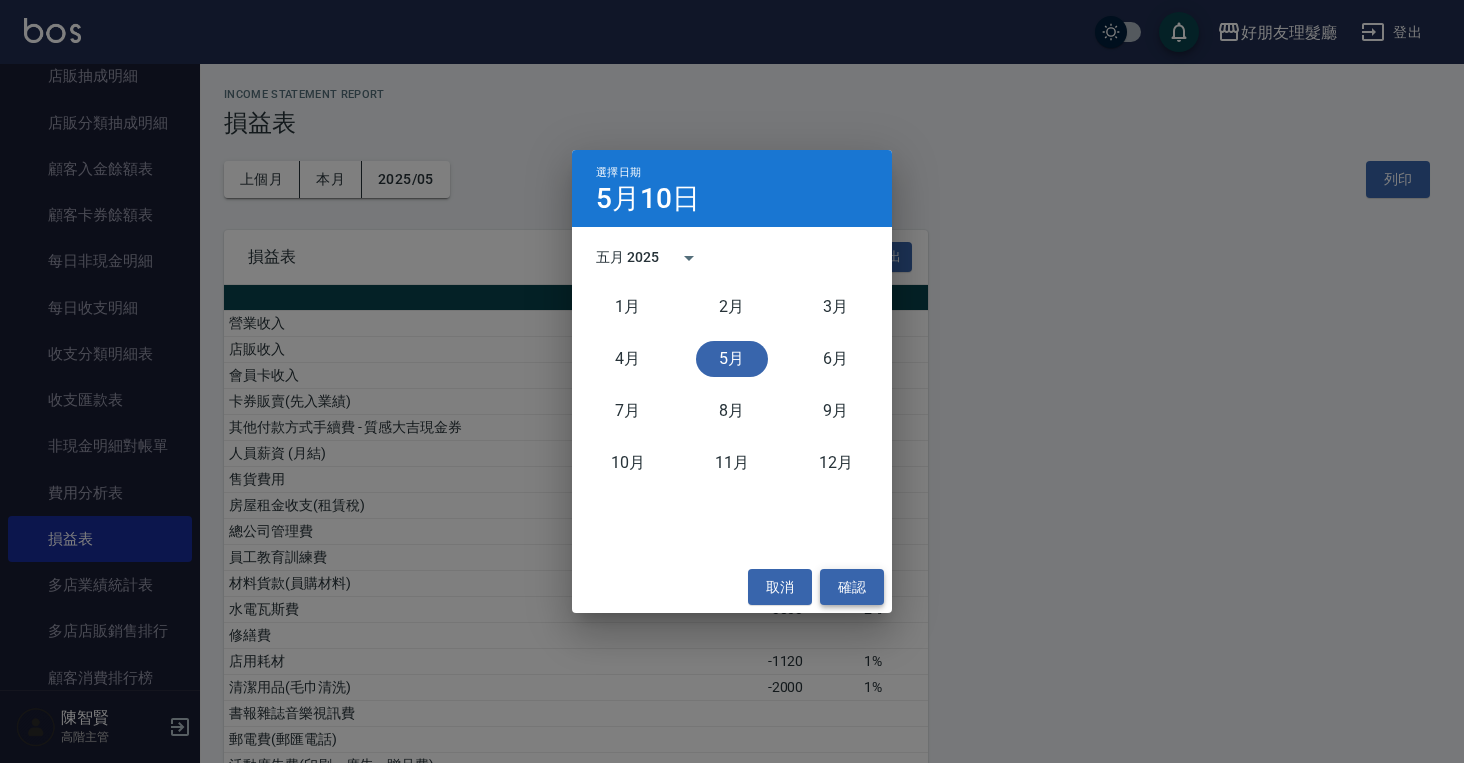 click on "確認" at bounding box center [852, 587] 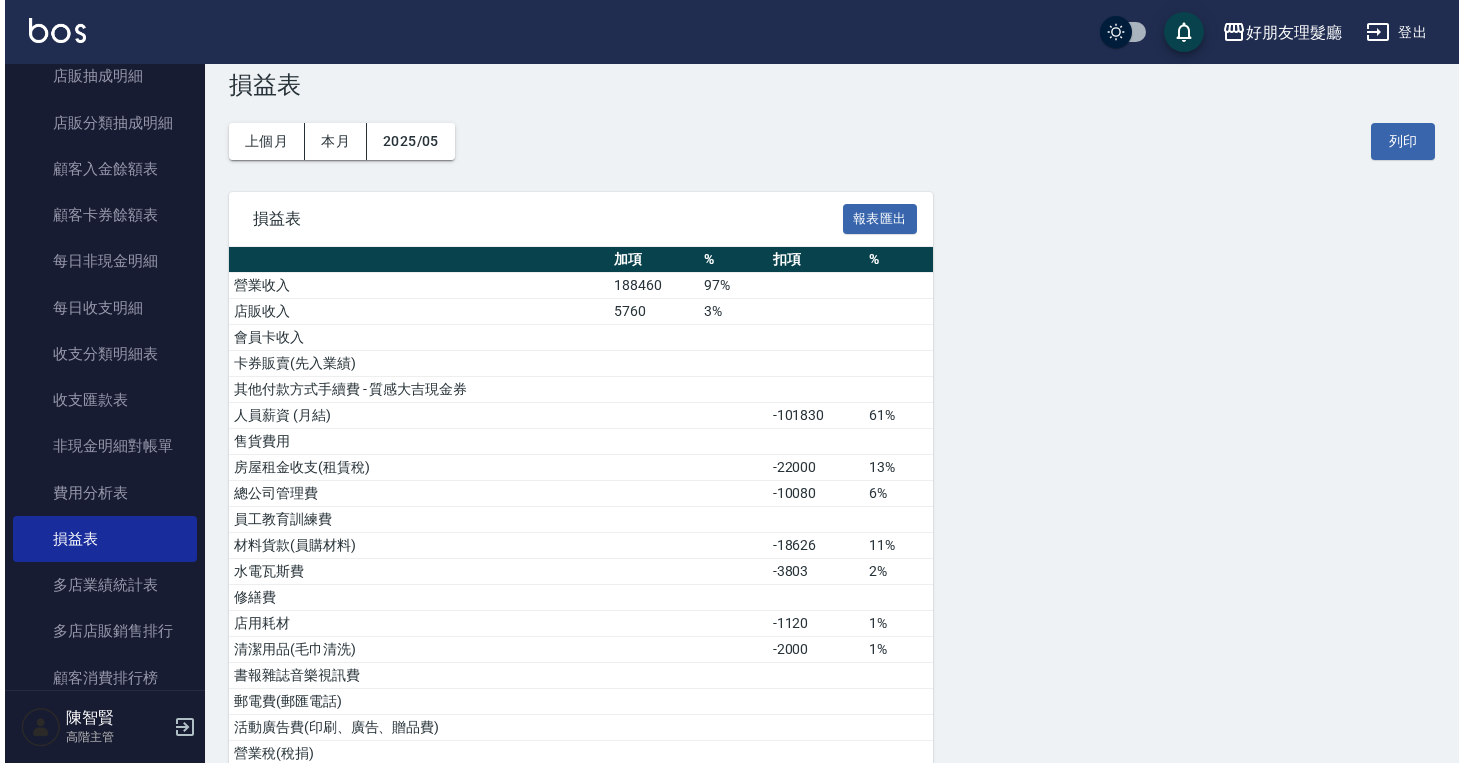 scroll, scrollTop: 0, scrollLeft: 0, axis: both 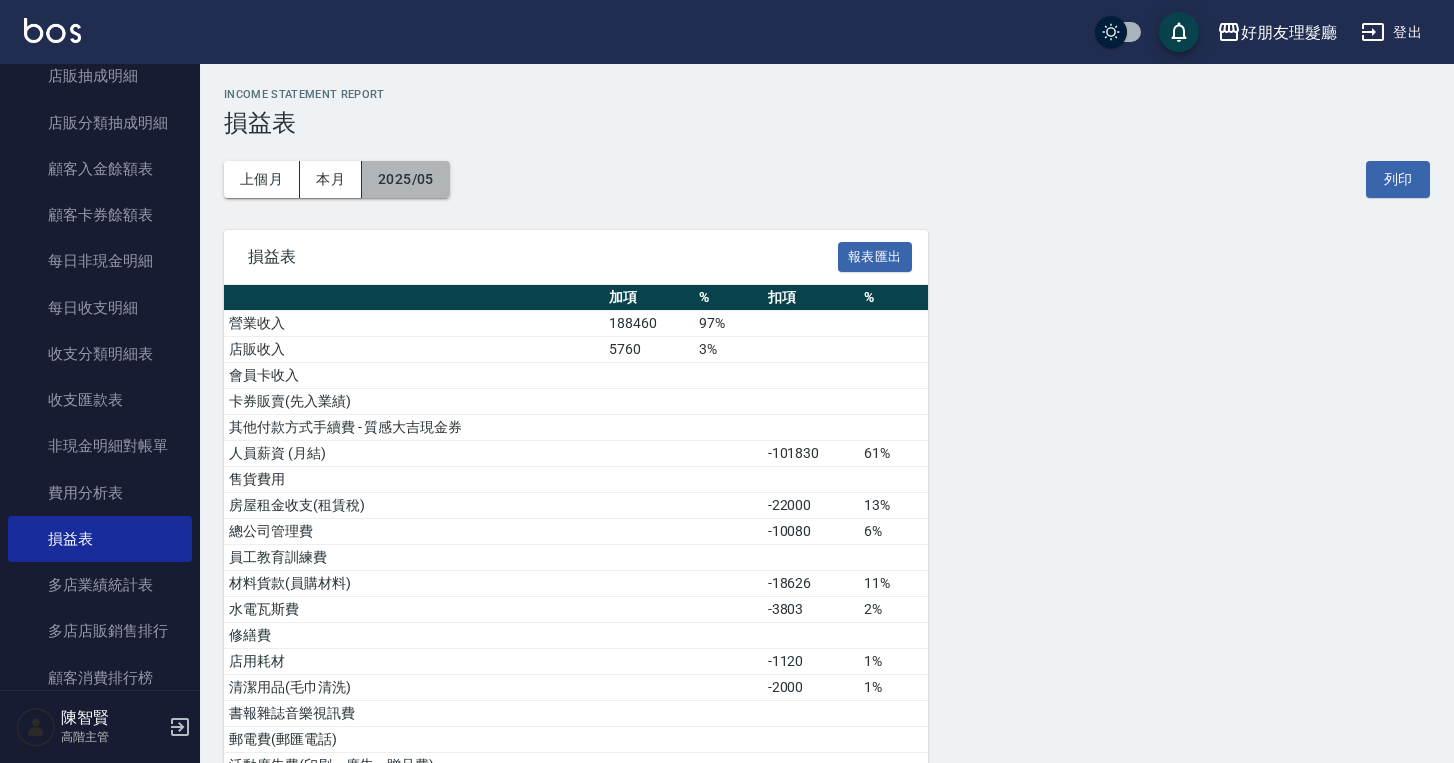 click on "2025/05" at bounding box center (406, 179) 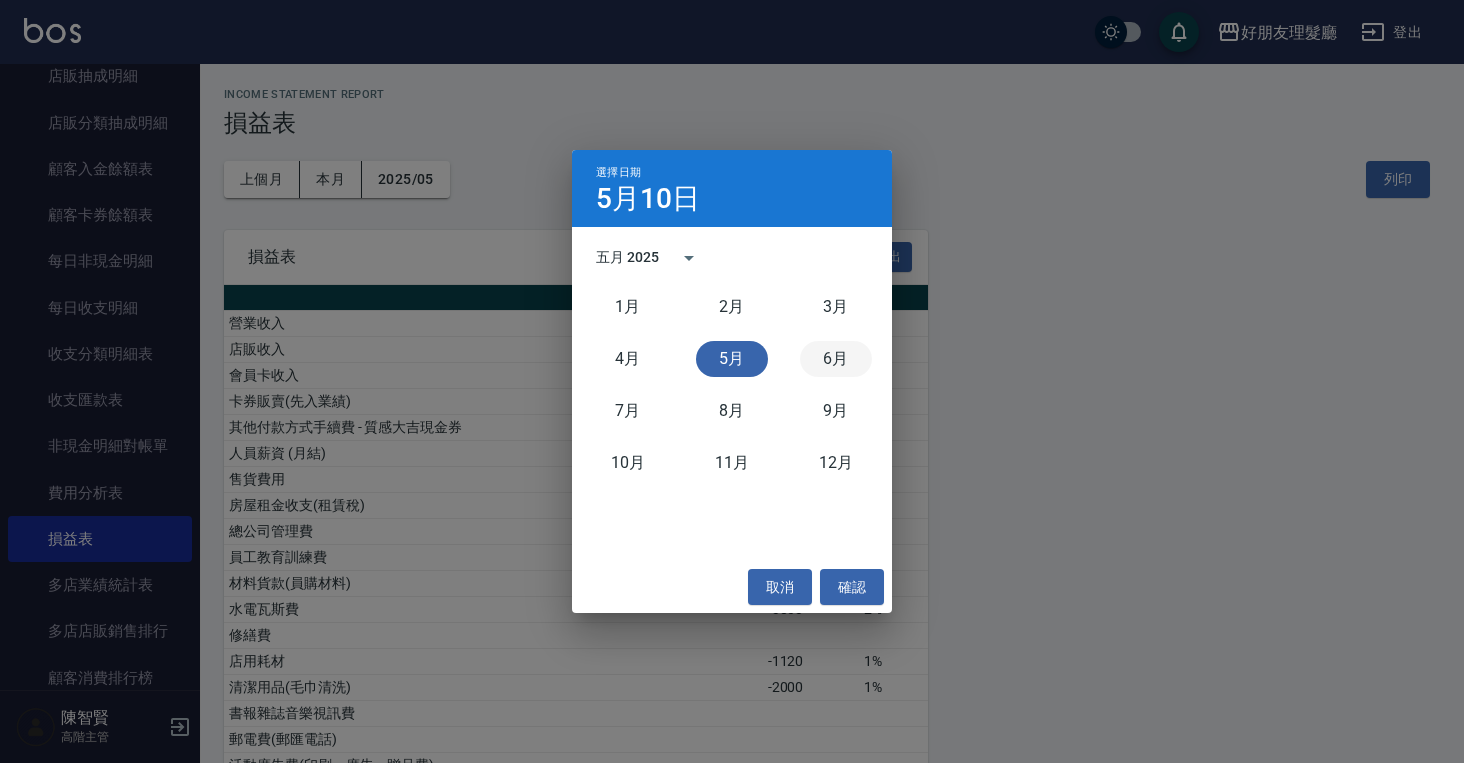 click on "6月" at bounding box center [836, 359] 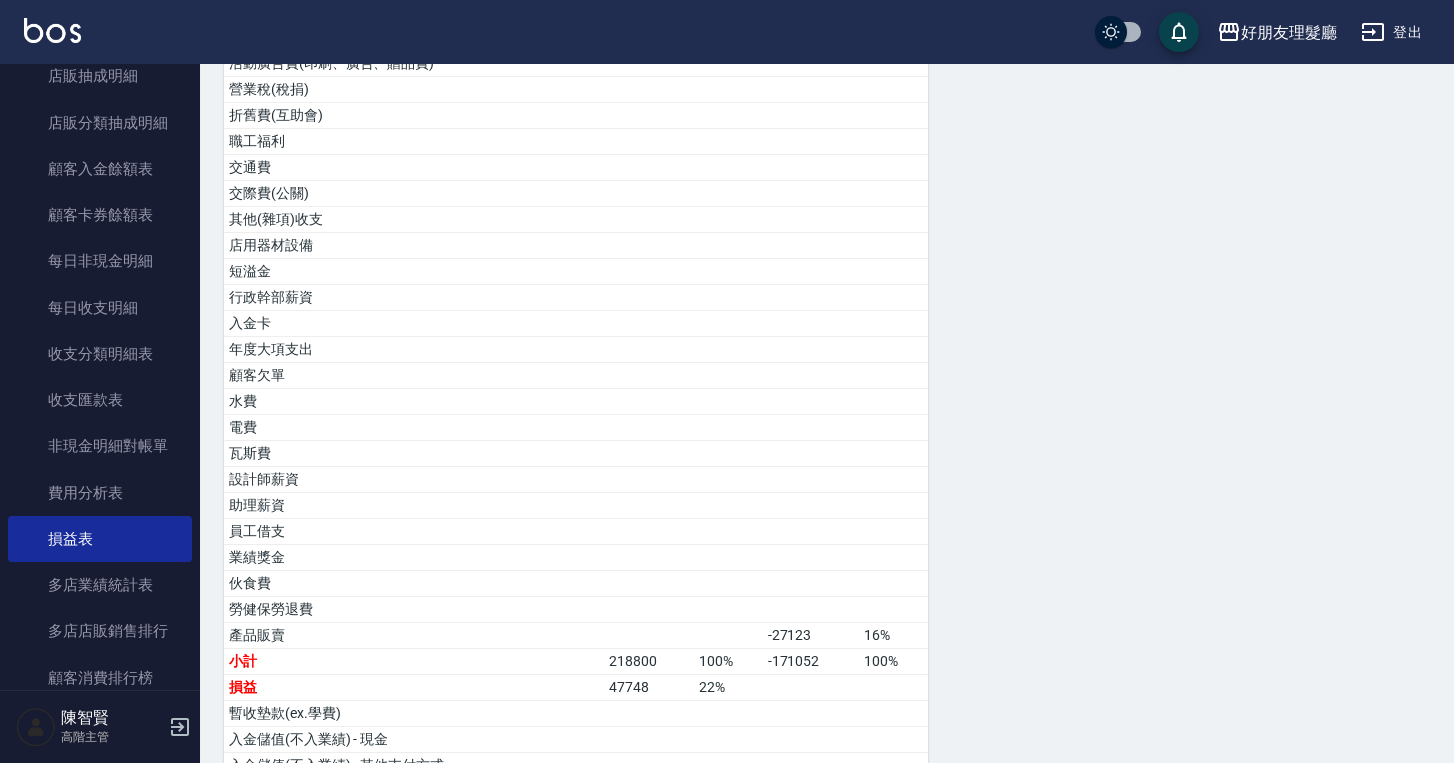 scroll, scrollTop: 706, scrollLeft: 0, axis: vertical 